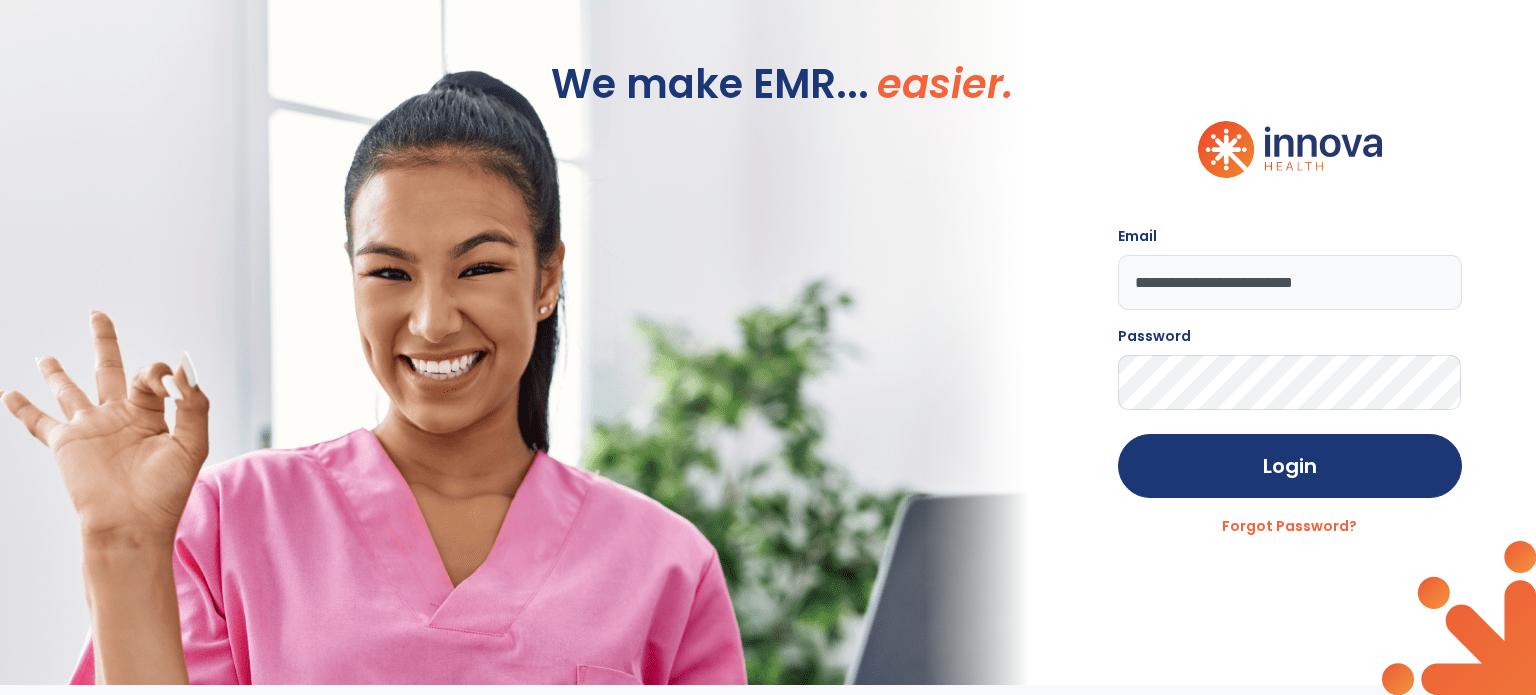 scroll, scrollTop: 0, scrollLeft: 0, axis: both 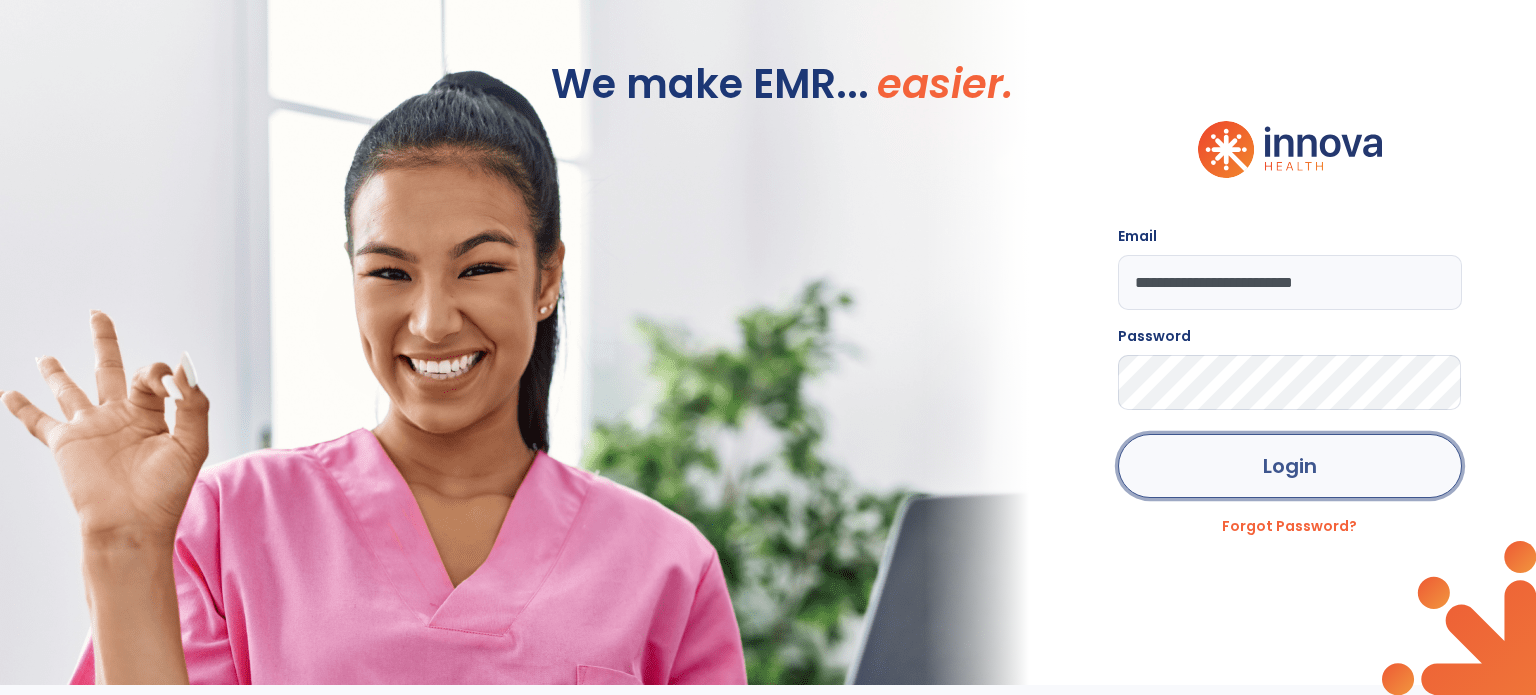 click on "Login" 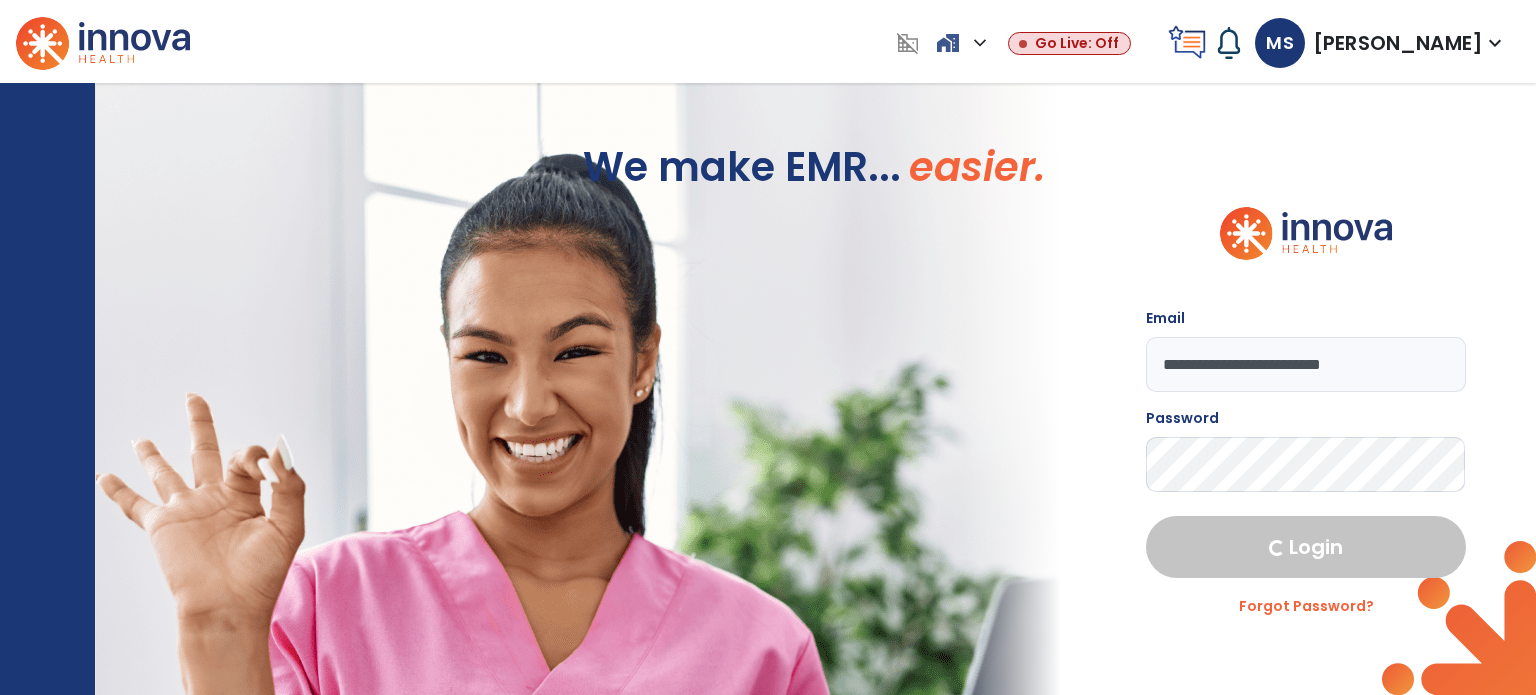 select on "****" 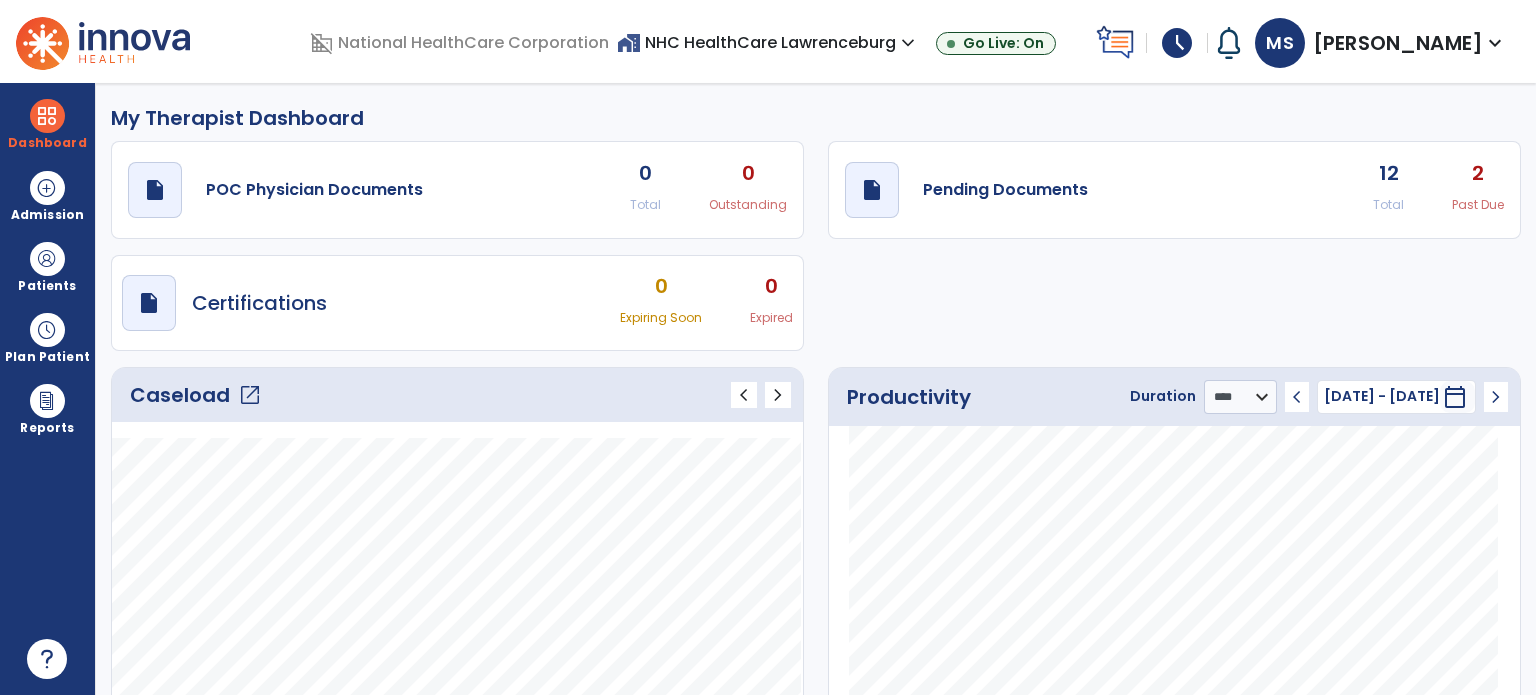 click on "Caseload   open_in_new" 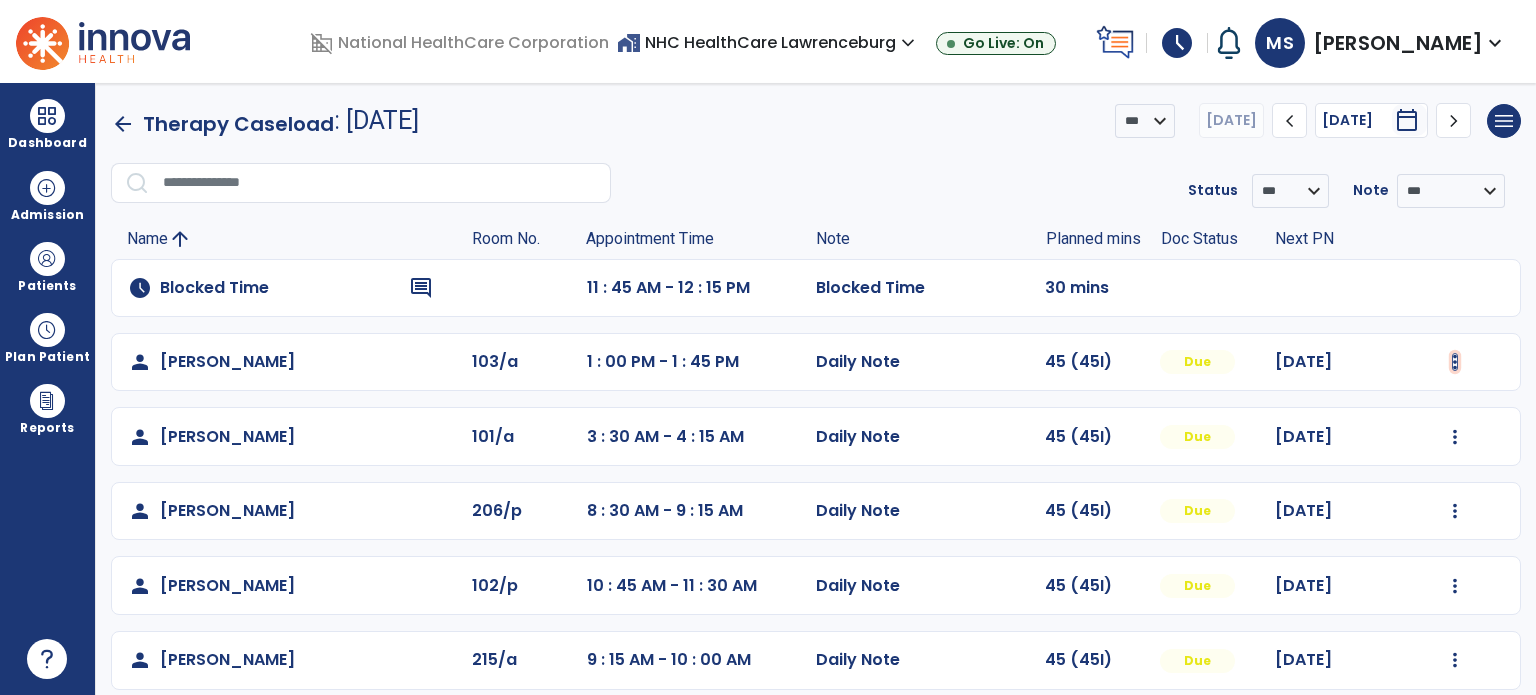 click at bounding box center (1455, 362) 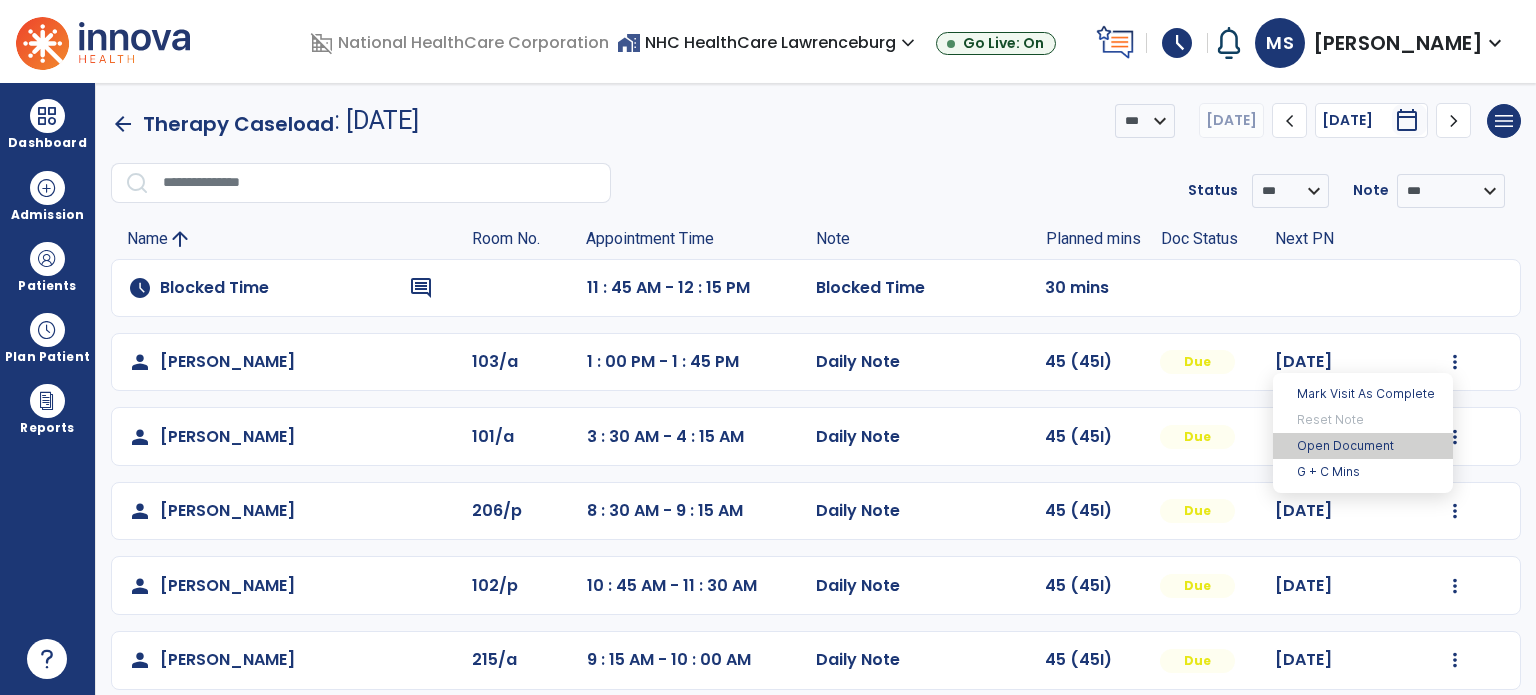 click on "Open Document" at bounding box center (1363, 446) 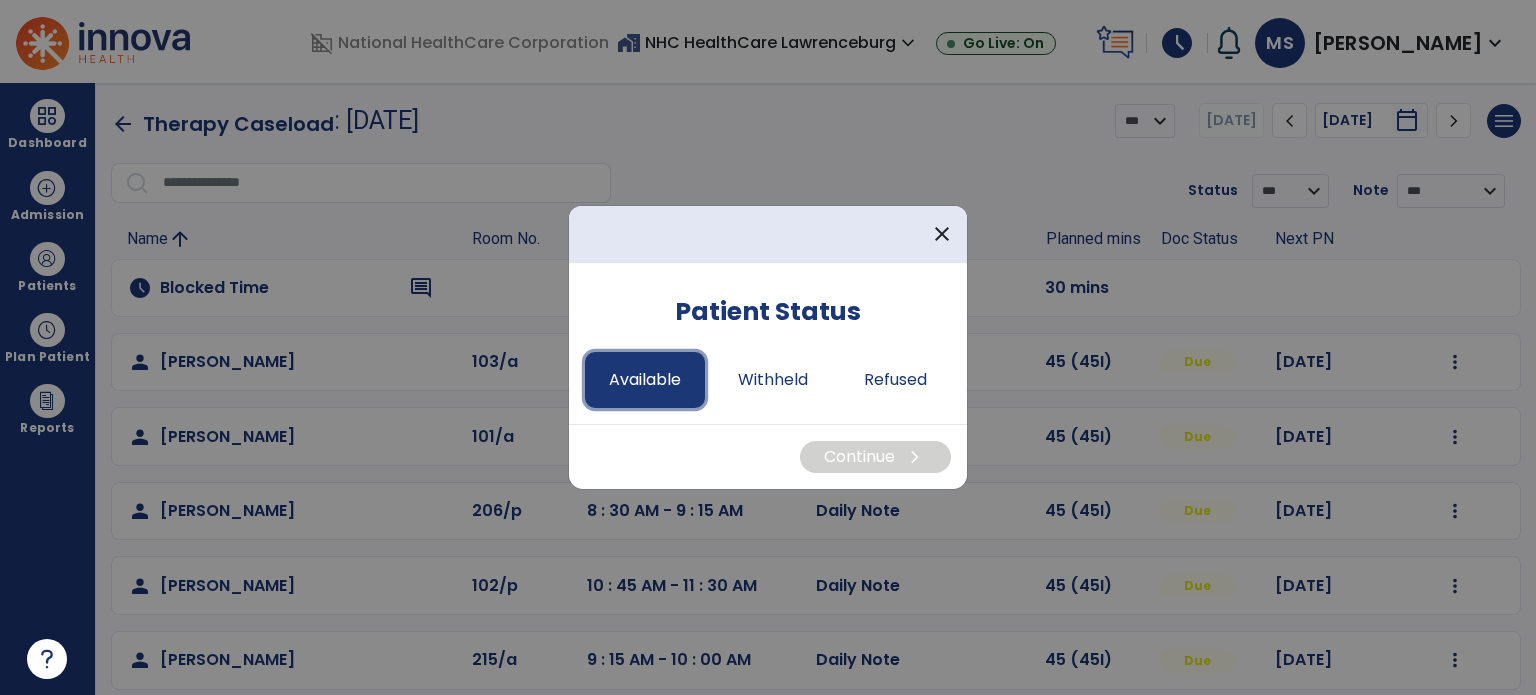 click on "Available" at bounding box center (645, 380) 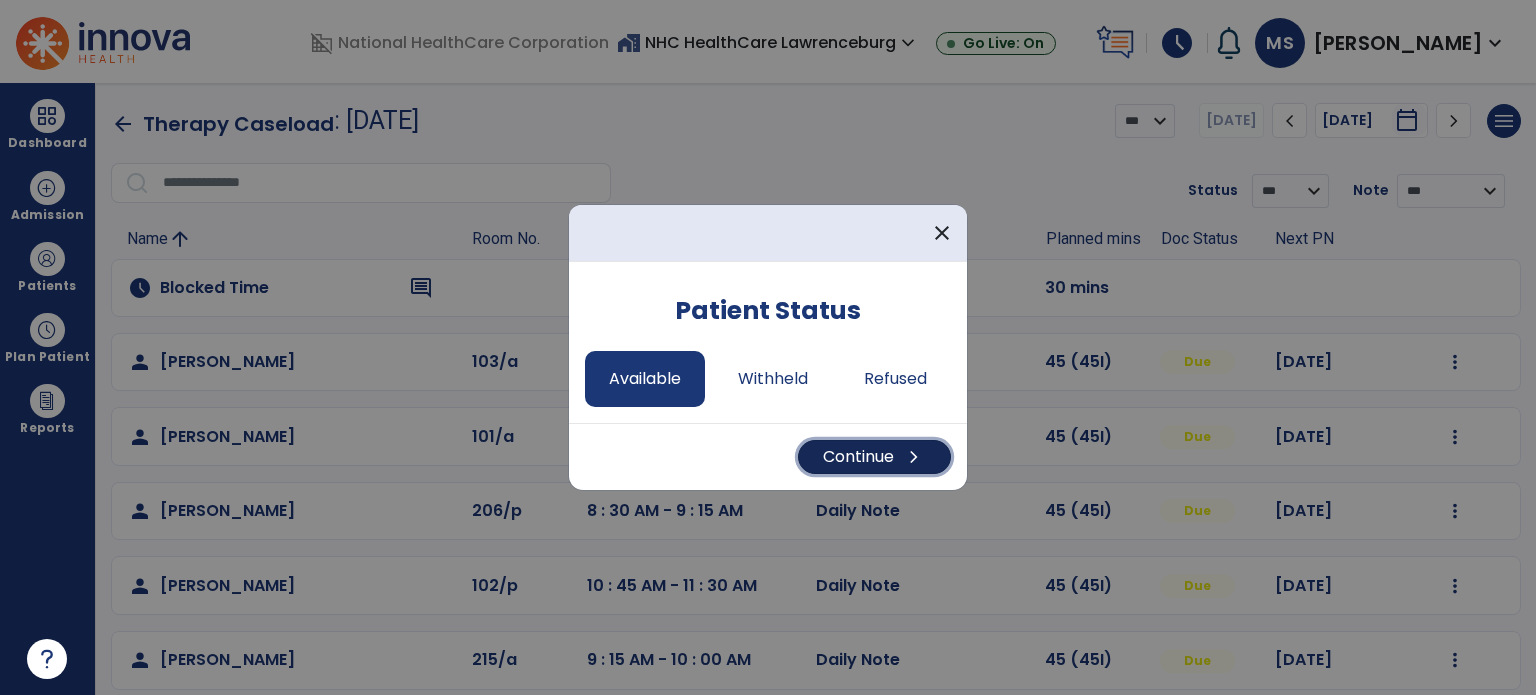 click on "Continue   chevron_right" at bounding box center (874, 457) 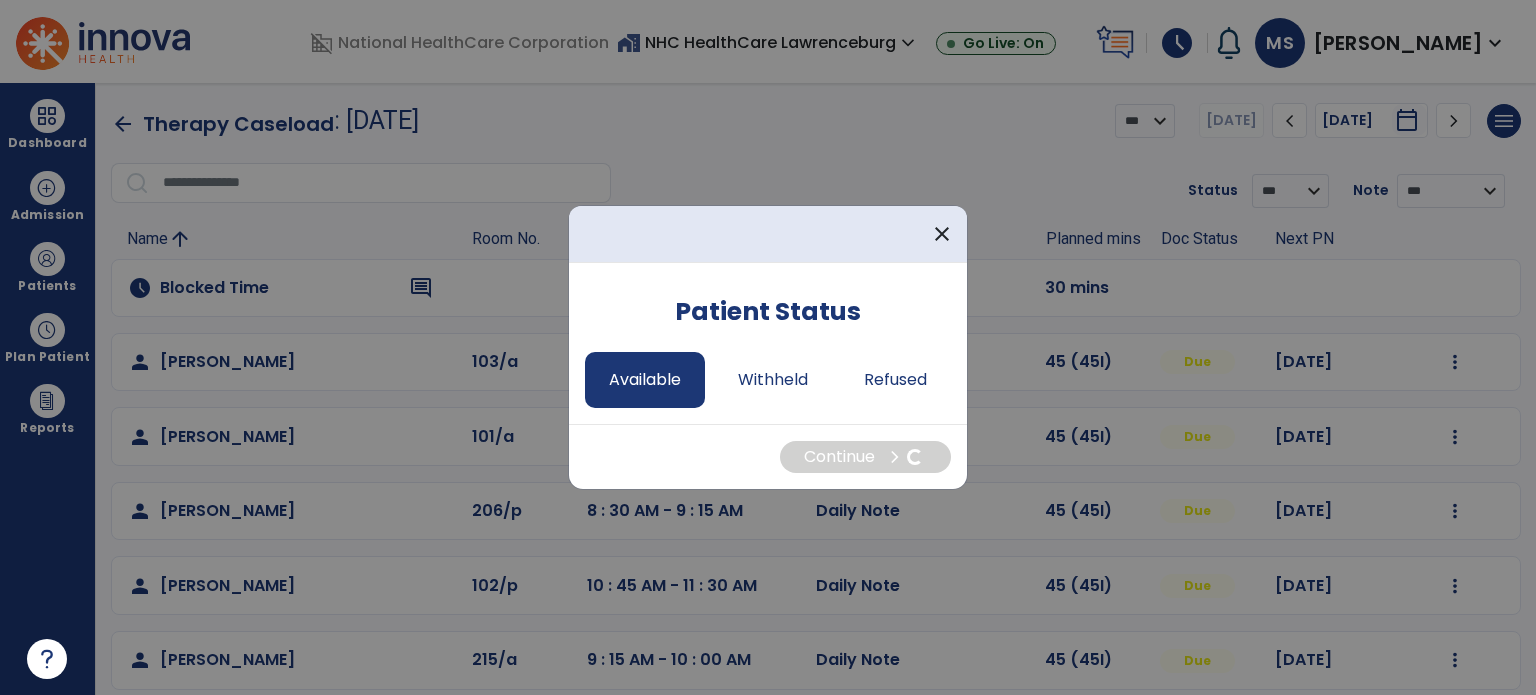 select on "*" 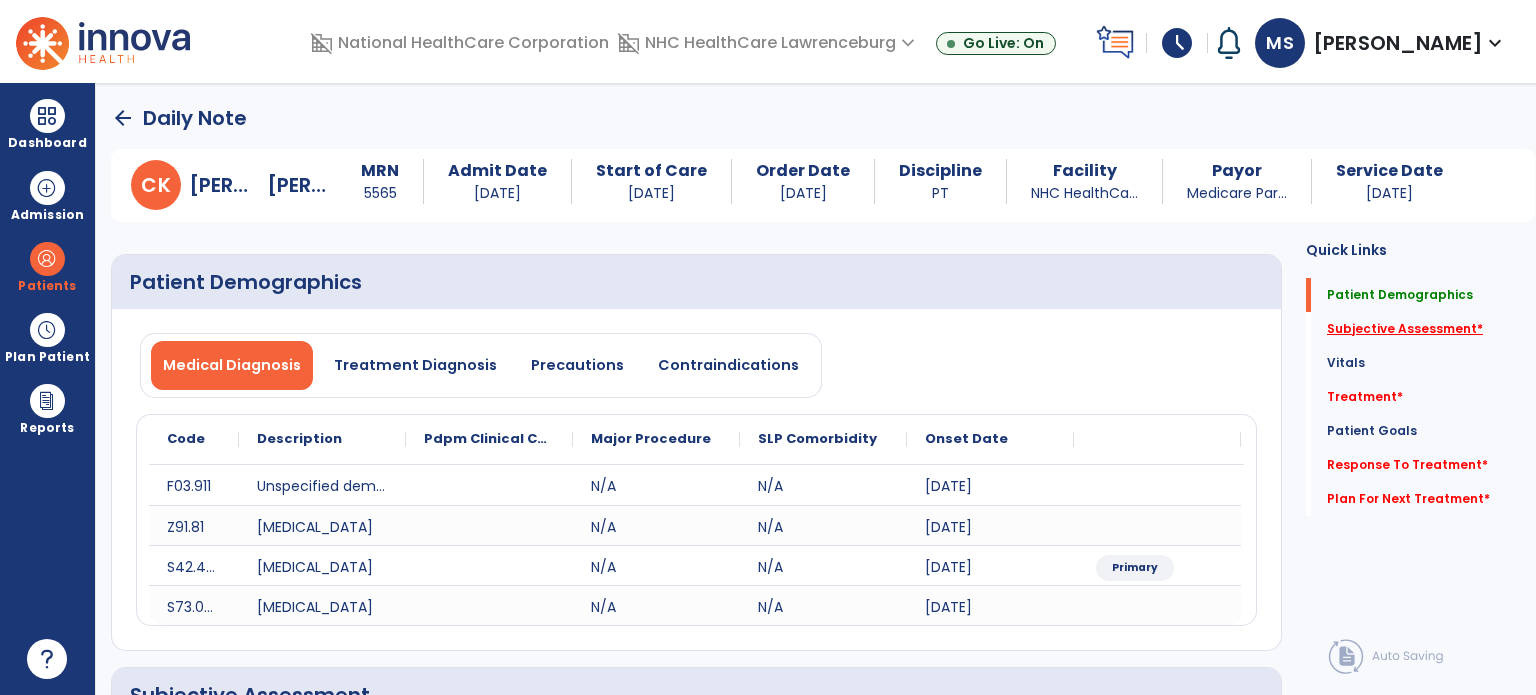 click on "Subjective Assessment   *" 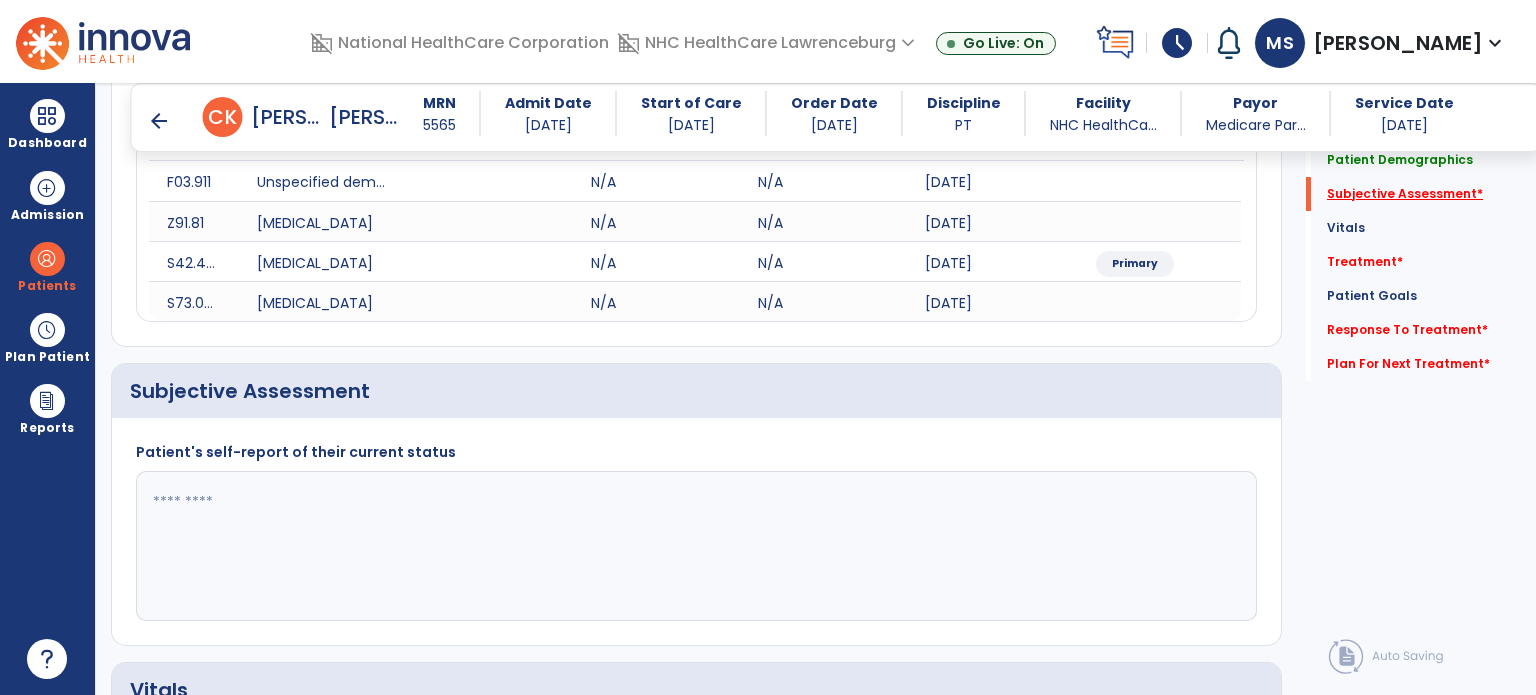 scroll, scrollTop: 418, scrollLeft: 0, axis: vertical 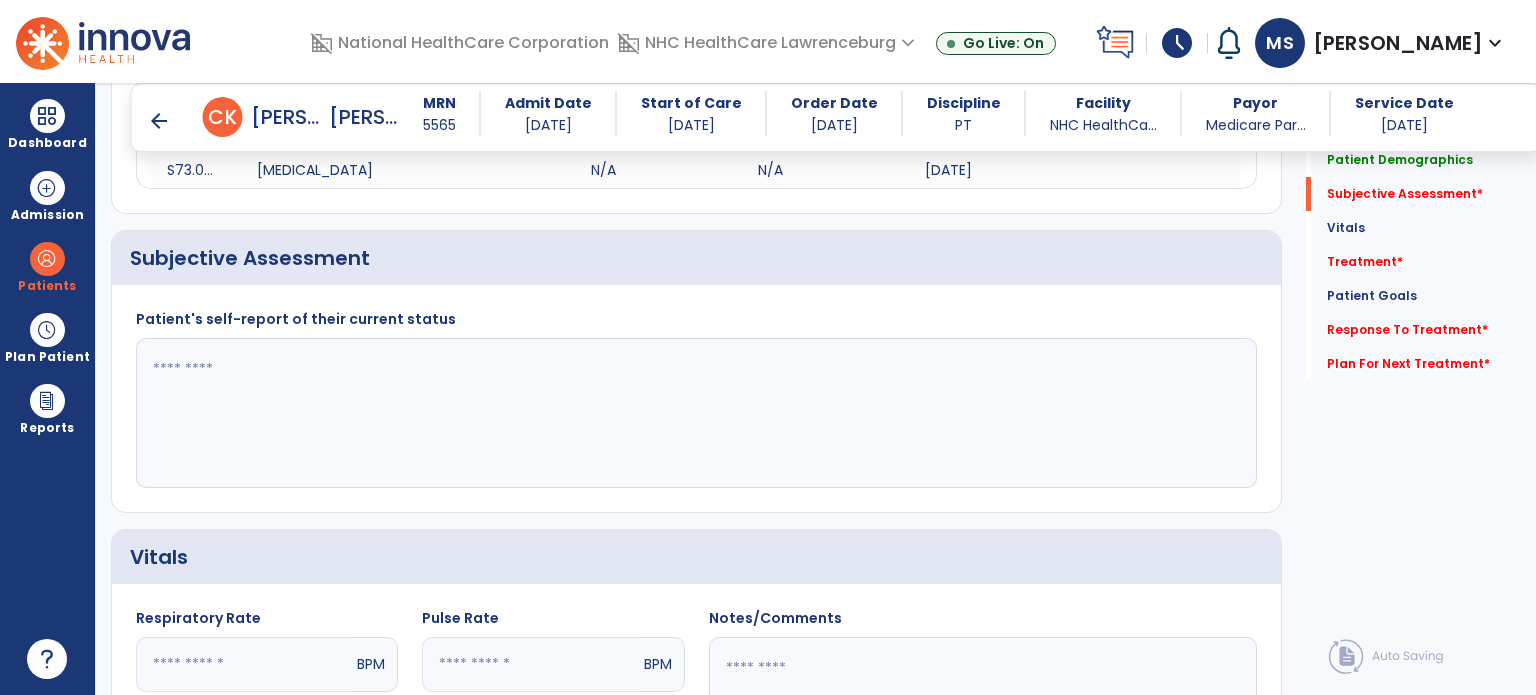 click 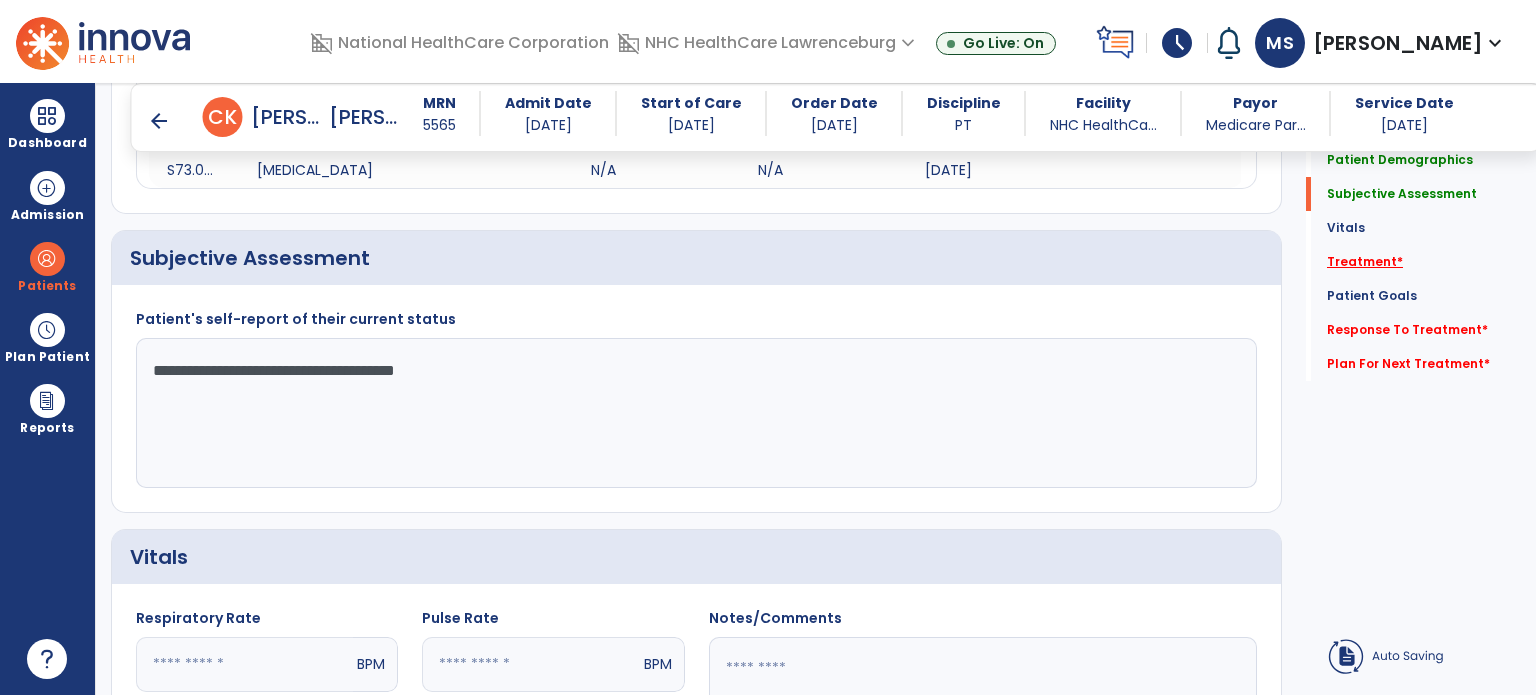 type on "**********" 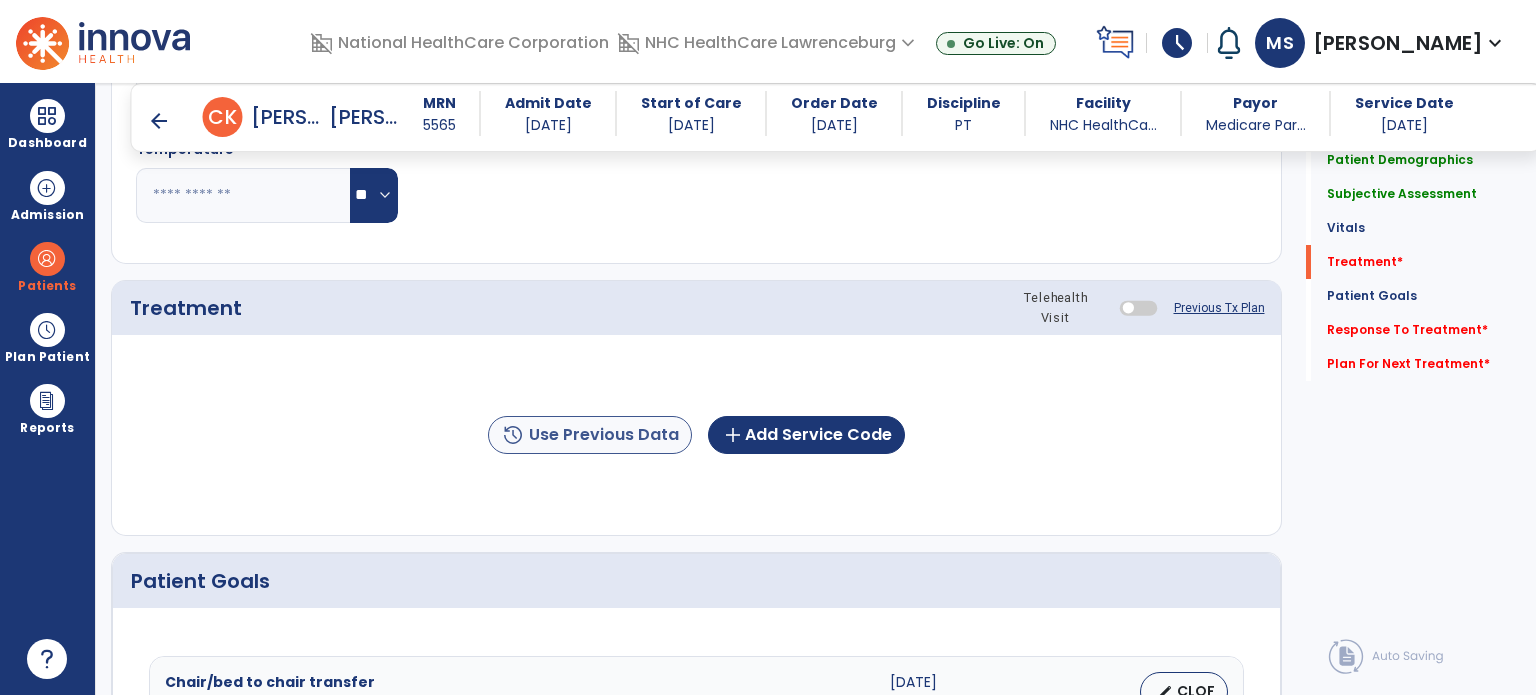 scroll, scrollTop: 1107, scrollLeft: 0, axis: vertical 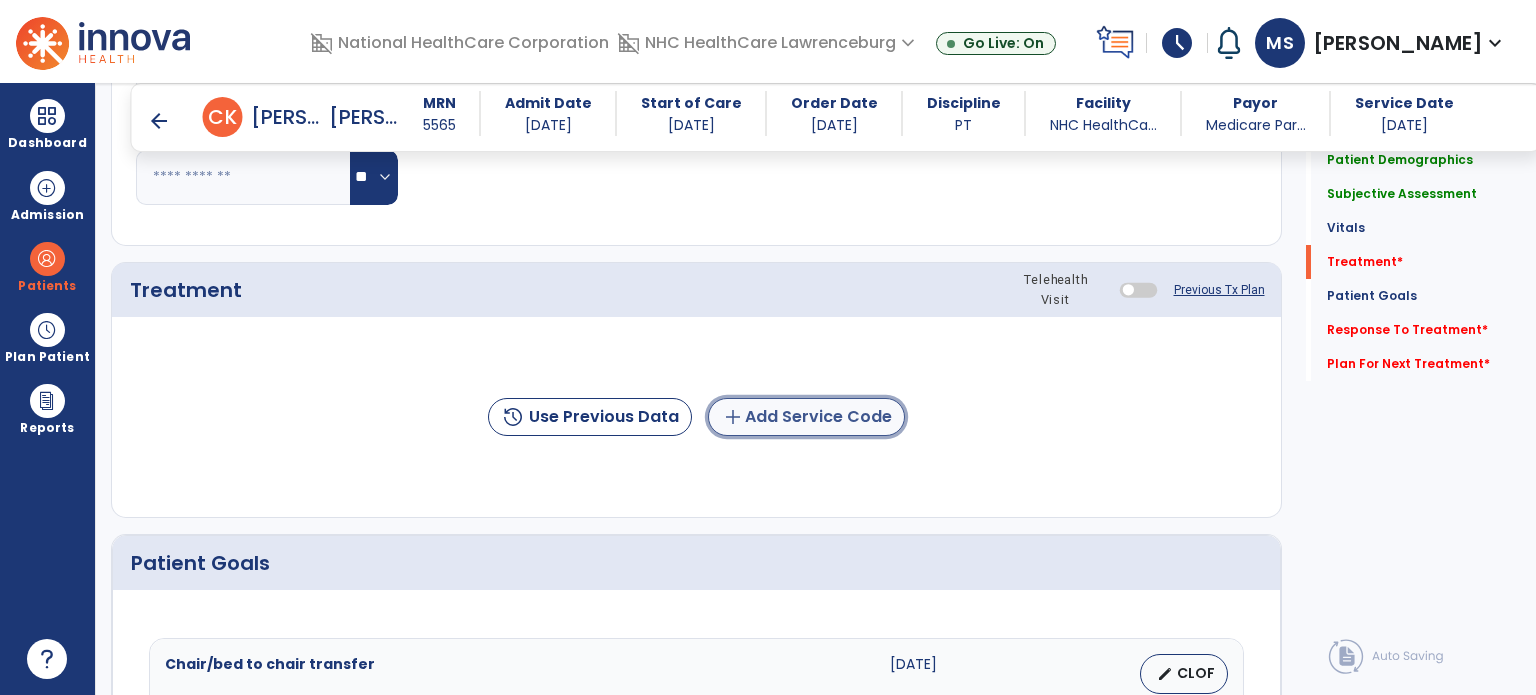 click on "add  Add Service Code" 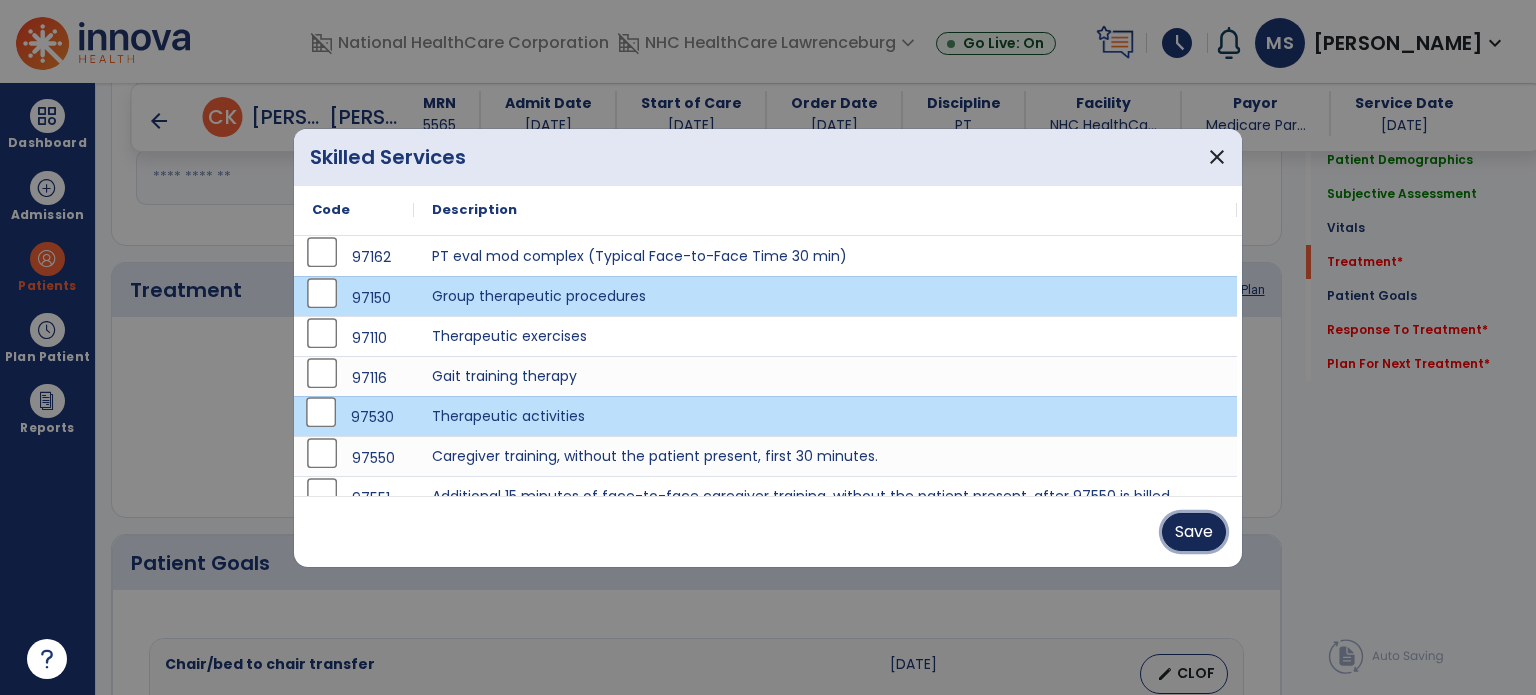 drag, startPoint x: 1200, startPoint y: 546, endPoint x: 1196, endPoint y: 525, distance: 21.377558 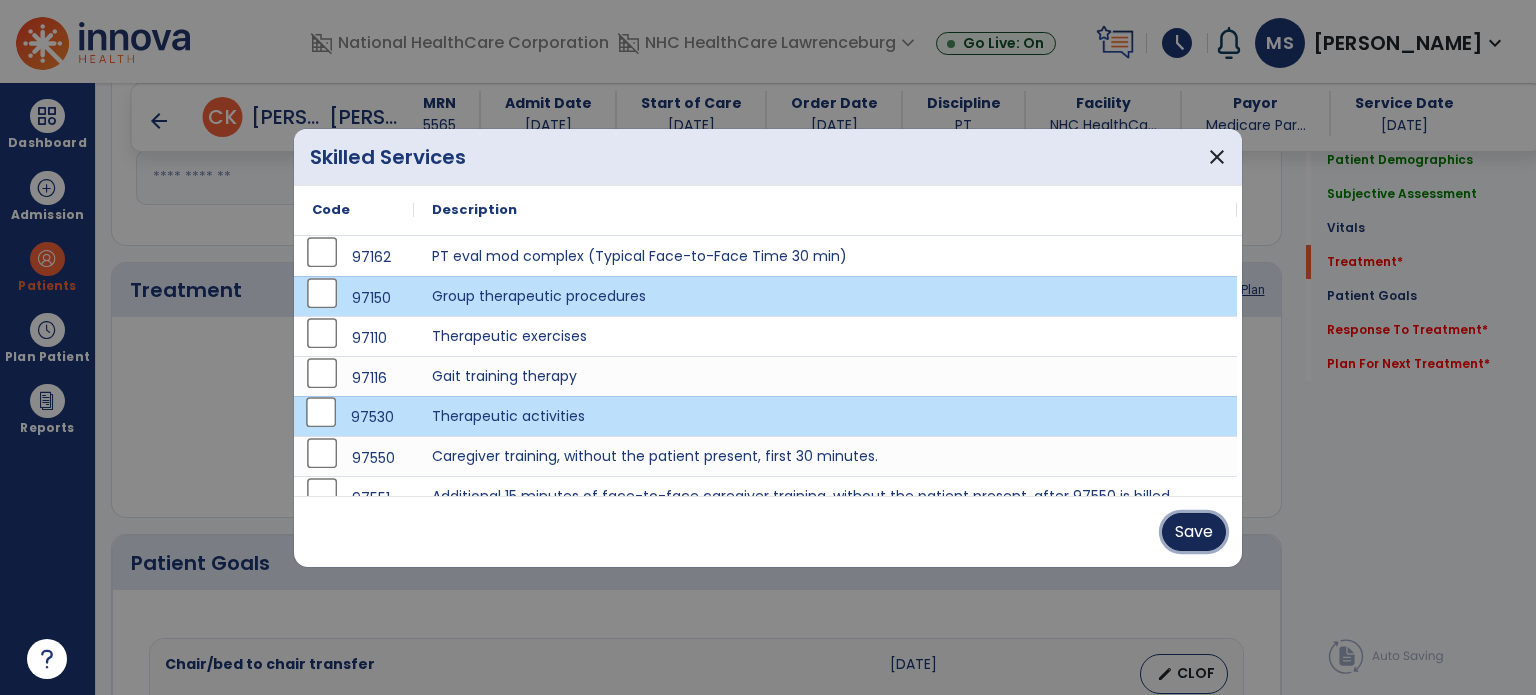 click on "Save" at bounding box center (1194, 532) 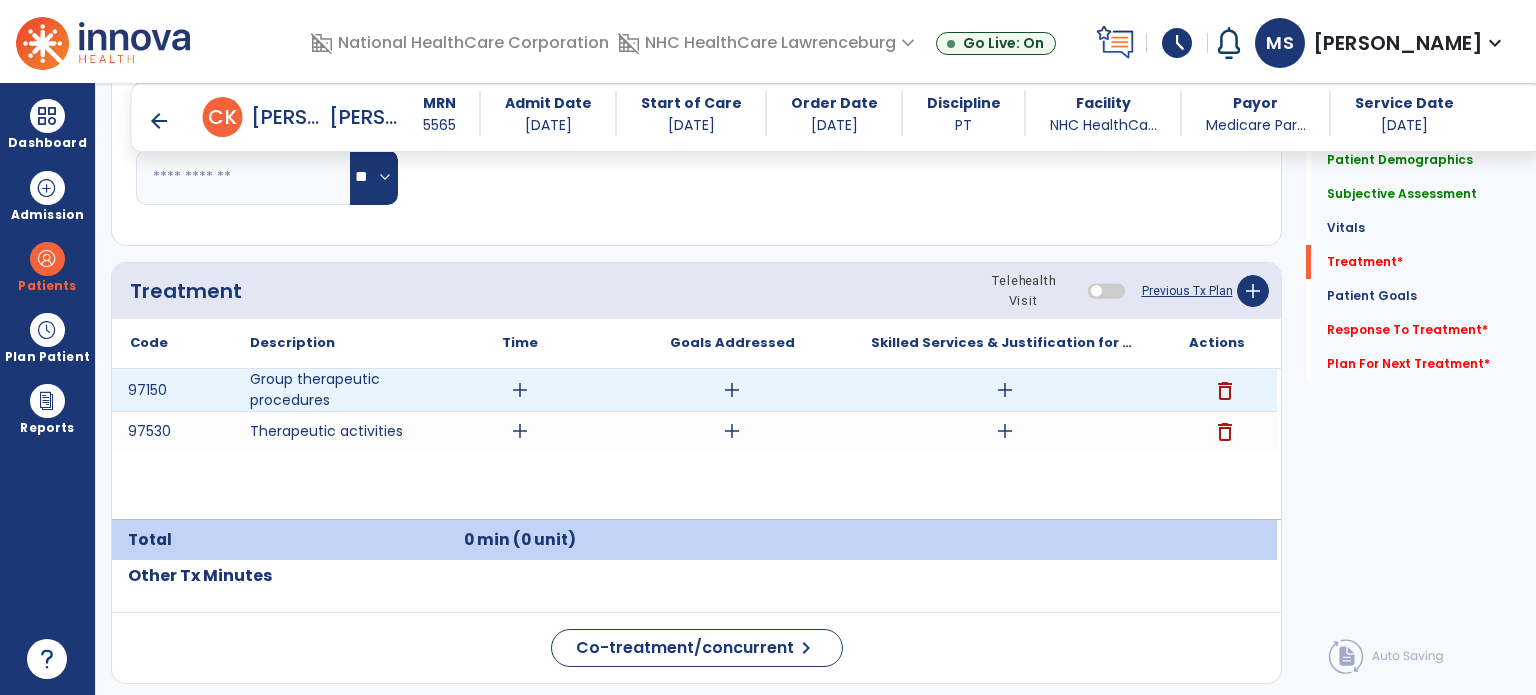 click on "add" at bounding box center [520, 390] 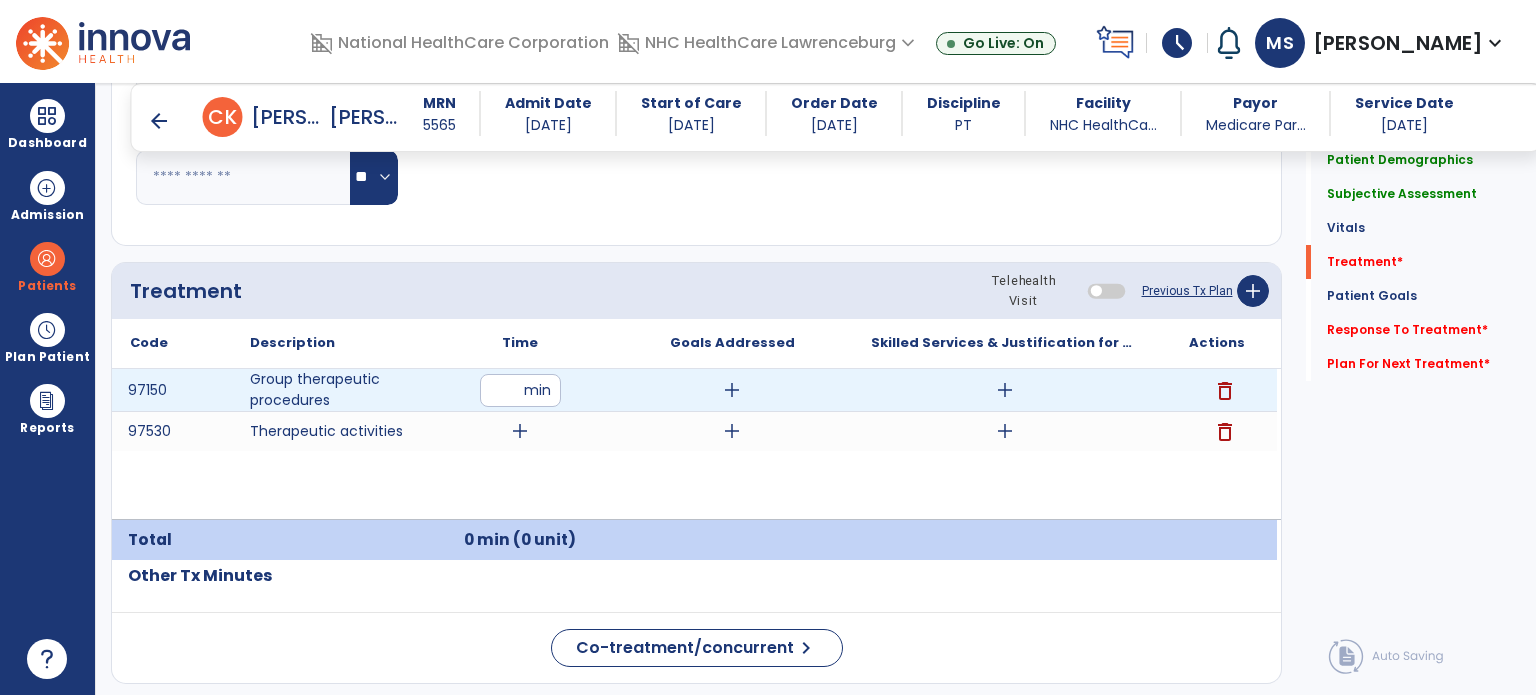 type on "**" 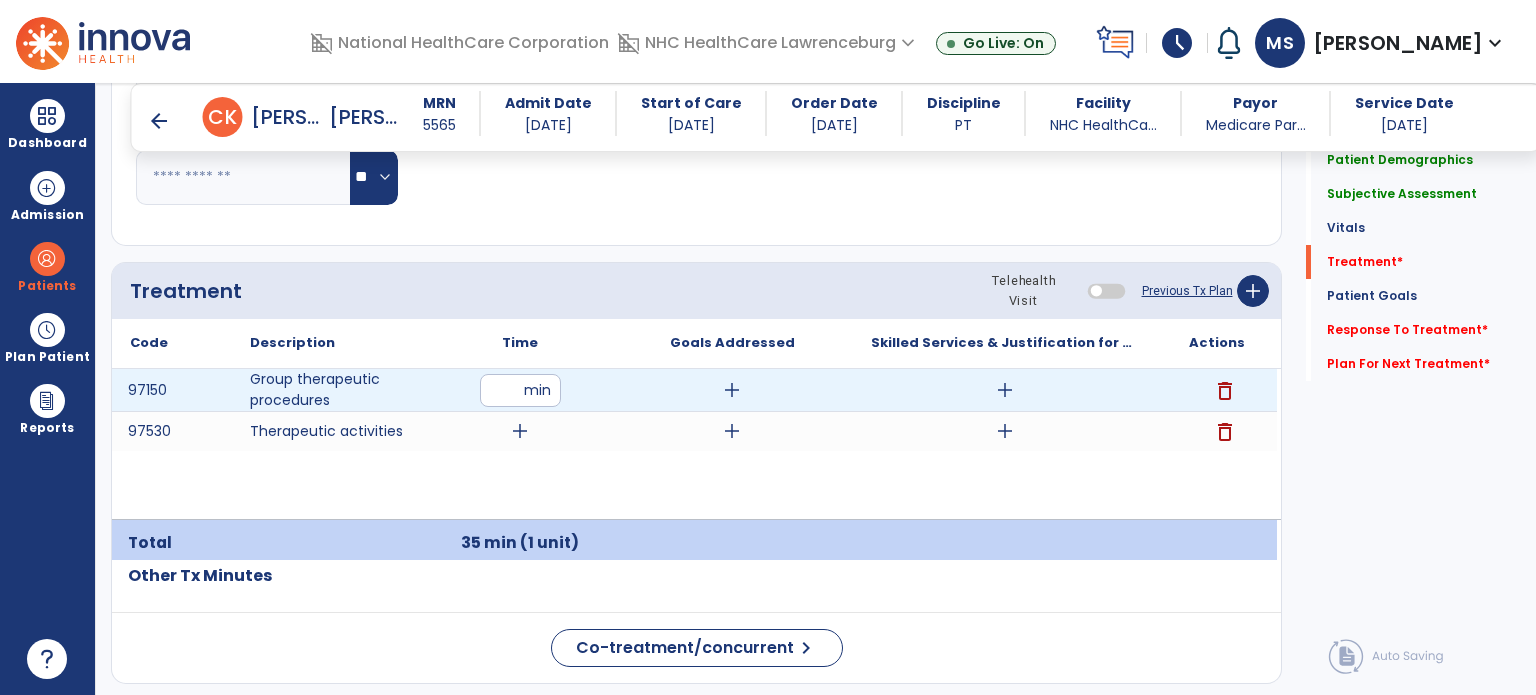 click on "add" at bounding box center [1005, 390] 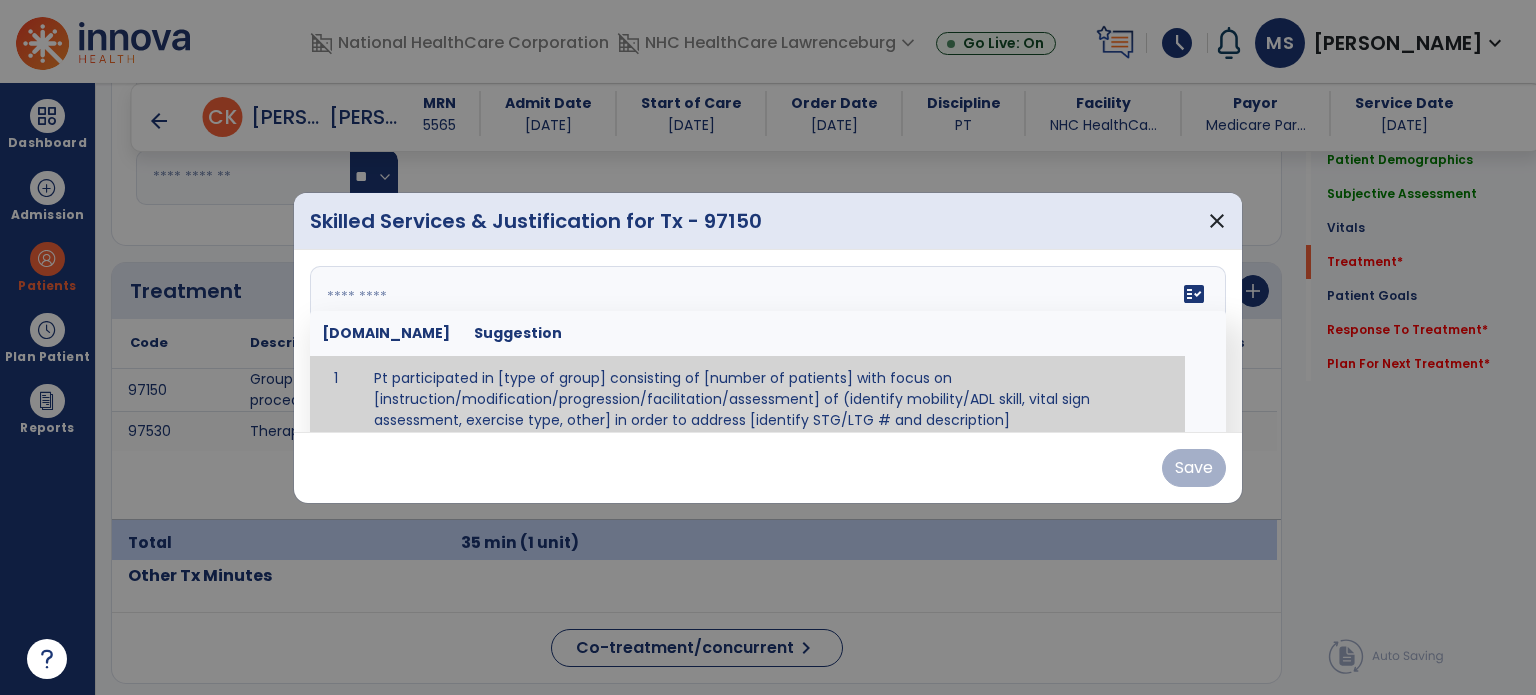 click on "fact_check  [DOMAIN_NAME] Suggestion 1 Pt participated in [type of group] consisting of [number of patients] with focus on [instruction/modification/progression/facilitation/assessment] of (identify mobility/ADL skill, vital sign assessment, exercise type, other] in order to address [identify STG/LTG # and description]" at bounding box center [768, 341] 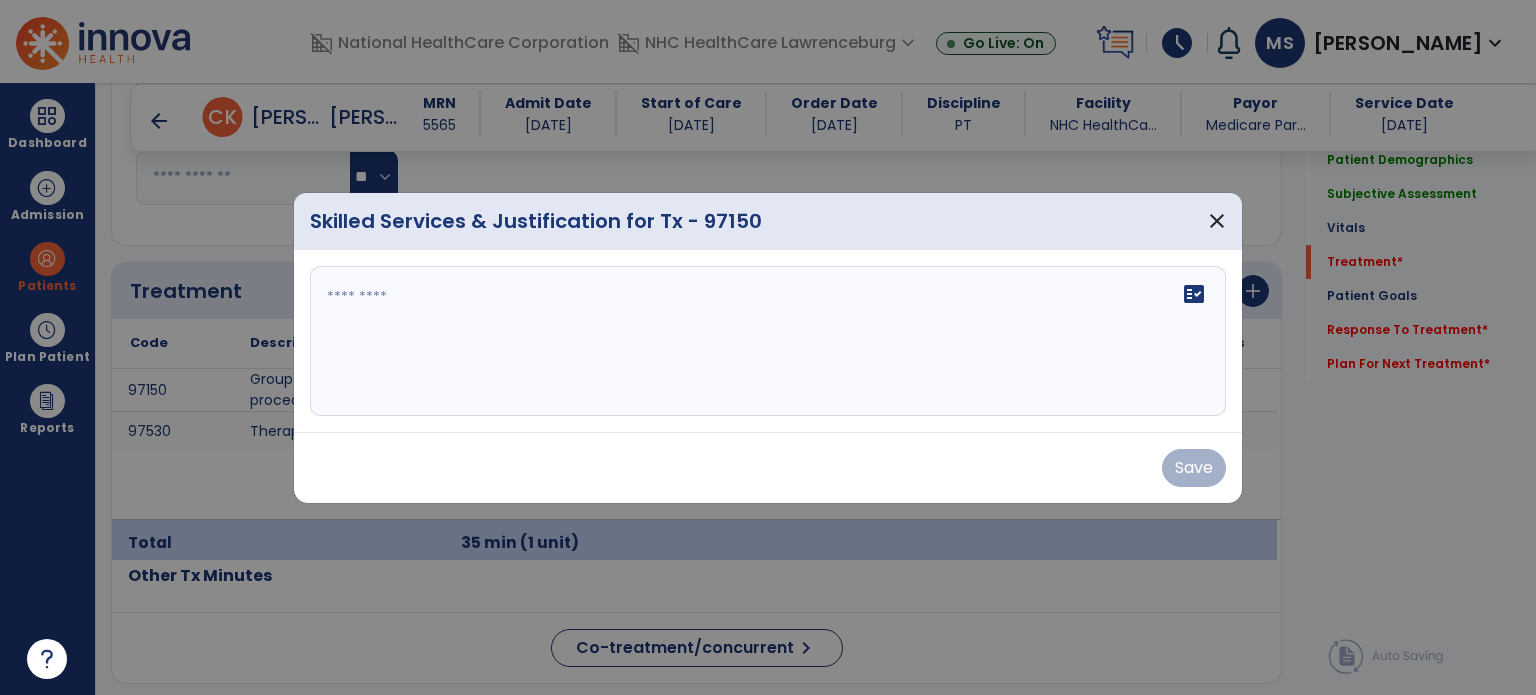 click at bounding box center [768, 341] 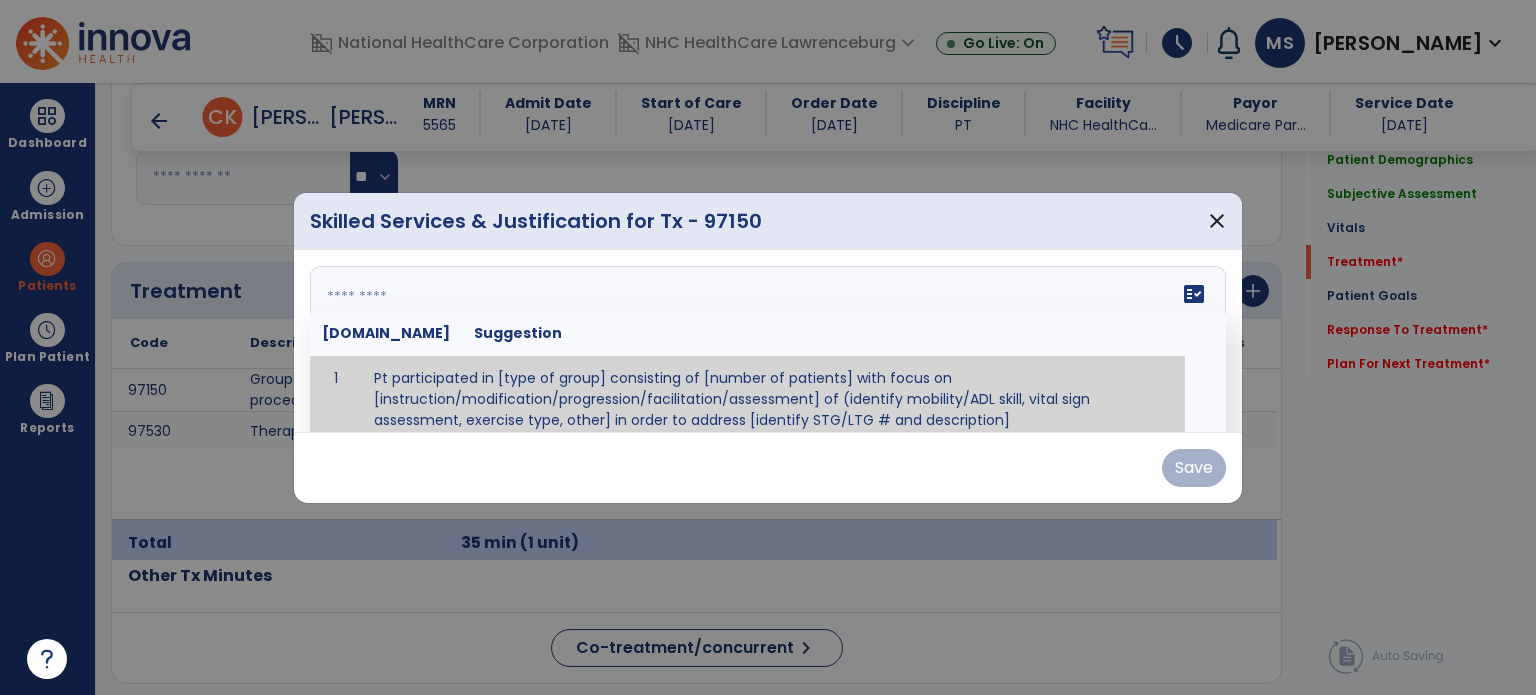 scroll, scrollTop: 12, scrollLeft: 0, axis: vertical 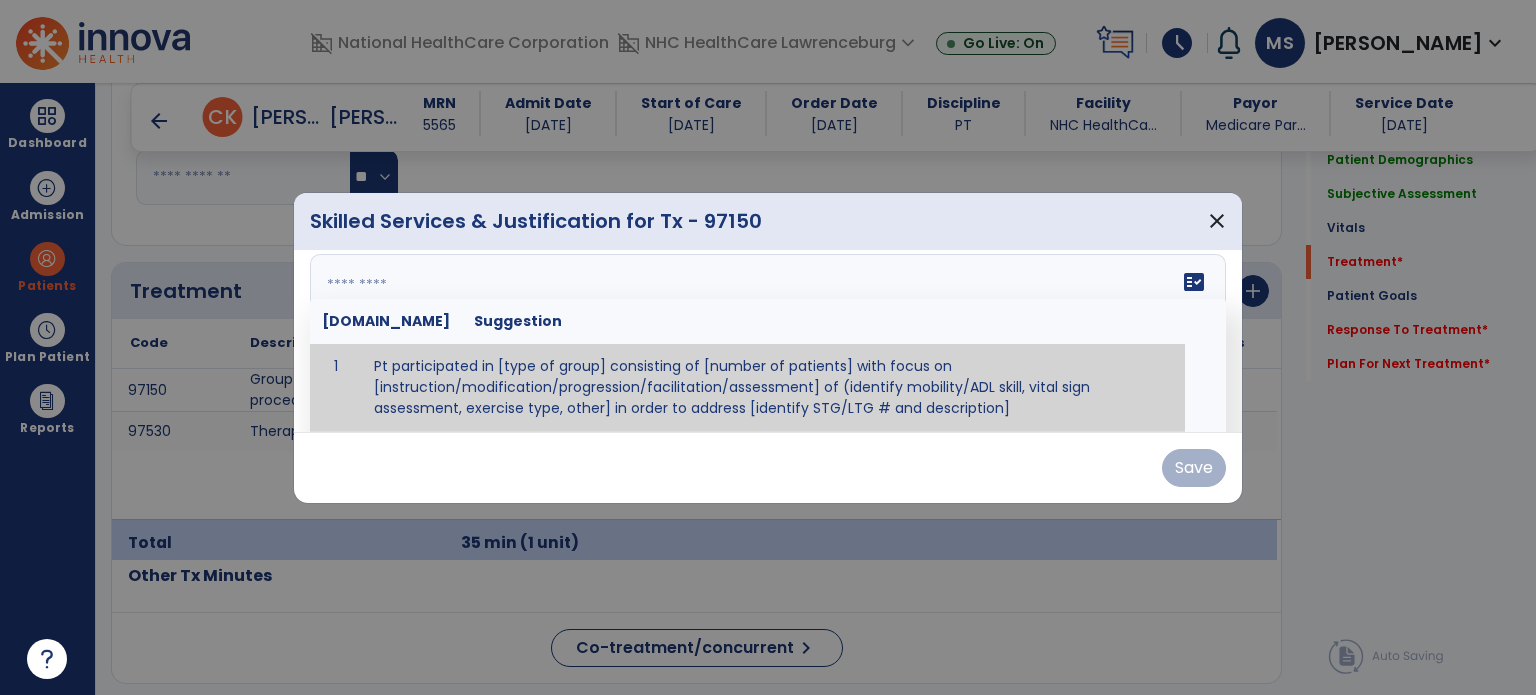 paste on "**********" 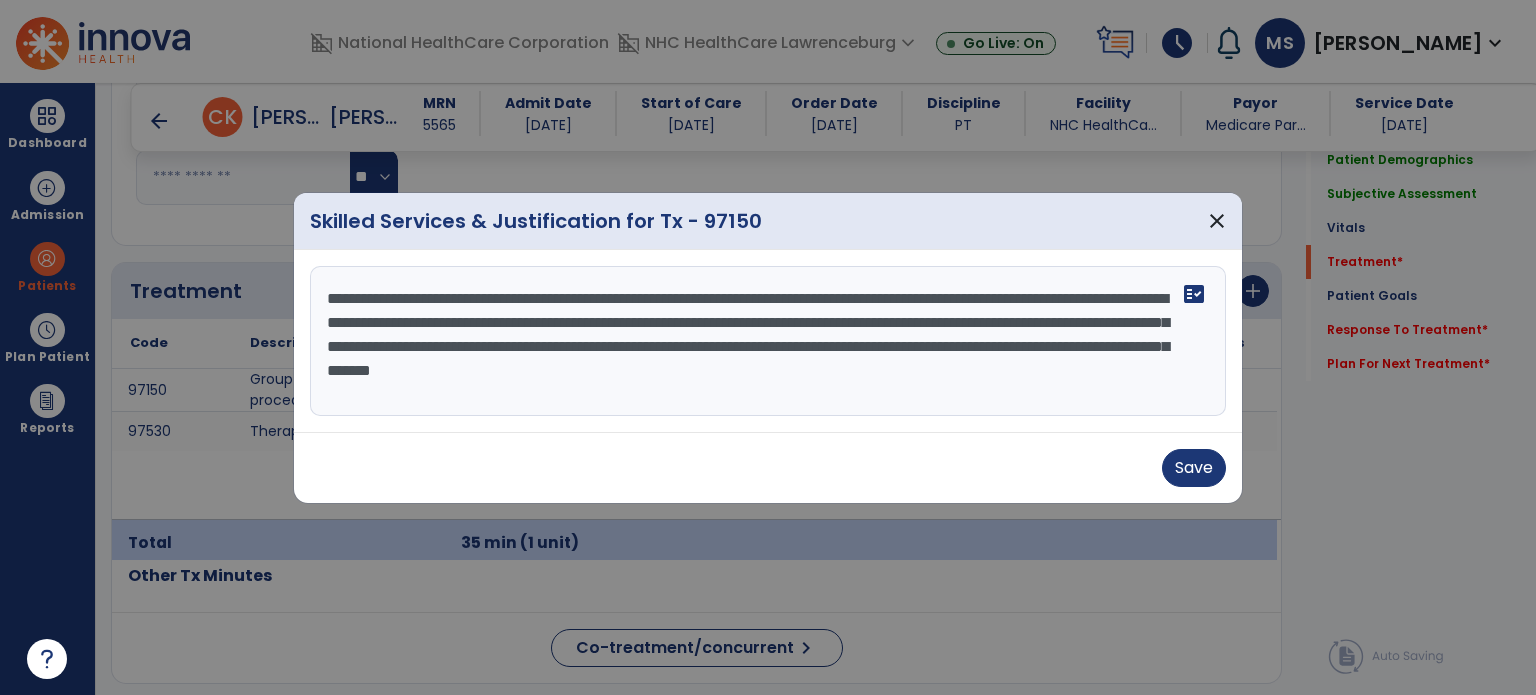 scroll, scrollTop: 0, scrollLeft: 0, axis: both 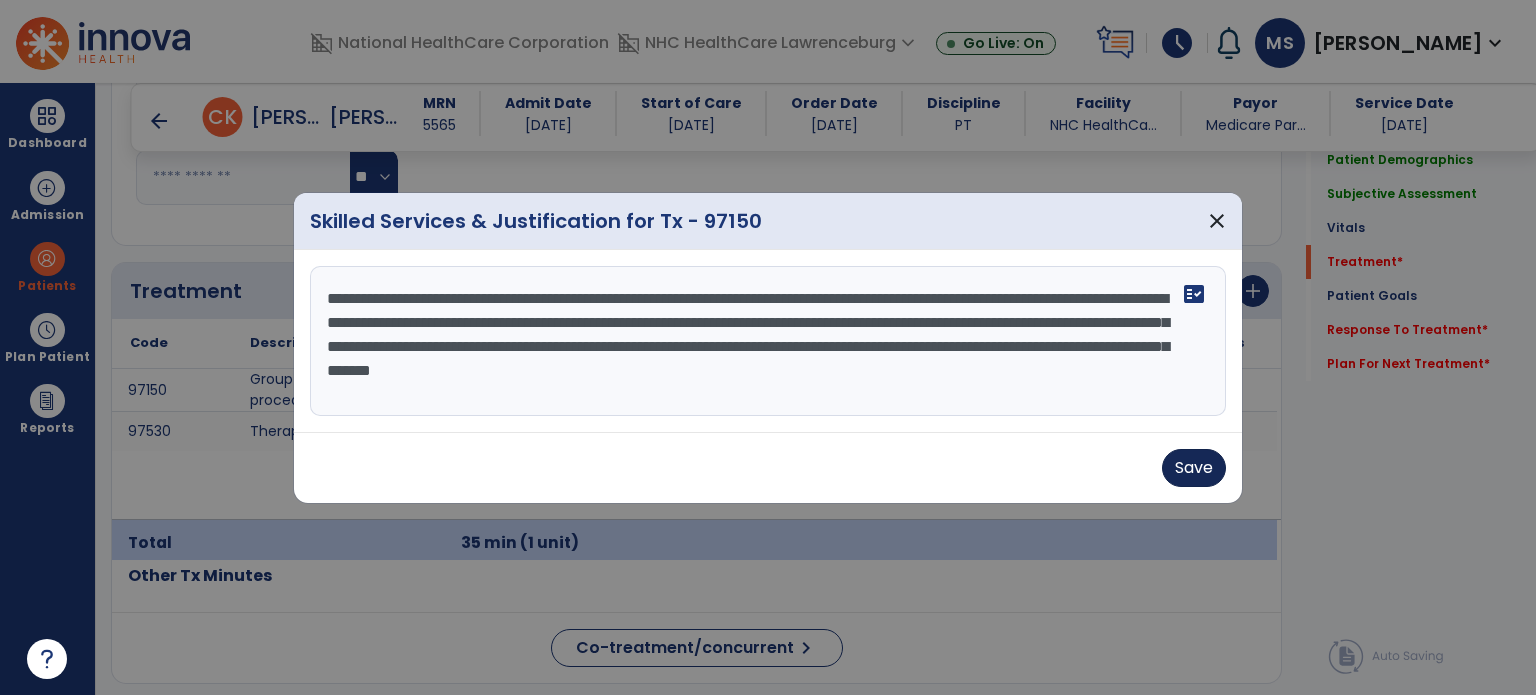 type on "**********" 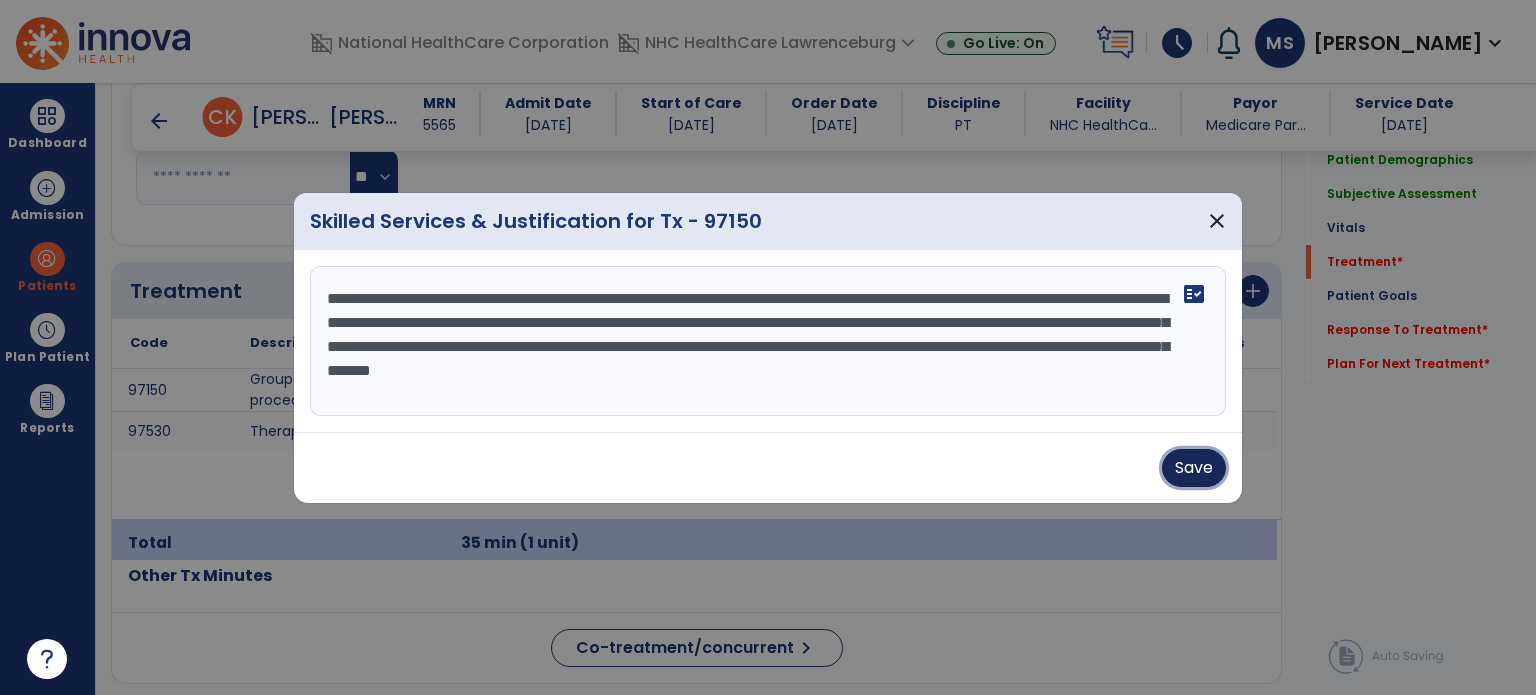 click on "Save" at bounding box center [1194, 468] 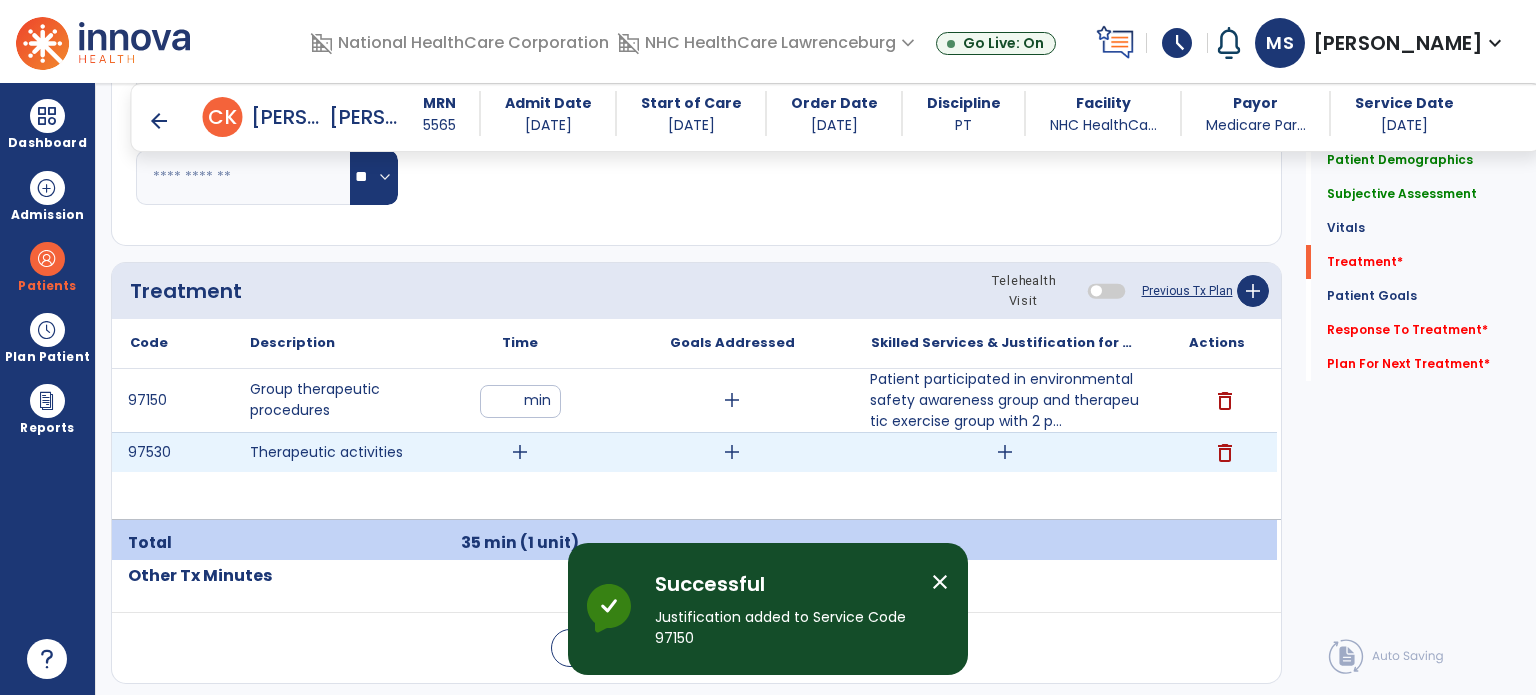 click on "add" at bounding box center (520, 452) 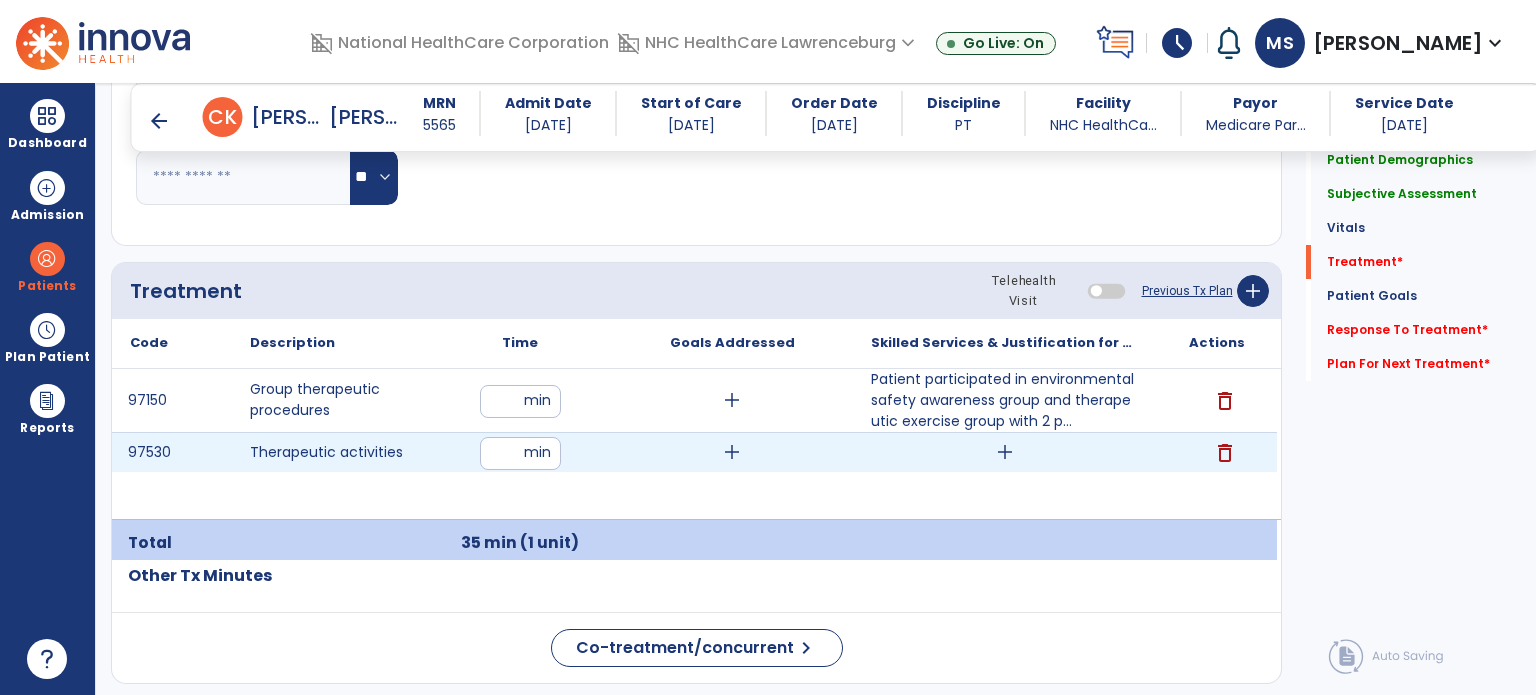 type on "**" 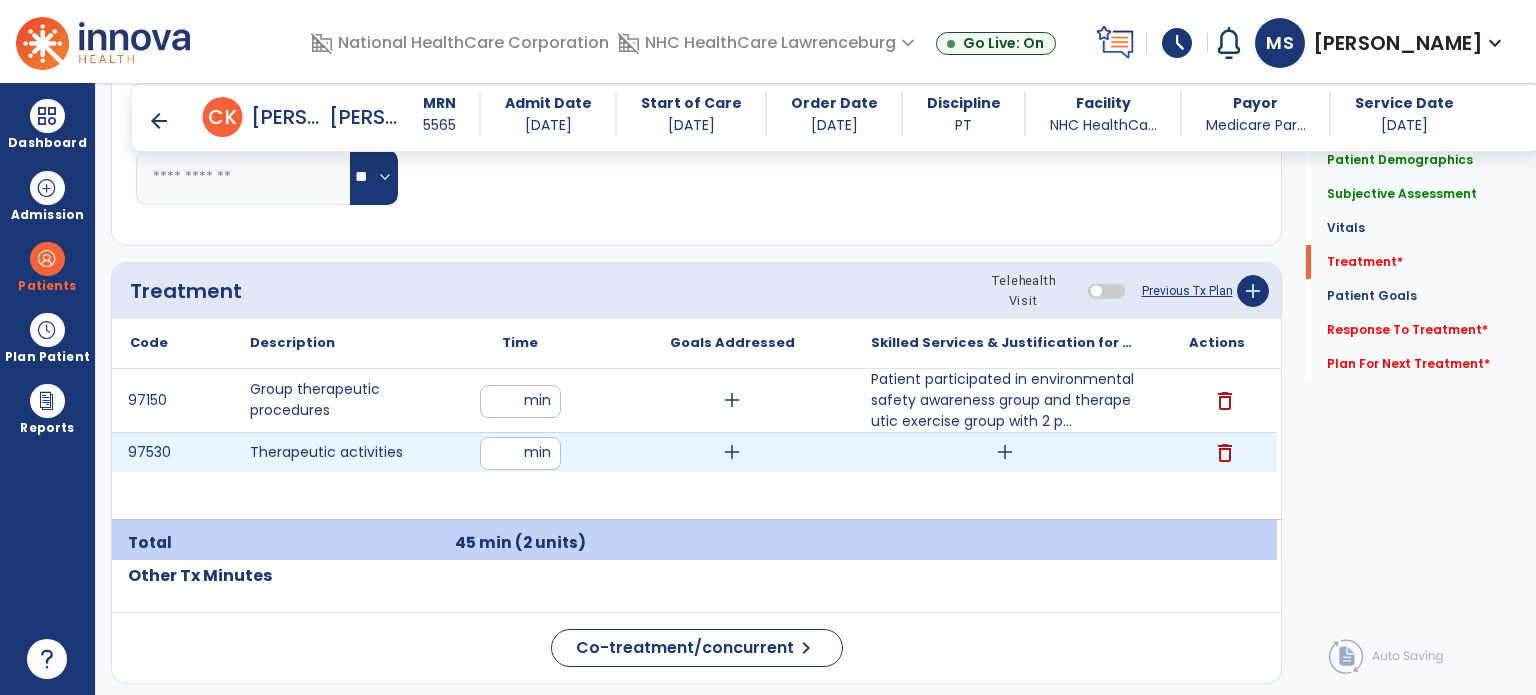click on "add" at bounding box center [1005, 452] 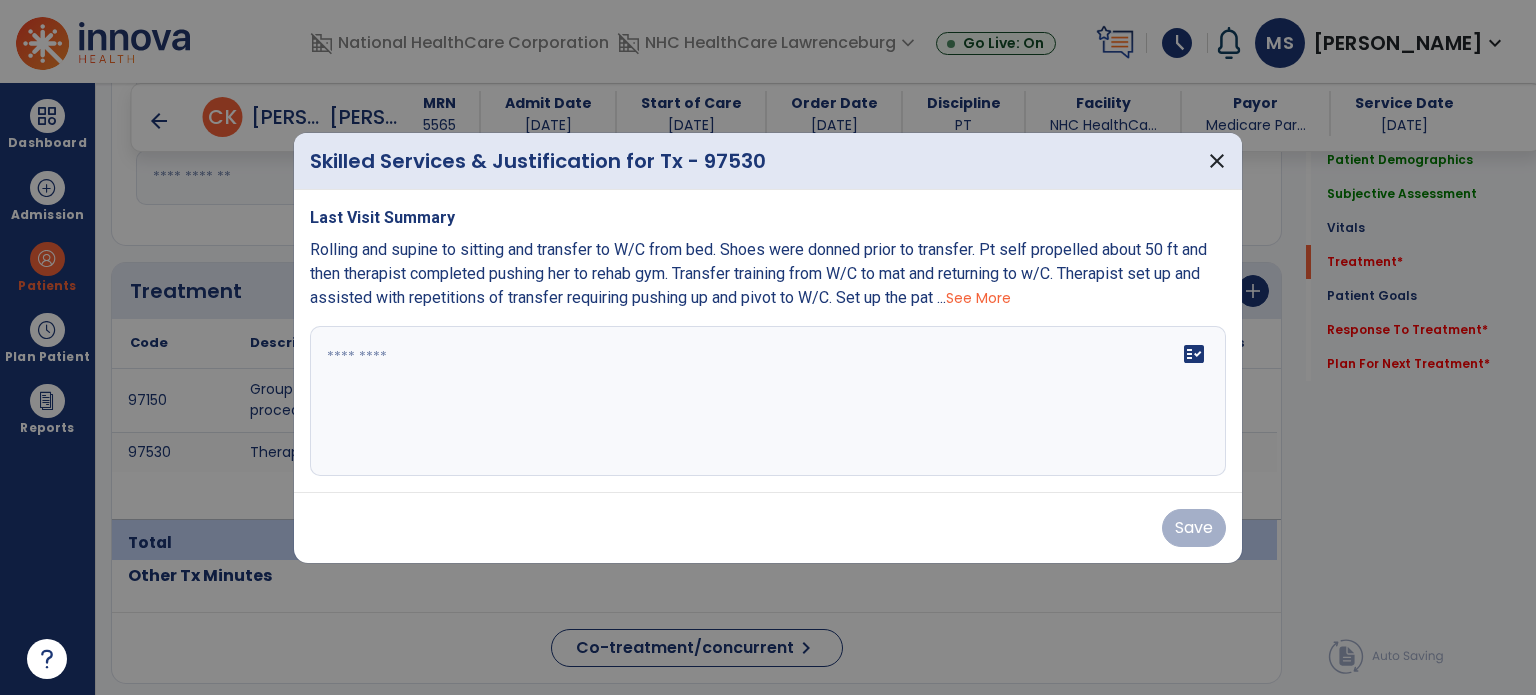 click on "See More" at bounding box center [978, 298] 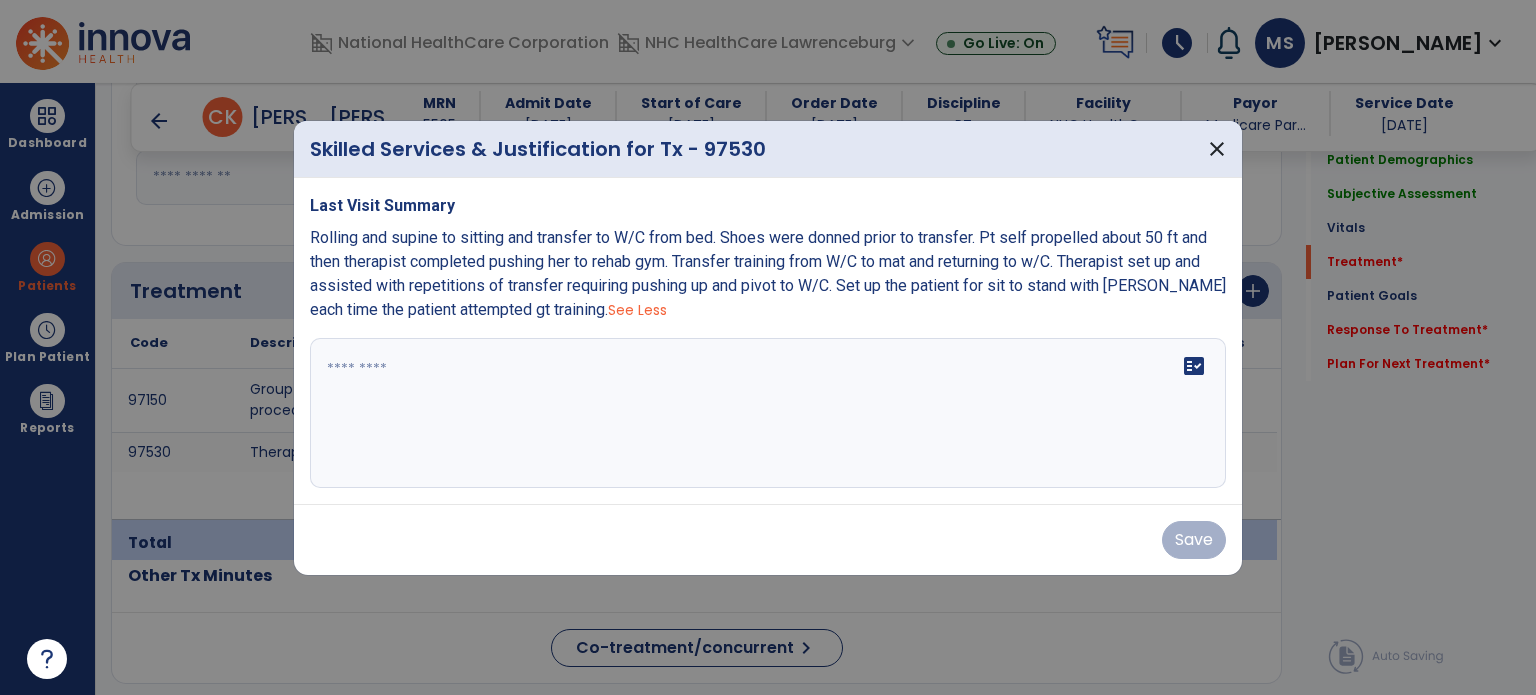 click on "fact_check" at bounding box center [768, 413] 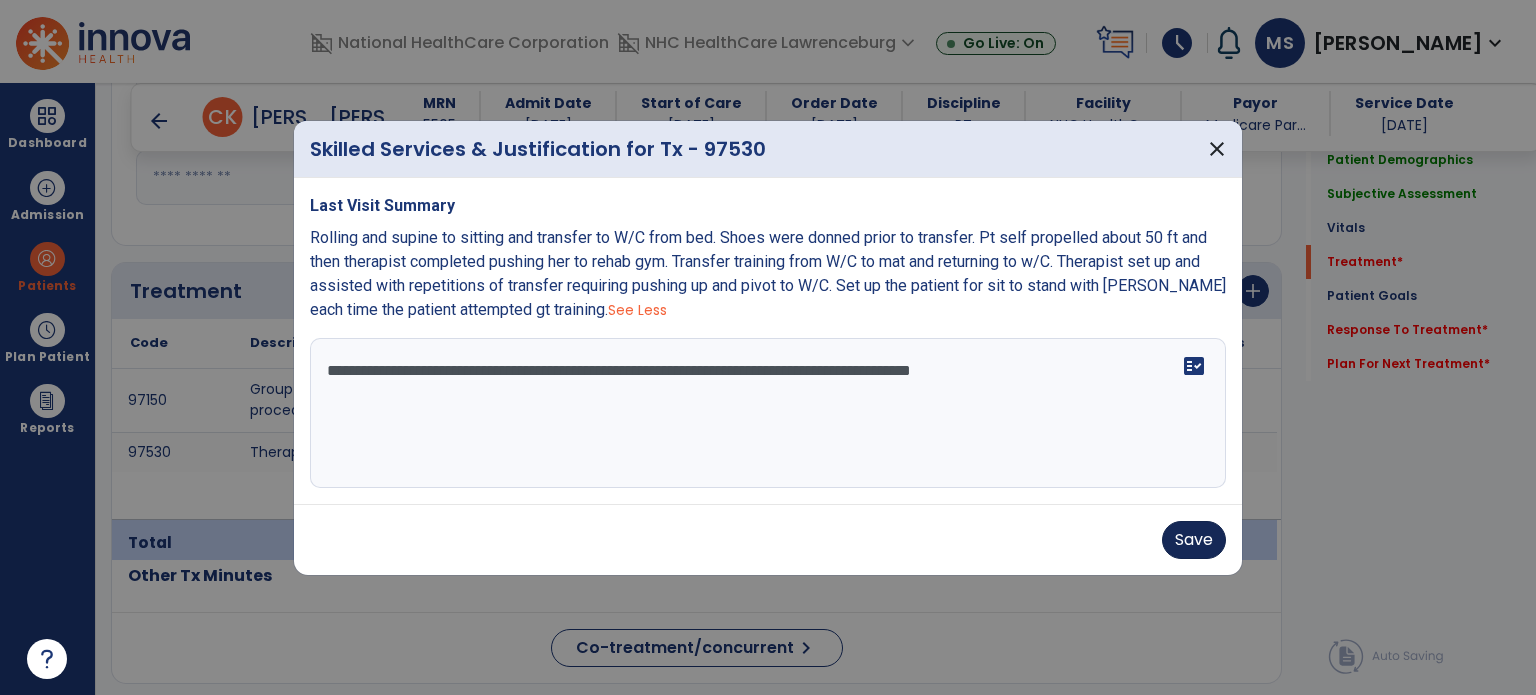 type on "**********" 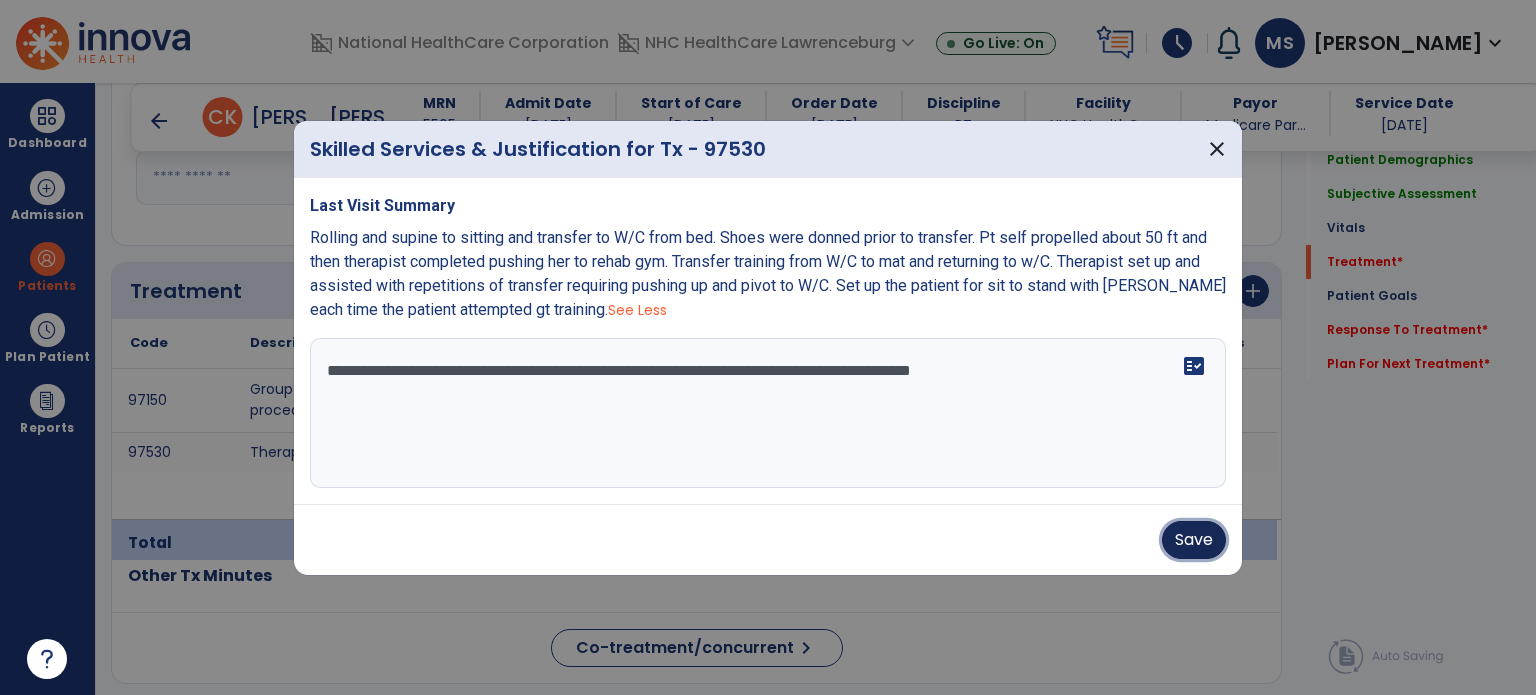 click on "Save" at bounding box center (1194, 540) 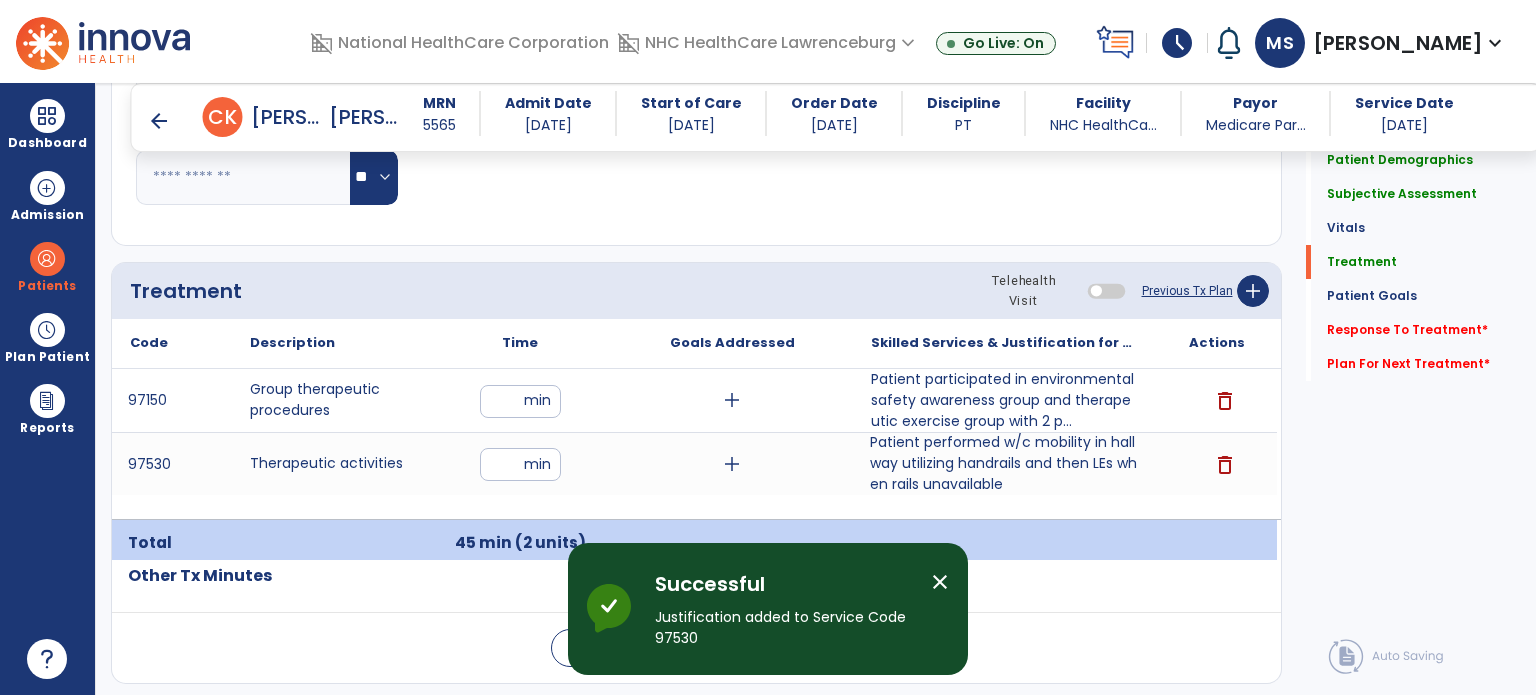 click on "close" at bounding box center [940, 582] 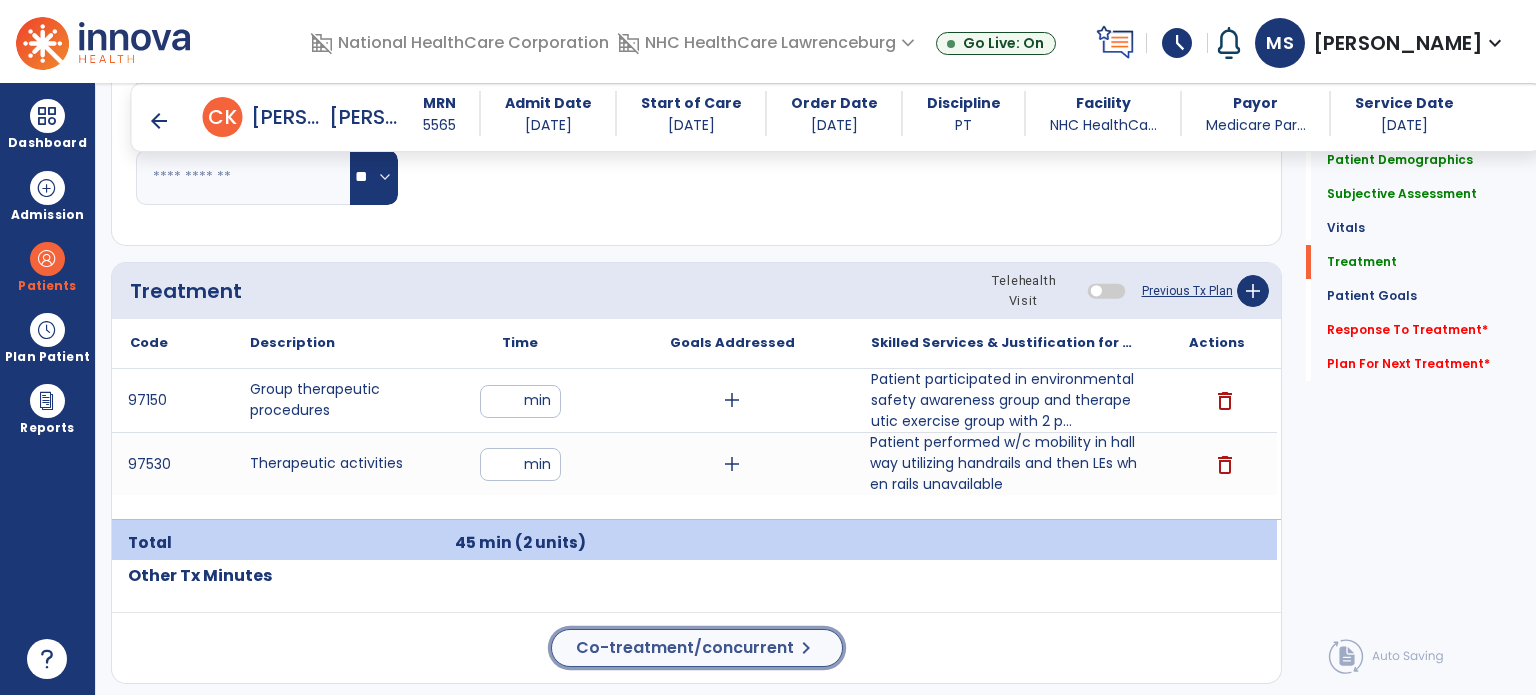 click on "Co-treatment/concurrent" 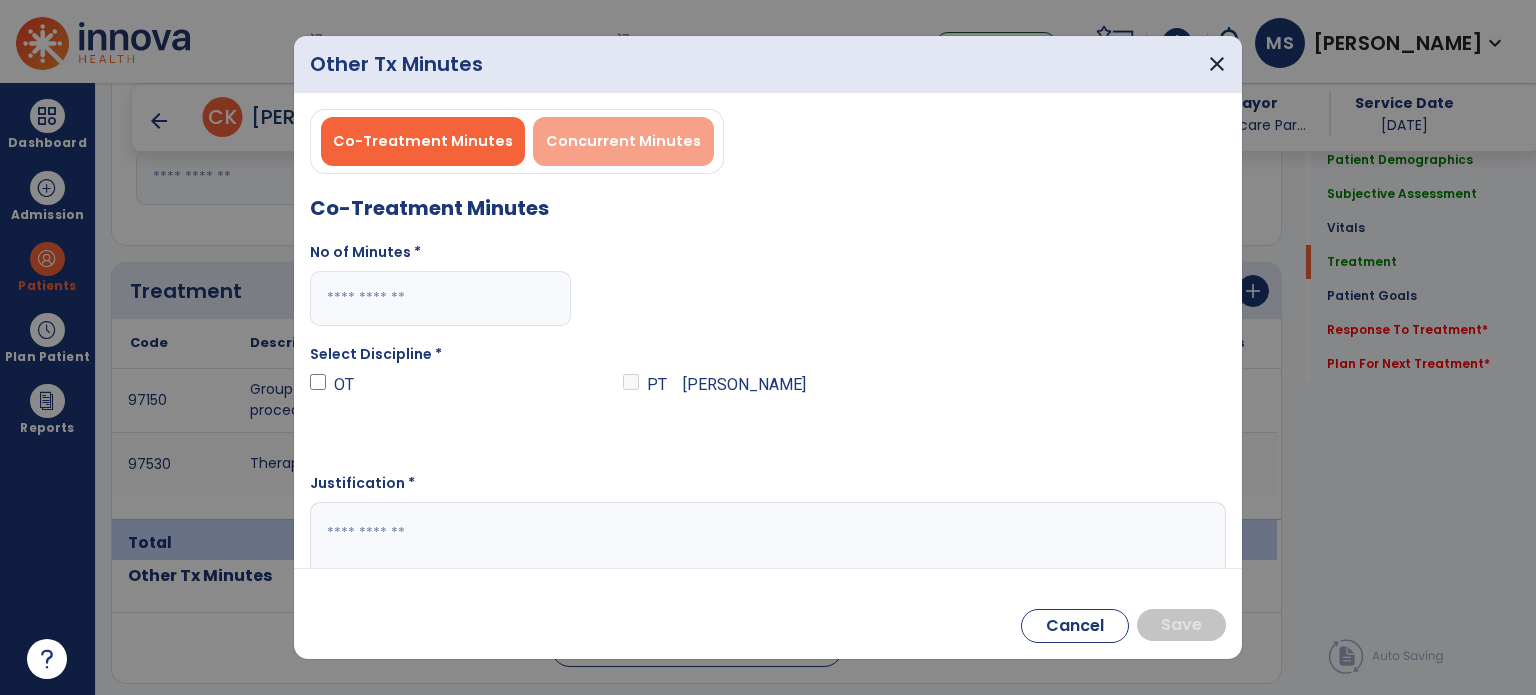 click on "Concurrent Minutes" at bounding box center (623, 141) 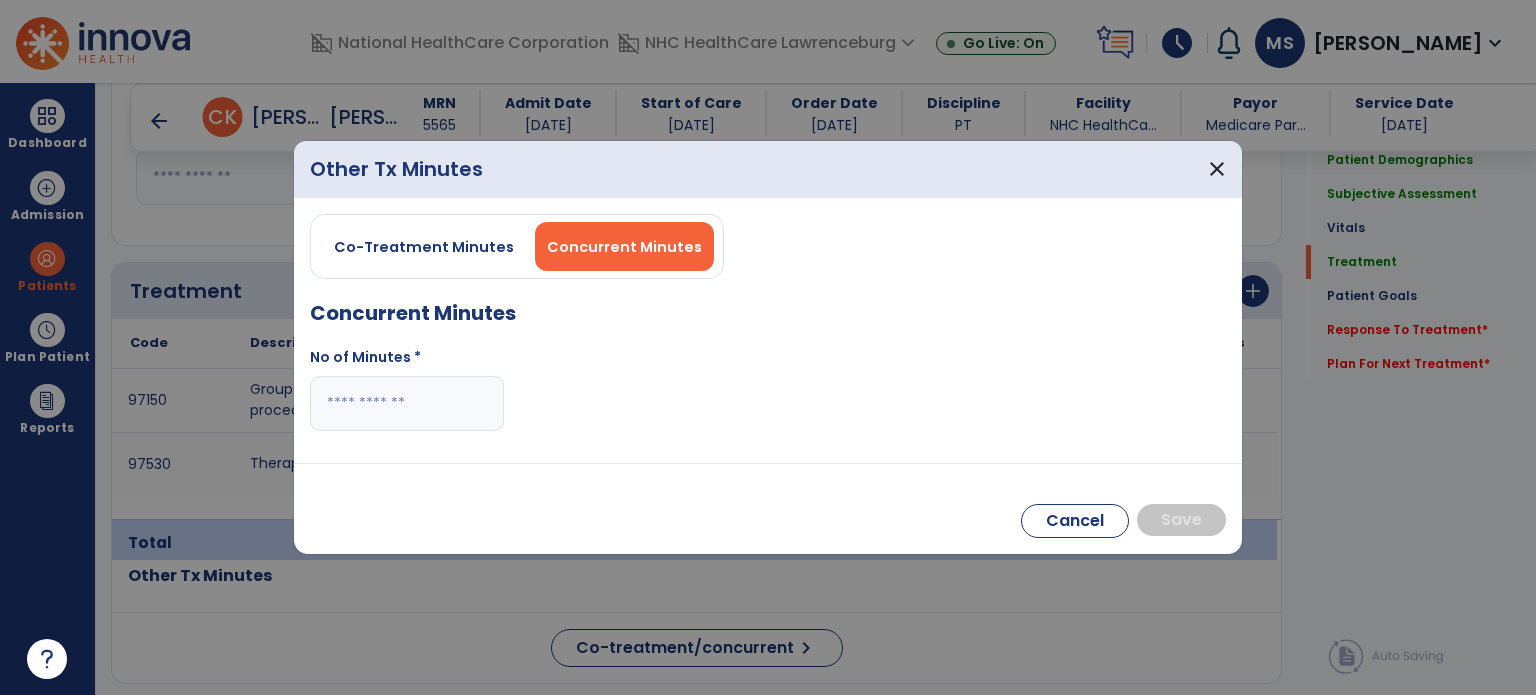 click at bounding box center [407, 403] 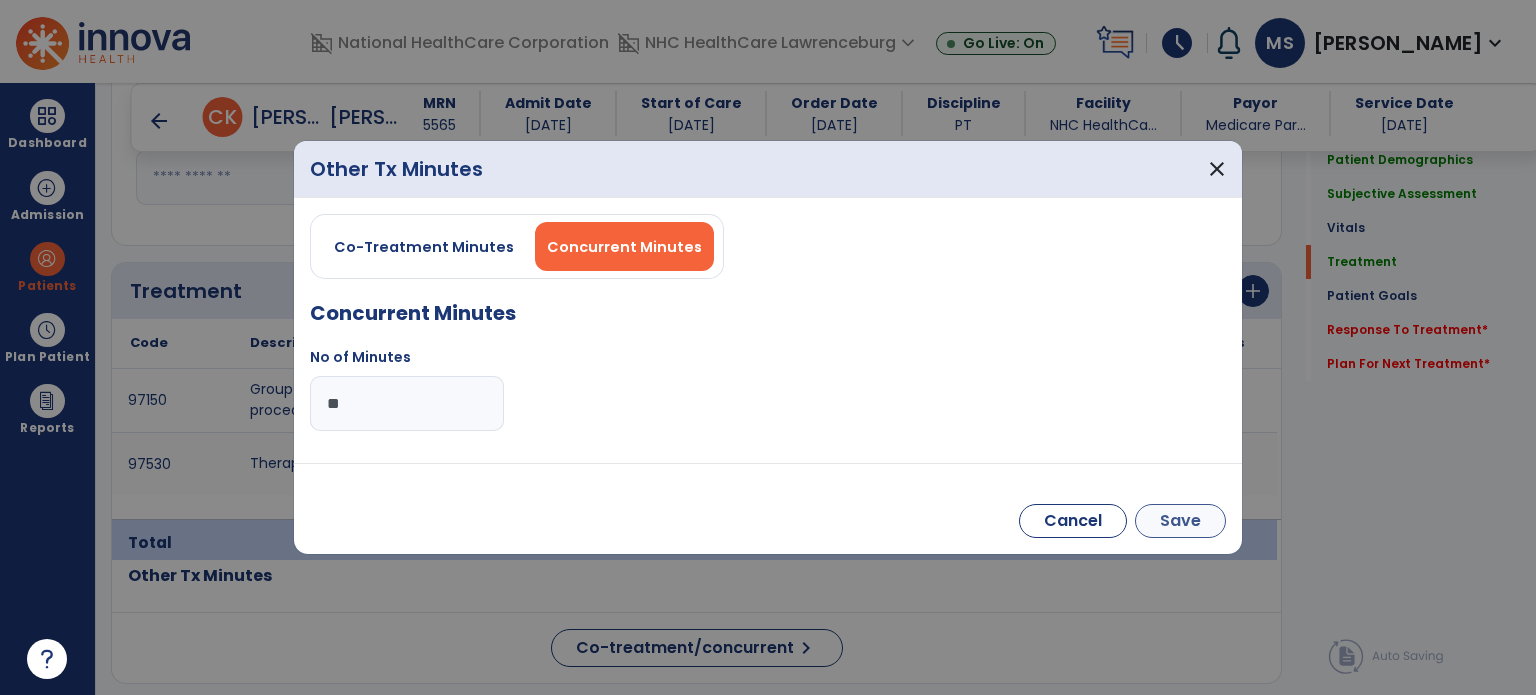 type on "**" 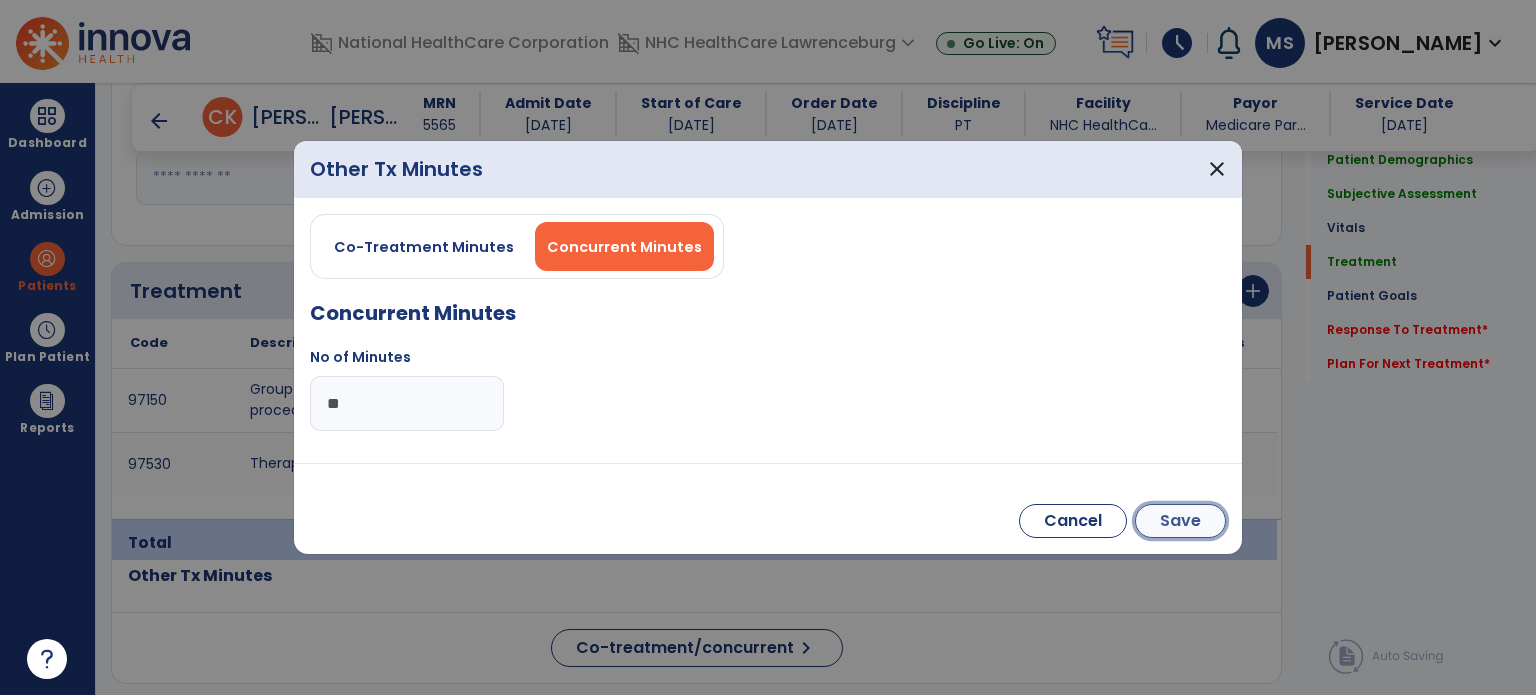 click on "Save" at bounding box center [1180, 521] 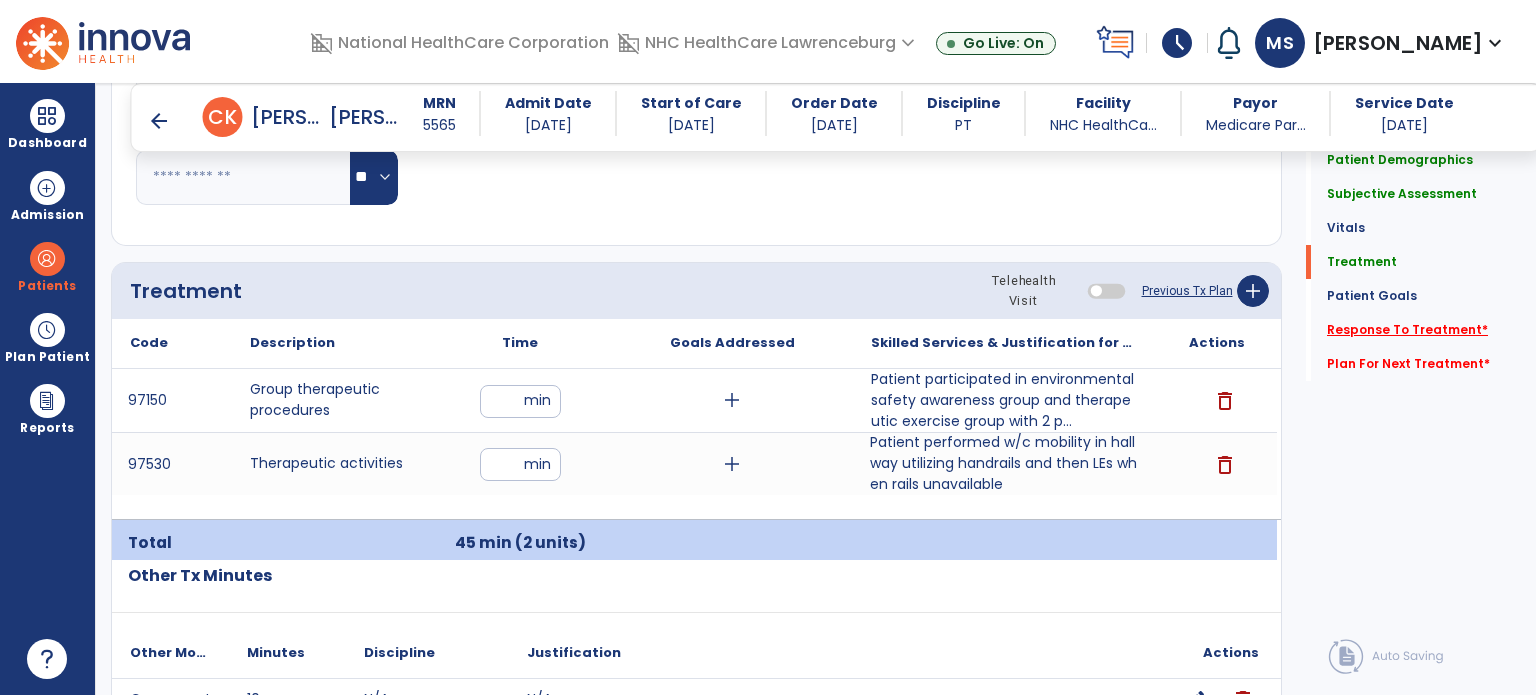 click on "Response To Treatment   *" 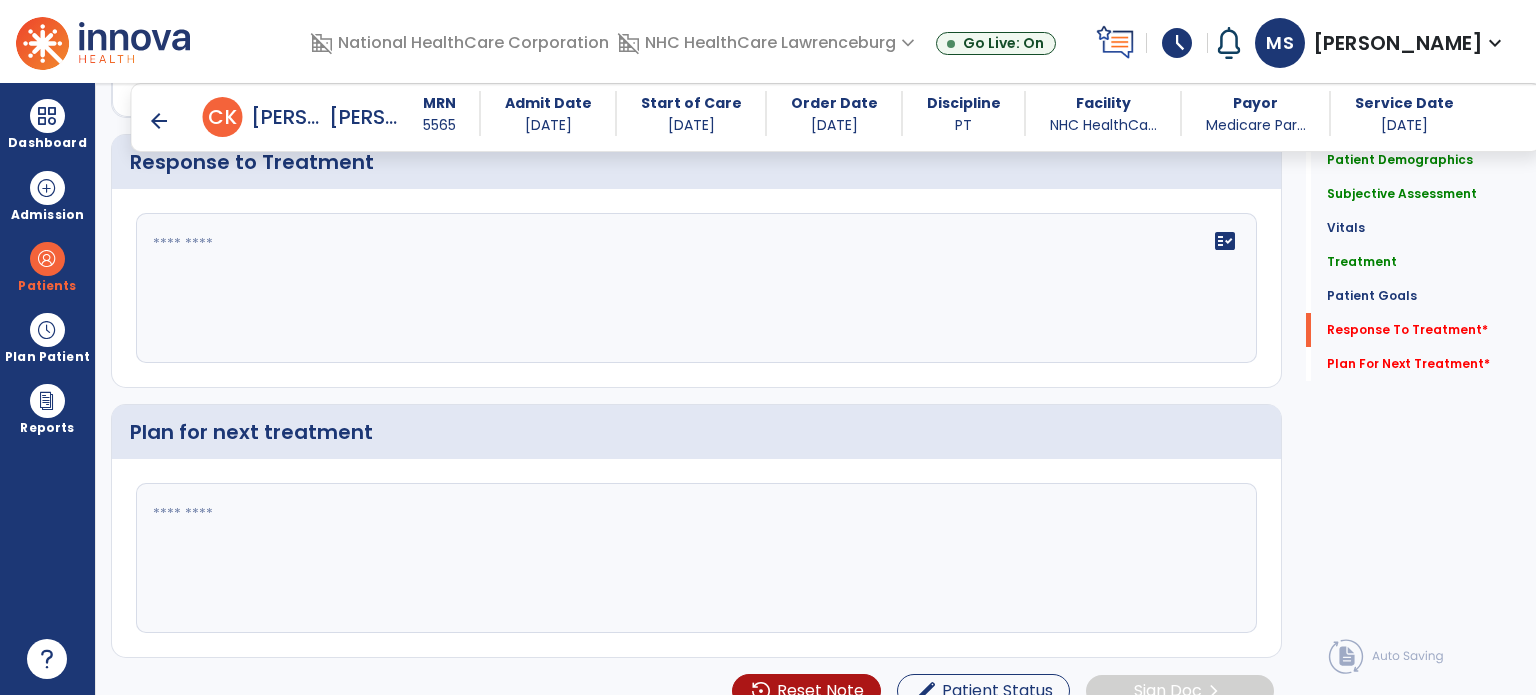 scroll, scrollTop: 2671, scrollLeft: 0, axis: vertical 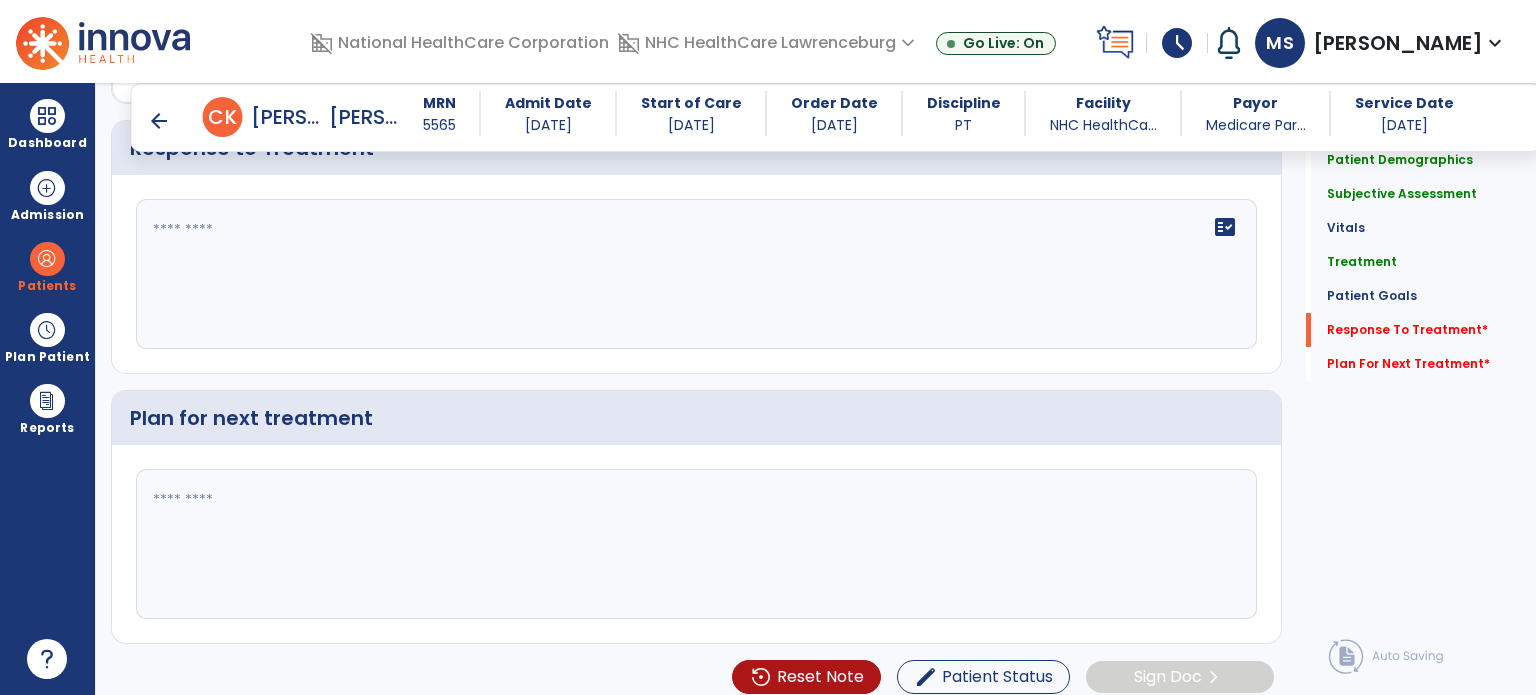 click on "fact_check" 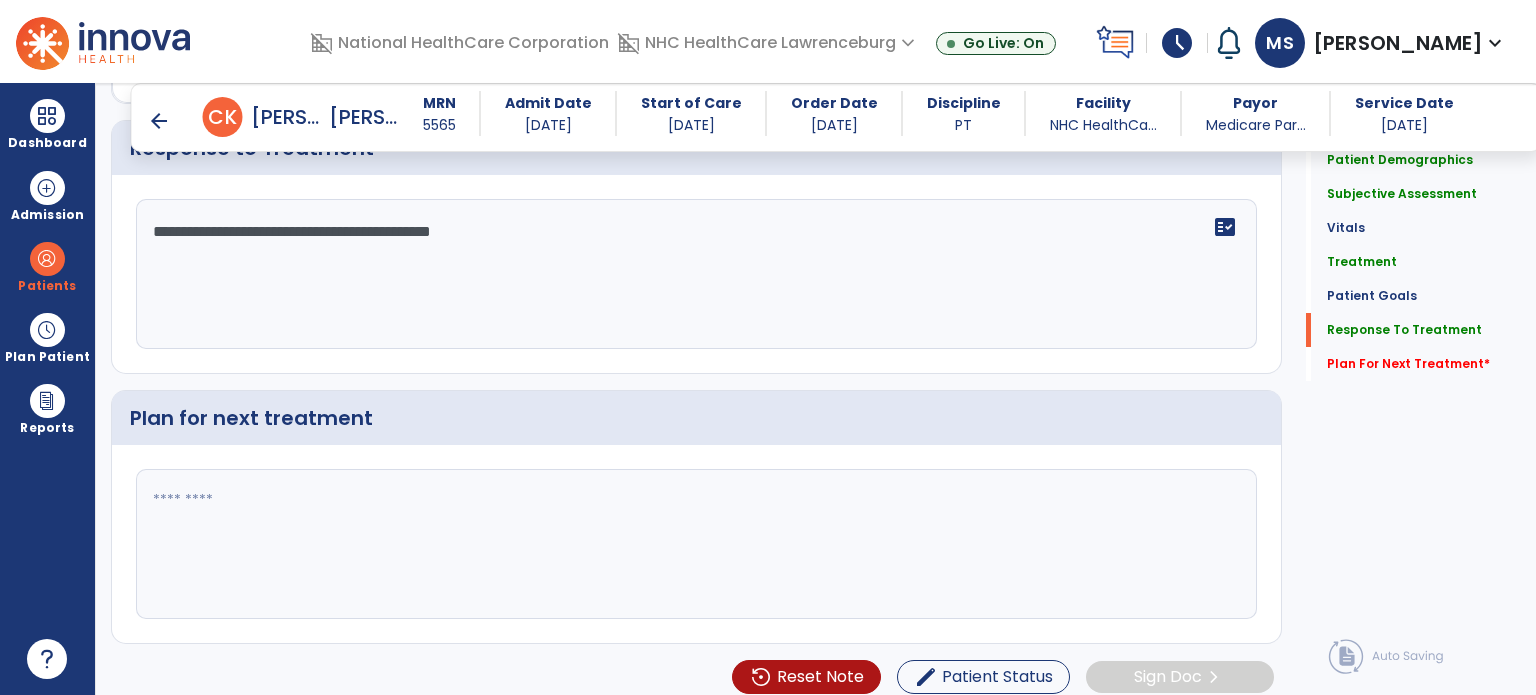type on "**********" 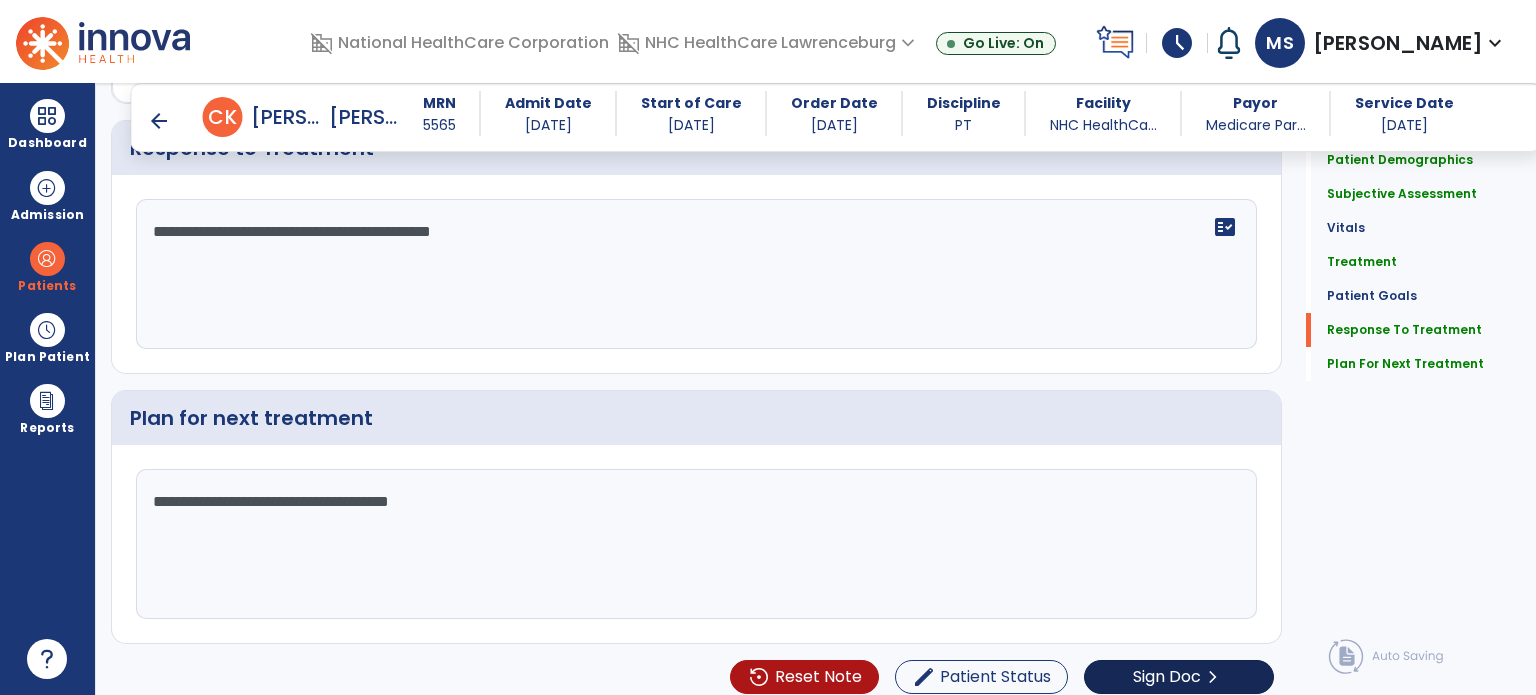 type on "**********" 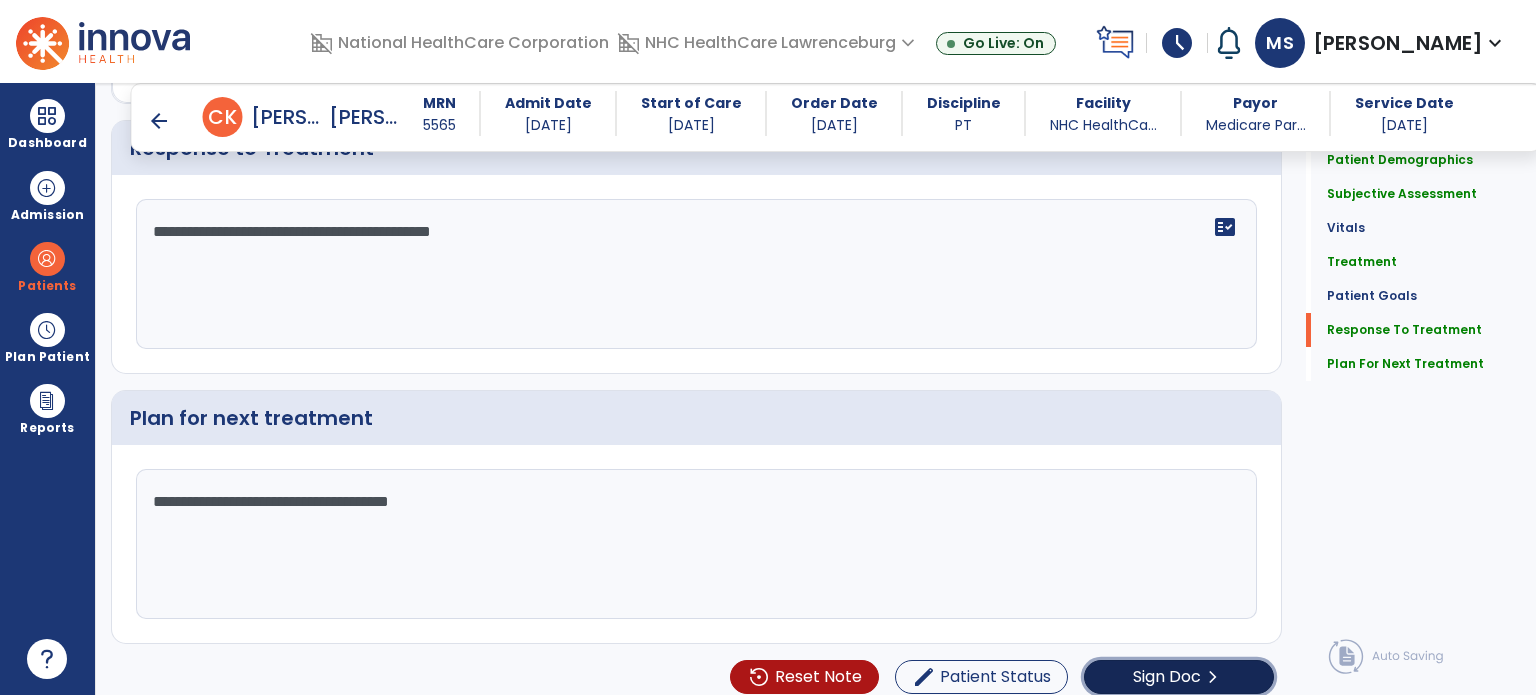 click on "Sign Doc  chevron_right" 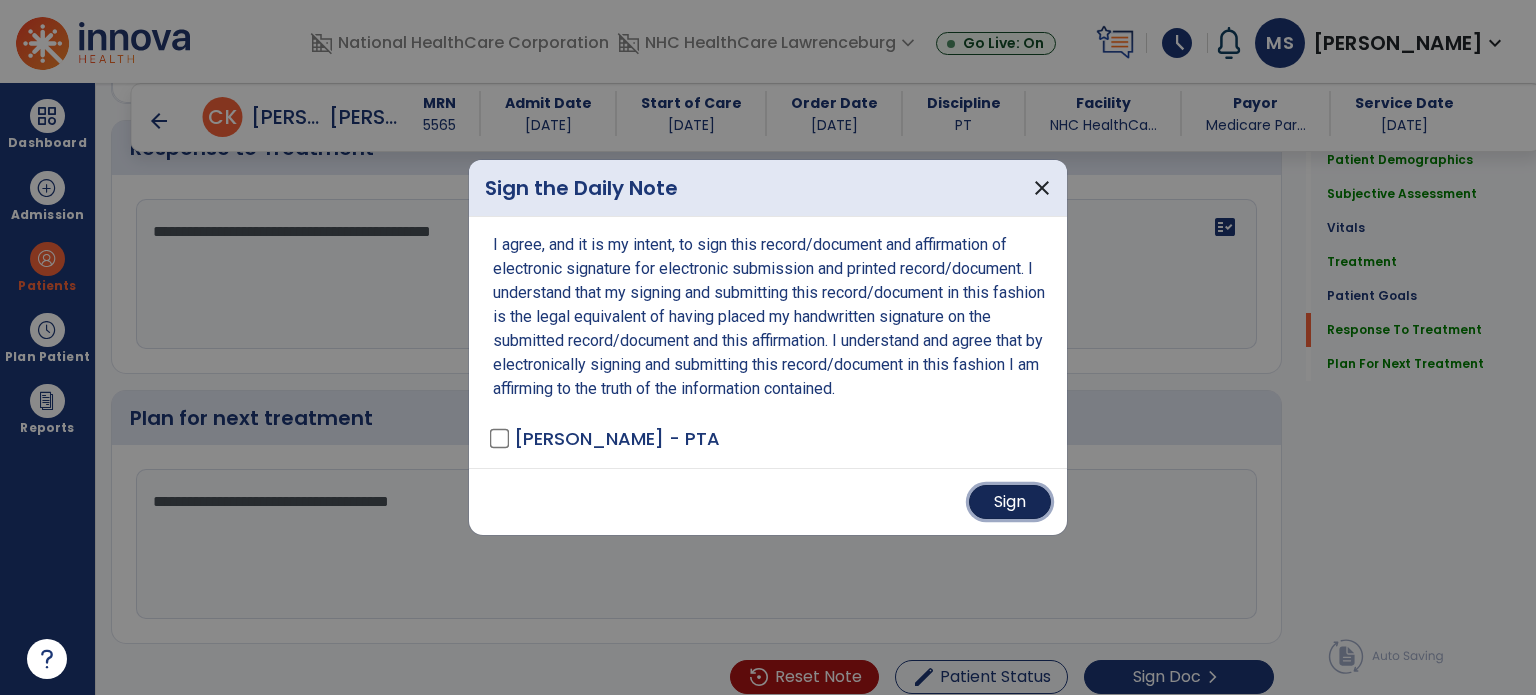 click on "Sign" at bounding box center [1010, 502] 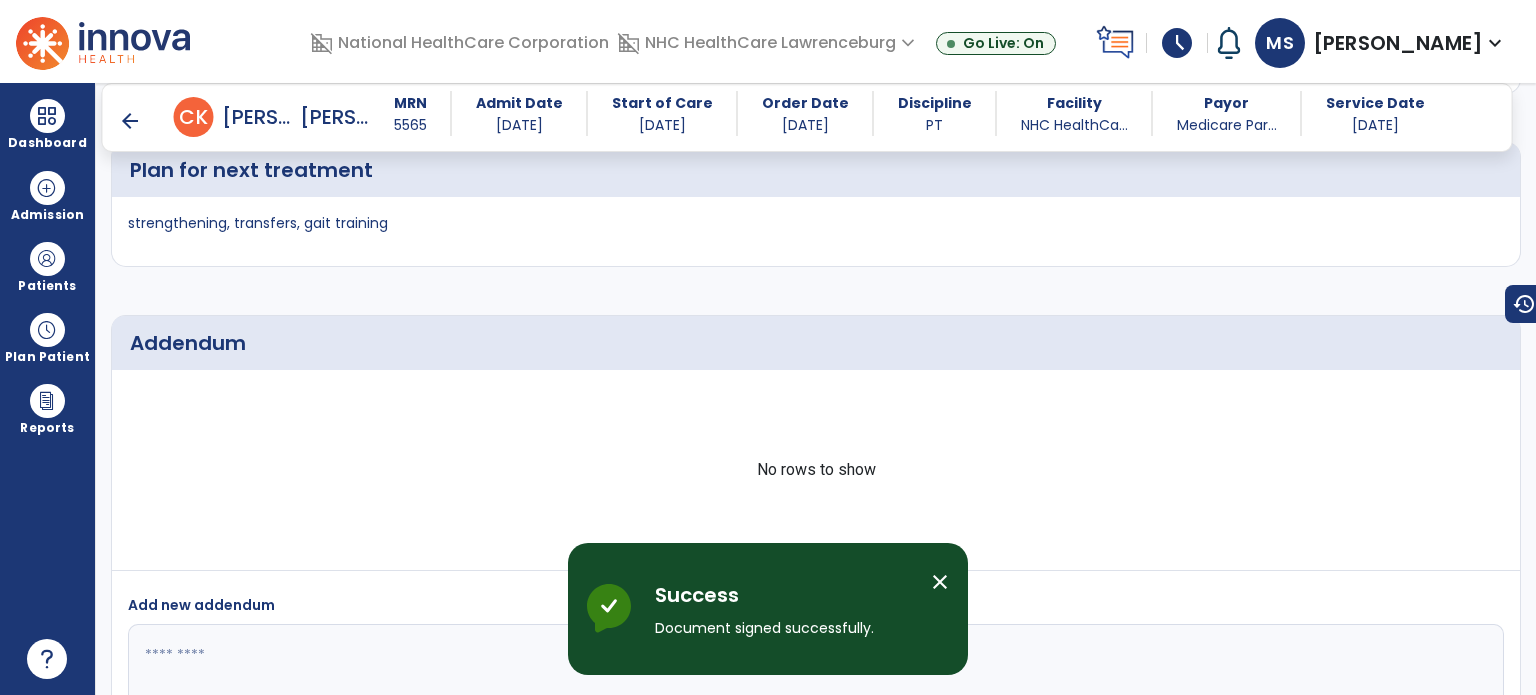 scroll, scrollTop: 3890, scrollLeft: 0, axis: vertical 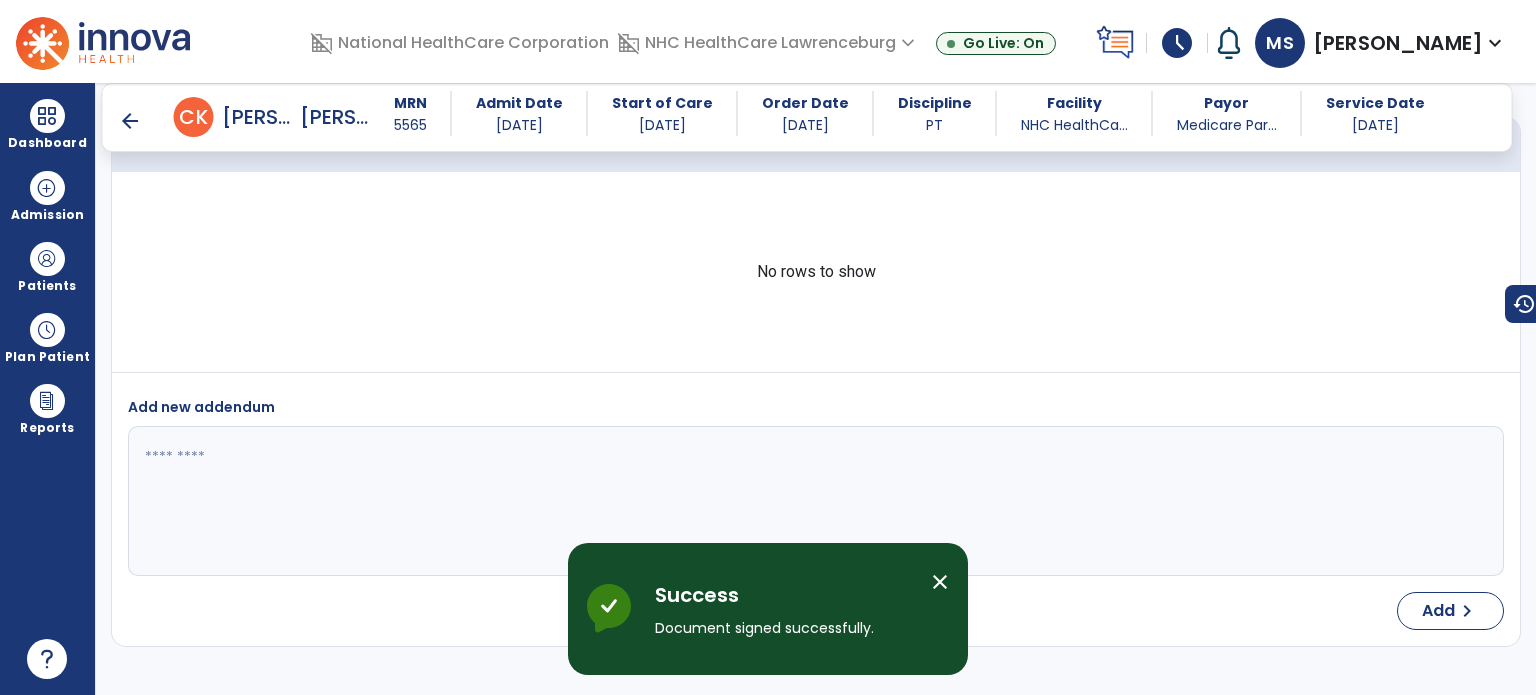 click on "arrow_back" at bounding box center (130, 121) 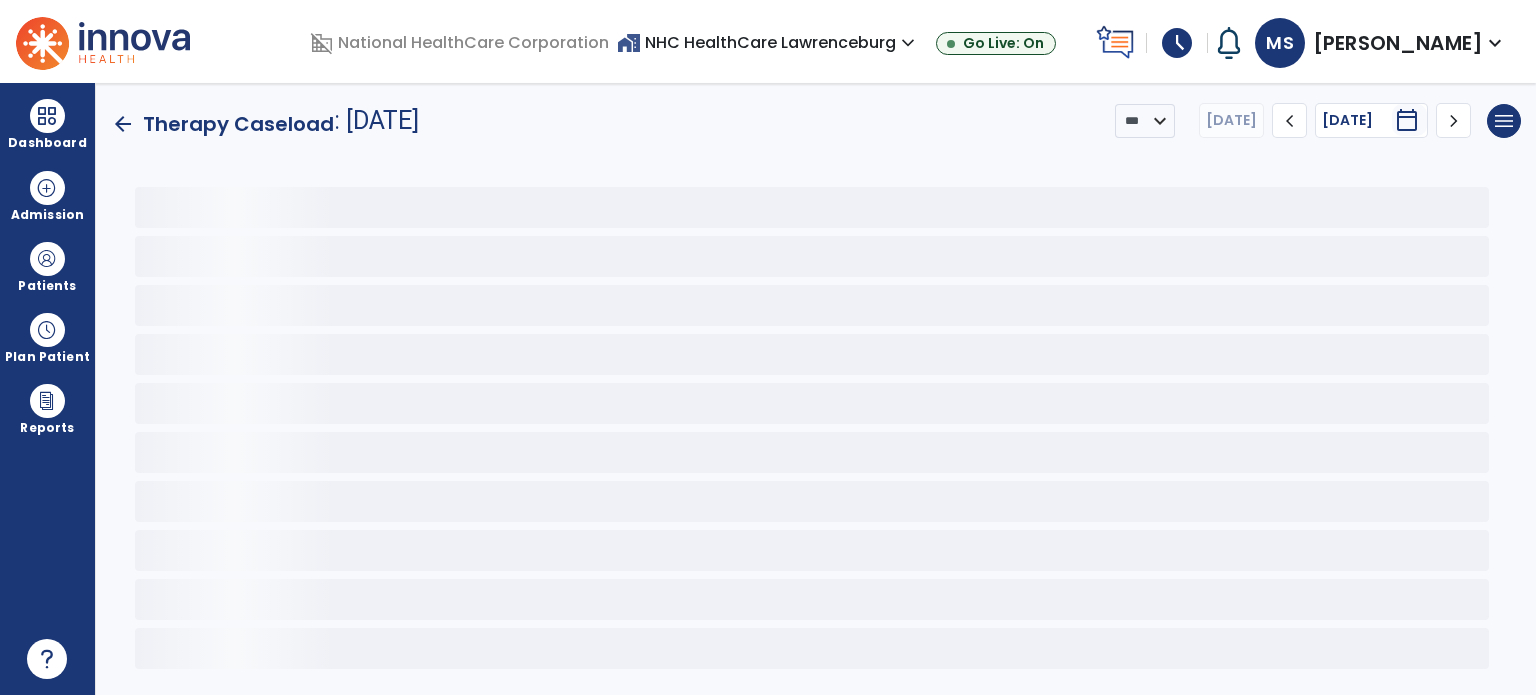 scroll, scrollTop: 0, scrollLeft: 0, axis: both 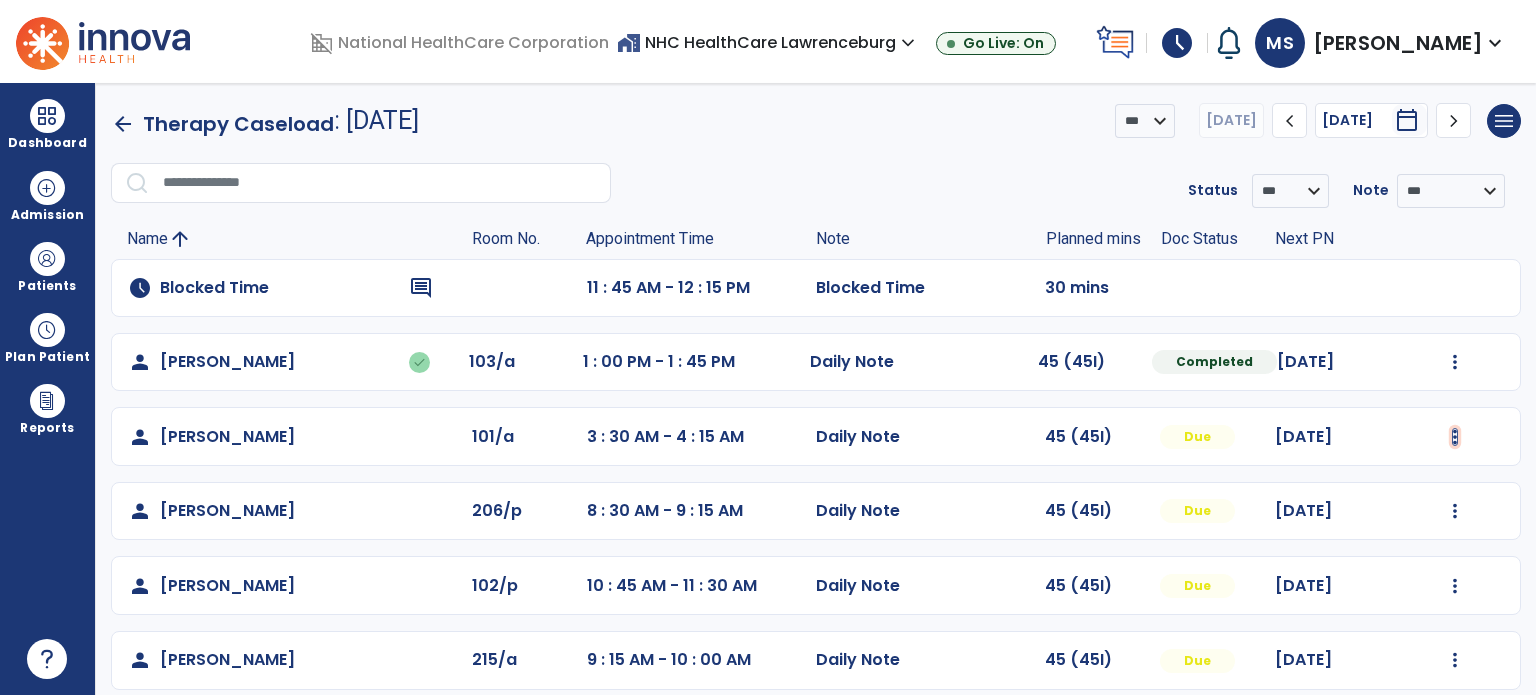 click at bounding box center (1455, 362) 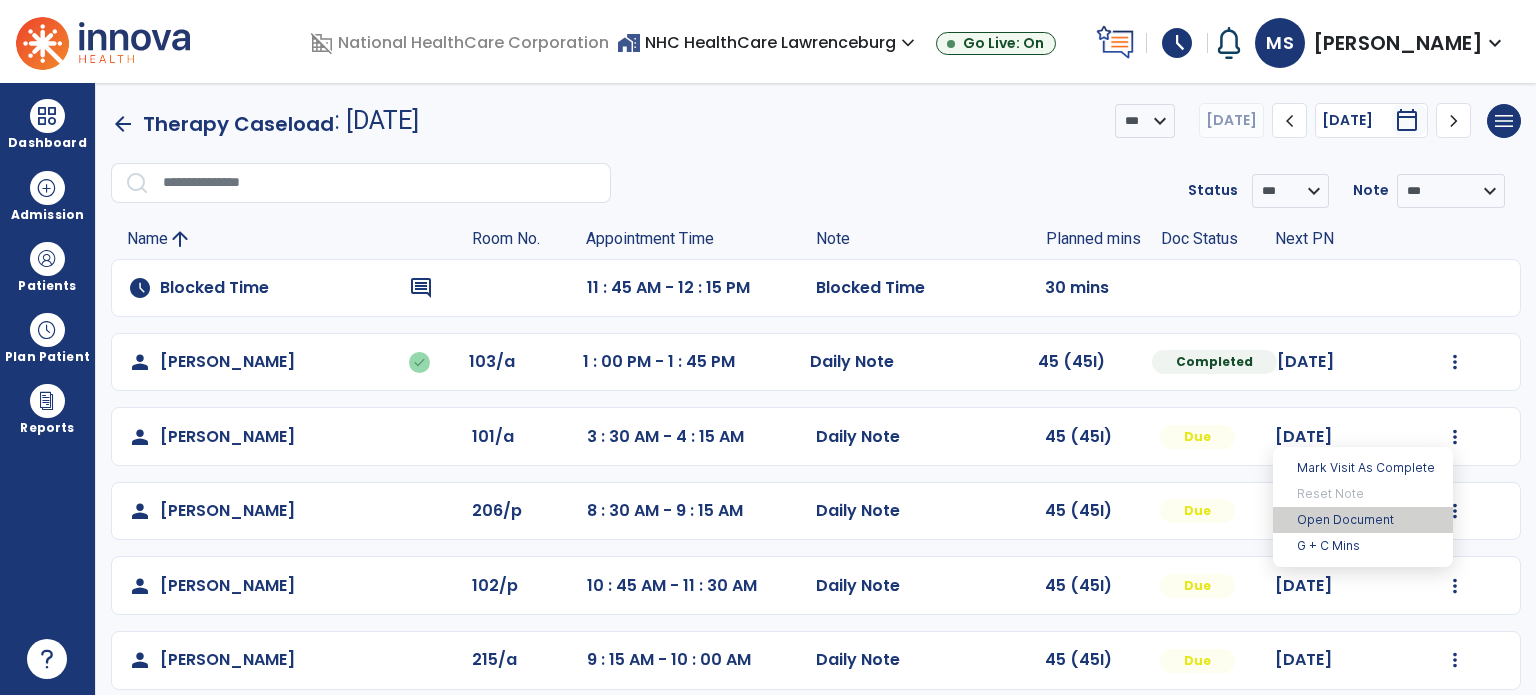 click on "Open Document" at bounding box center [1363, 520] 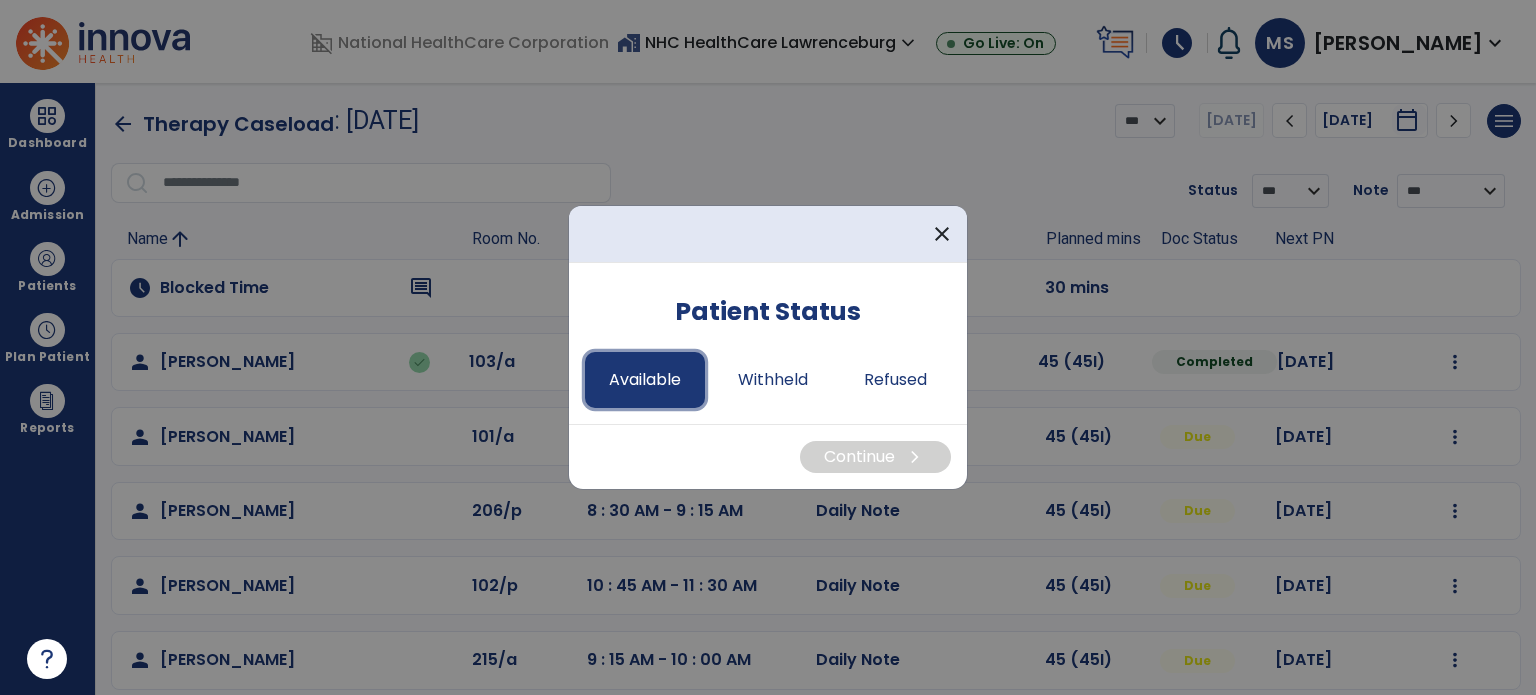 click on "Available" at bounding box center (645, 380) 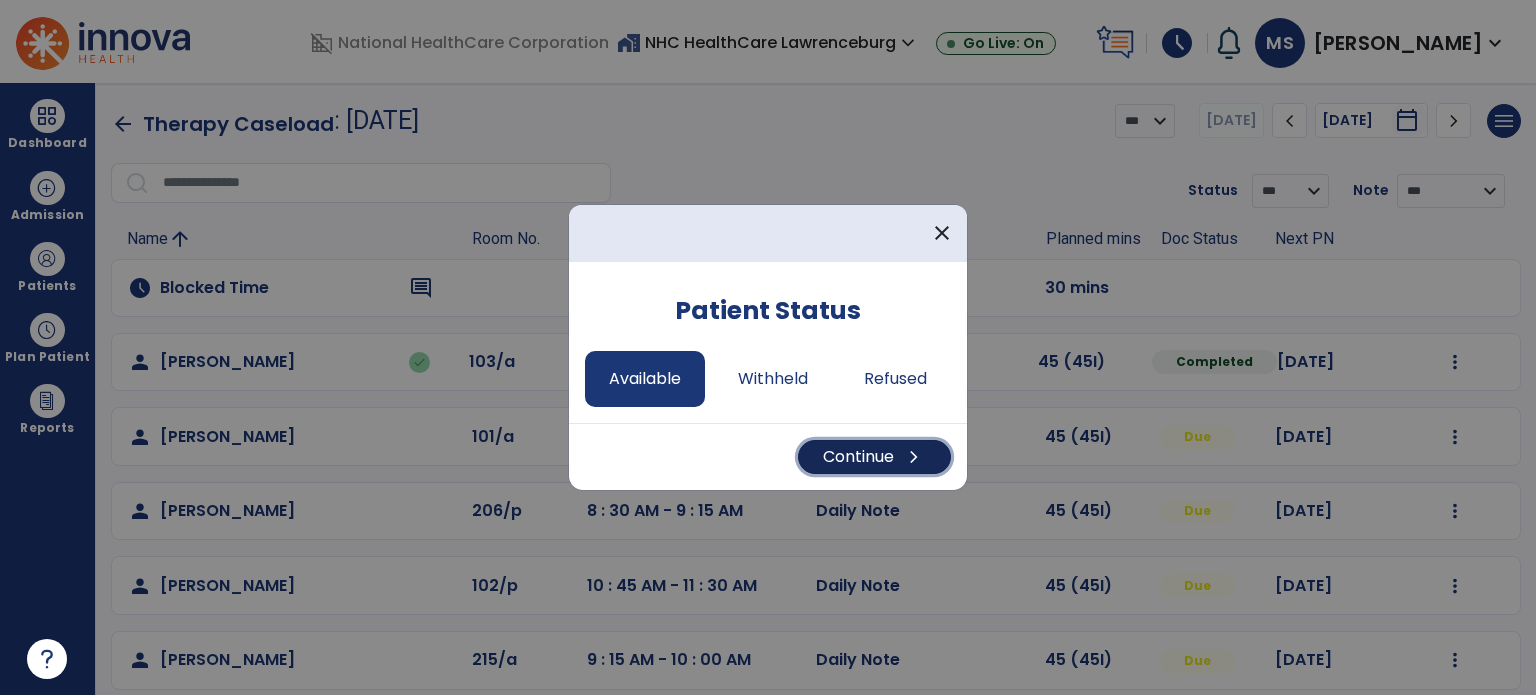 click on "Continue   chevron_right" at bounding box center (874, 457) 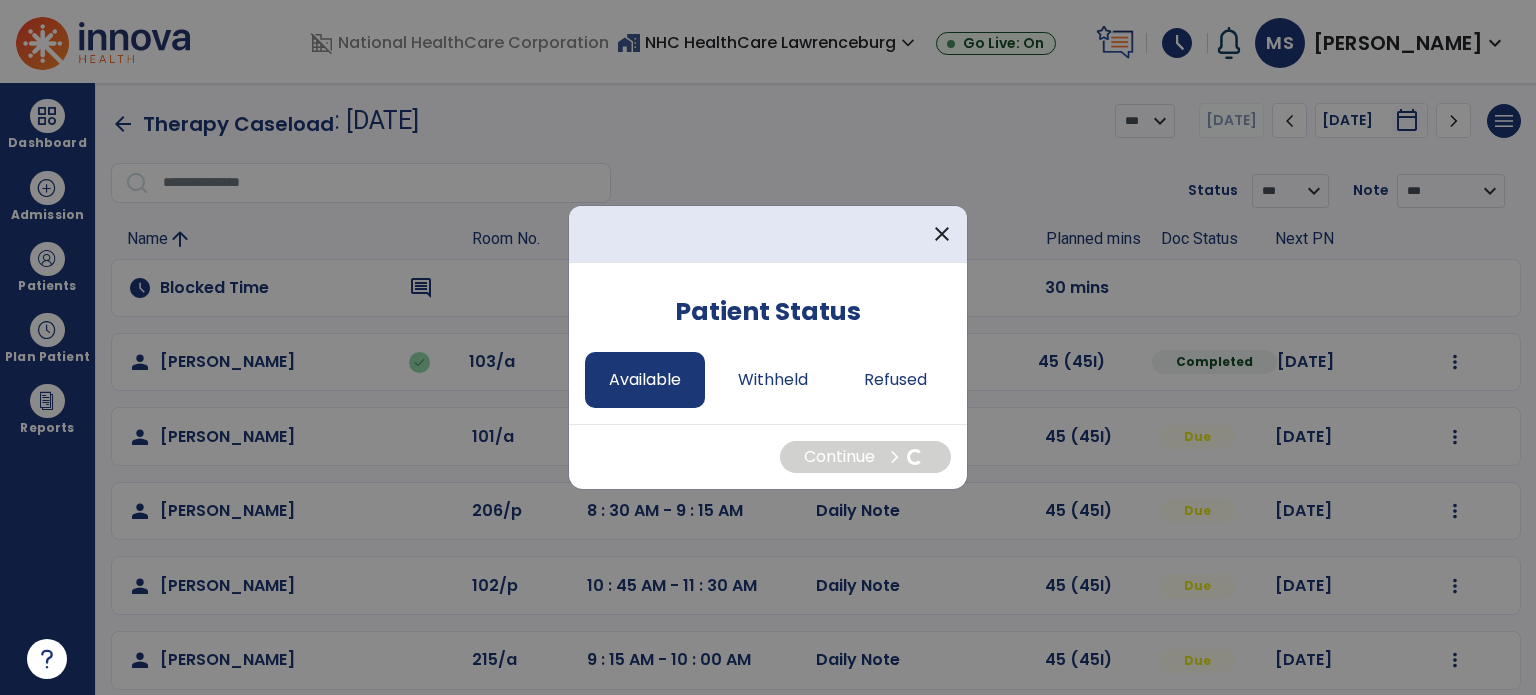 select on "*" 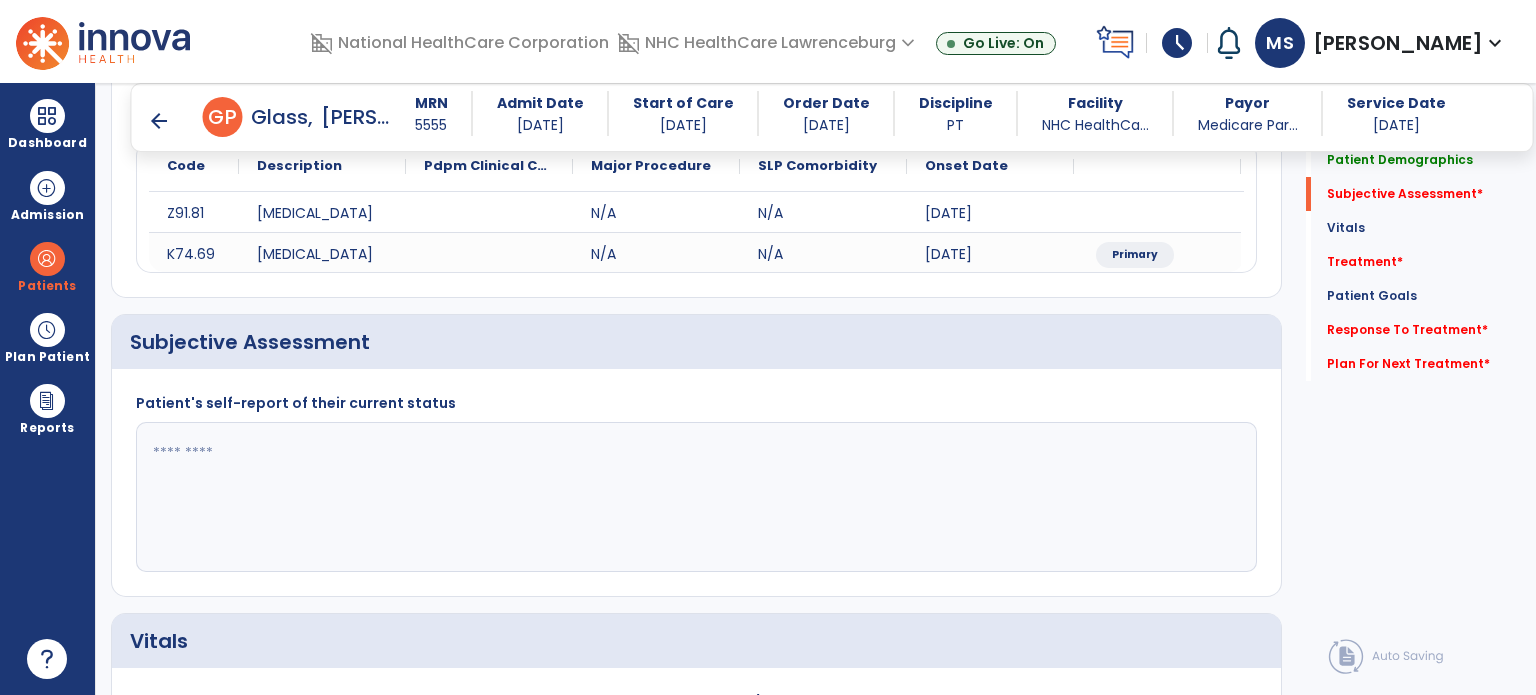 scroll, scrollTop: 400, scrollLeft: 0, axis: vertical 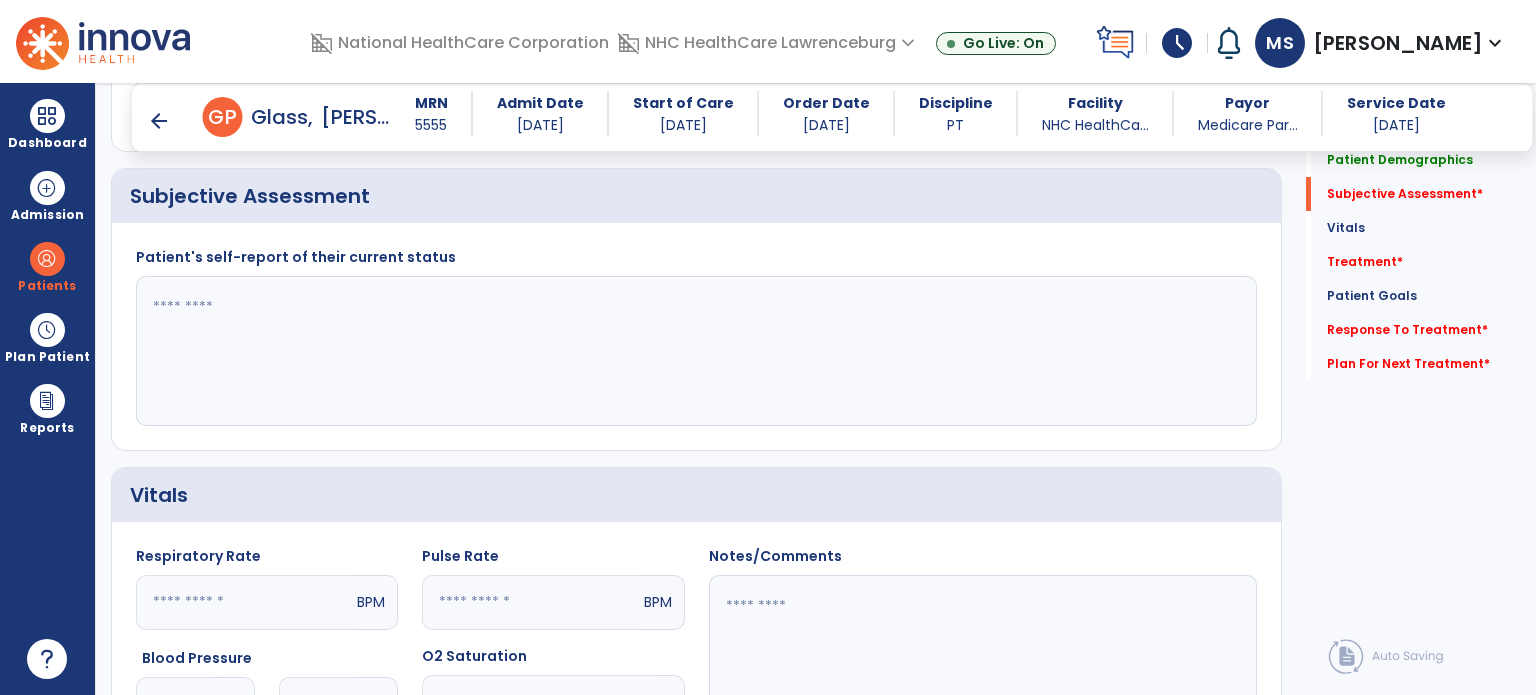 click 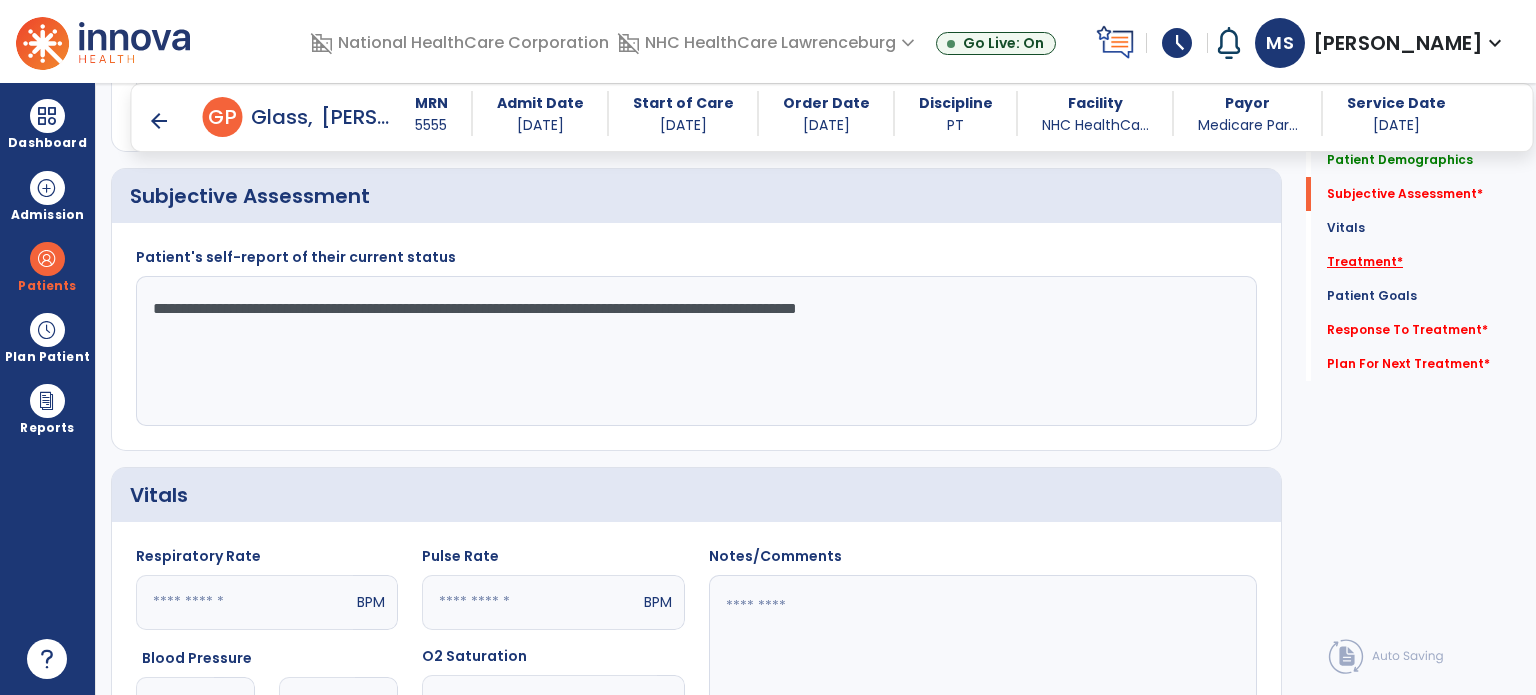 type on "**********" 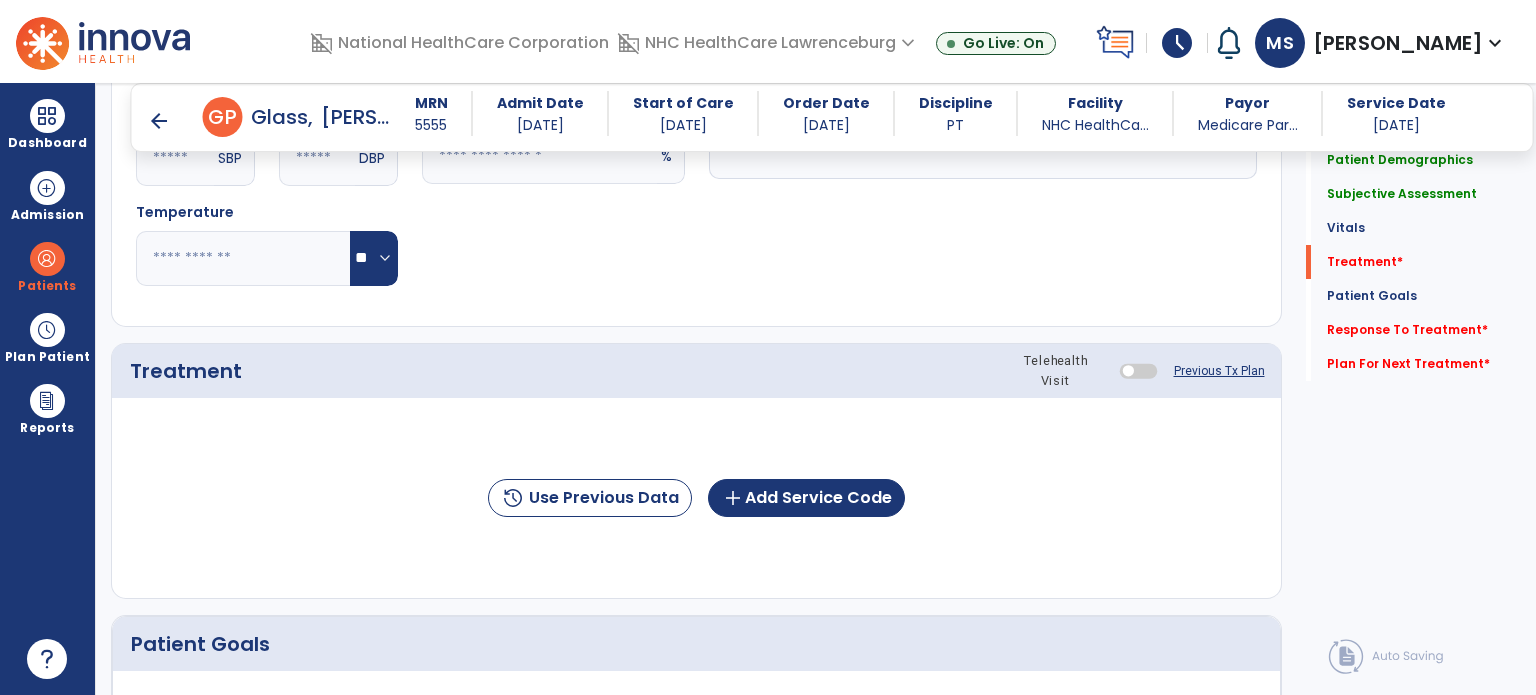 scroll, scrollTop: 1027, scrollLeft: 0, axis: vertical 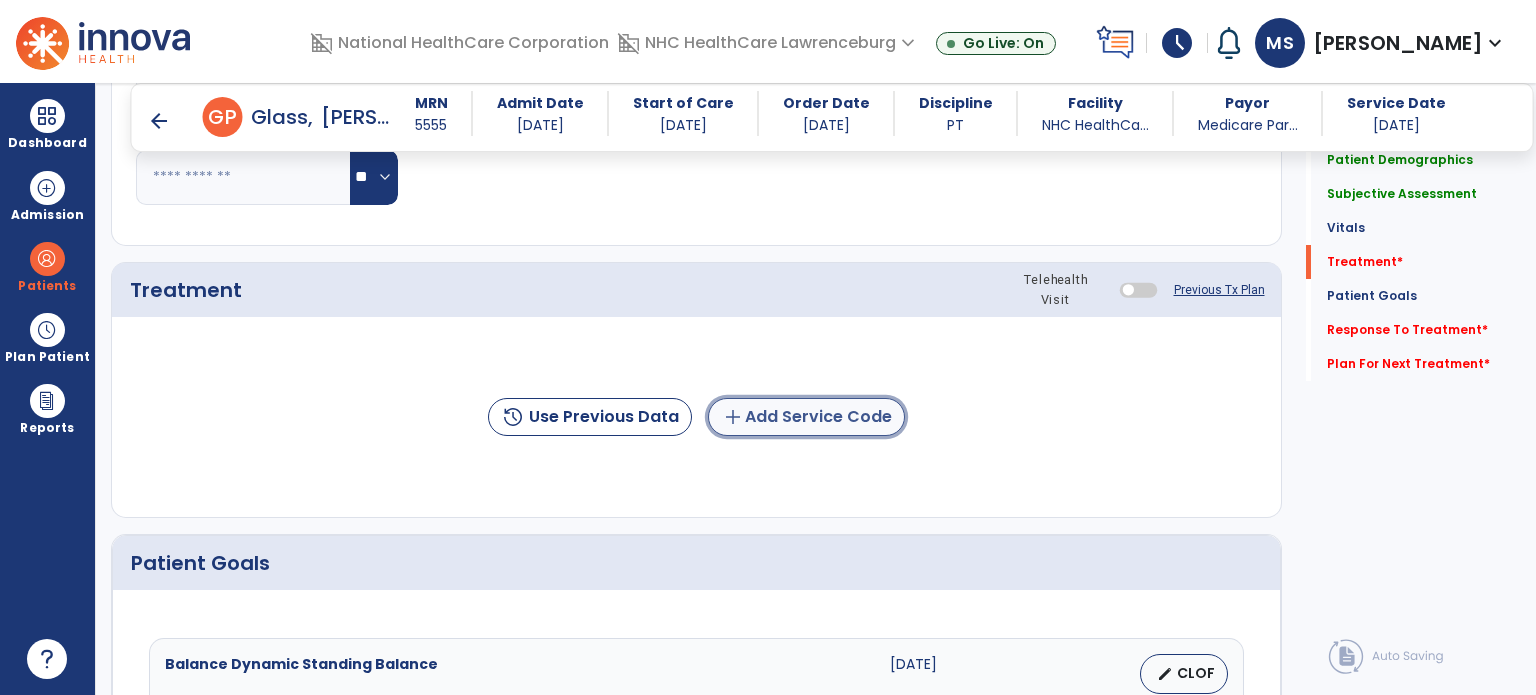 click on "add  Add Service Code" 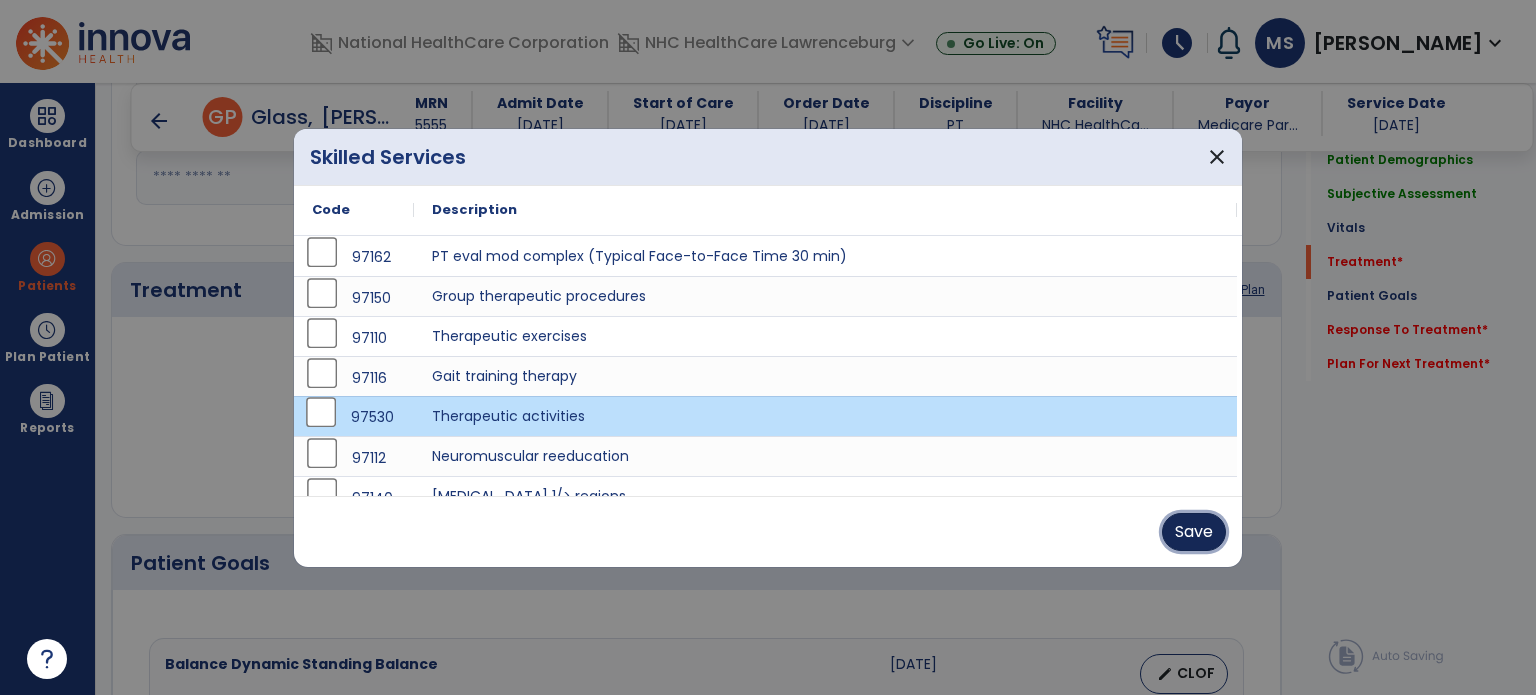 click on "Save" at bounding box center [1194, 532] 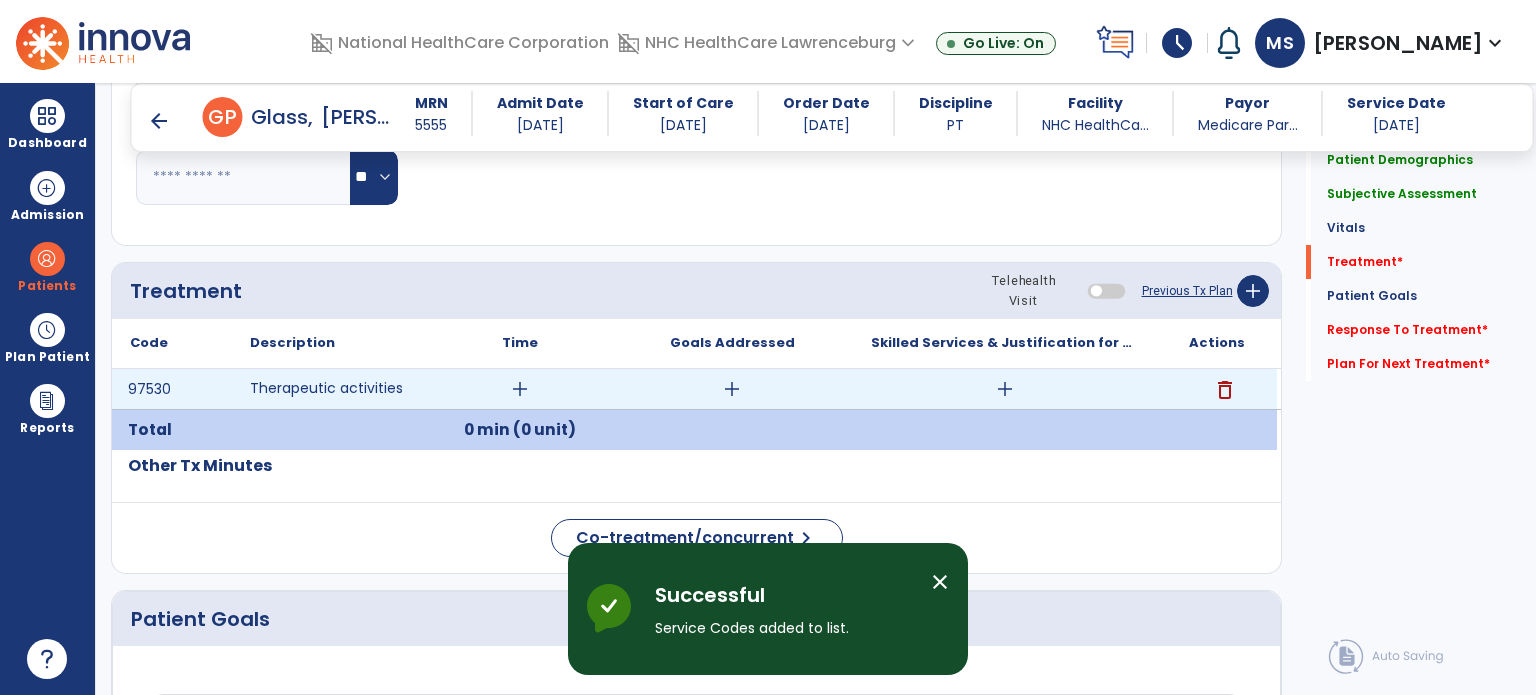 click on "add" at bounding box center (520, 389) 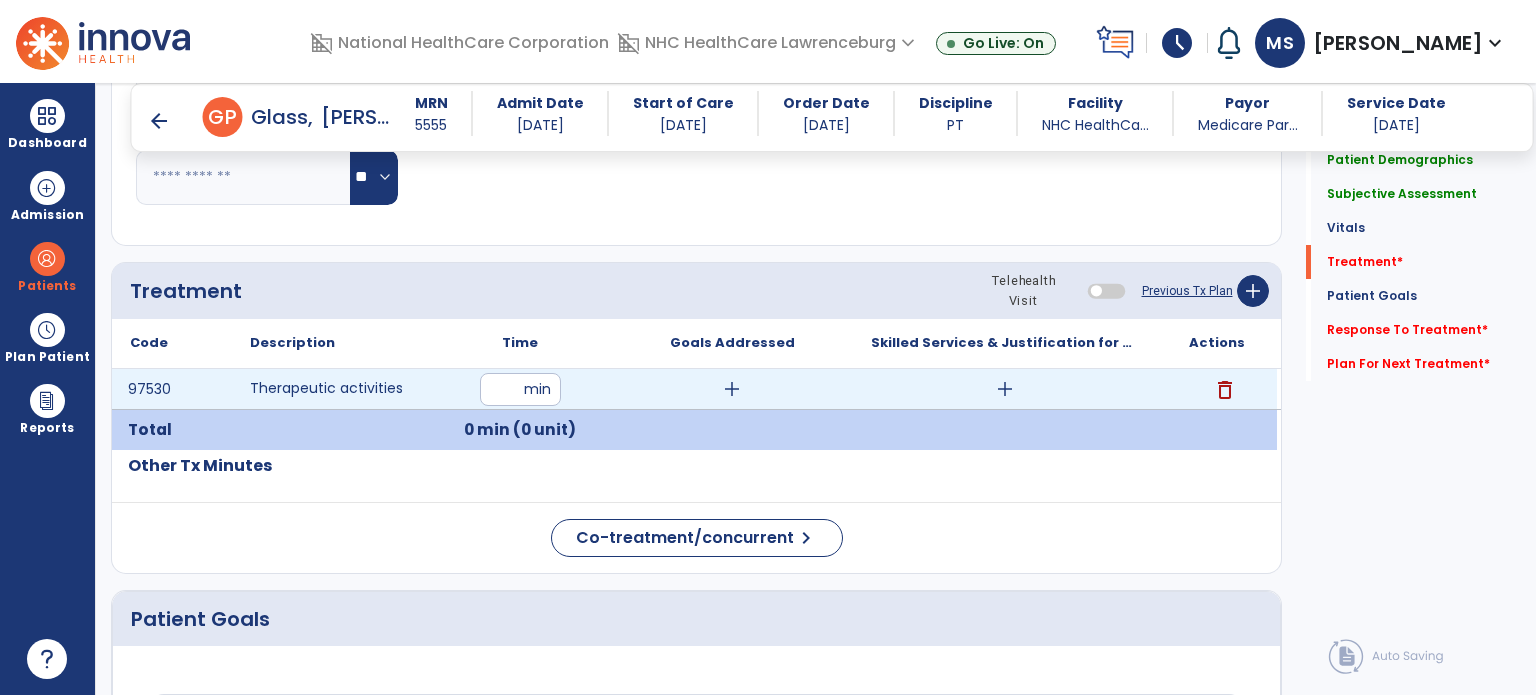 type on "**" 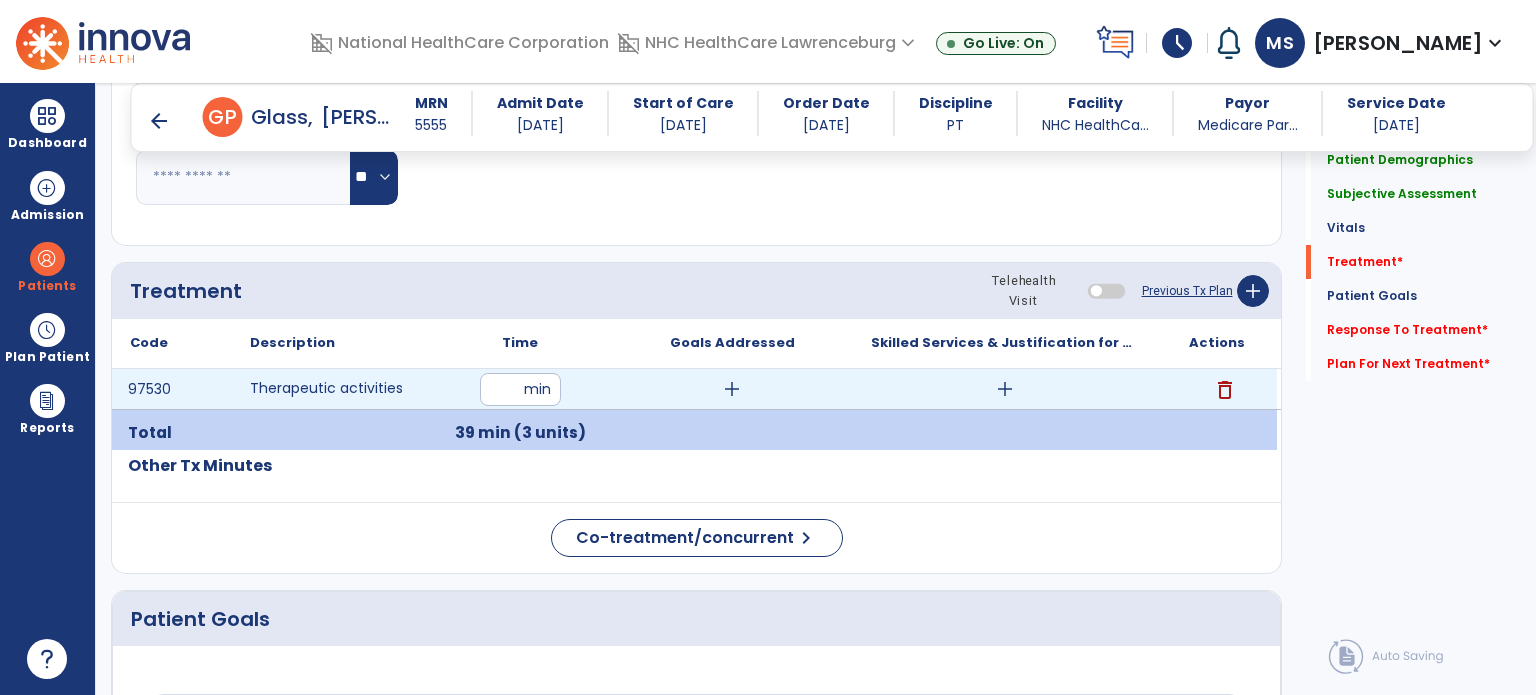 click on "add" at bounding box center [1005, 389] 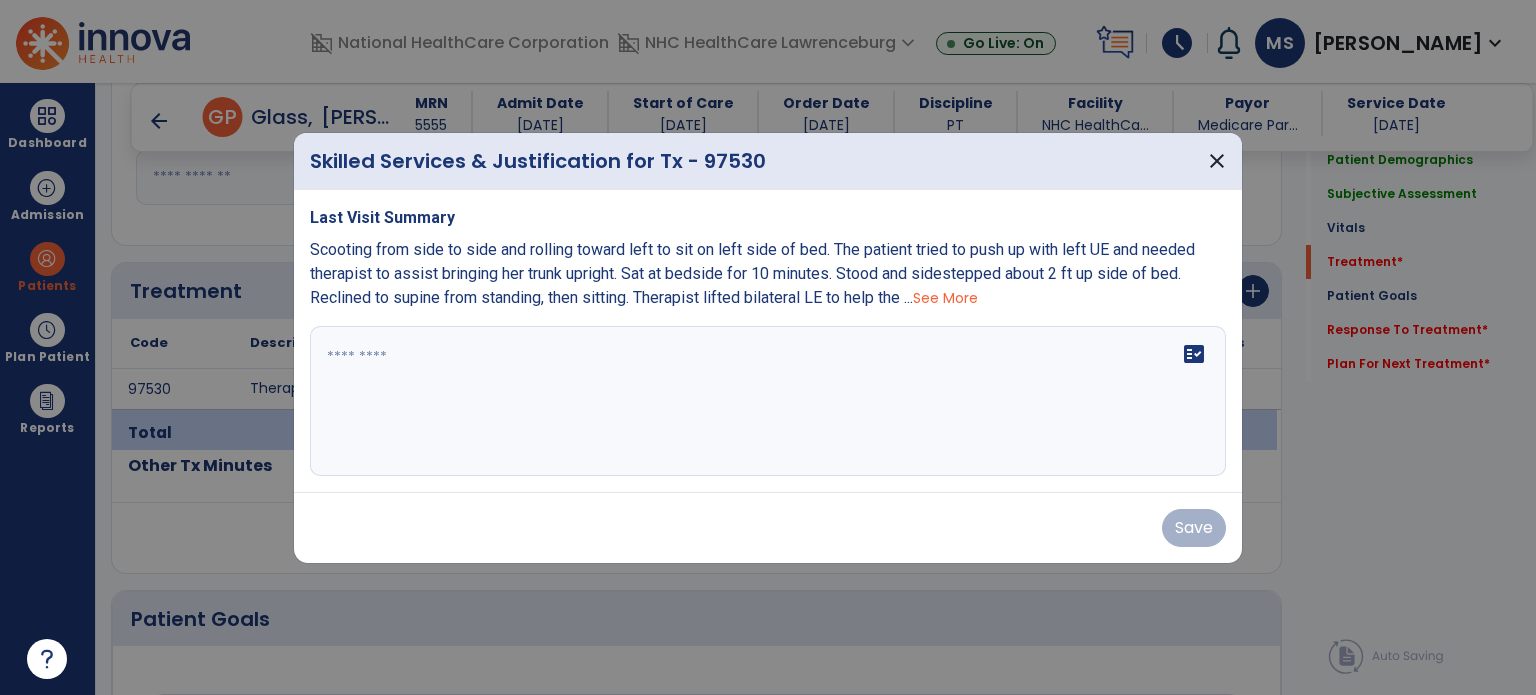 click on "See More" at bounding box center [945, 298] 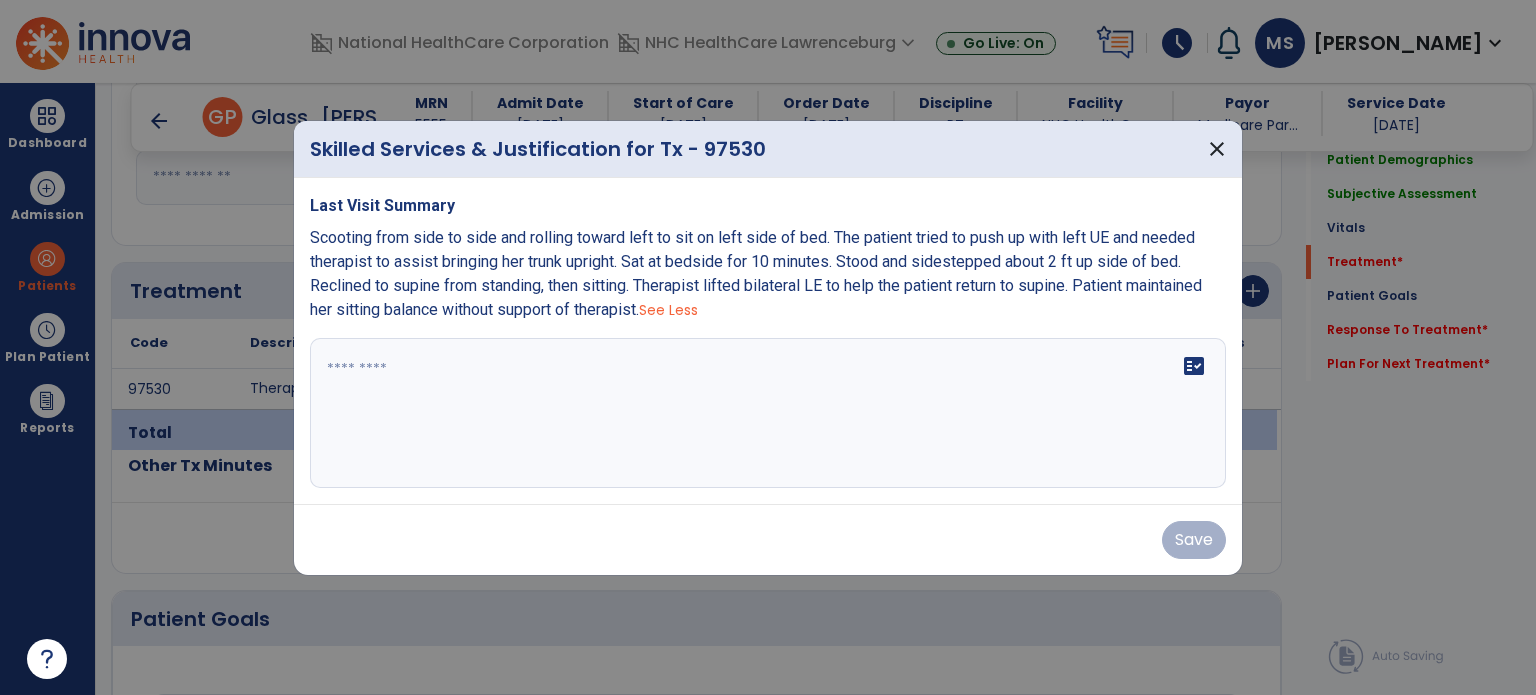 click on "fact_check" at bounding box center [768, 413] 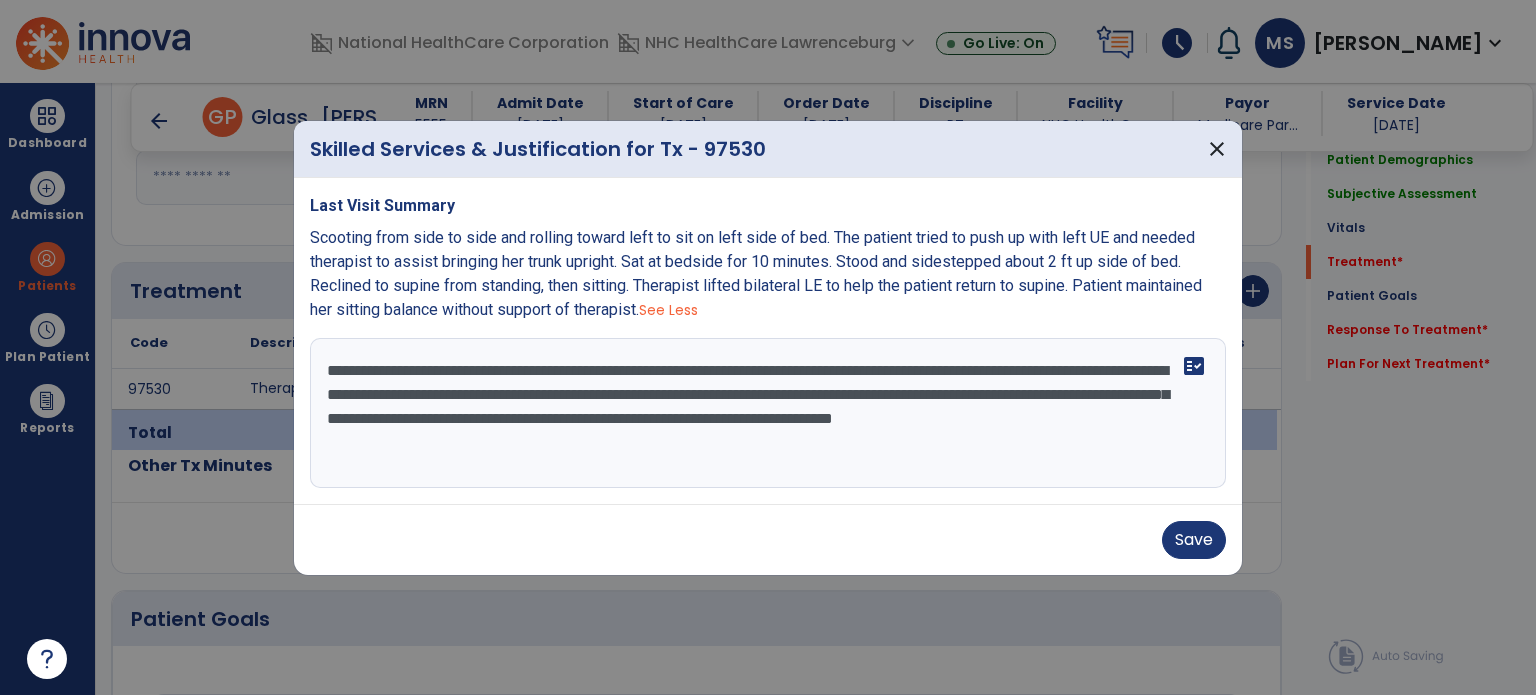 click on "**********" at bounding box center [768, 413] 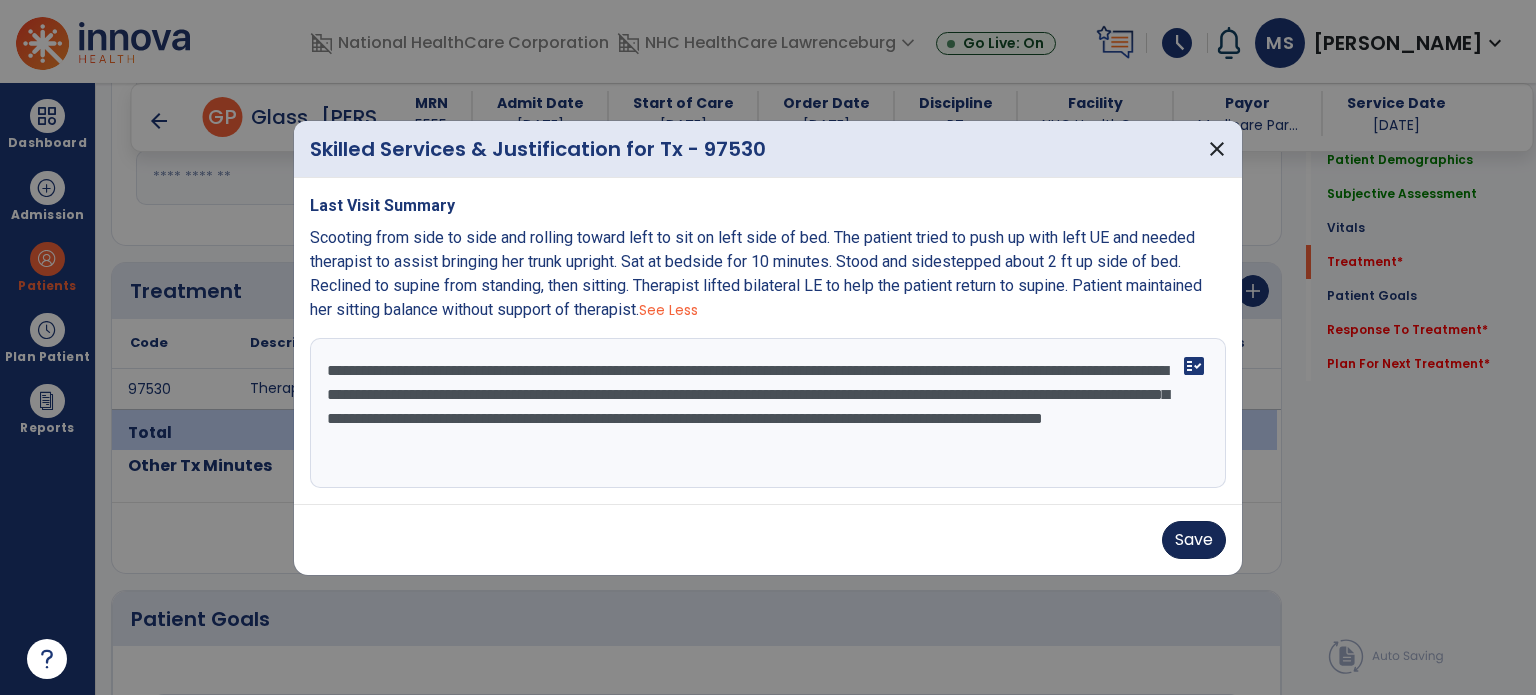 type on "**********" 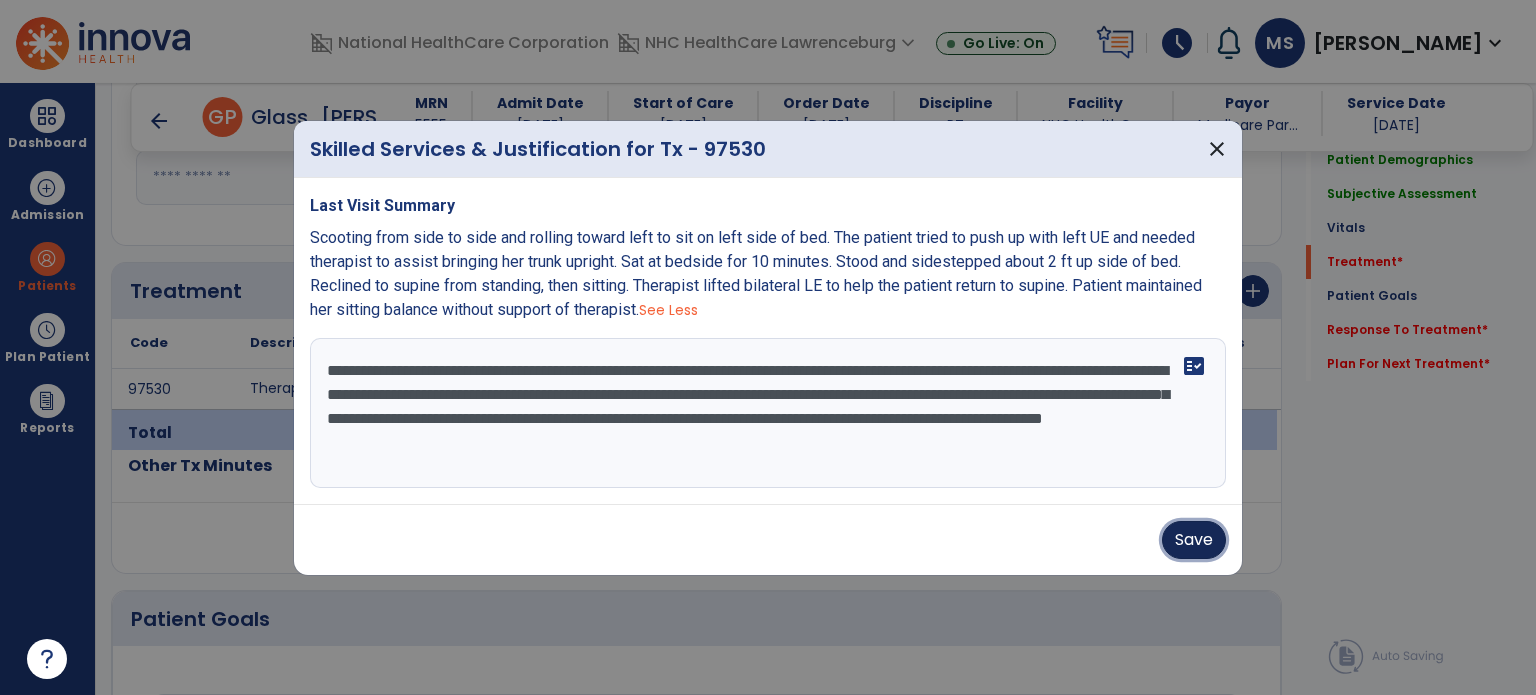 click on "Save" at bounding box center (1194, 540) 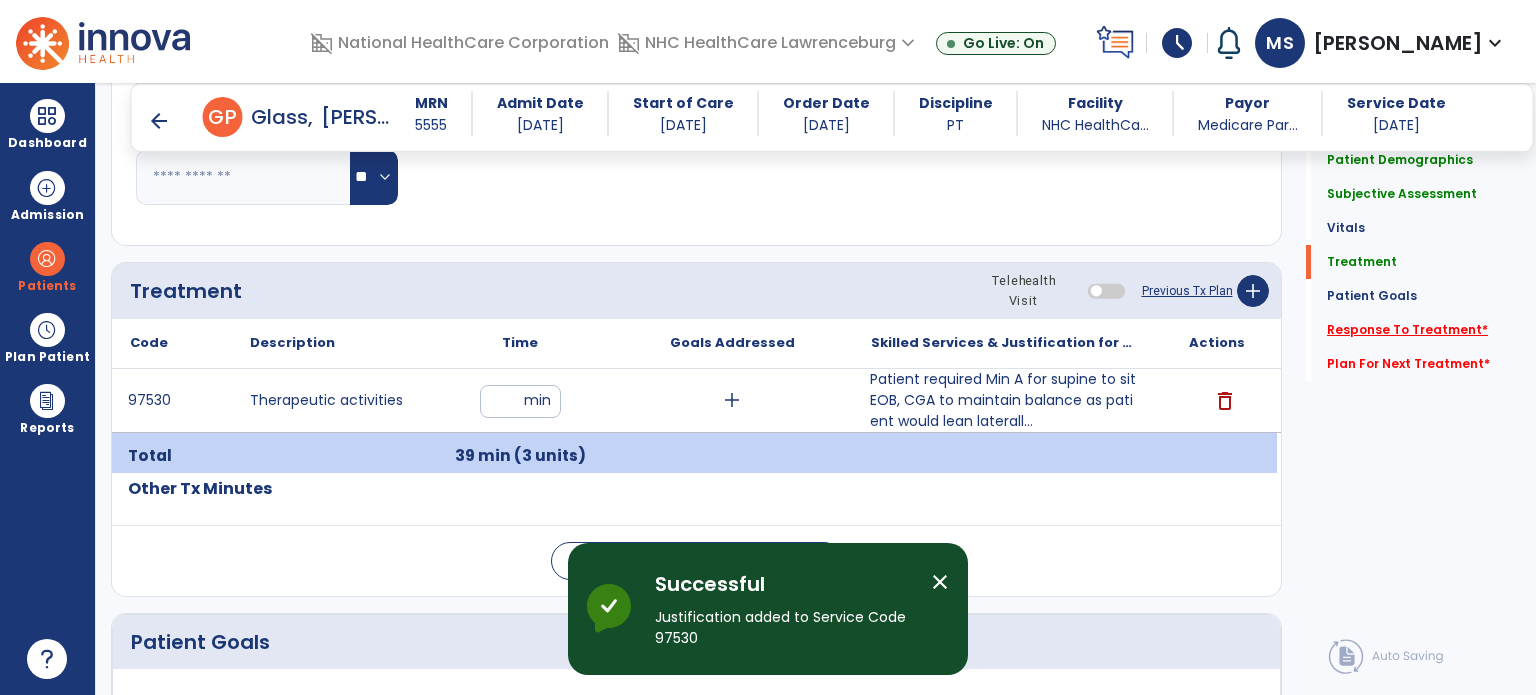 click on "Response To Treatment   *" 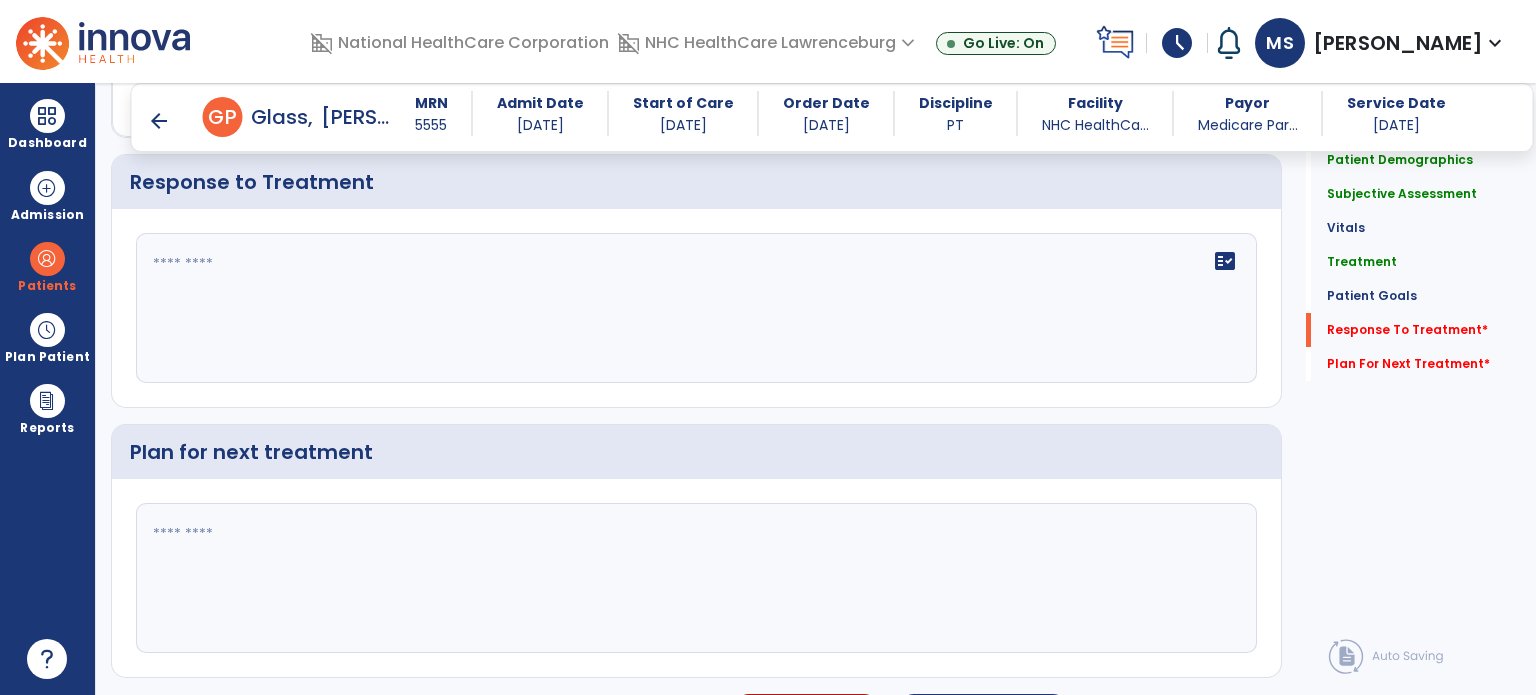 scroll, scrollTop: 2916, scrollLeft: 0, axis: vertical 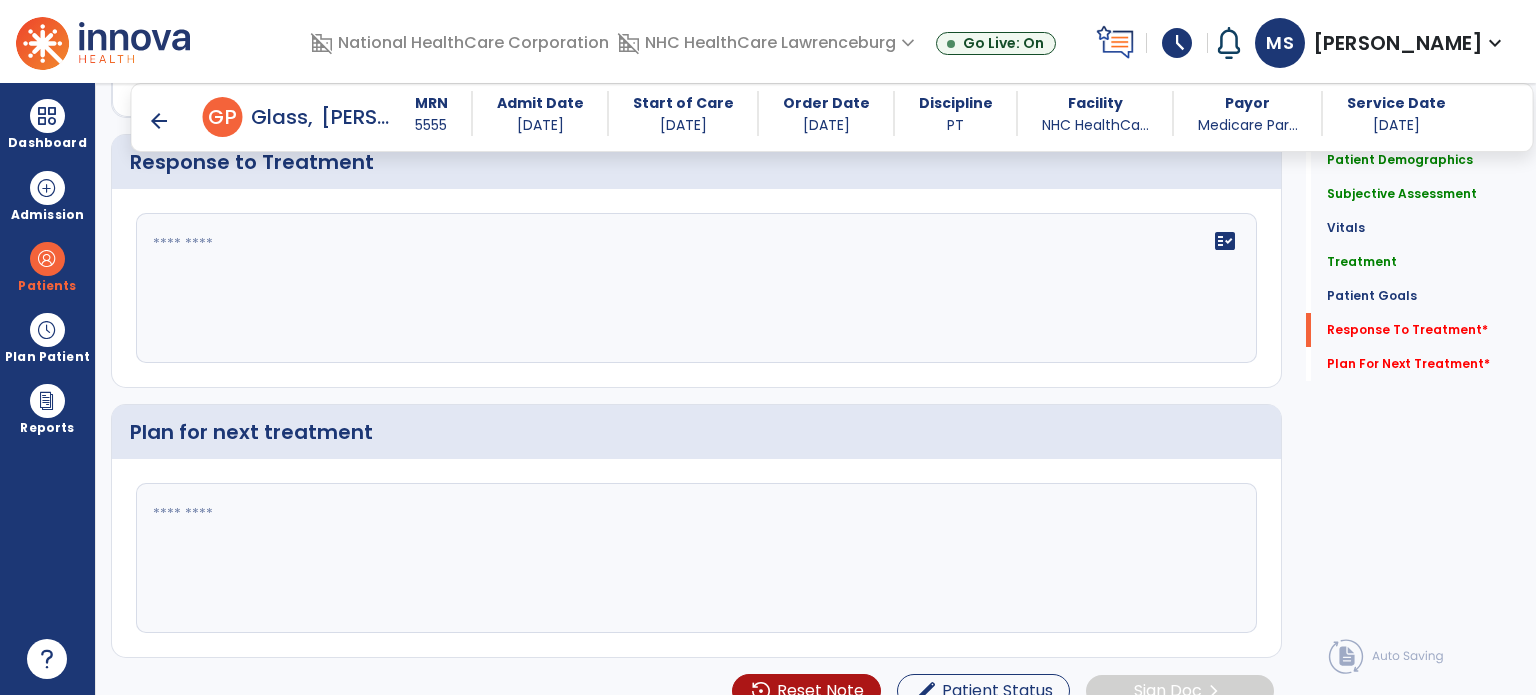 click on "fact_check" 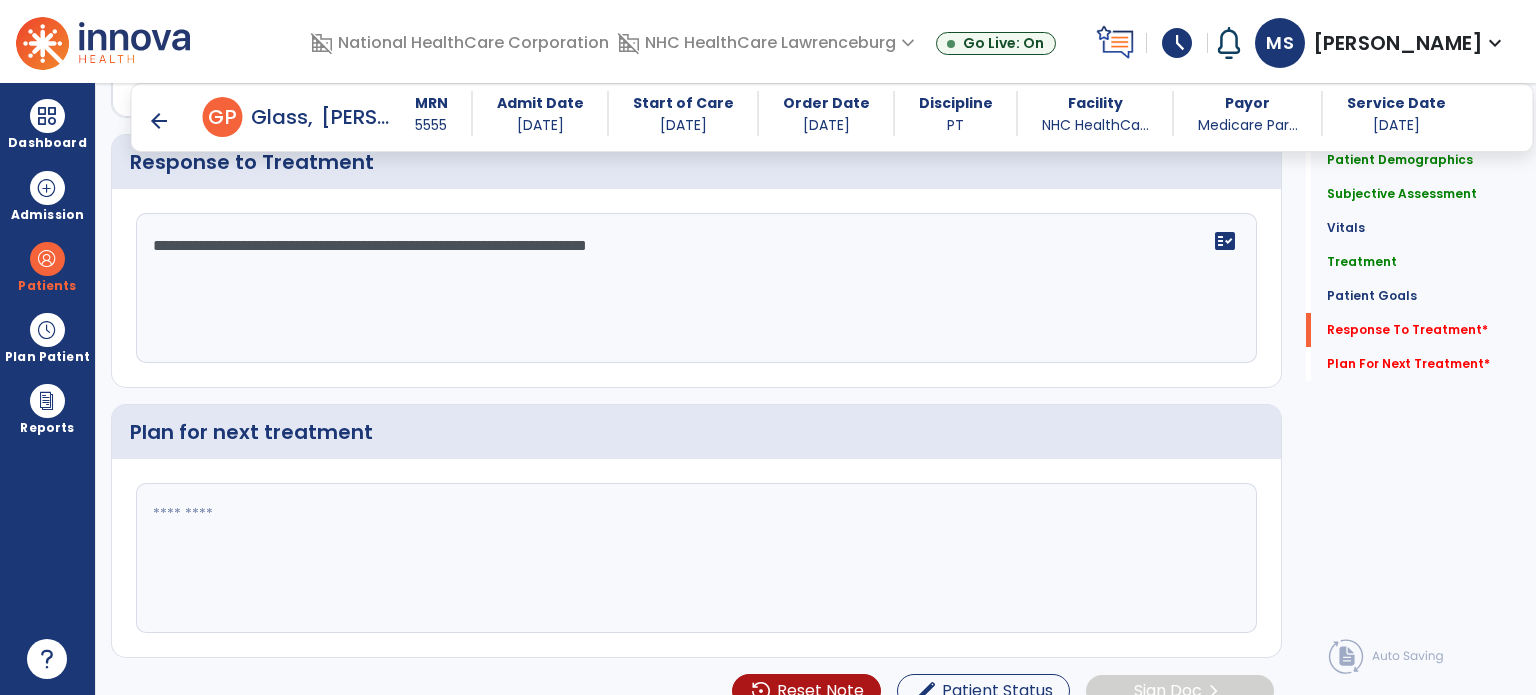 type on "**********" 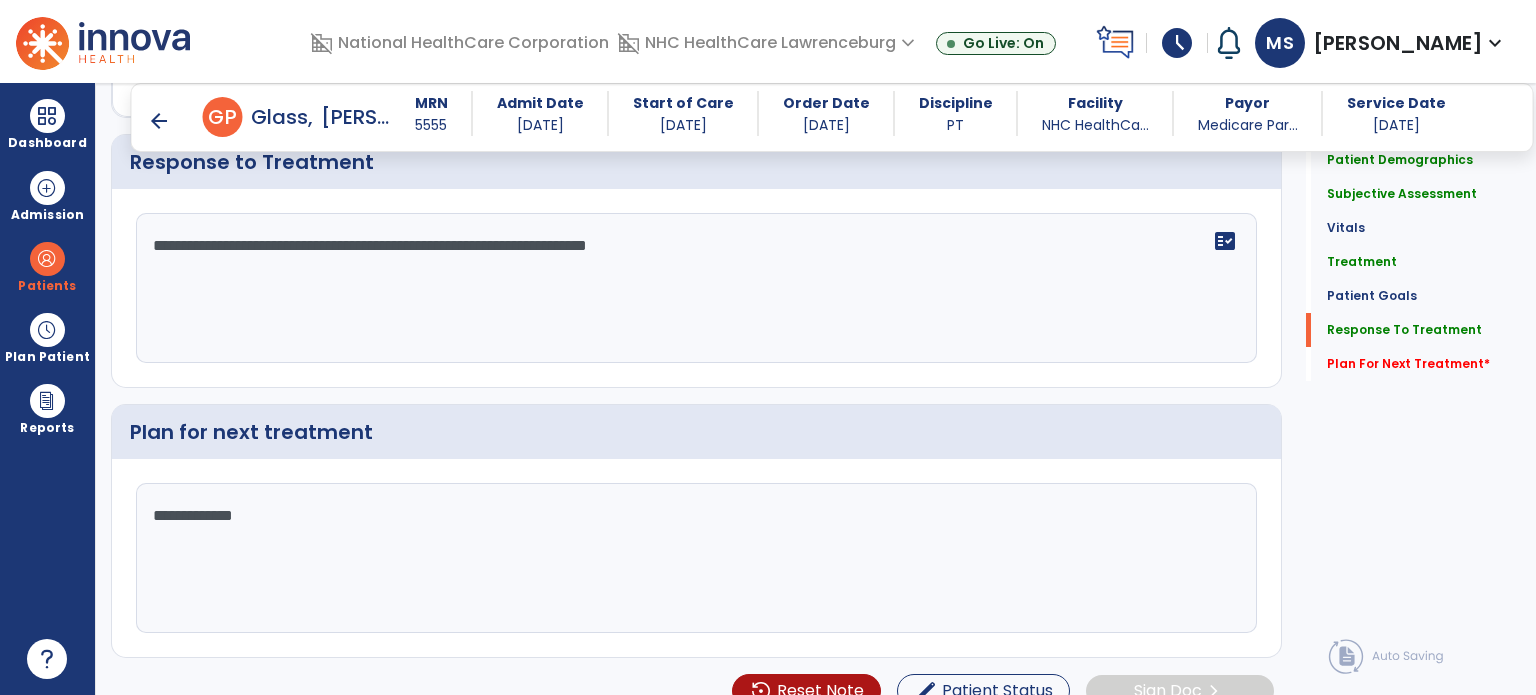 scroll, scrollTop: 2916, scrollLeft: 0, axis: vertical 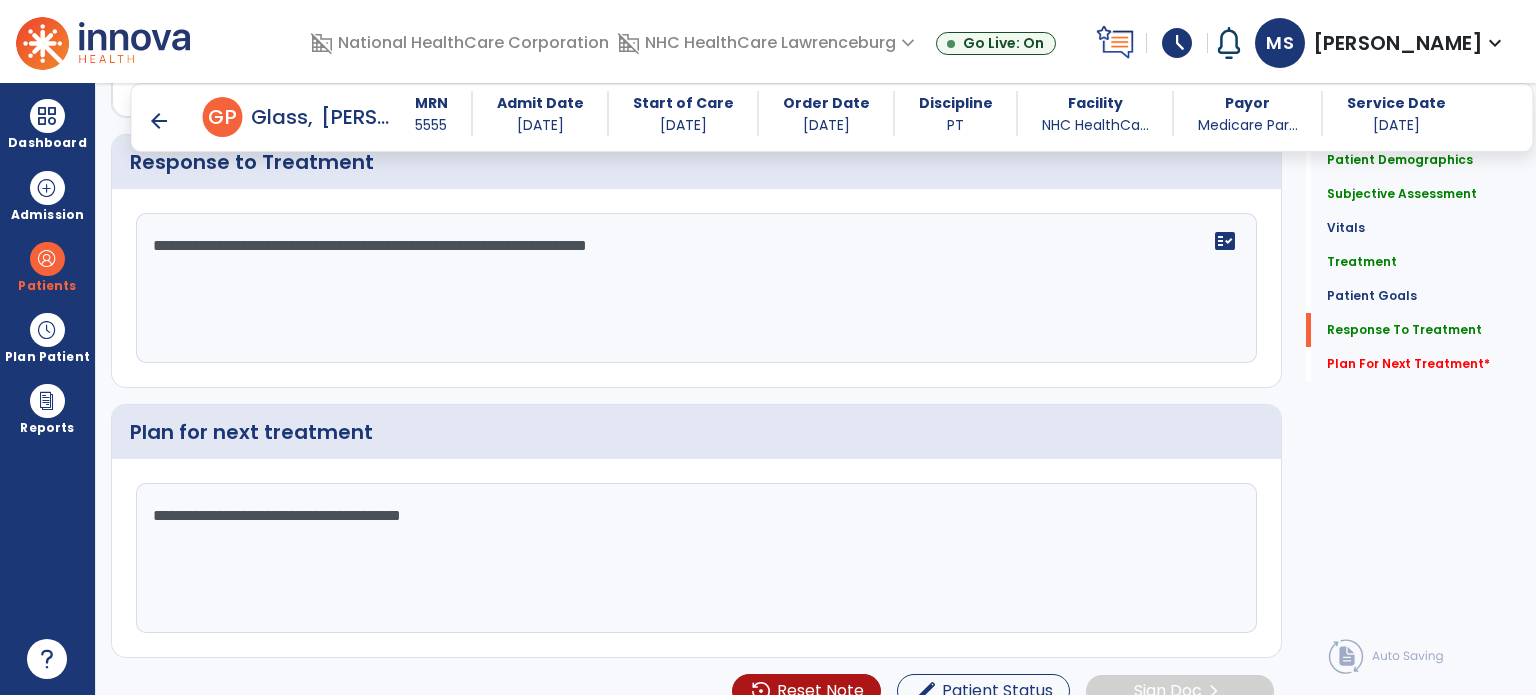 type on "**********" 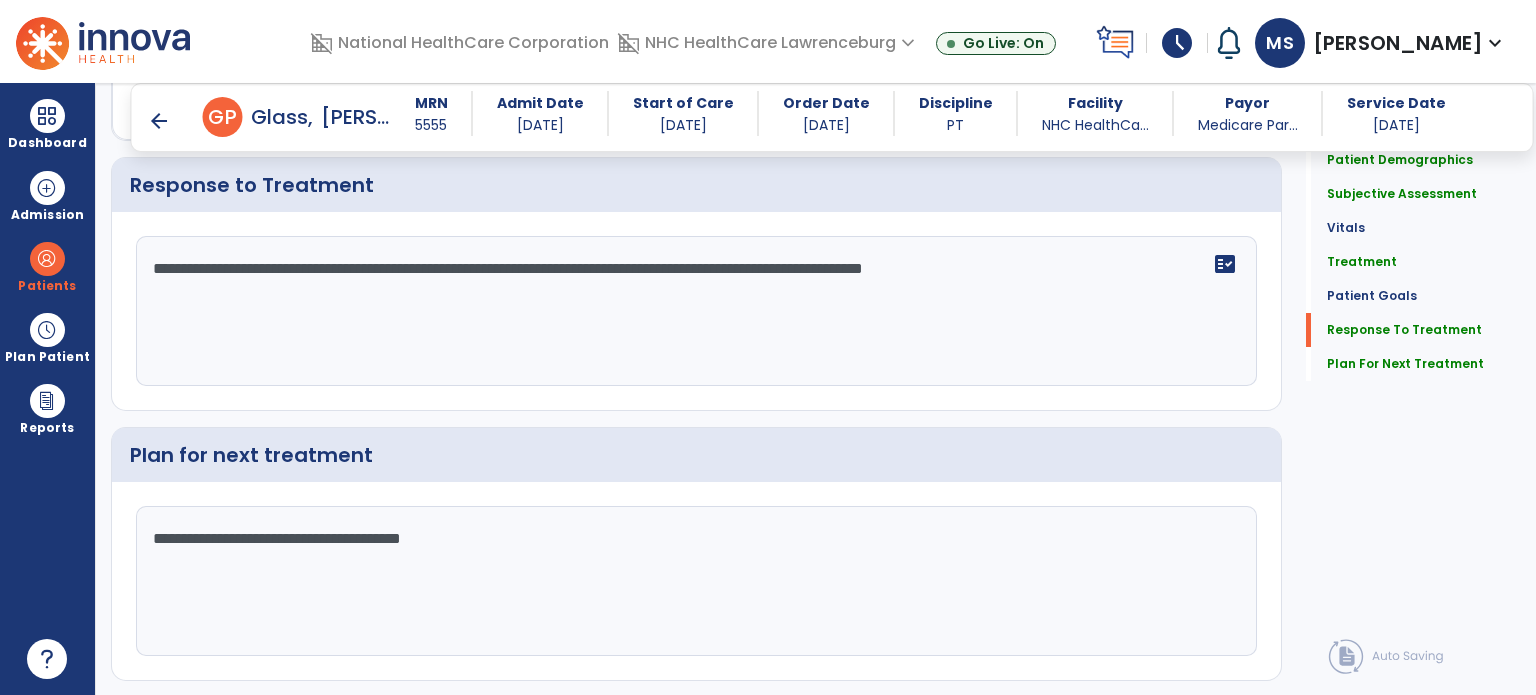 scroll, scrollTop: 2916, scrollLeft: 0, axis: vertical 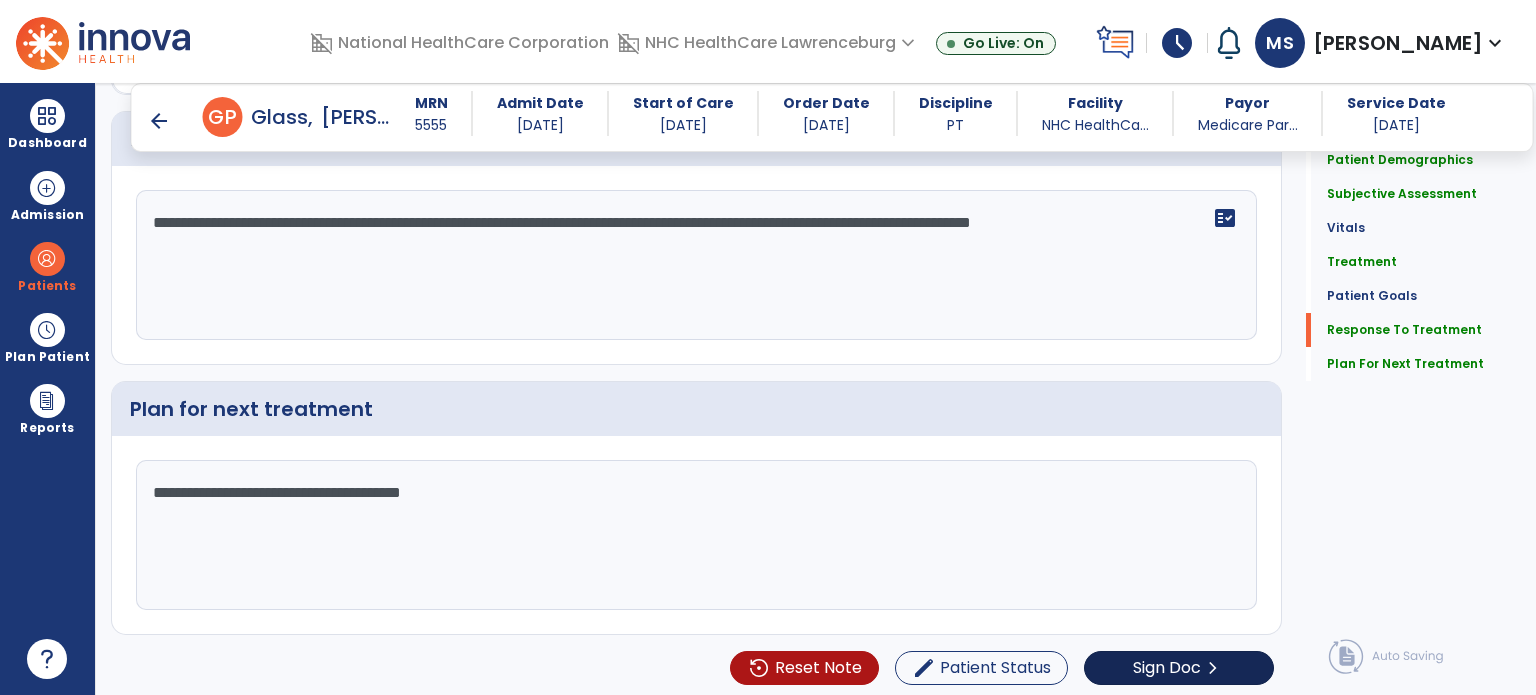type on "**********" 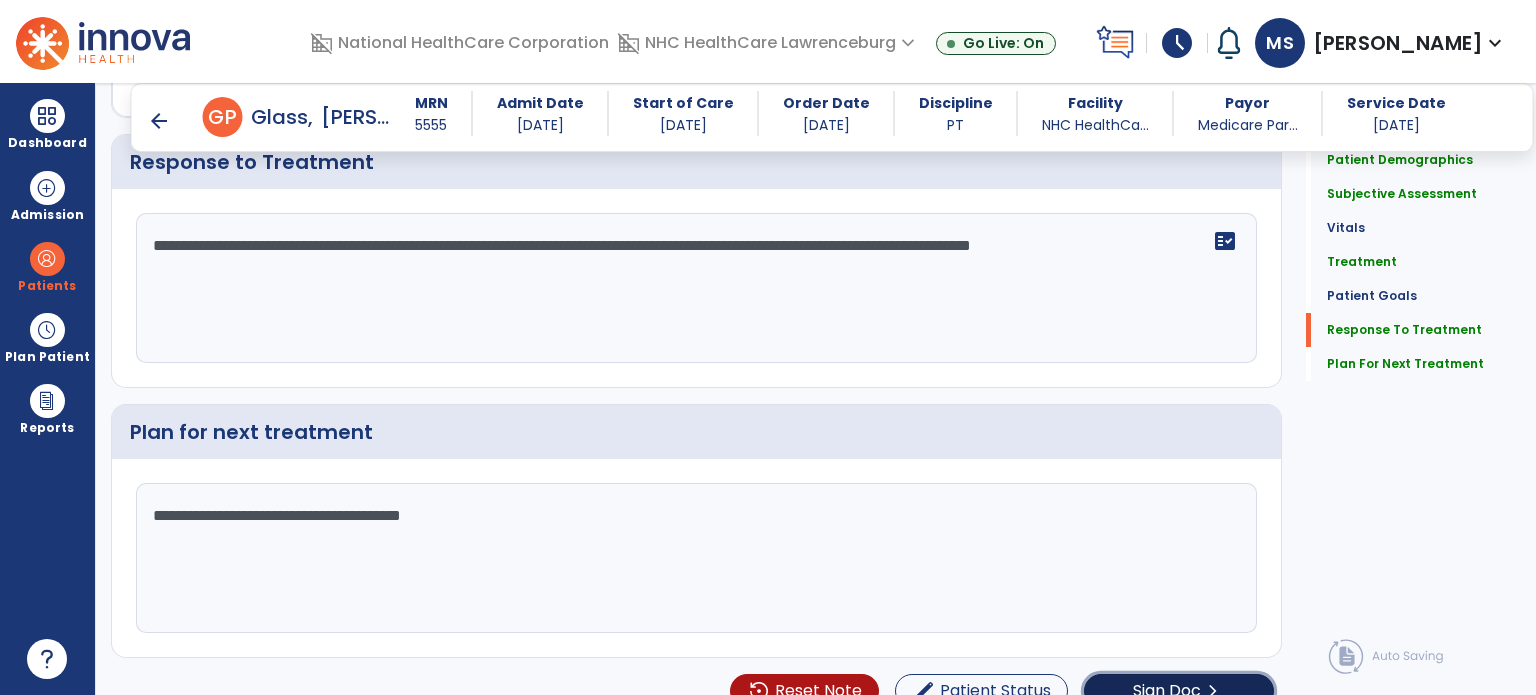 click on "Sign Doc  chevron_right" 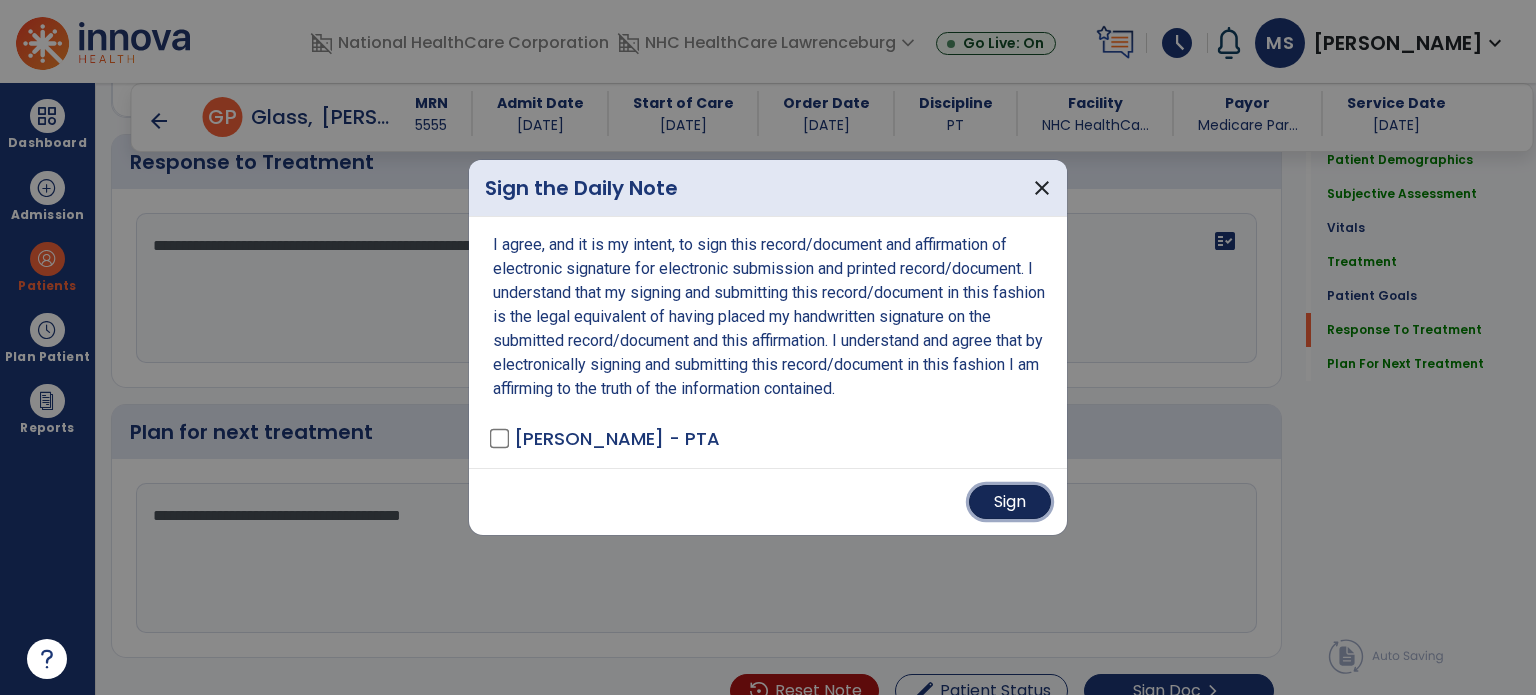 click on "Sign" at bounding box center [1010, 502] 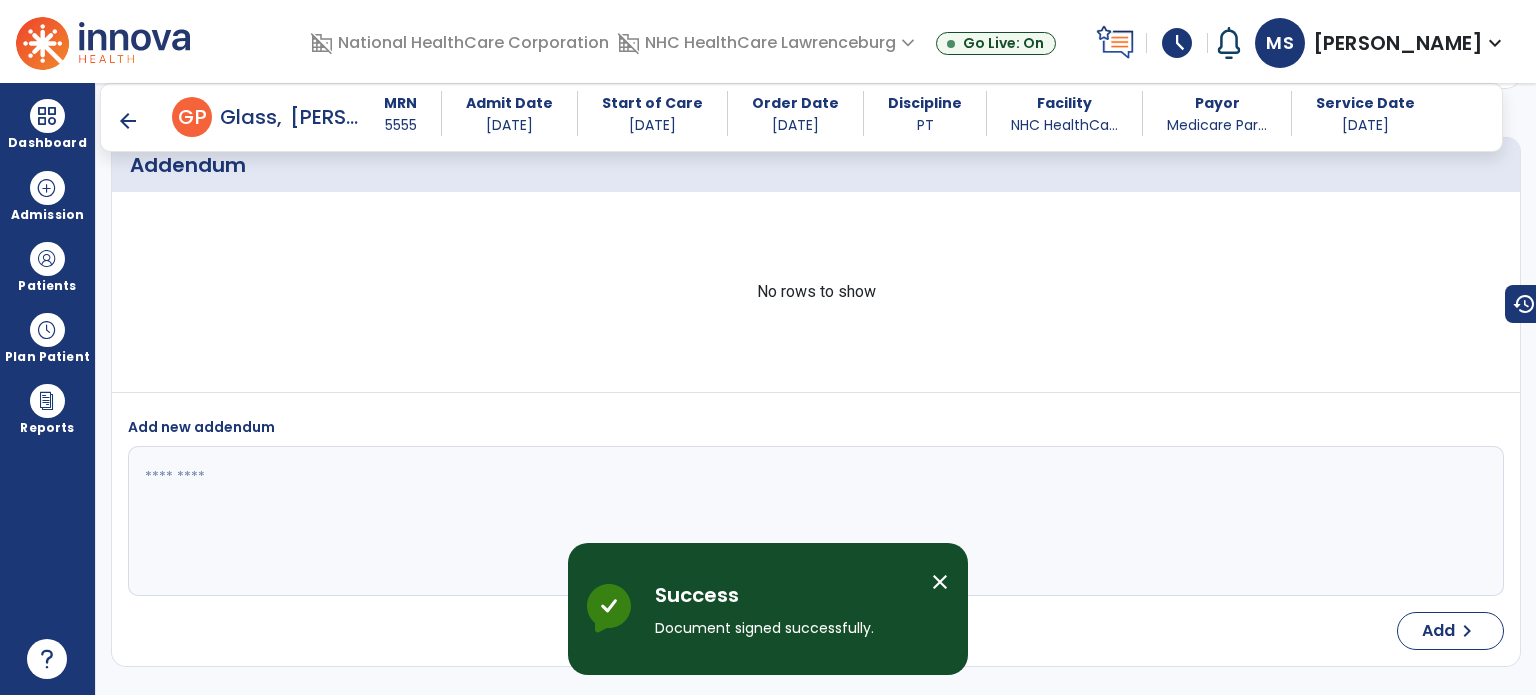 scroll, scrollTop: 3973, scrollLeft: 0, axis: vertical 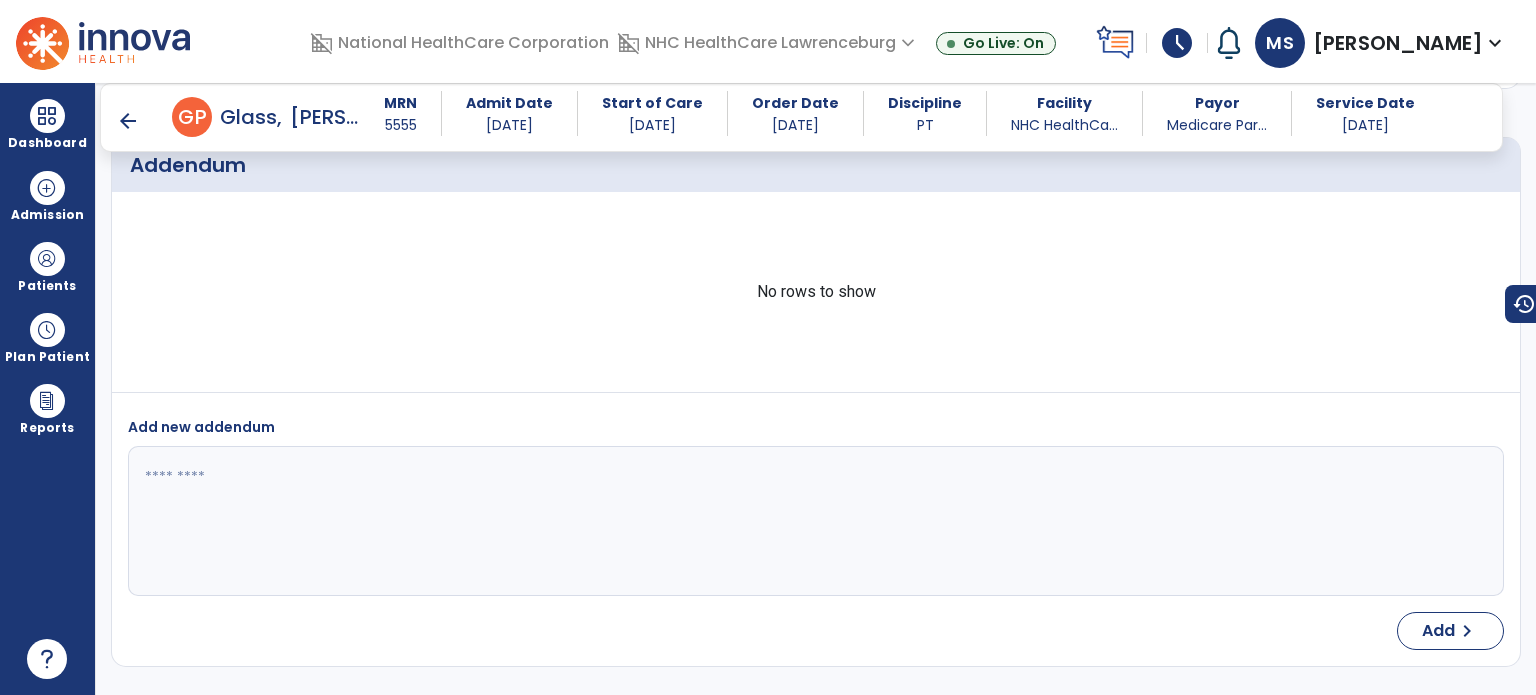 click on "arrow_back" at bounding box center [128, 121] 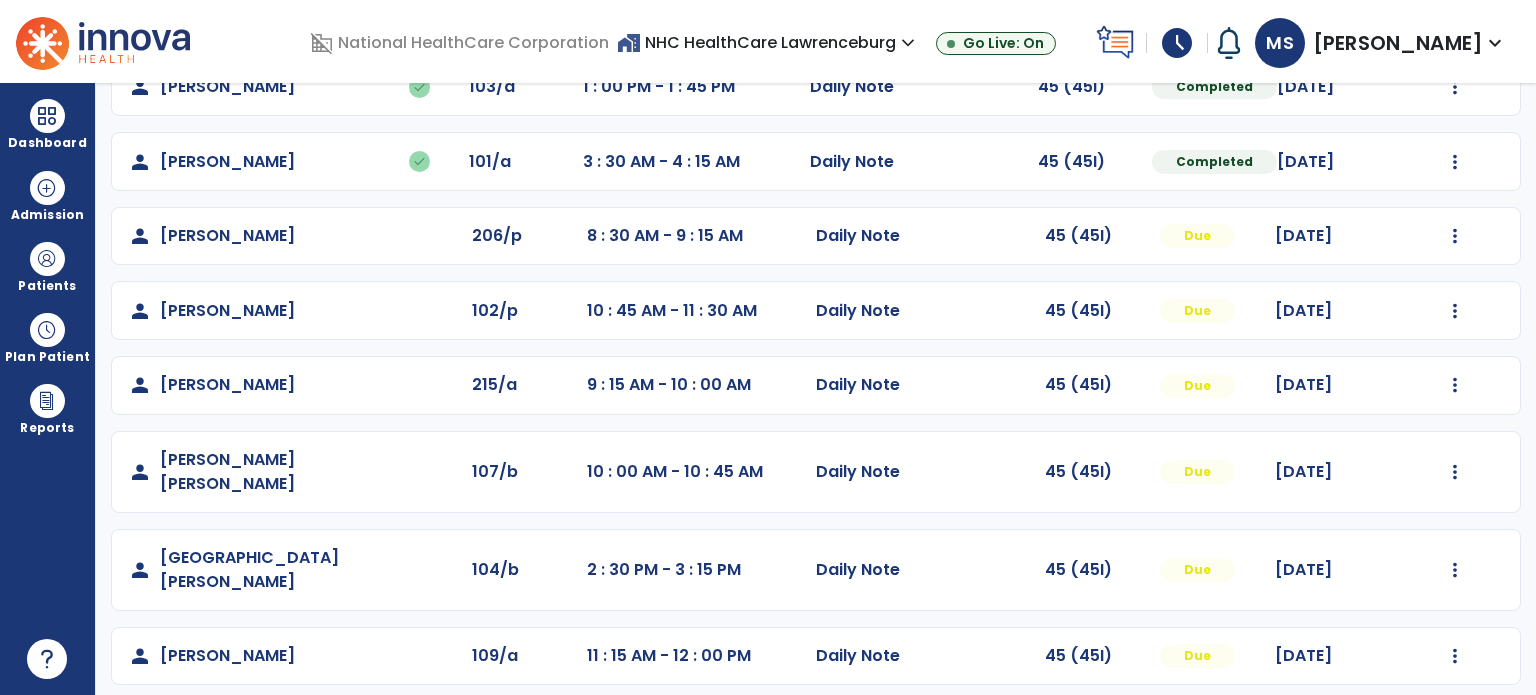 scroll, scrollTop: 300, scrollLeft: 0, axis: vertical 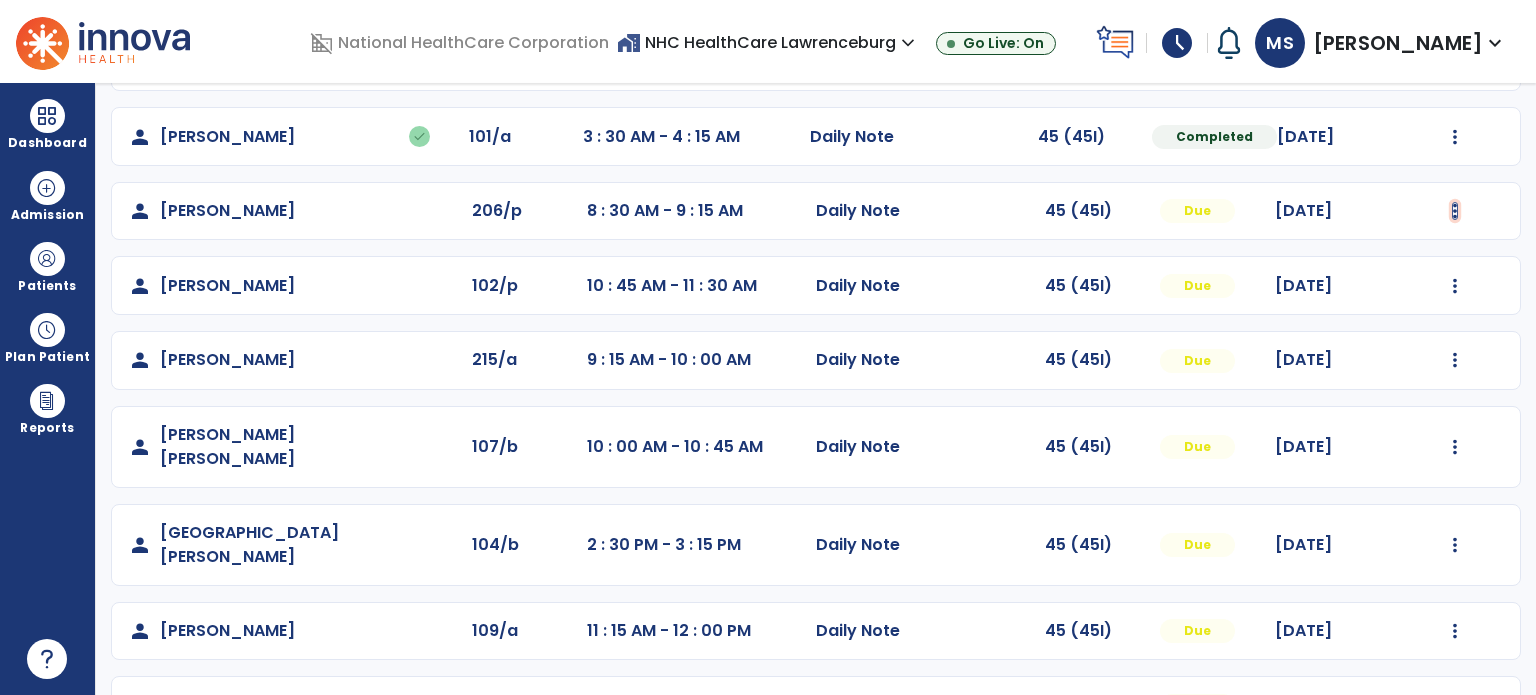 click at bounding box center (1455, 62) 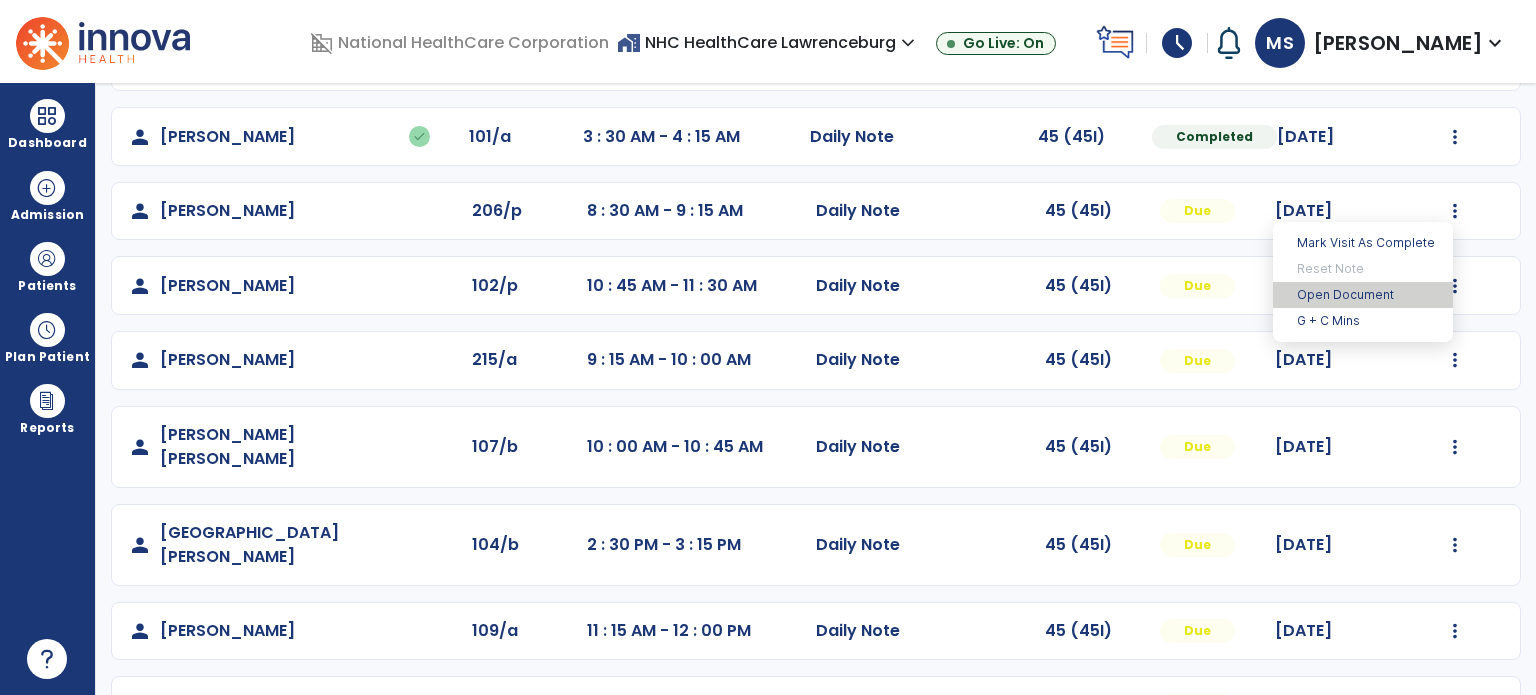 click on "Open Document" at bounding box center [1363, 295] 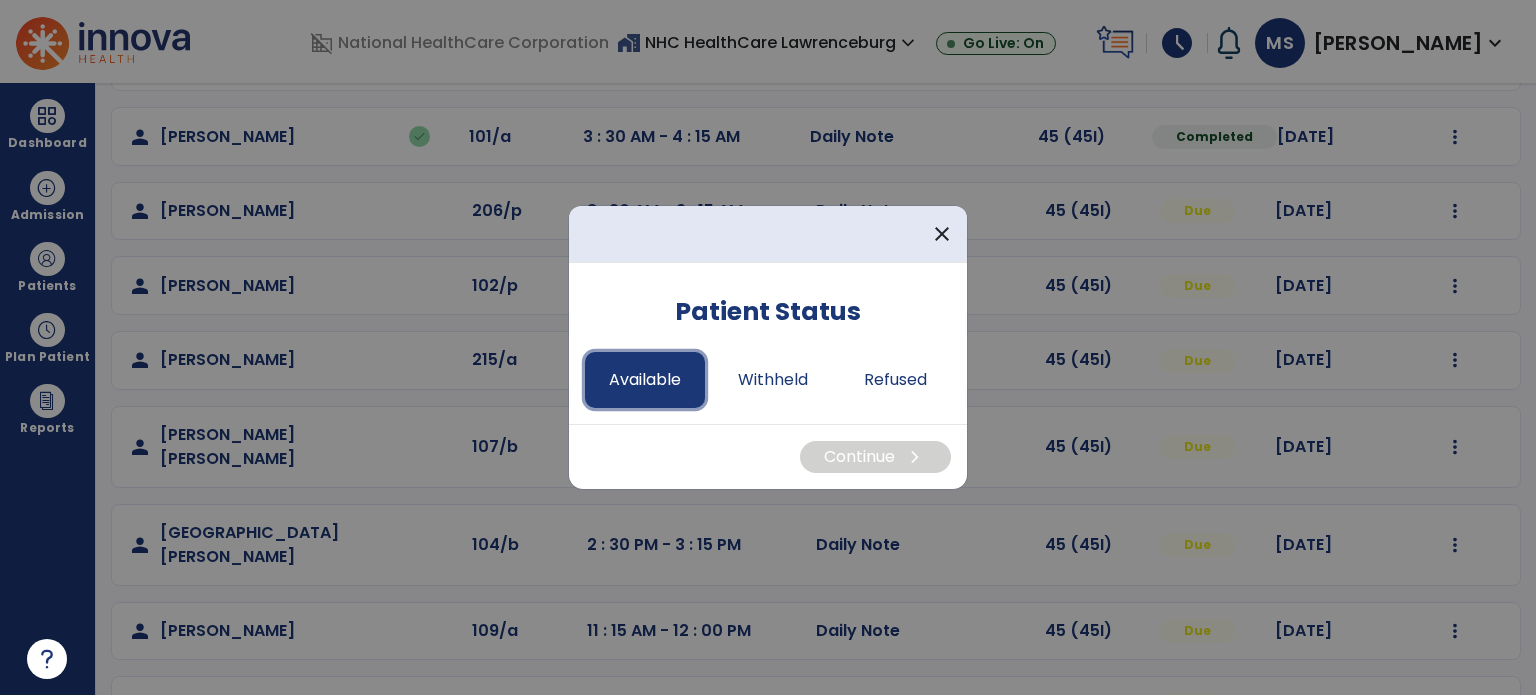click on "Available" at bounding box center (645, 380) 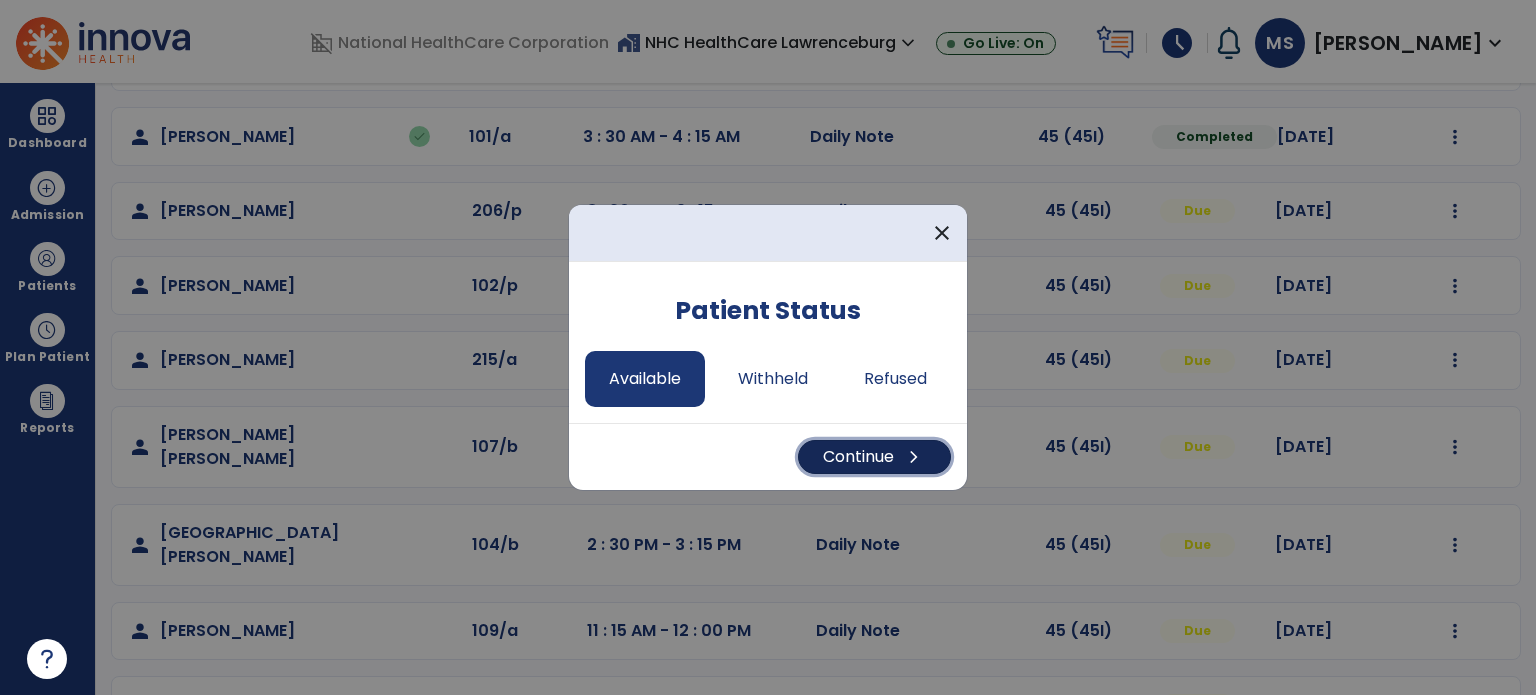 click on "Continue   chevron_right" at bounding box center (874, 457) 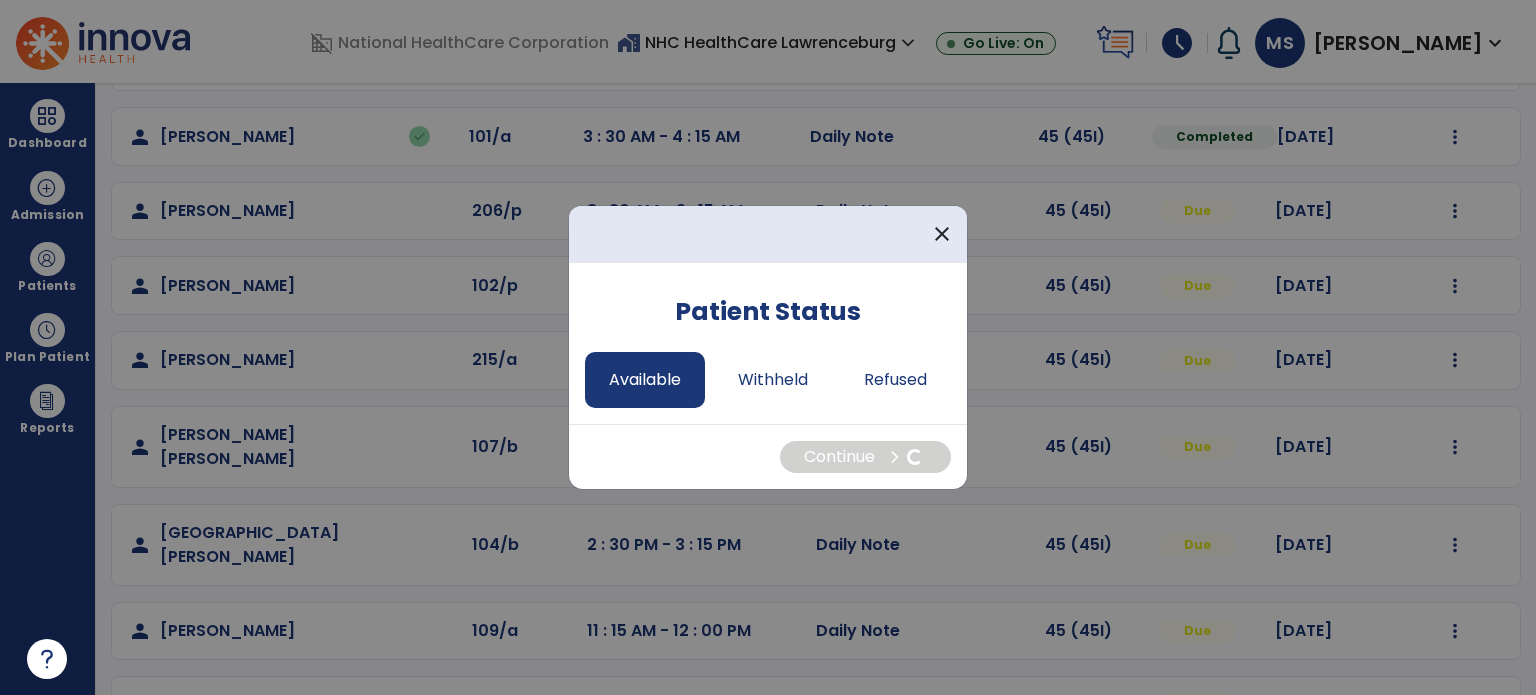 select on "*" 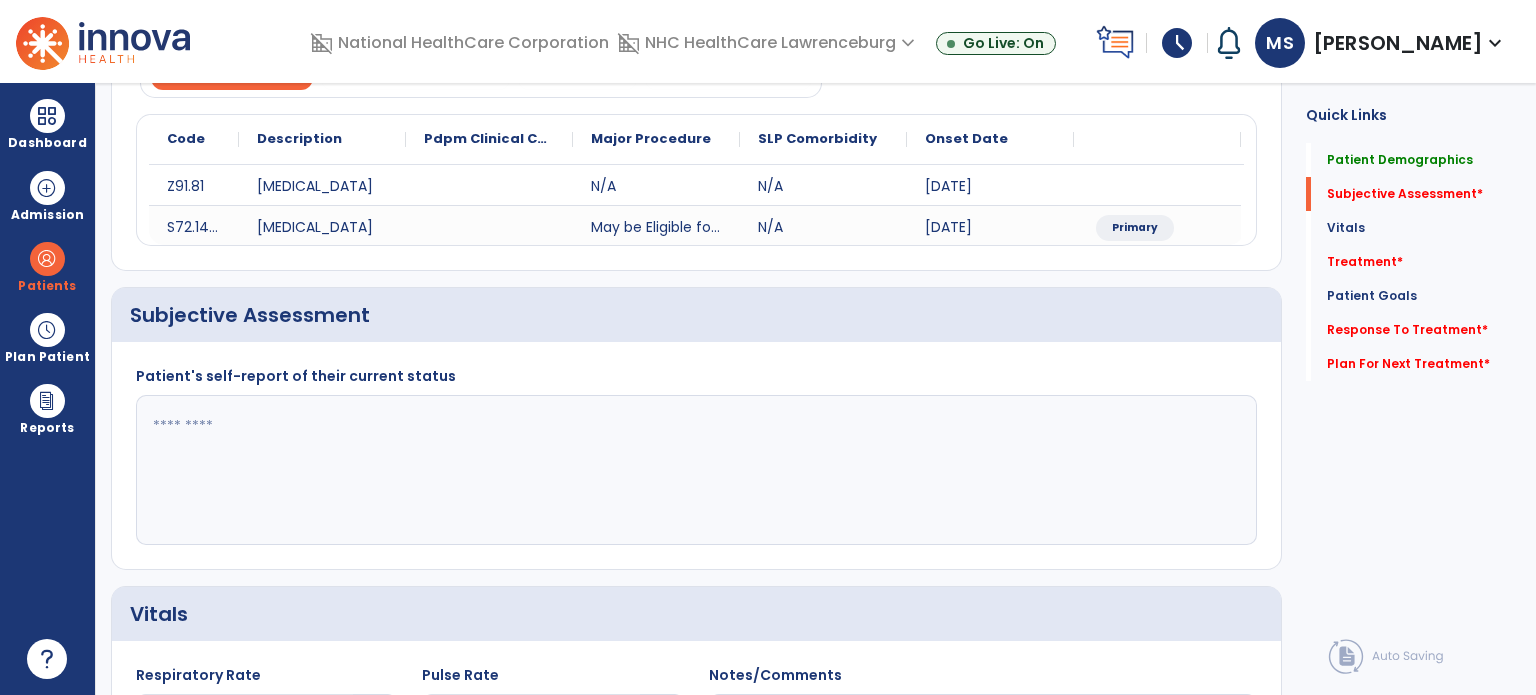 click 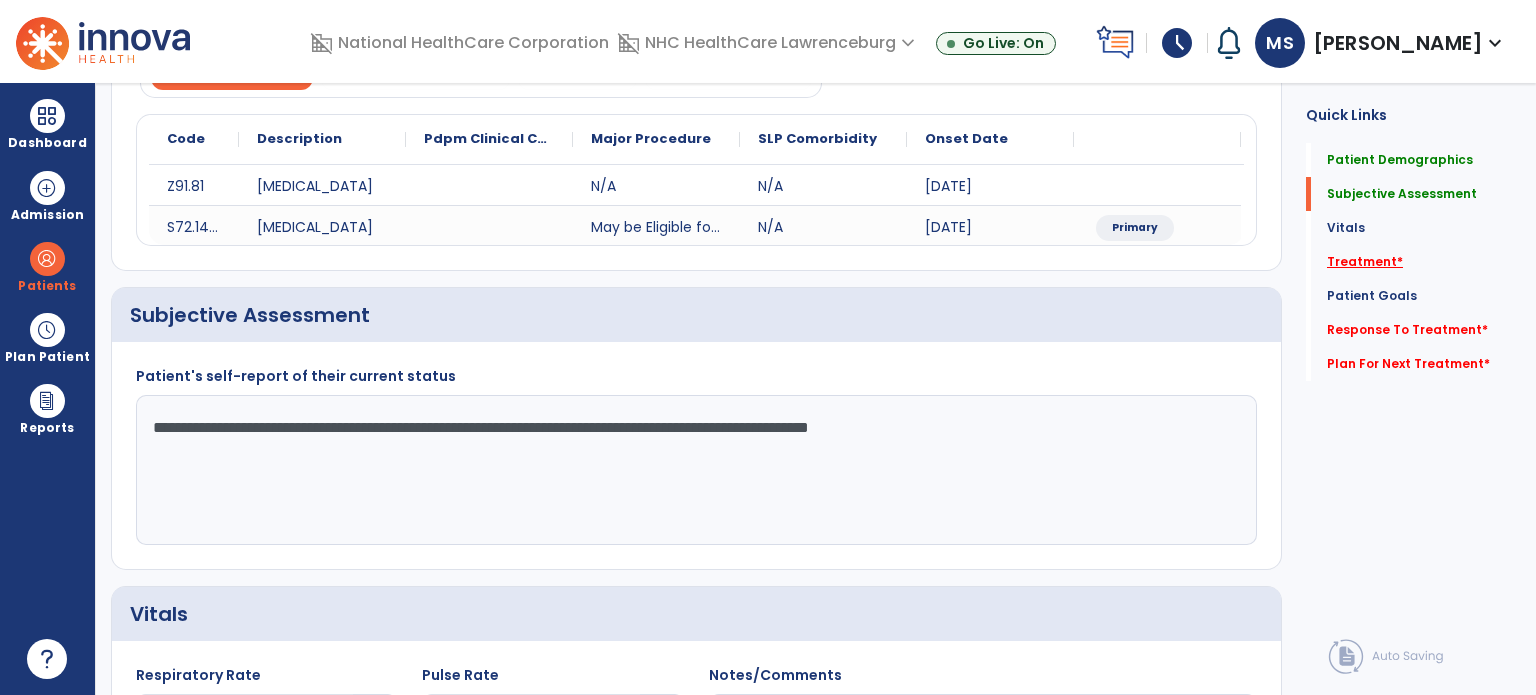 type on "**********" 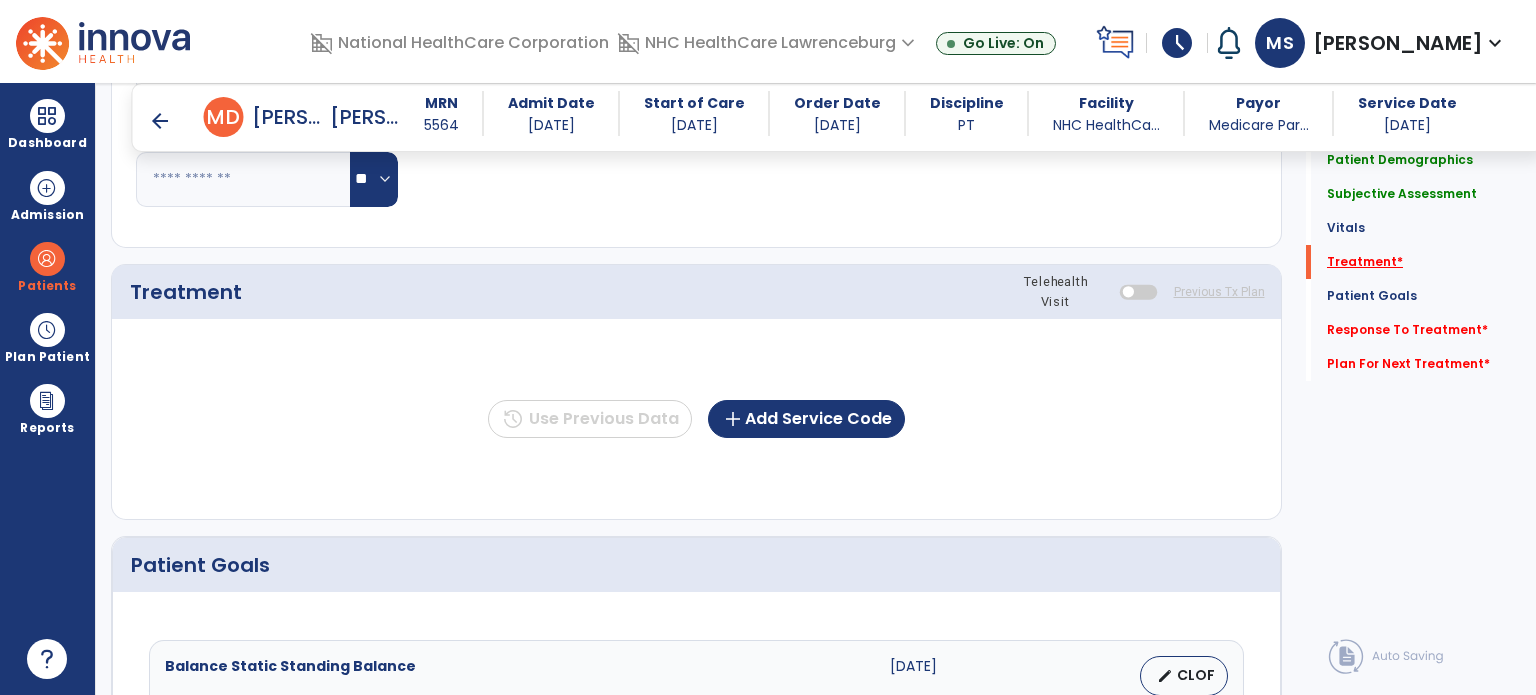 scroll, scrollTop: 1045, scrollLeft: 0, axis: vertical 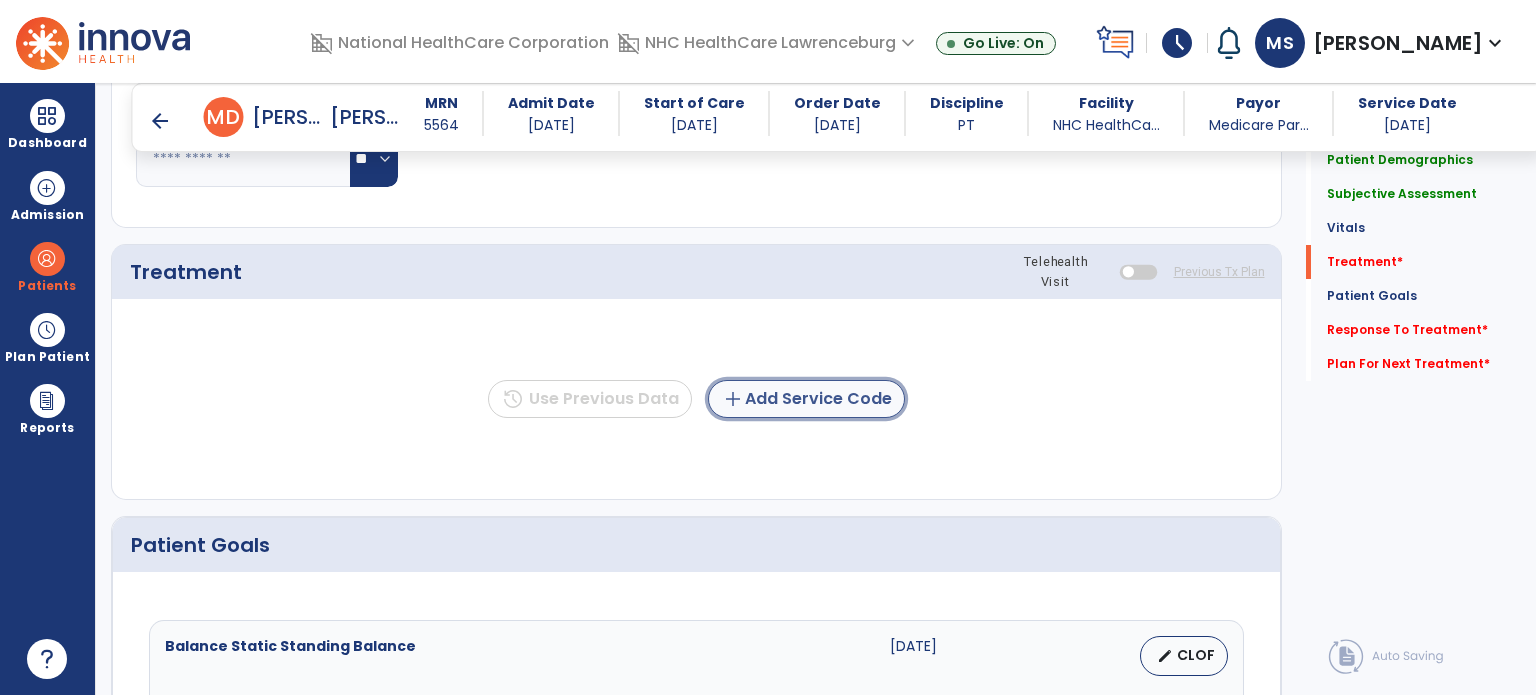 click on "add  Add Service Code" 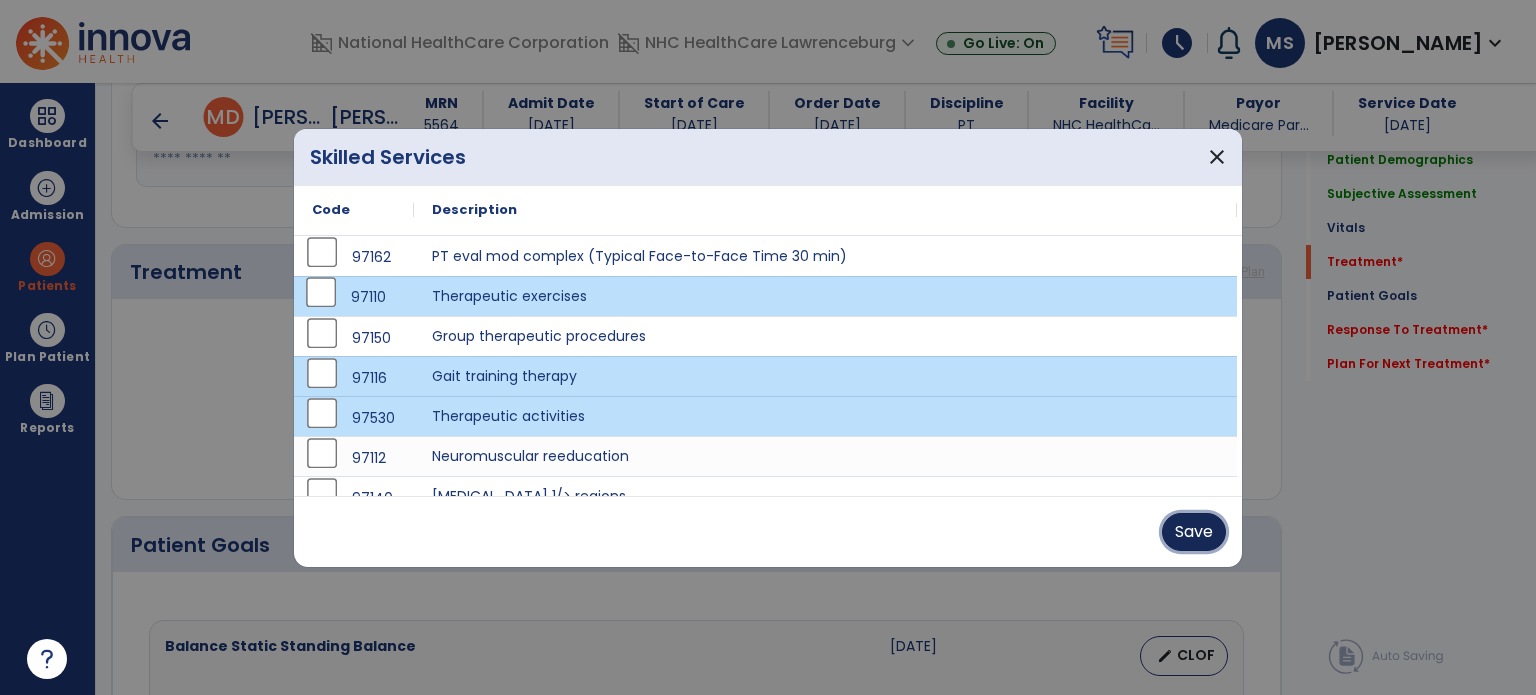 click on "Save" at bounding box center [1194, 532] 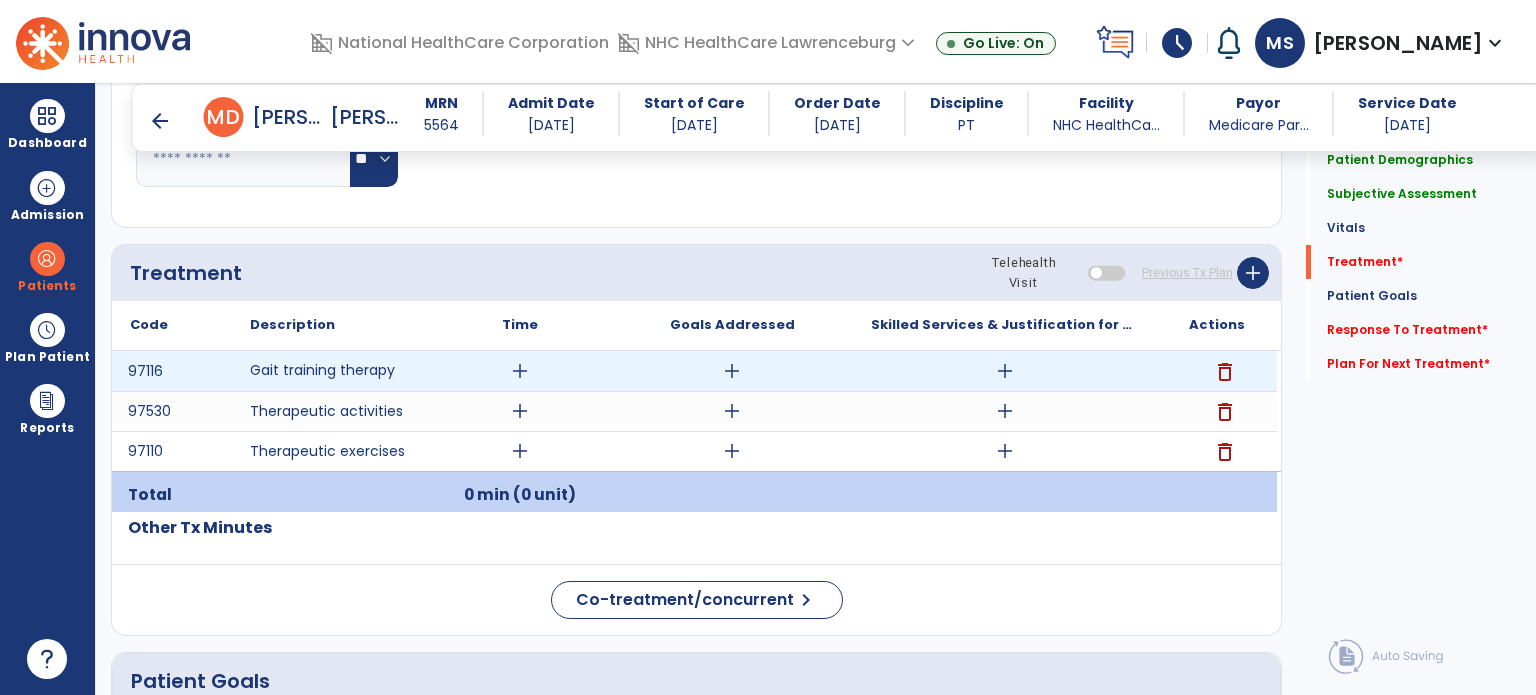 click on "add" at bounding box center [520, 371] 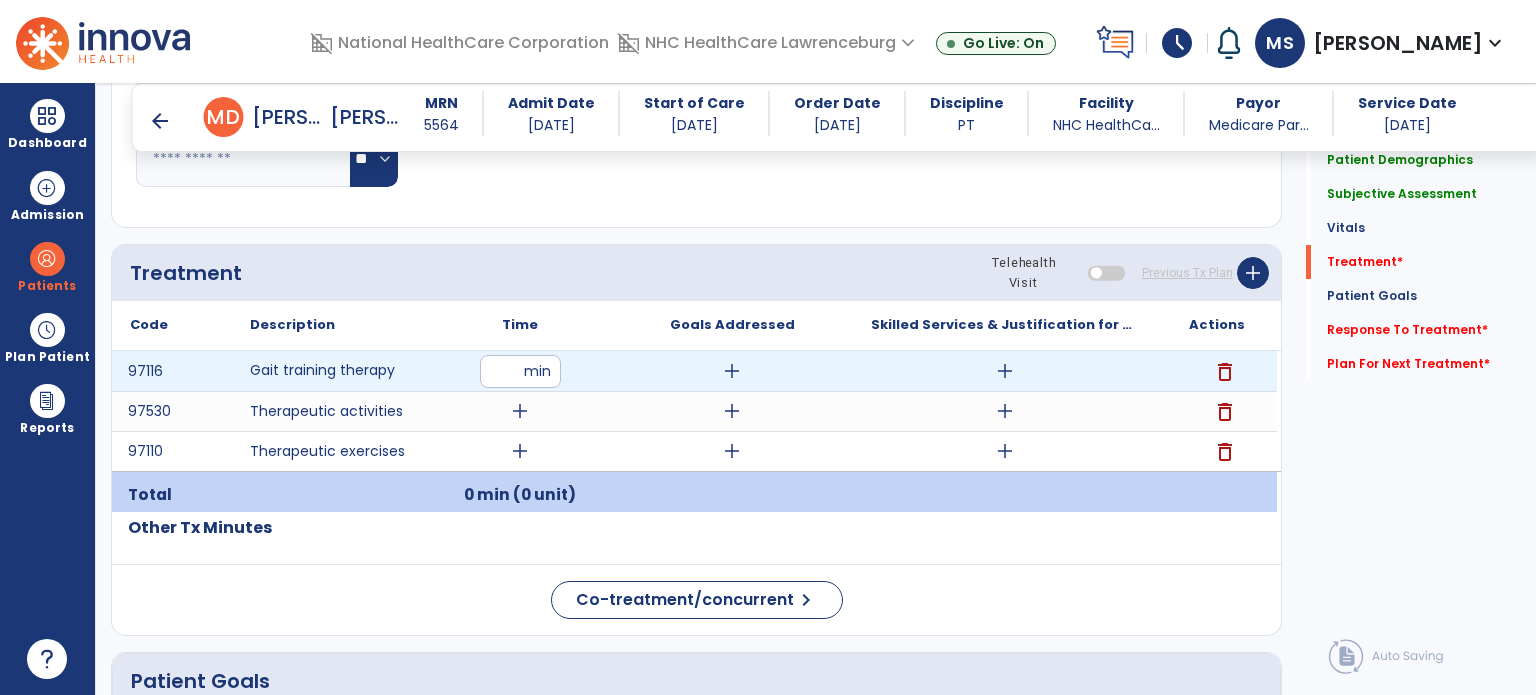 type on "**" 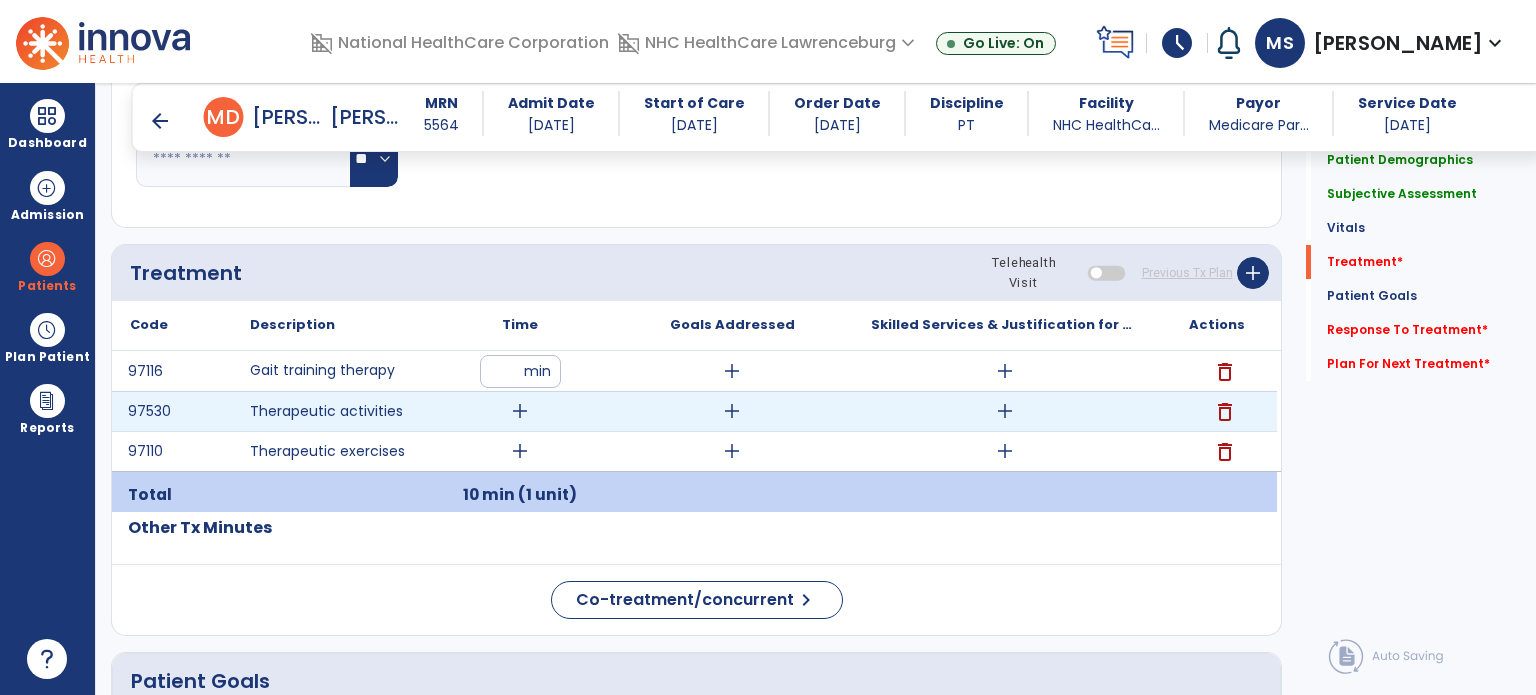 click on "add" at bounding box center (520, 411) 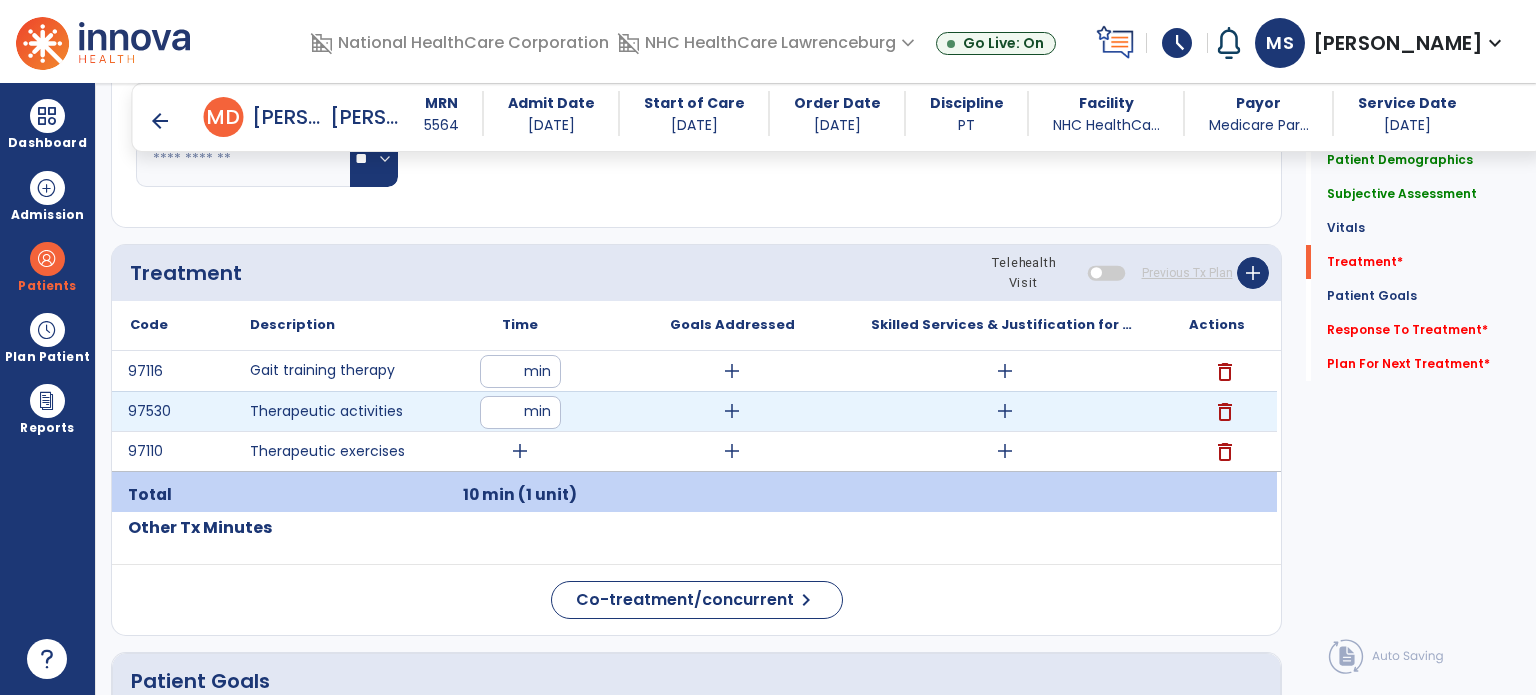 type on "**" 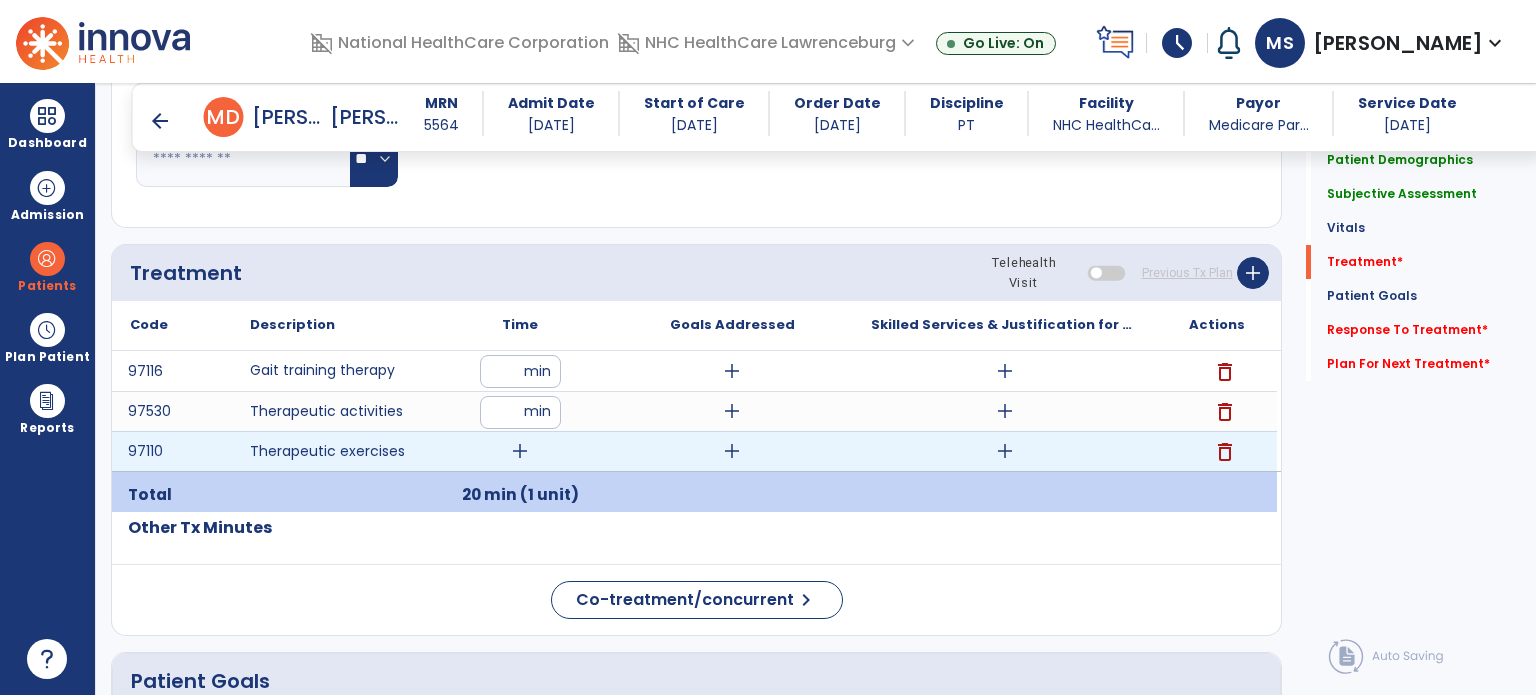 click on "add" at bounding box center [520, 451] 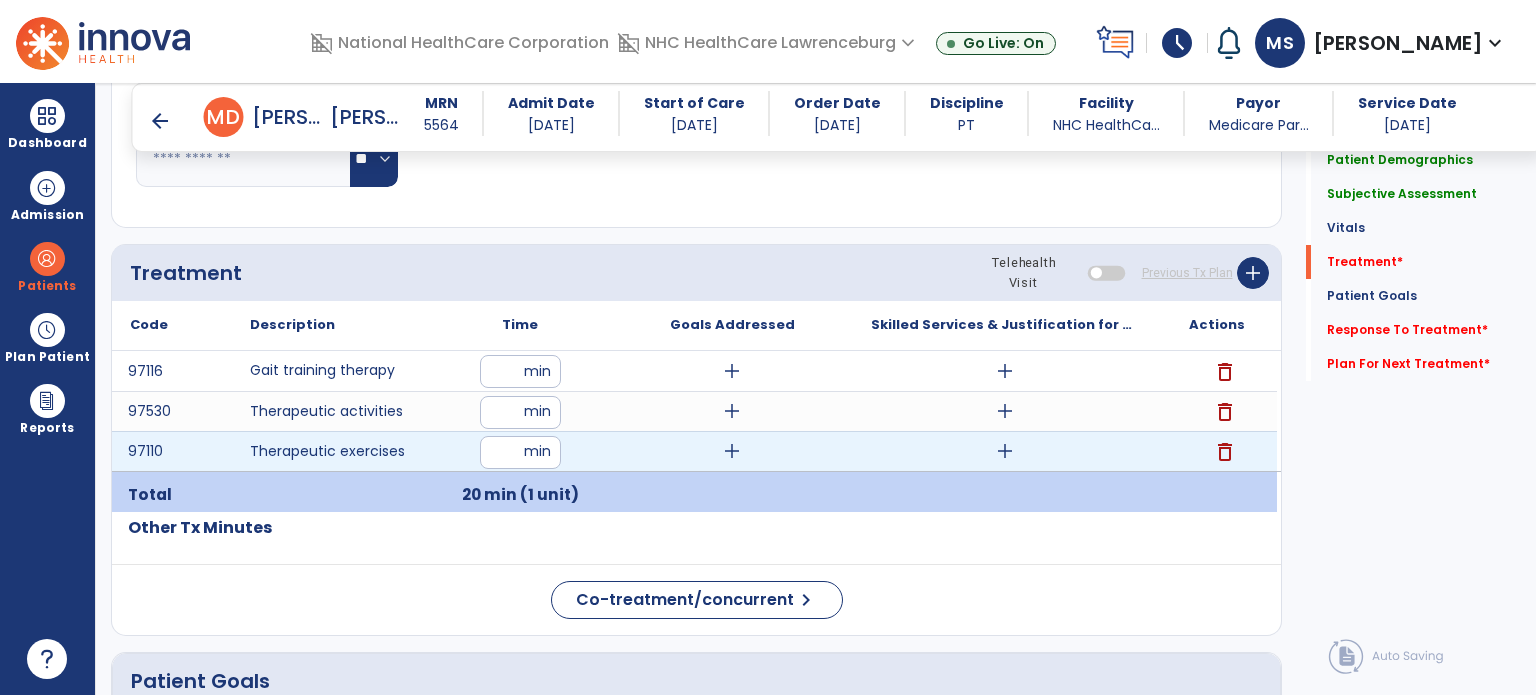 type on "**" 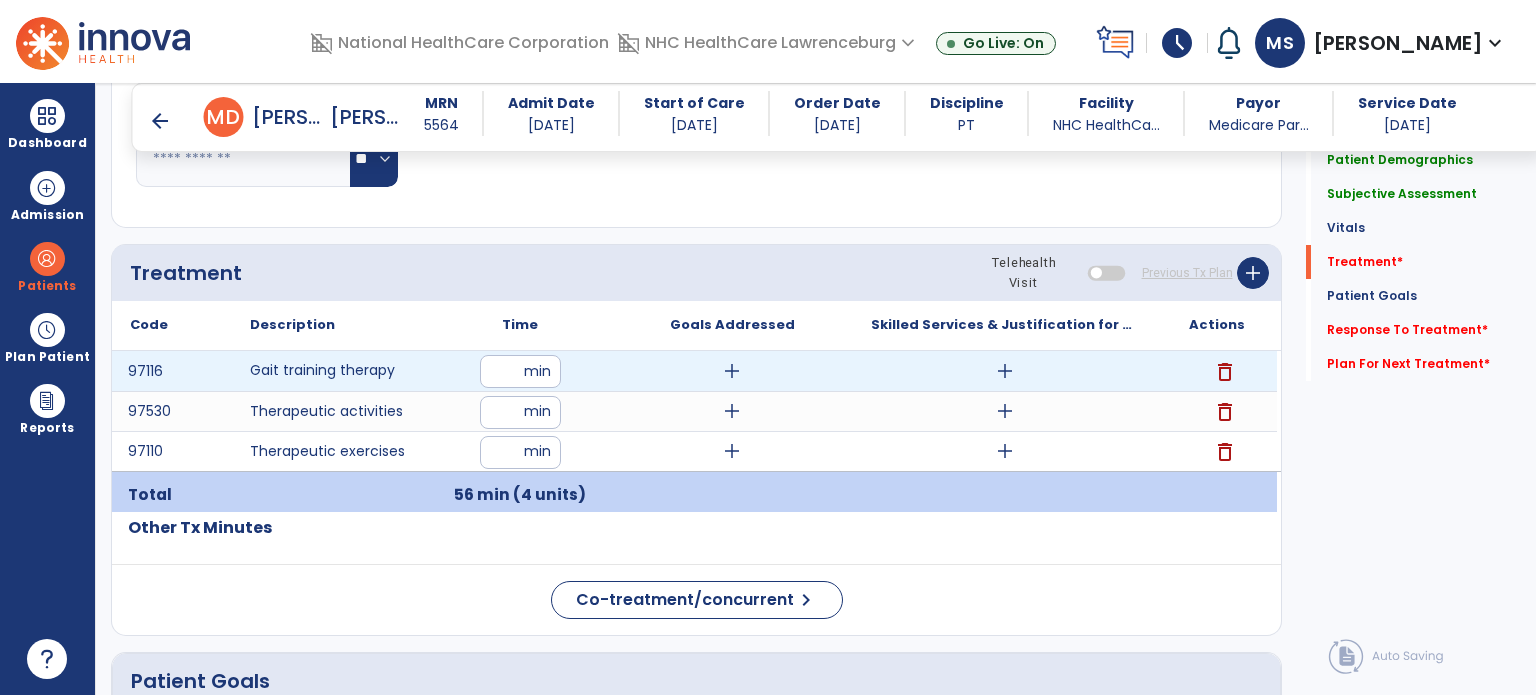 click on "add" at bounding box center [1005, 371] 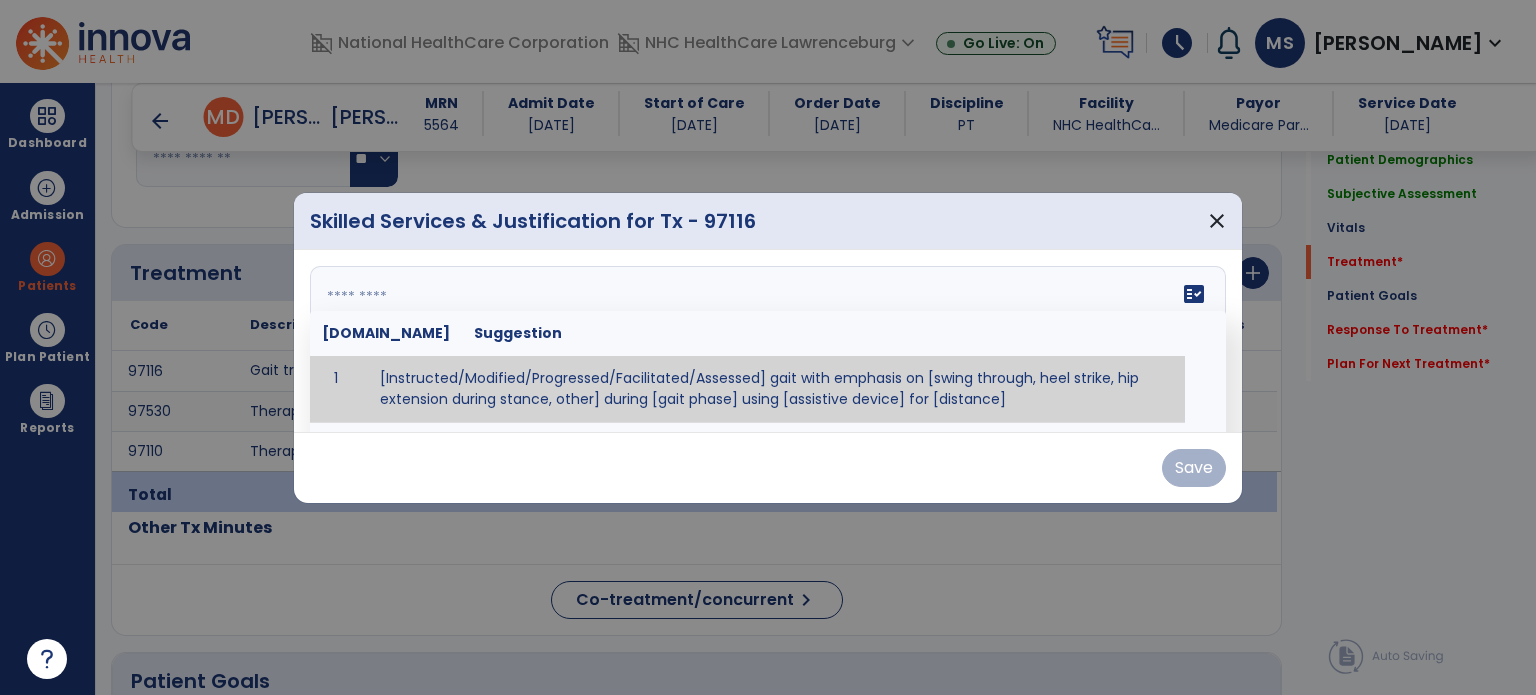 click on "fact_check  [DOMAIN_NAME] Suggestion 1 [Instructed/Modified/Progressed/Facilitated/Assessed] gait with emphasis on [swing through, heel strike, hip extension during stance, other] during [gait phase] using [assistive device] for [distance] 2 [Instructed/Modified/Progressed/Facilitated/Assessed] use of [assistive device] and [NWB, PWB, step-to gait pattern, step through gait pattern] 3 [Instructed/Modified/Progressed/Facilitated/Assessed] patient's ability to [ascend/descend # of steps, perform directional changes, walk on even/uneven surfaces, pick-up objects off floor, velocity changes, other] using [assistive device]. 4 [Instructed/Modified/Progressed/Facilitated/Assessed] pre-gait activities including [identify exercise] in order to prepare for gait training. 5" at bounding box center (768, 341) 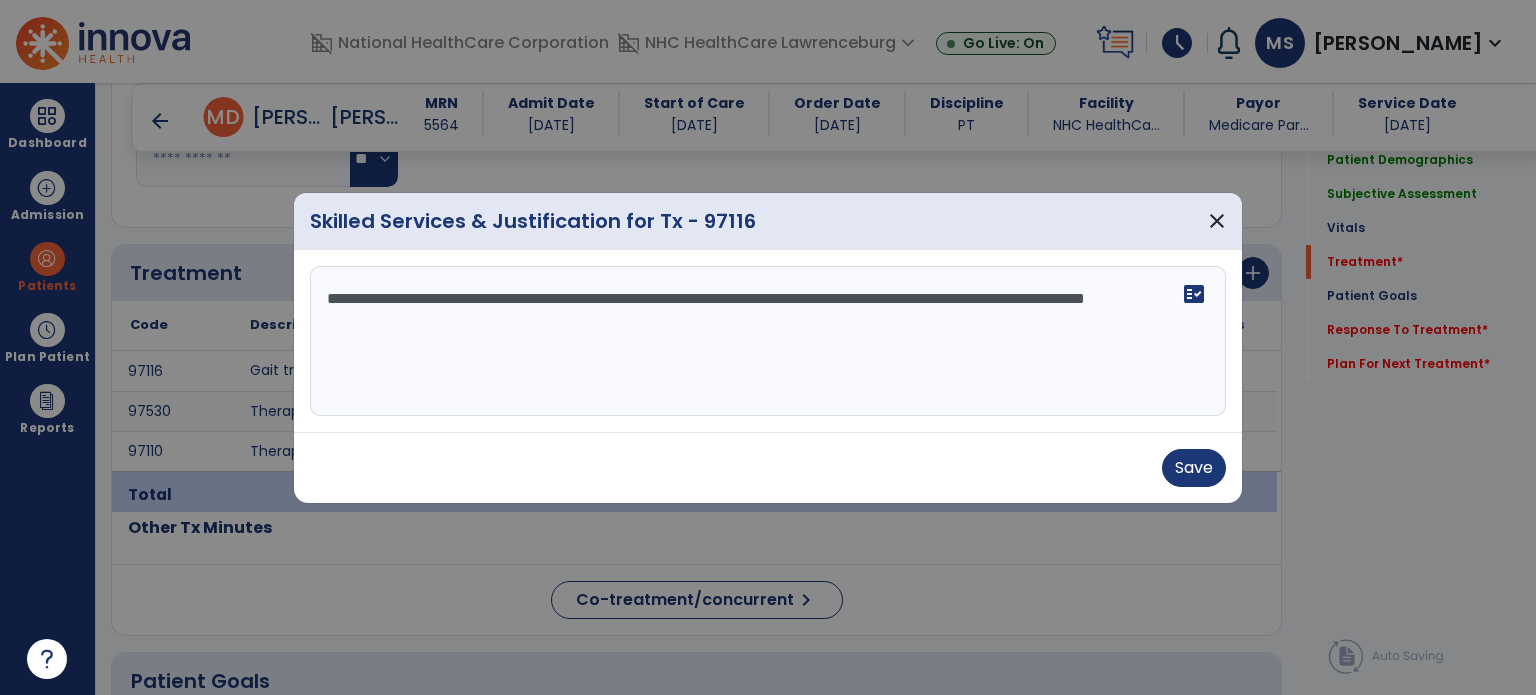 click on "**********" at bounding box center [768, 341] 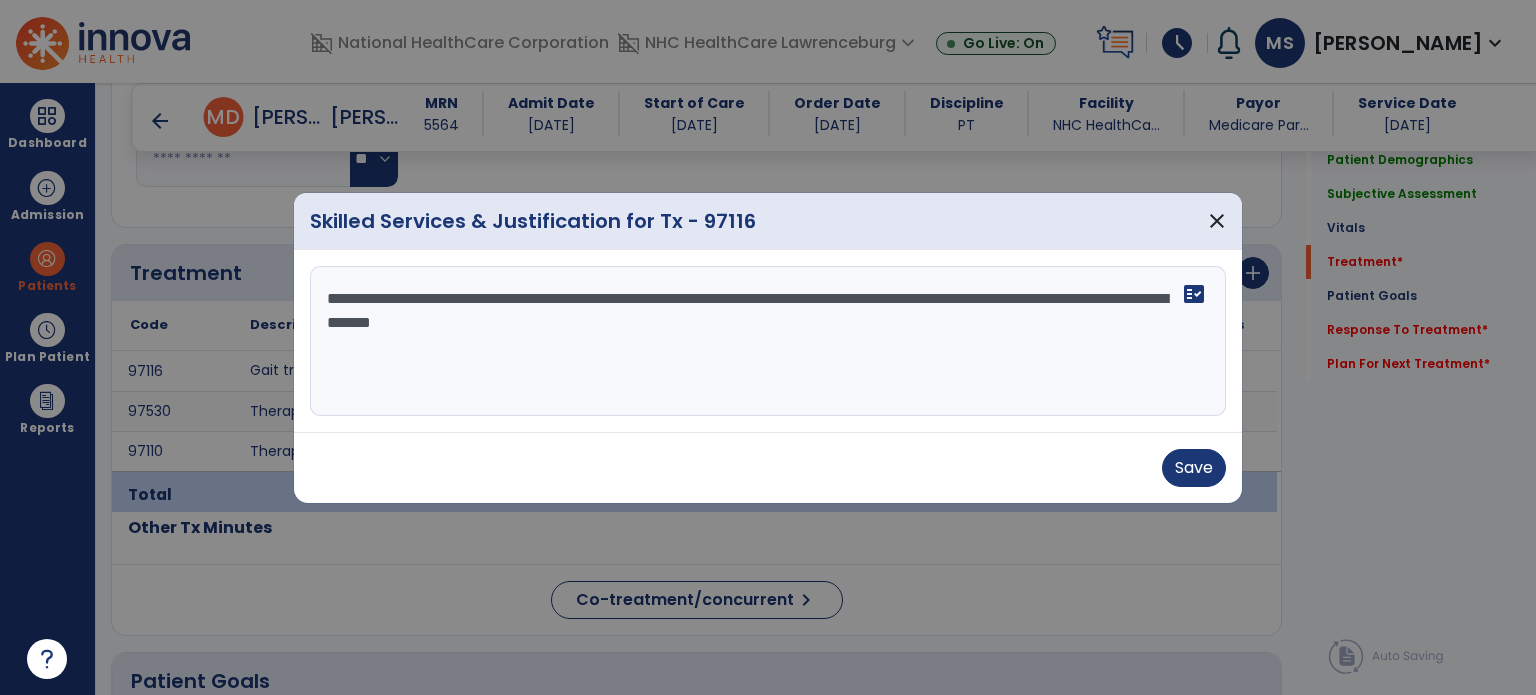 click on "**********" at bounding box center [768, 341] 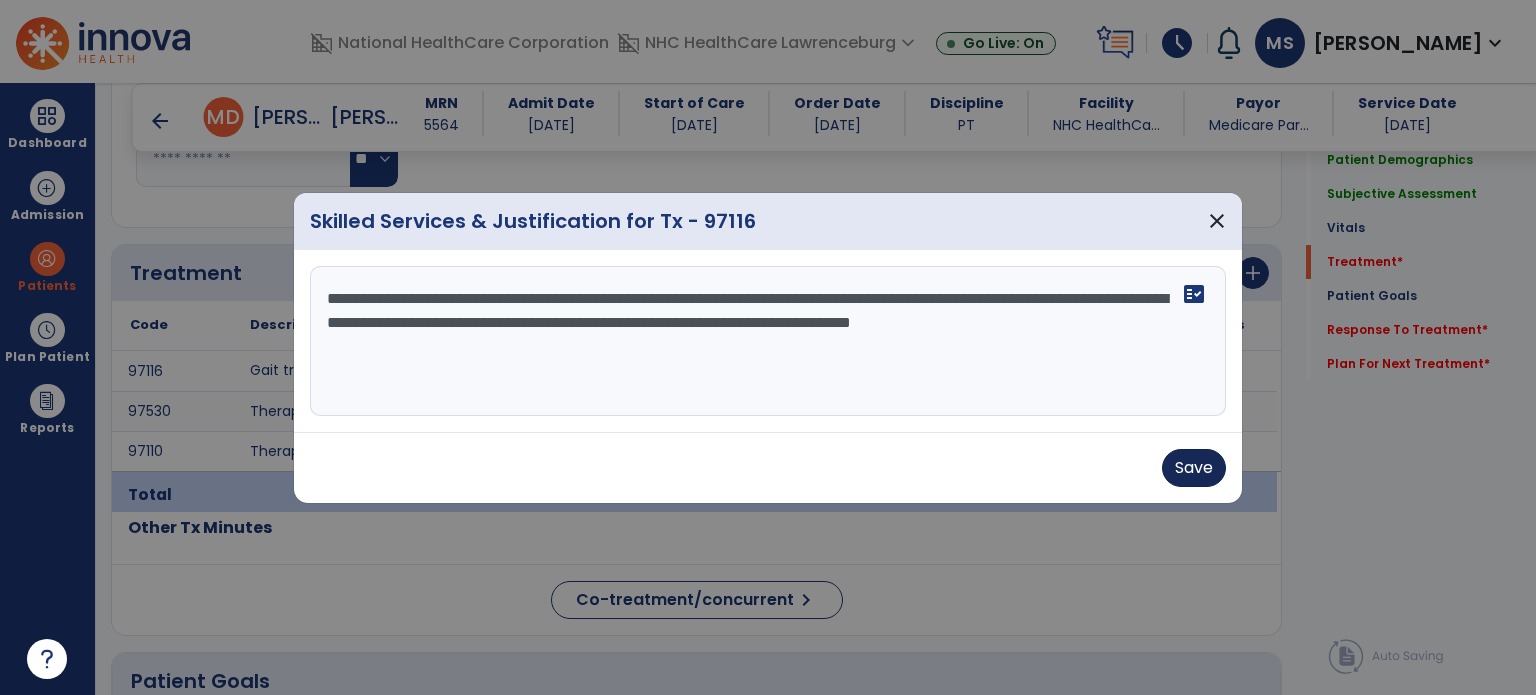 type on "**********" 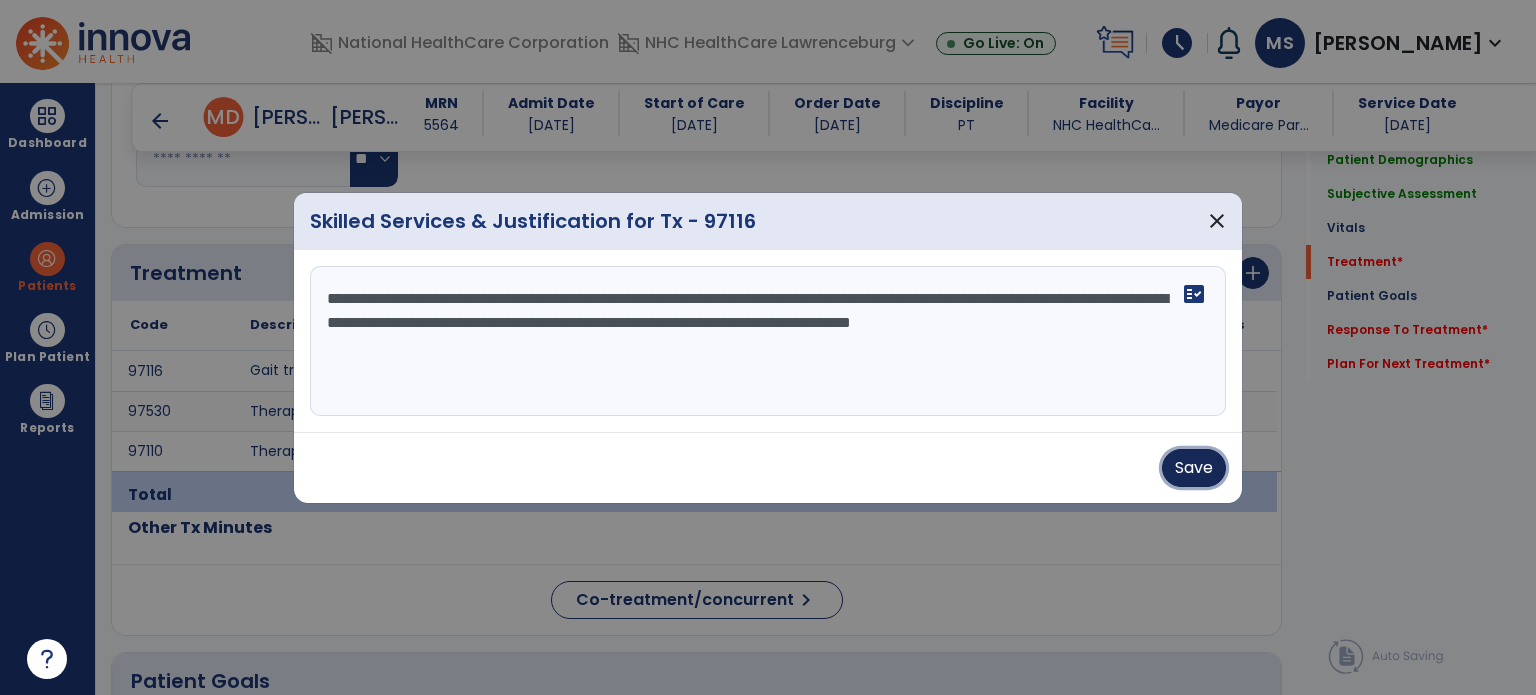click on "Save" at bounding box center (1194, 468) 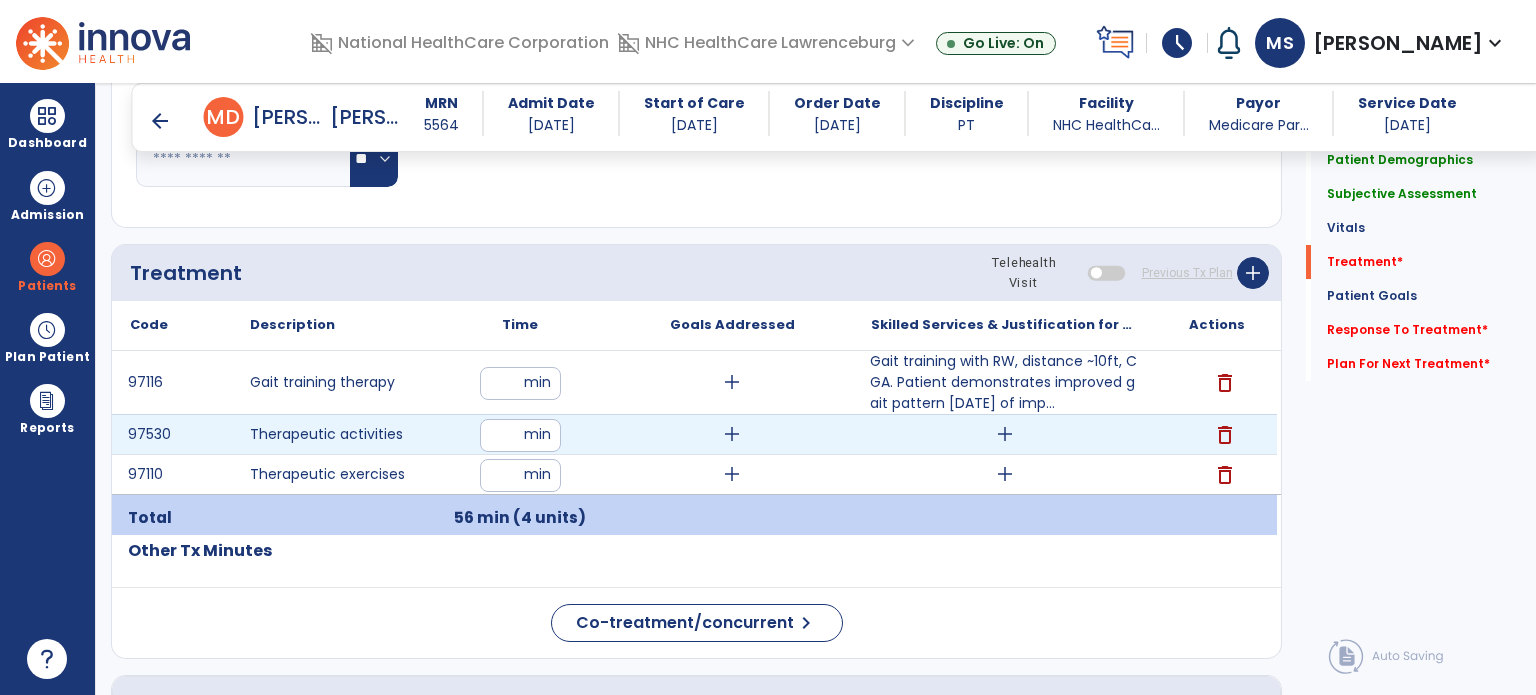 click on "add" at bounding box center (1005, 434) 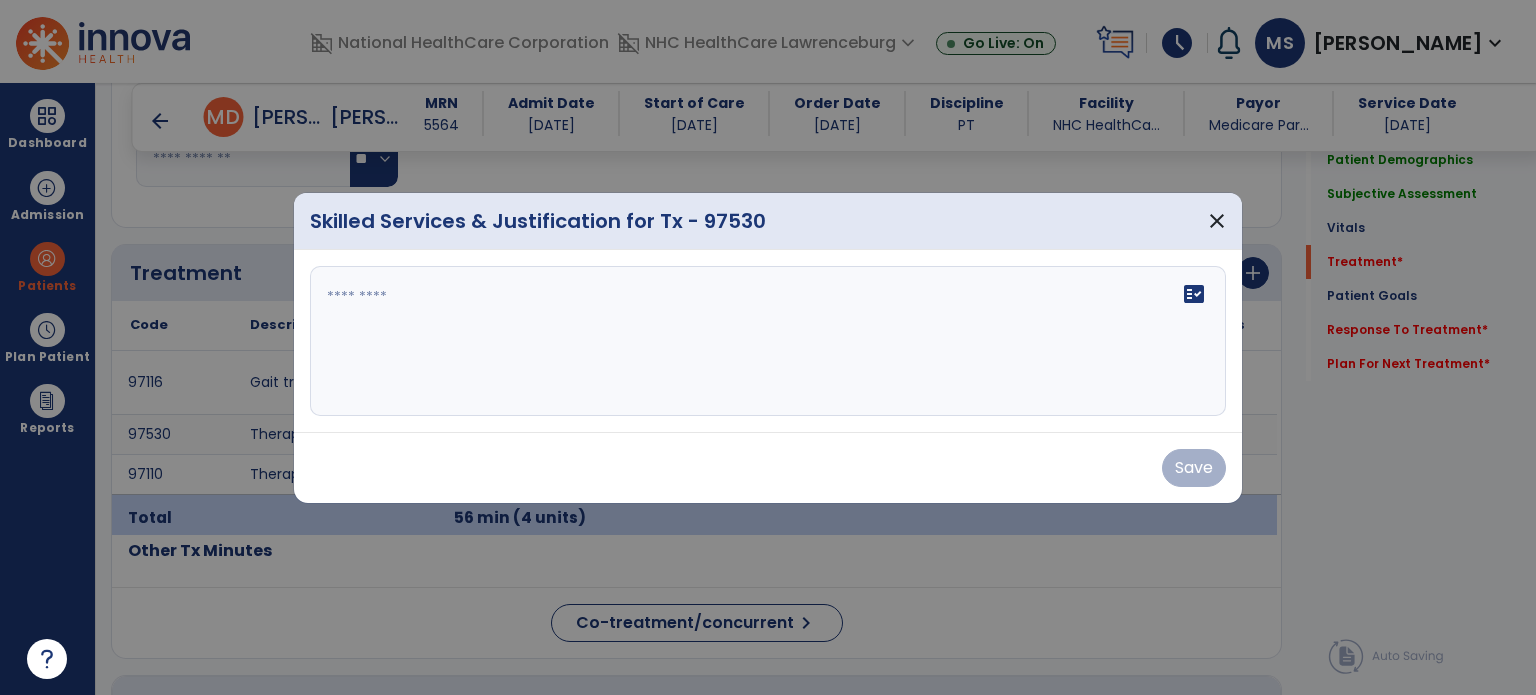 click on "fact_check" at bounding box center [768, 341] 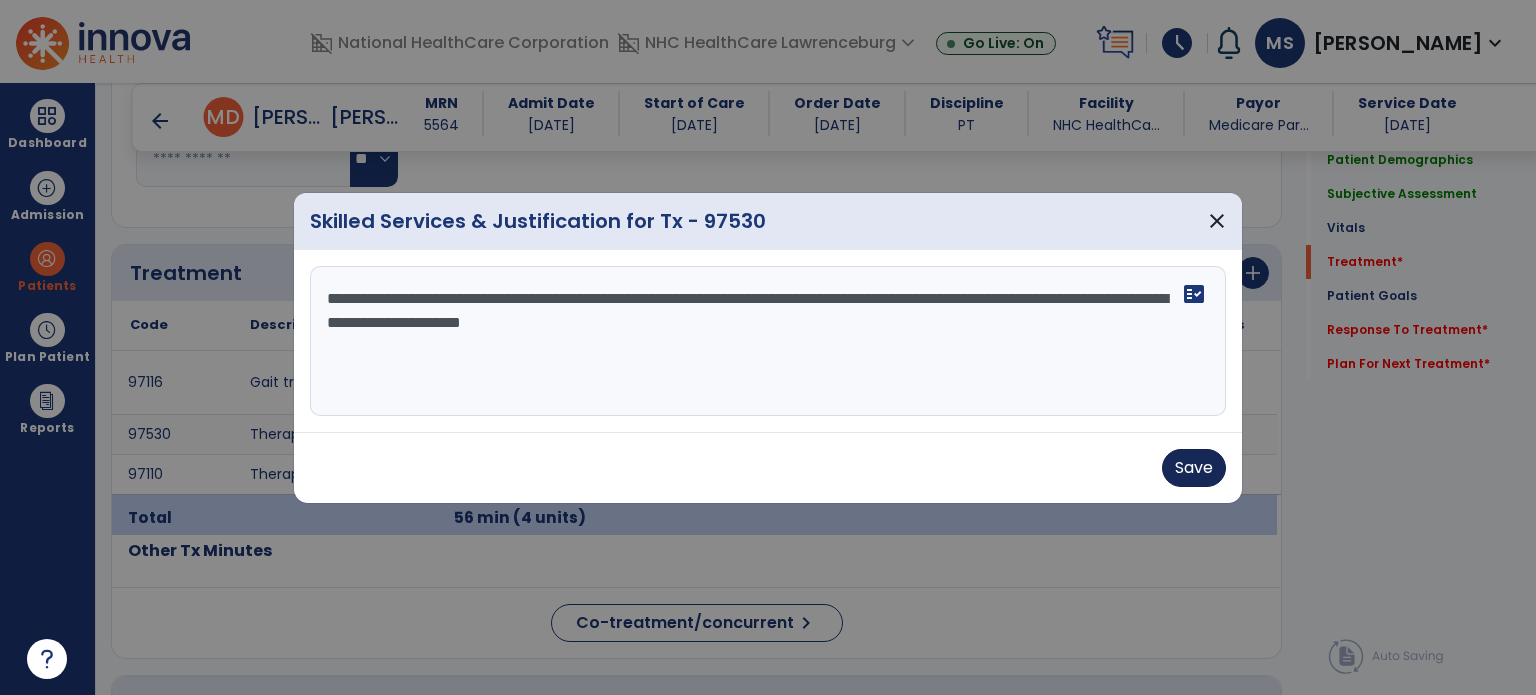 type on "**********" 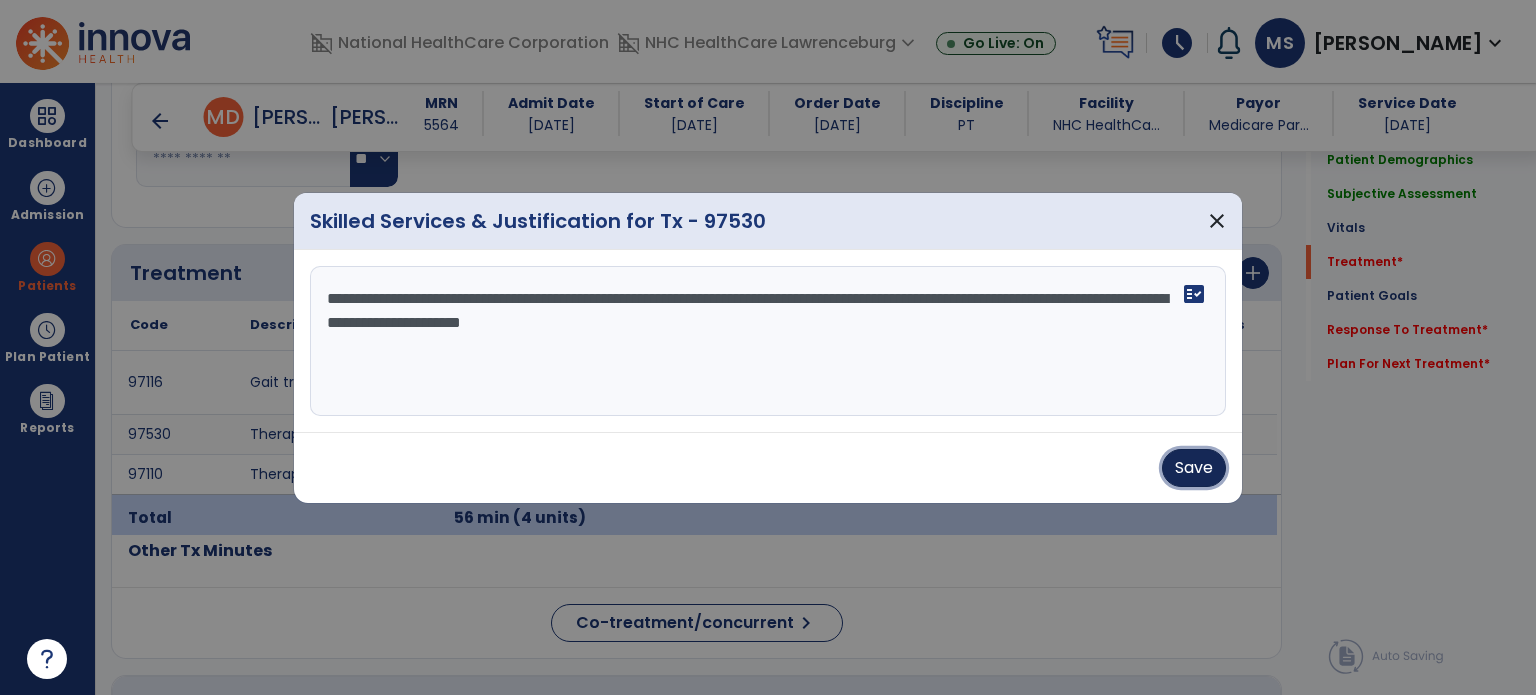 click on "Save" at bounding box center [1194, 468] 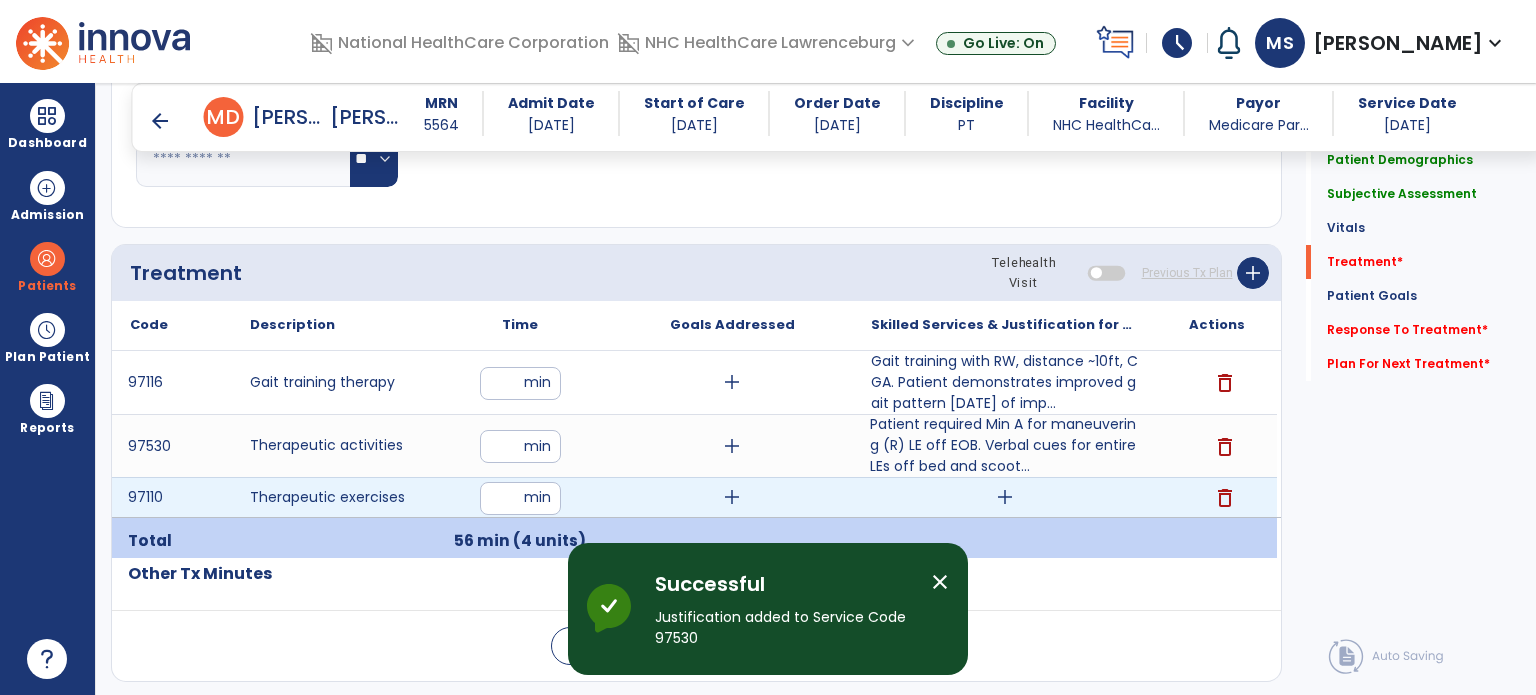 click on "add" at bounding box center (1005, 497) 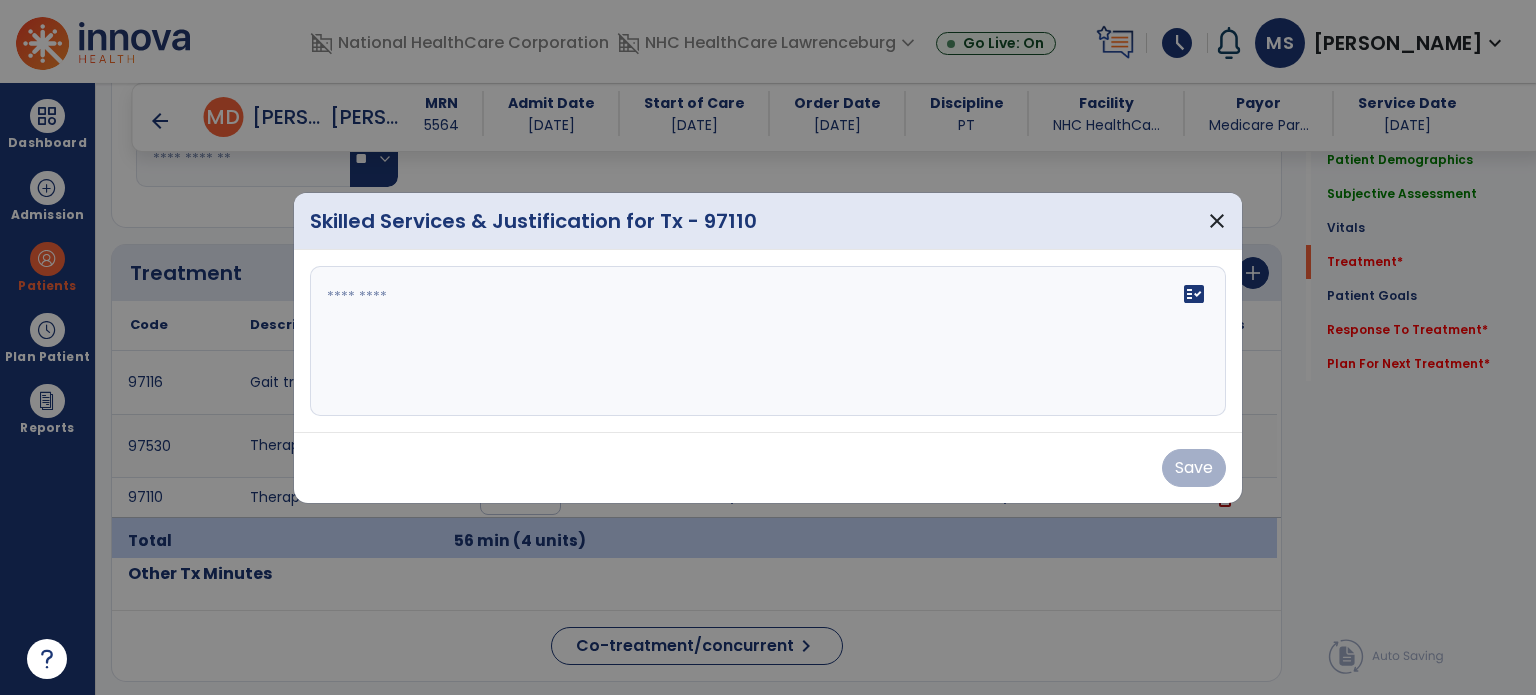 click on "fact_check" at bounding box center (768, 341) 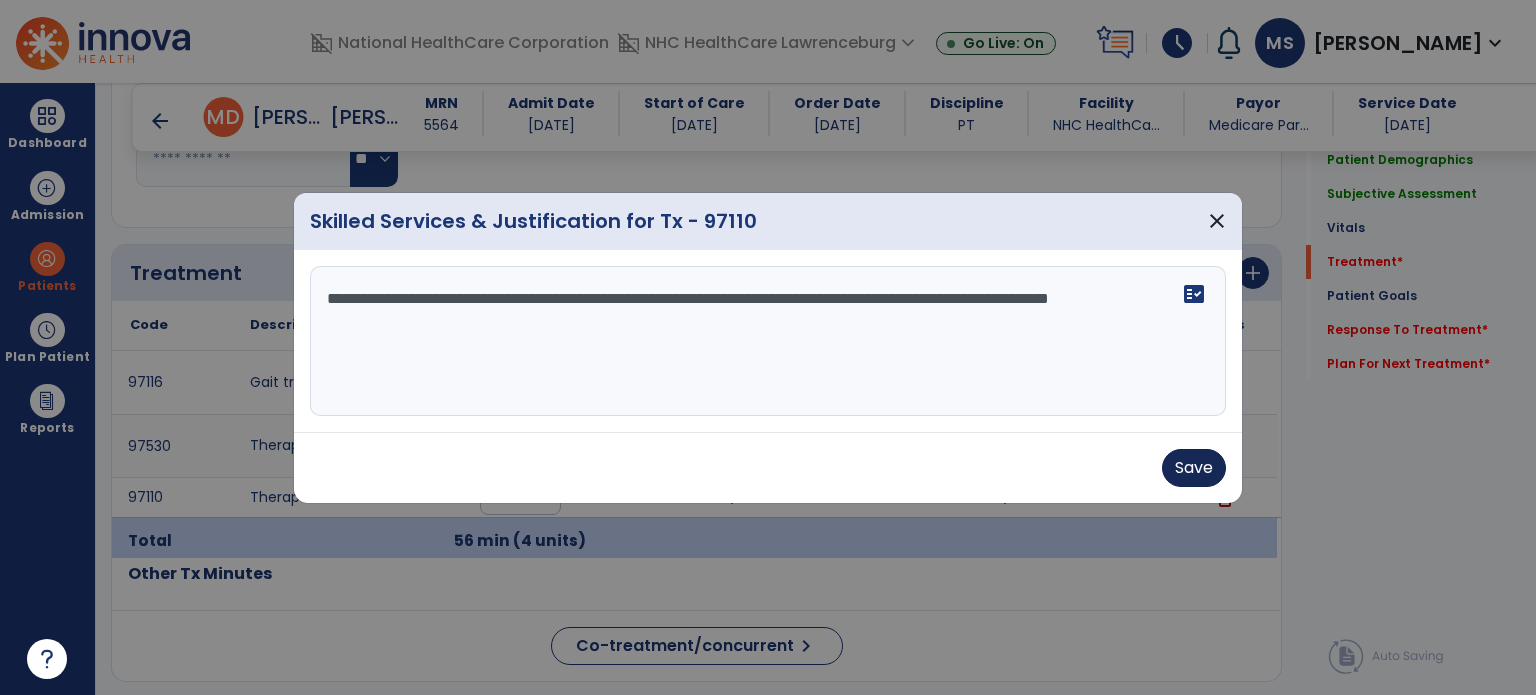 type on "**********" 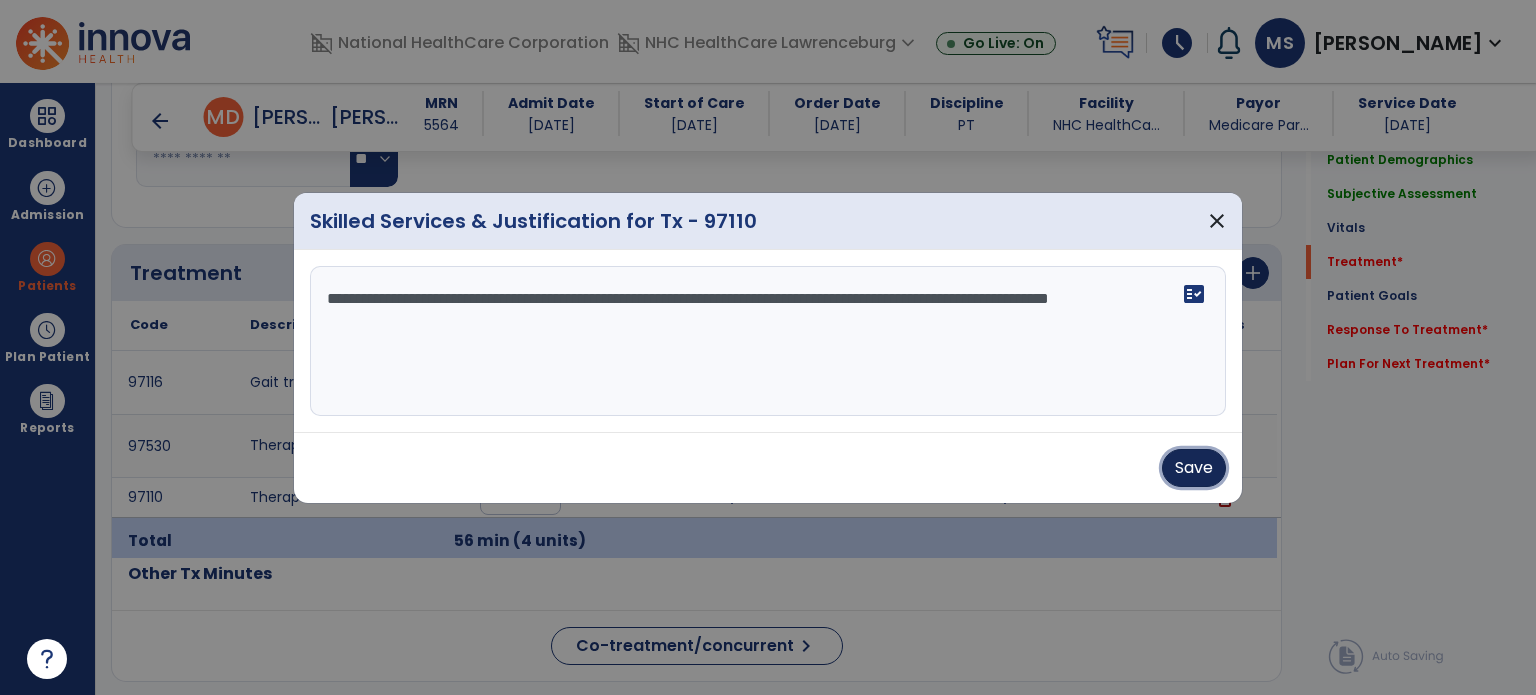 click on "Save" at bounding box center (1194, 468) 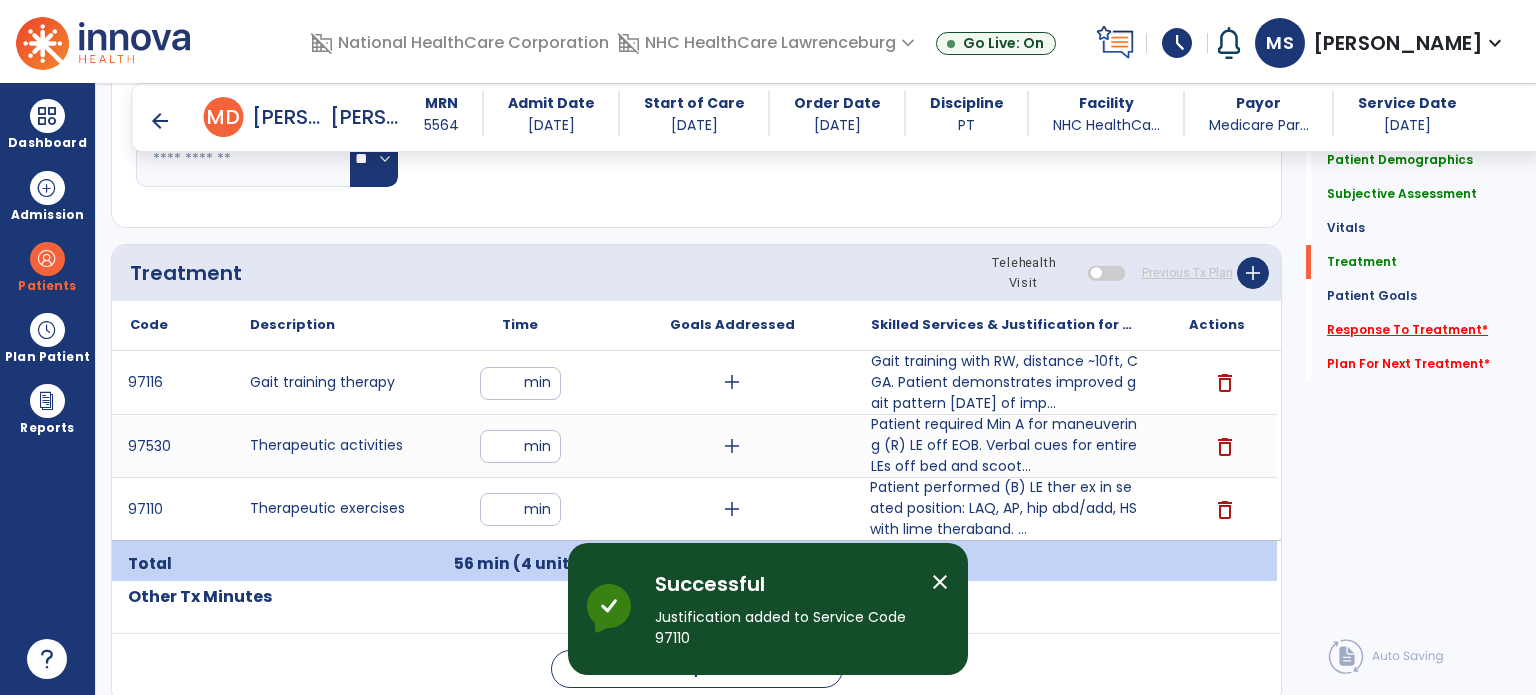 click on "Response To Treatment   *" 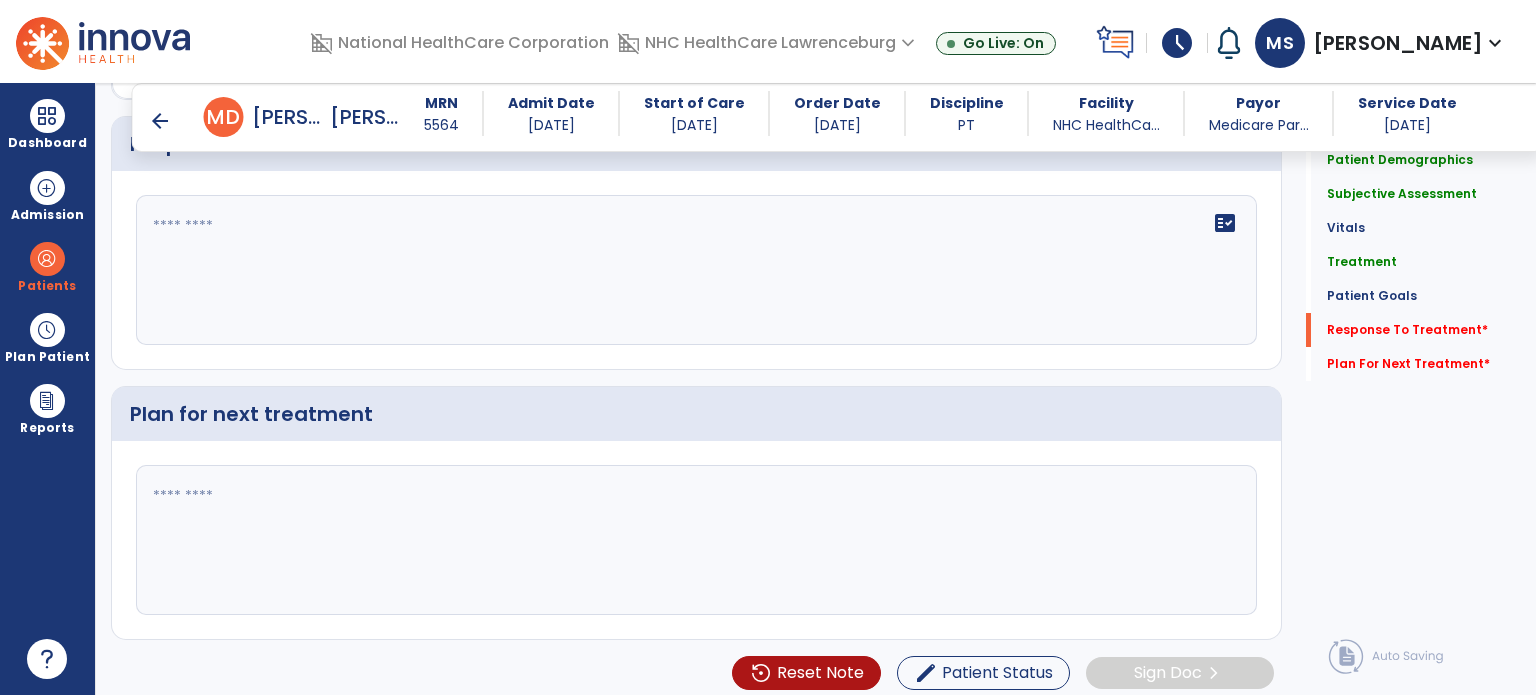 scroll, scrollTop: 2816, scrollLeft: 0, axis: vertical 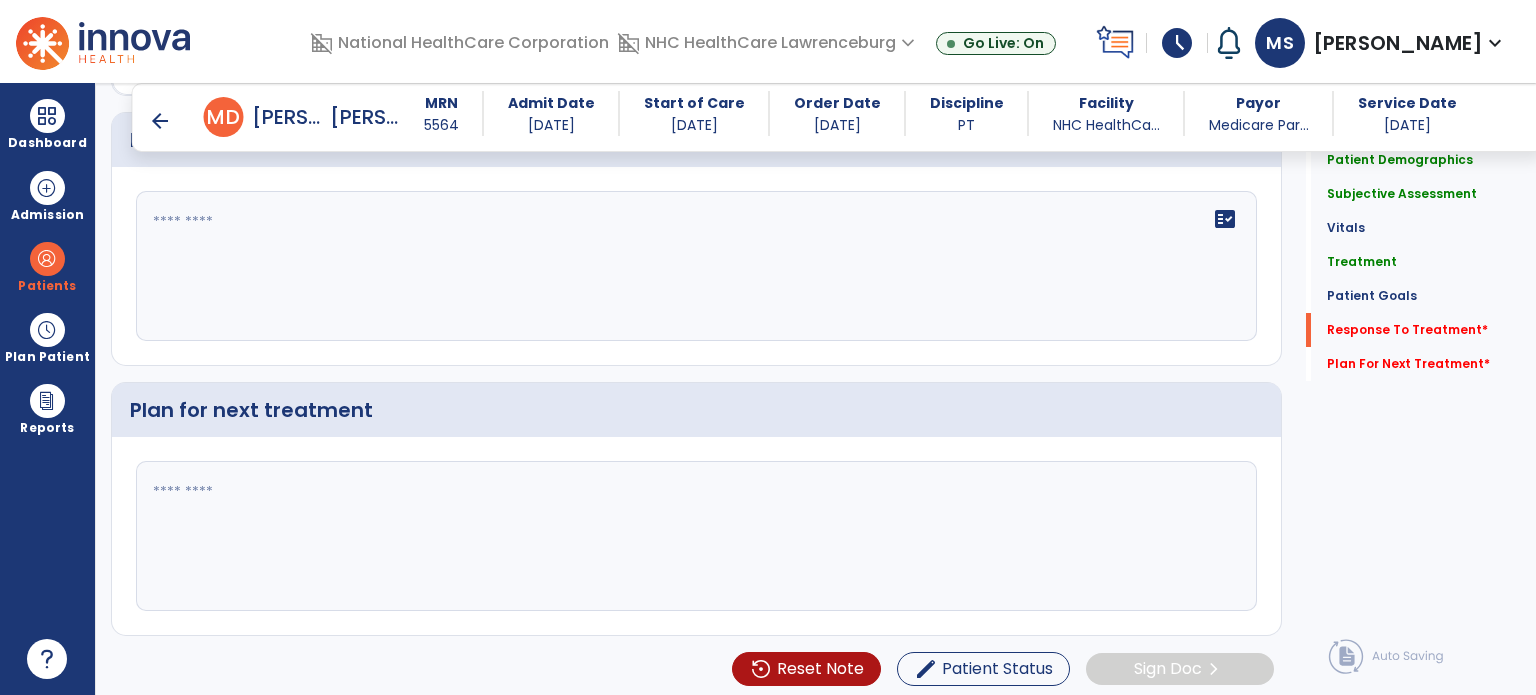 click on "fact_check" 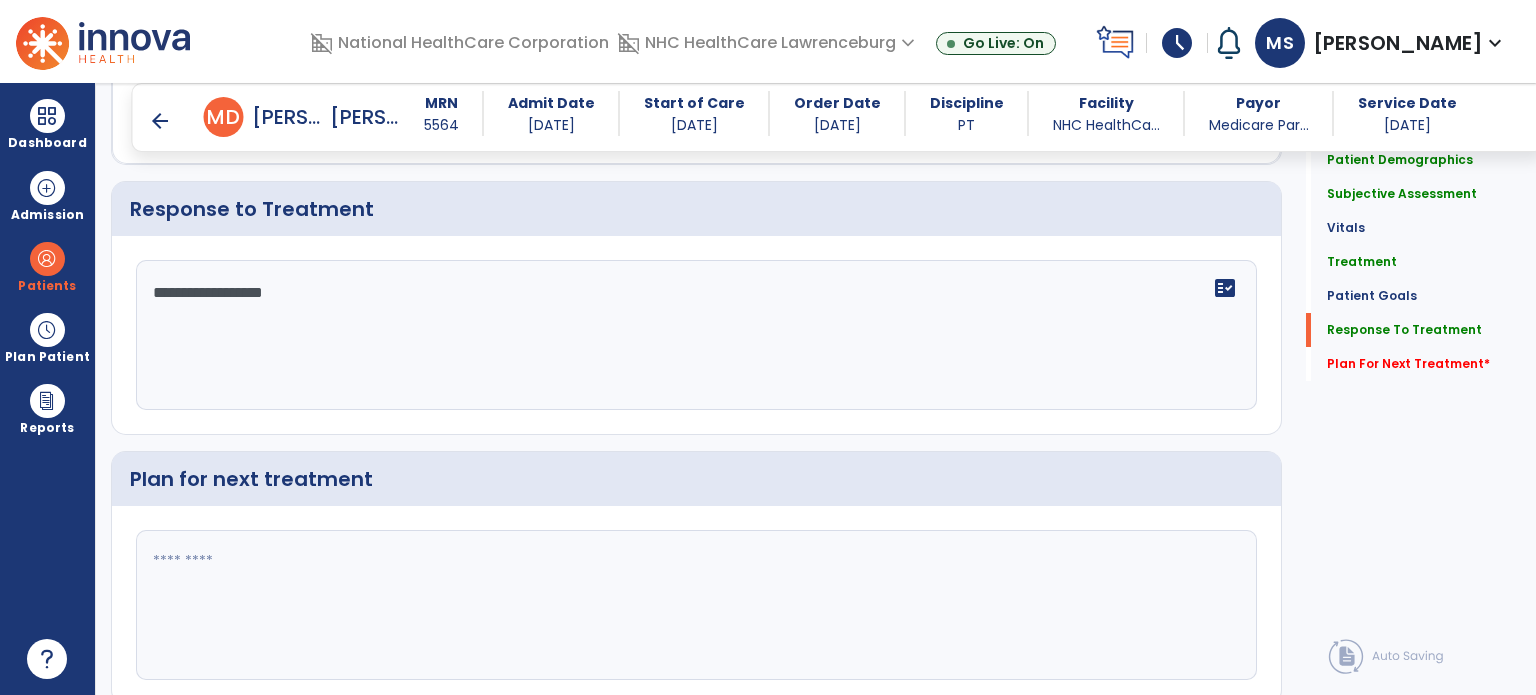 scroll, scrollTop: 2816, scrollLeft: 0, axis: vertical 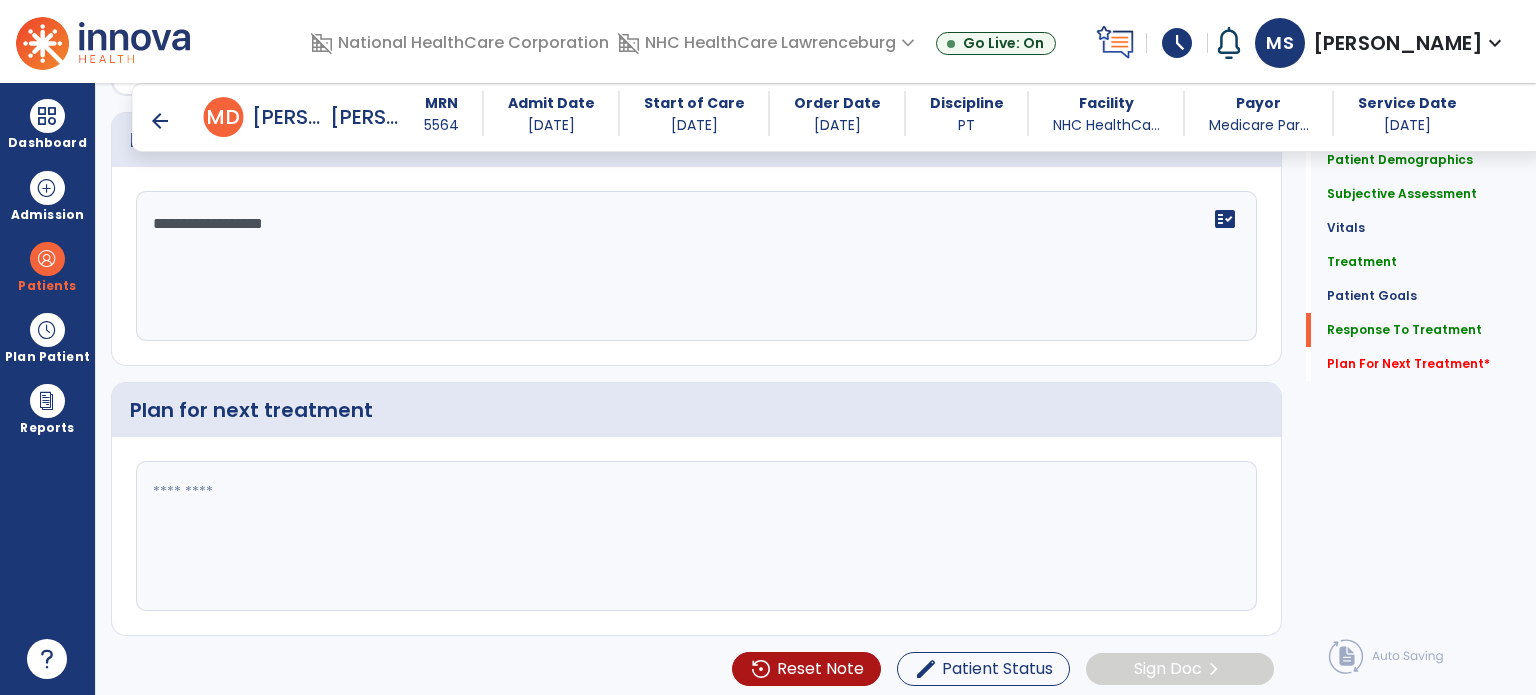 click on "**********" 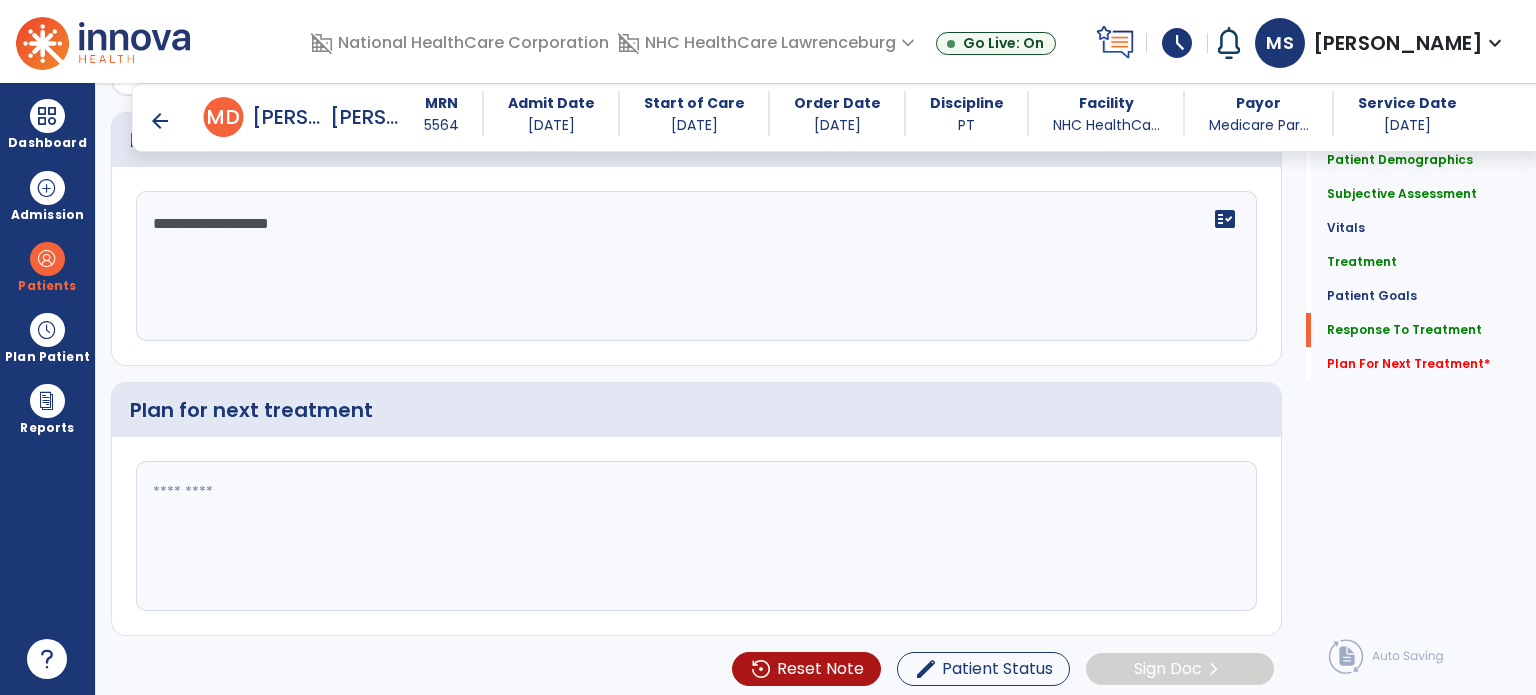 click on "**********" 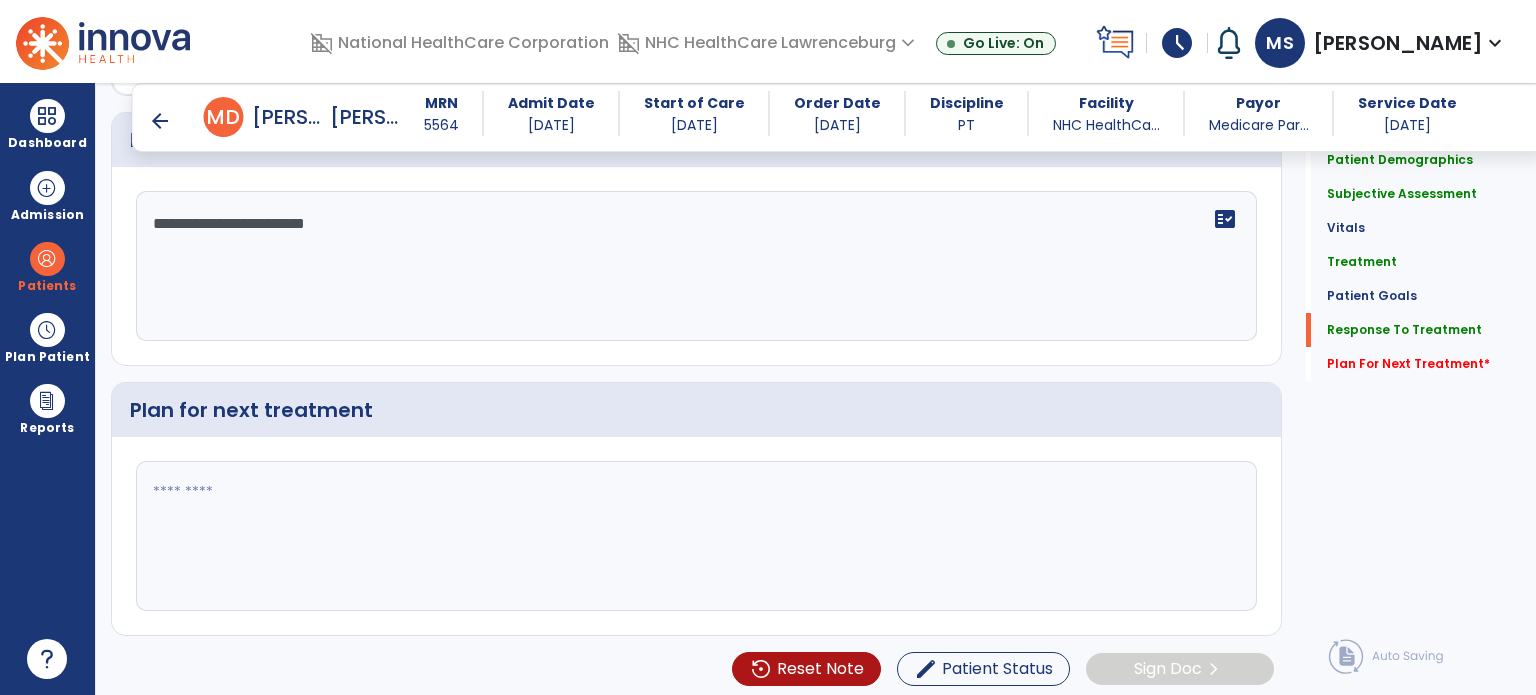 scroll, scrollTop: 2816, scrollLeft: 0, axis: vertical 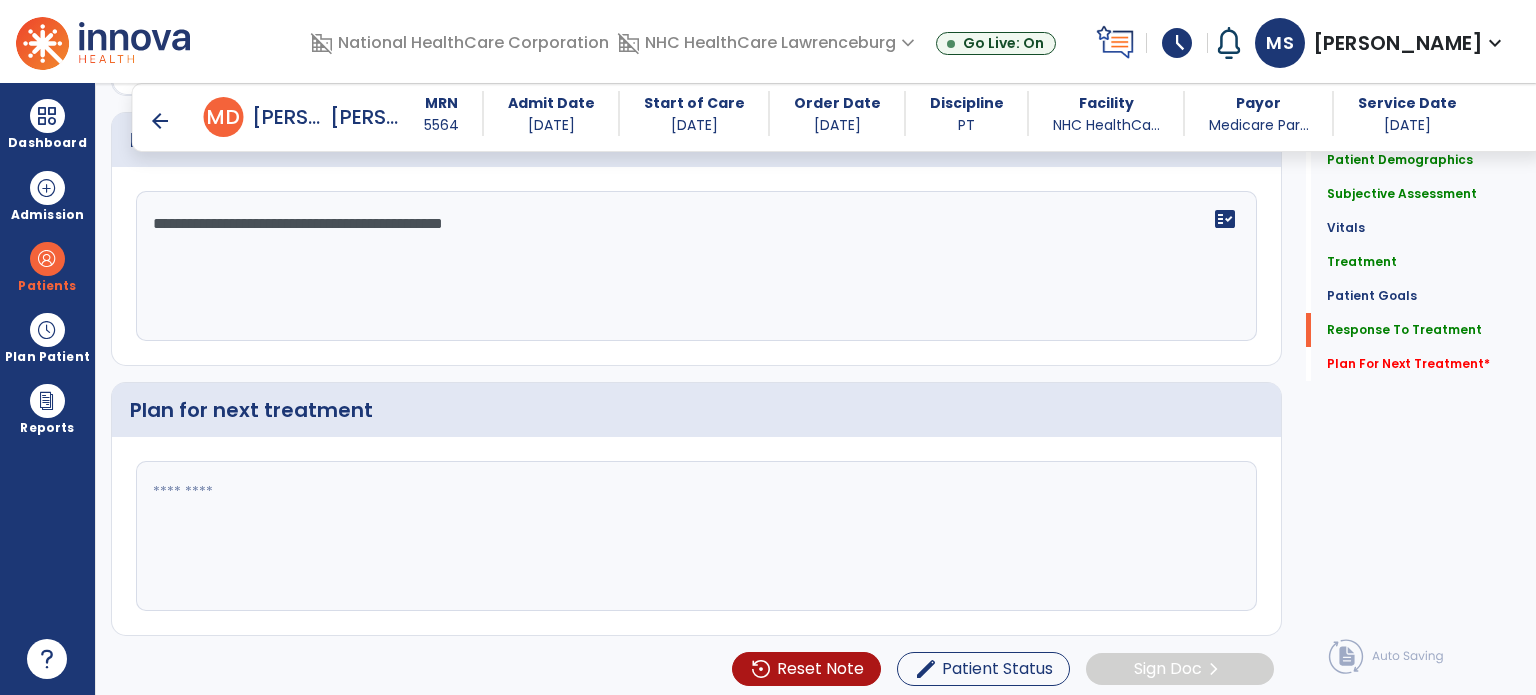 type on "**********" 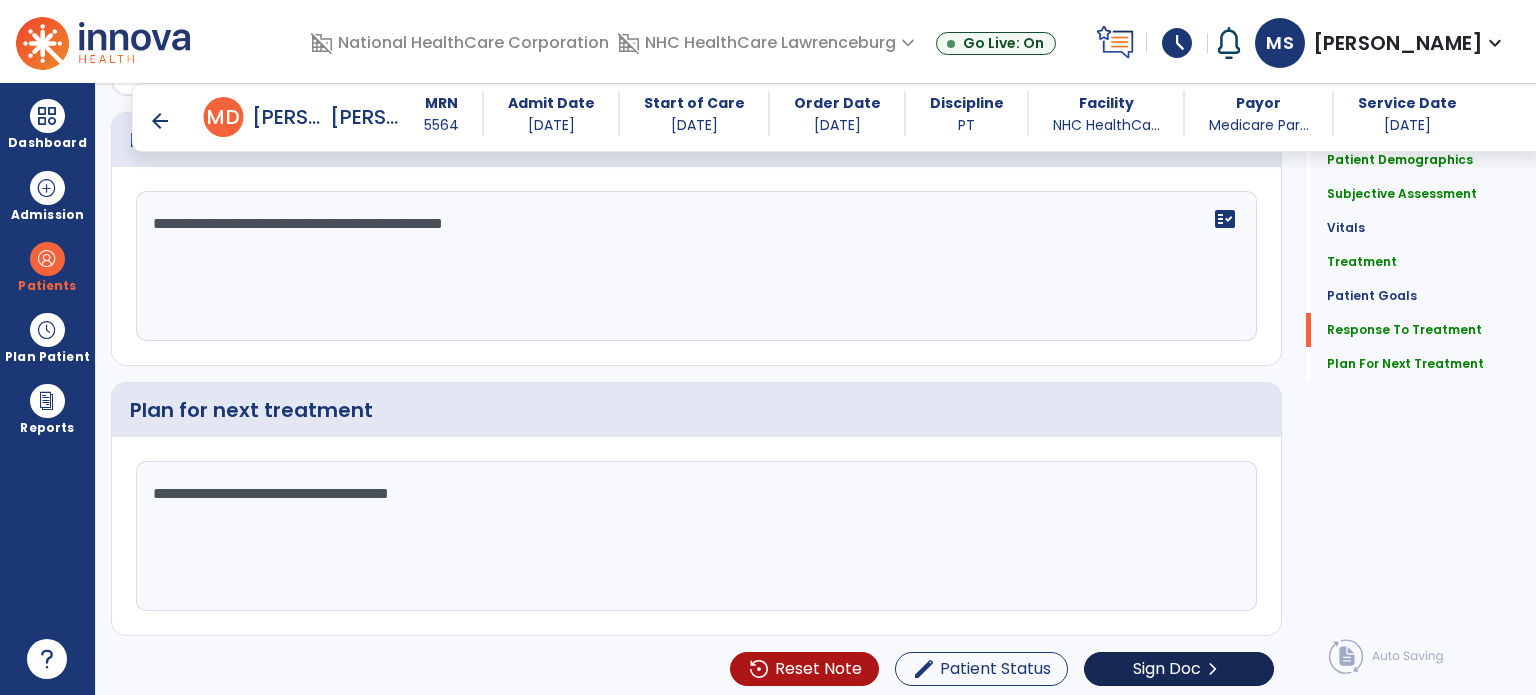 scroll, scrollTop: 2816, scrollLeft: 0, axis: vertical 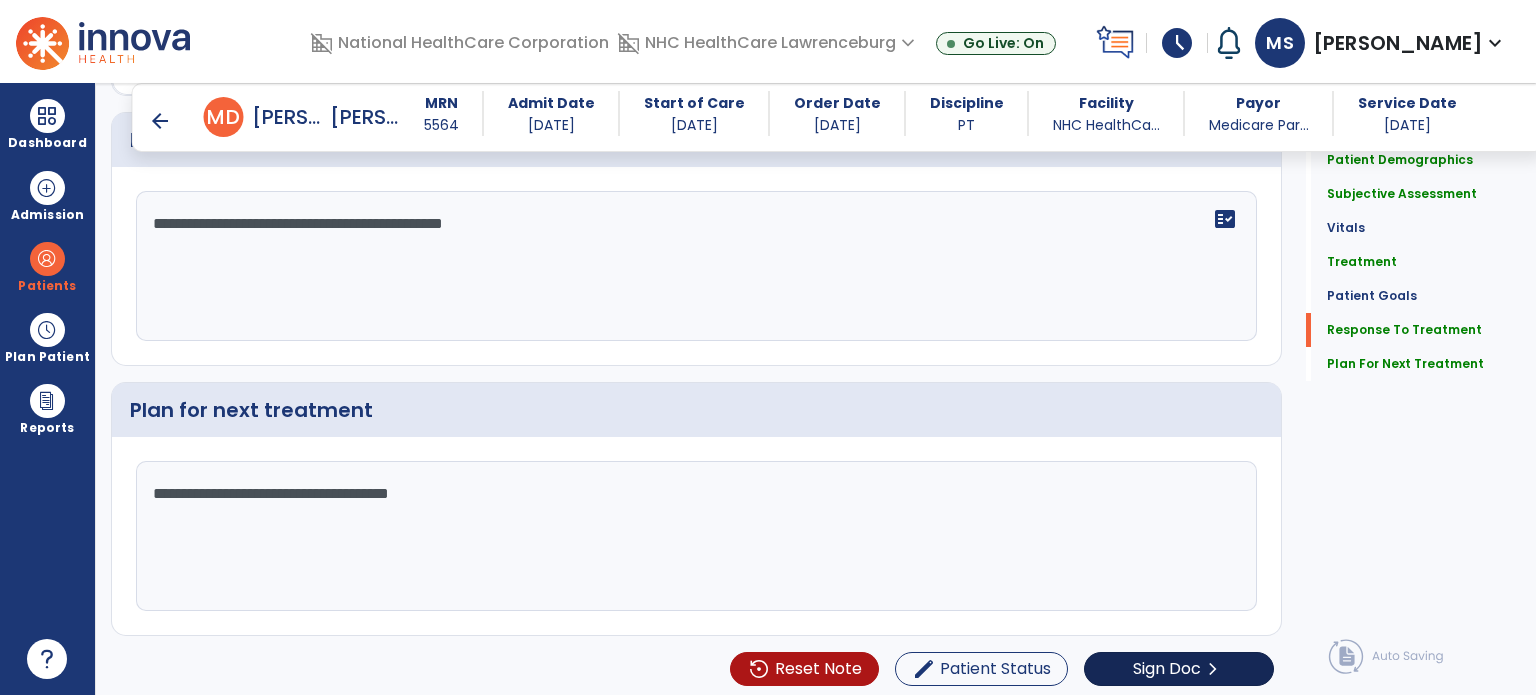 type on "**********" 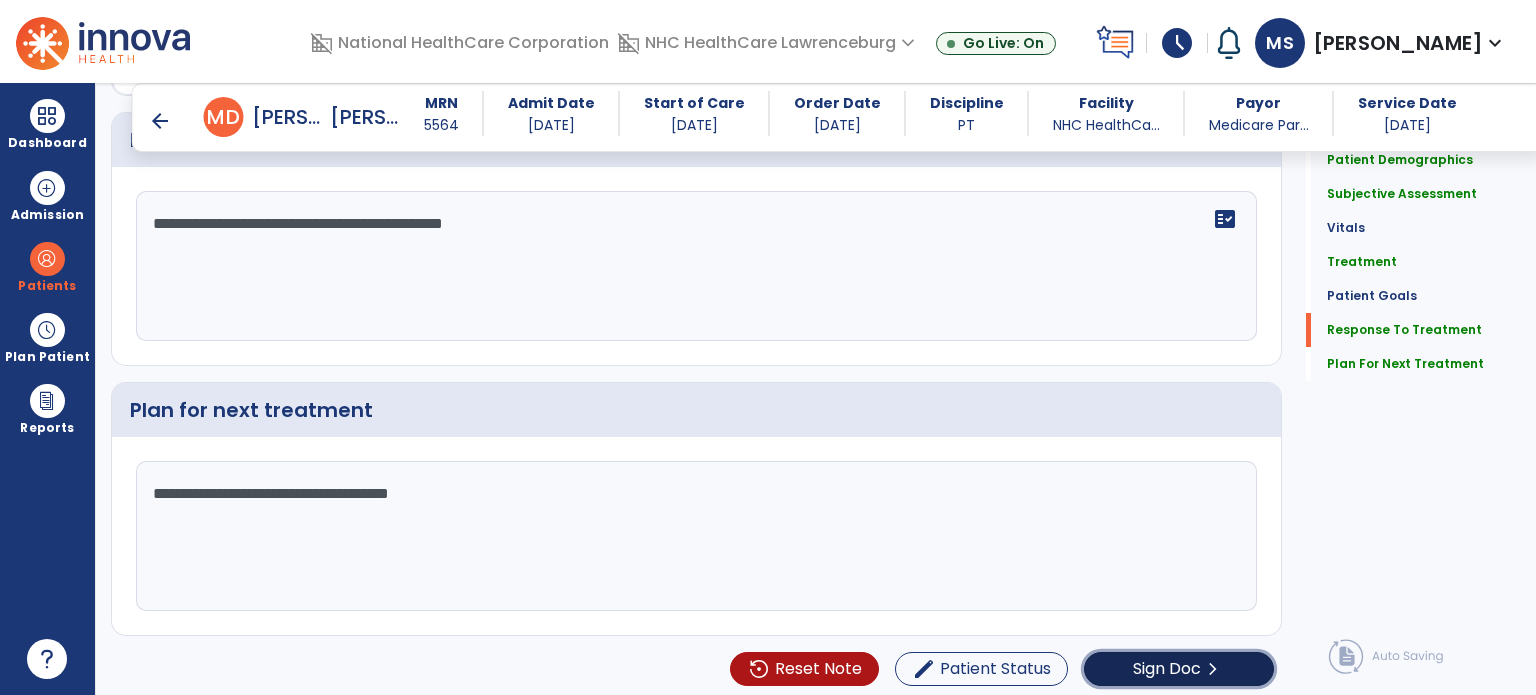 click on "Sign Doc" 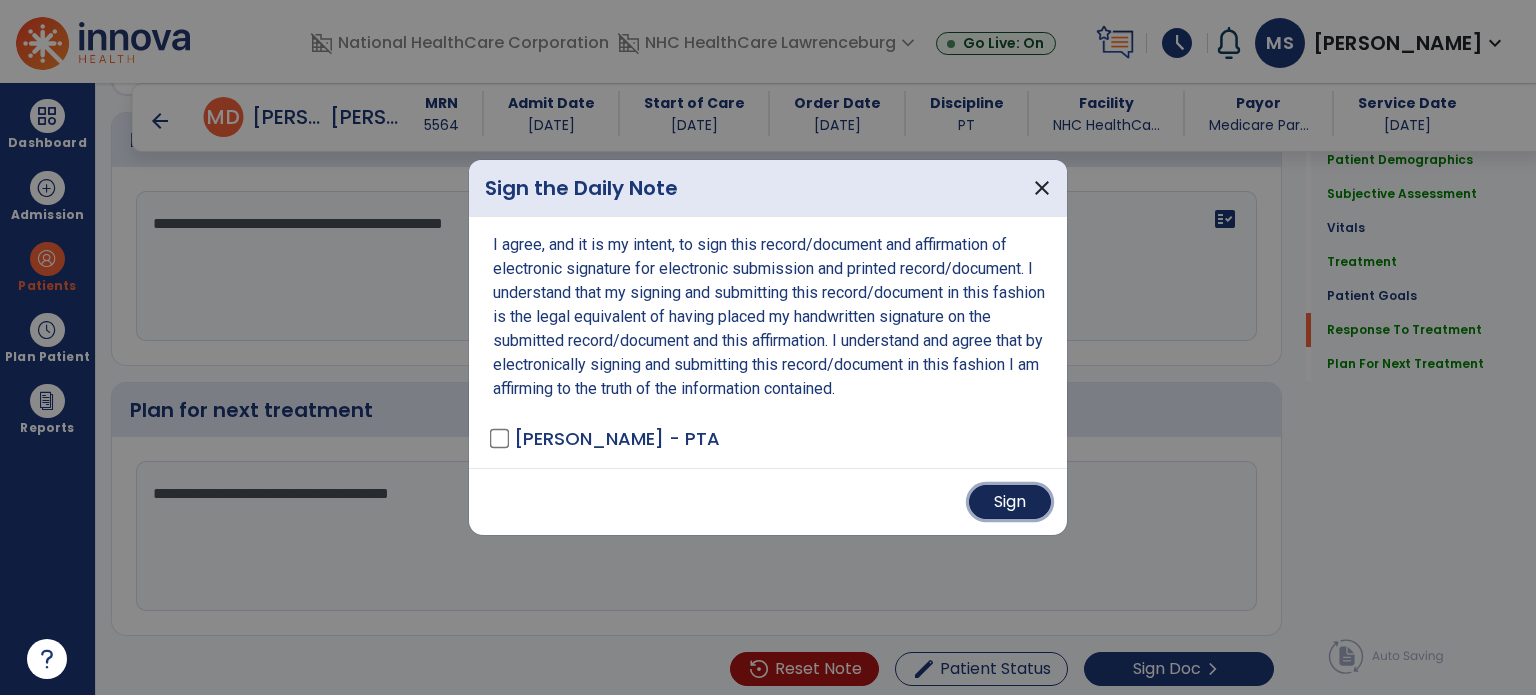 click on "Sign" at bounding box center (1010, 502) 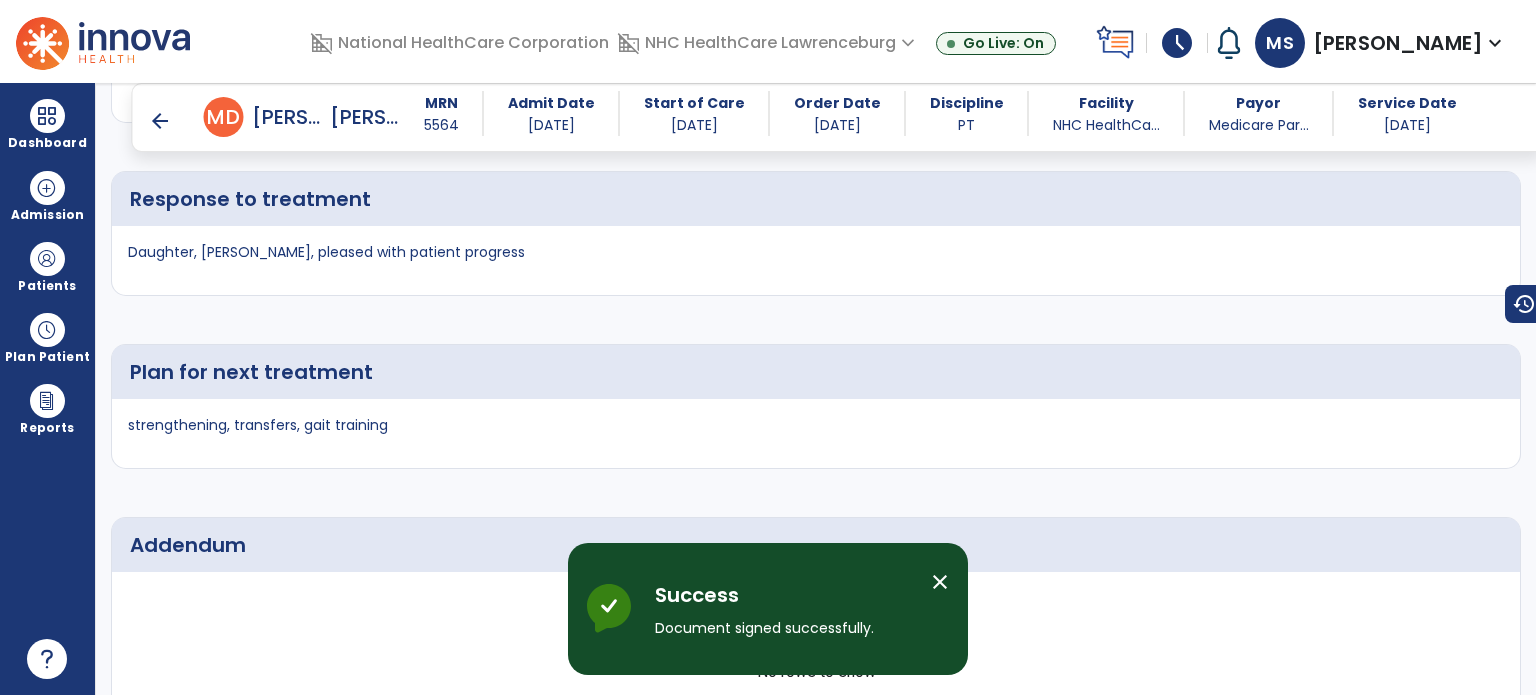 scroll, scrollTop: 4153, scrollLeft: 0, axis: vertical 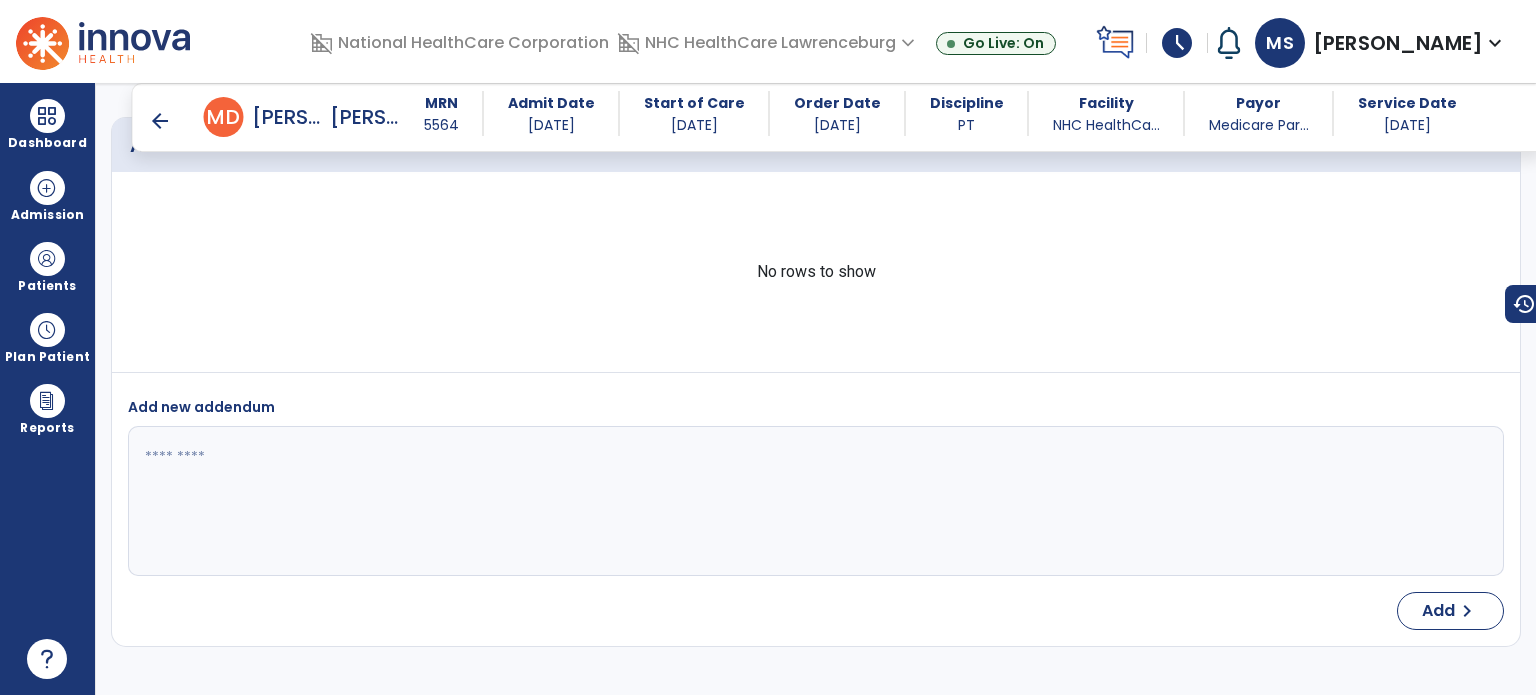 click on "arrow_back" at bounding box center [160, 121] 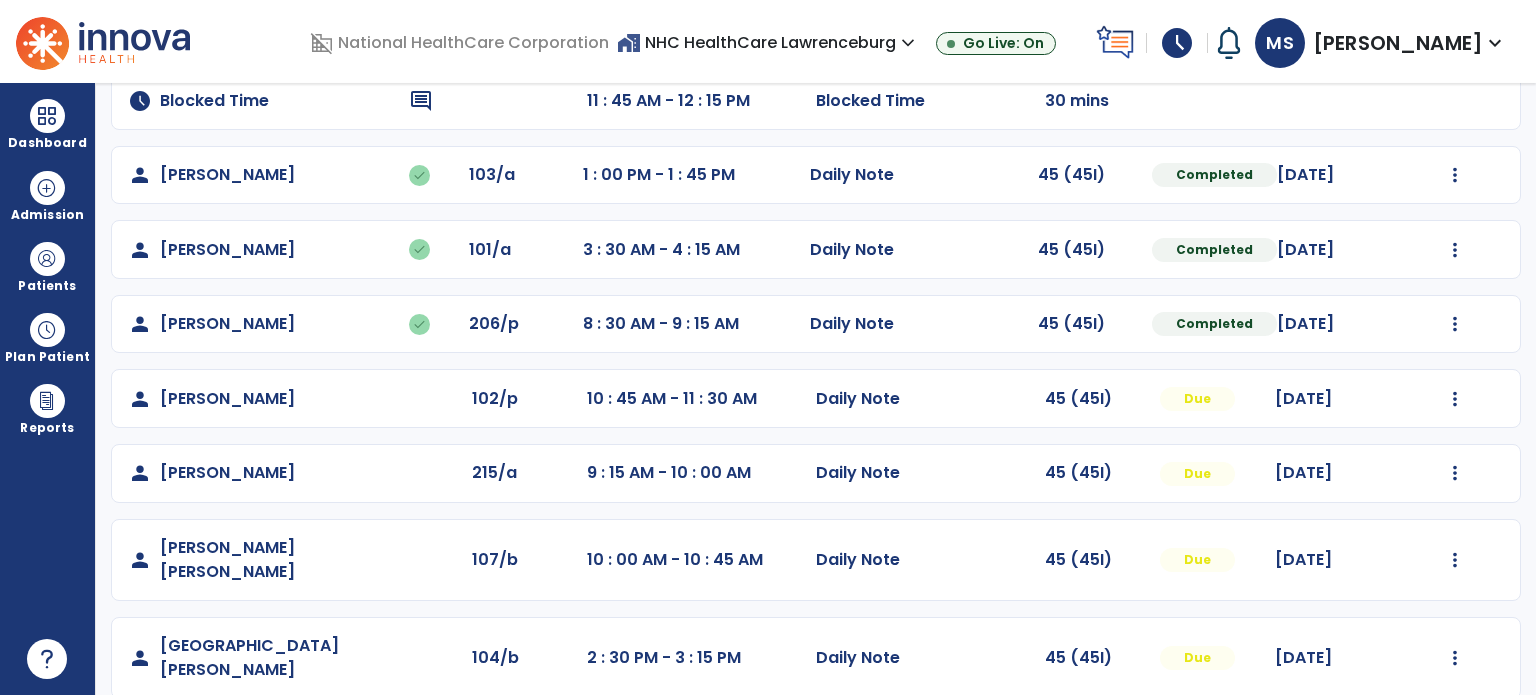 scroll, scrollTop: 200, scrollLeft: 0, axis: vertical 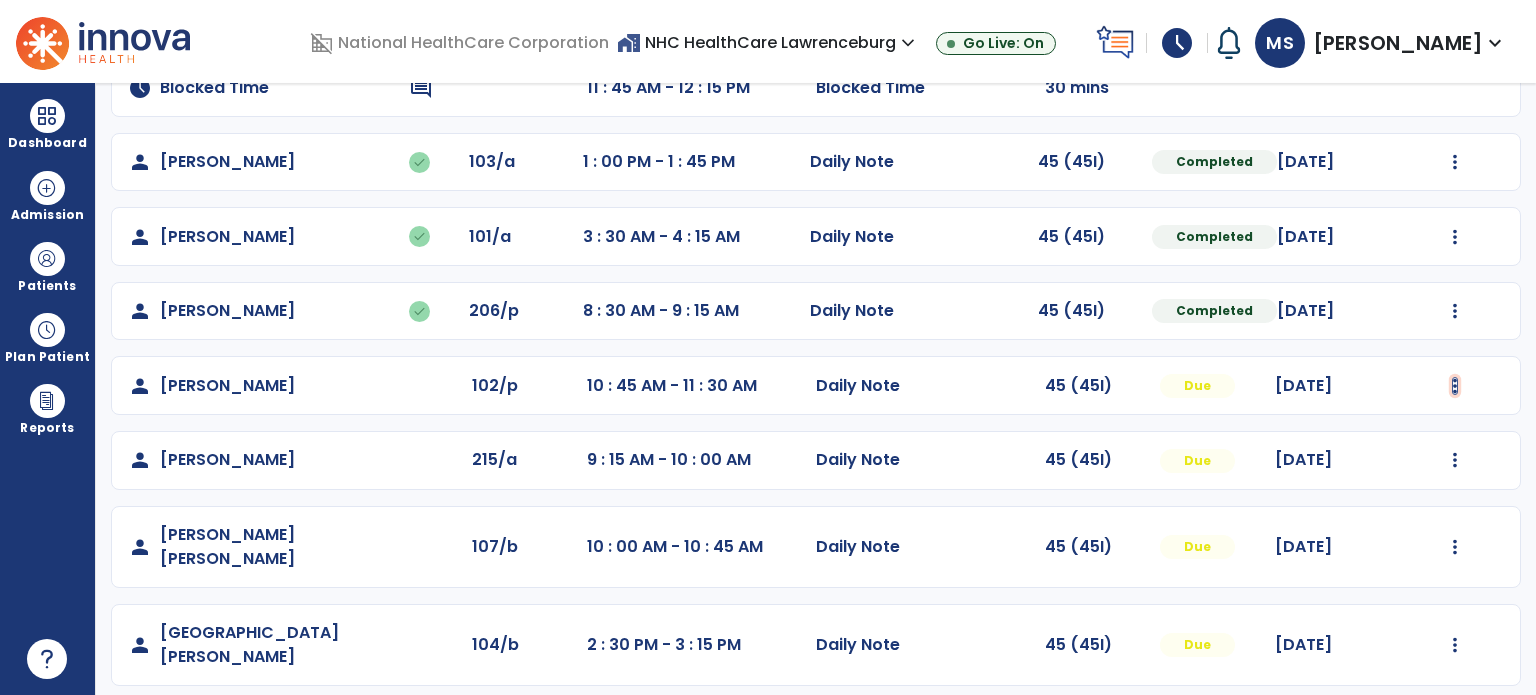 click at bounding box center [1455, 162] 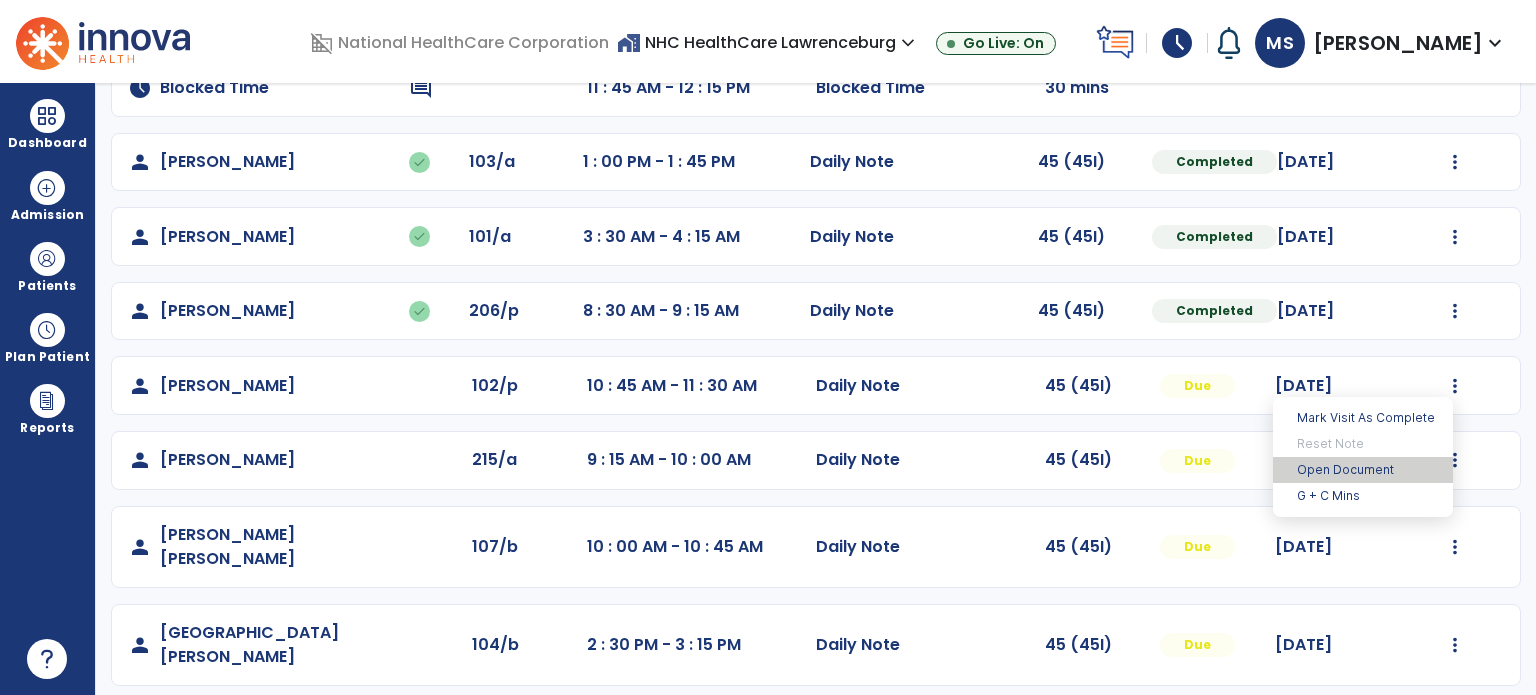 click on "Open Document" at bounding box center [1363, 470] 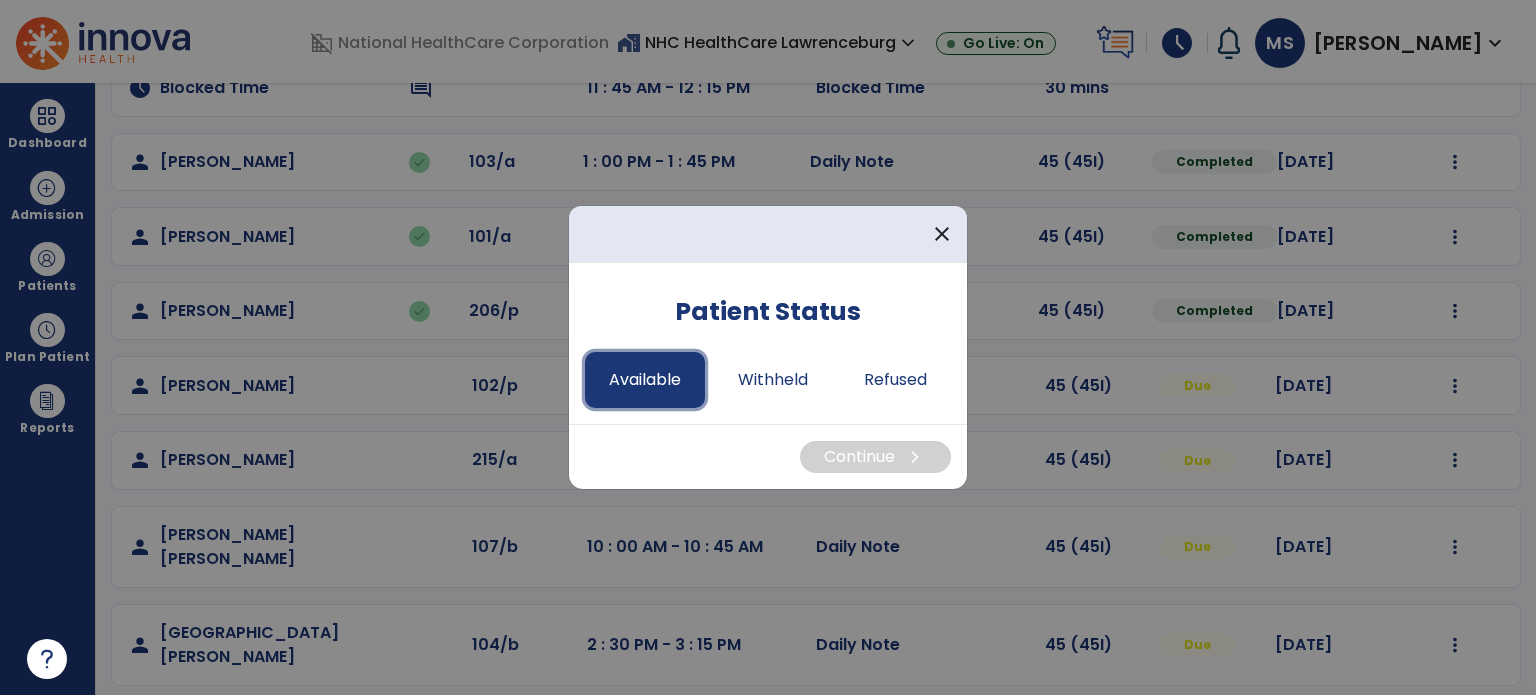 click on "Available" at bounding box center [645, 380] 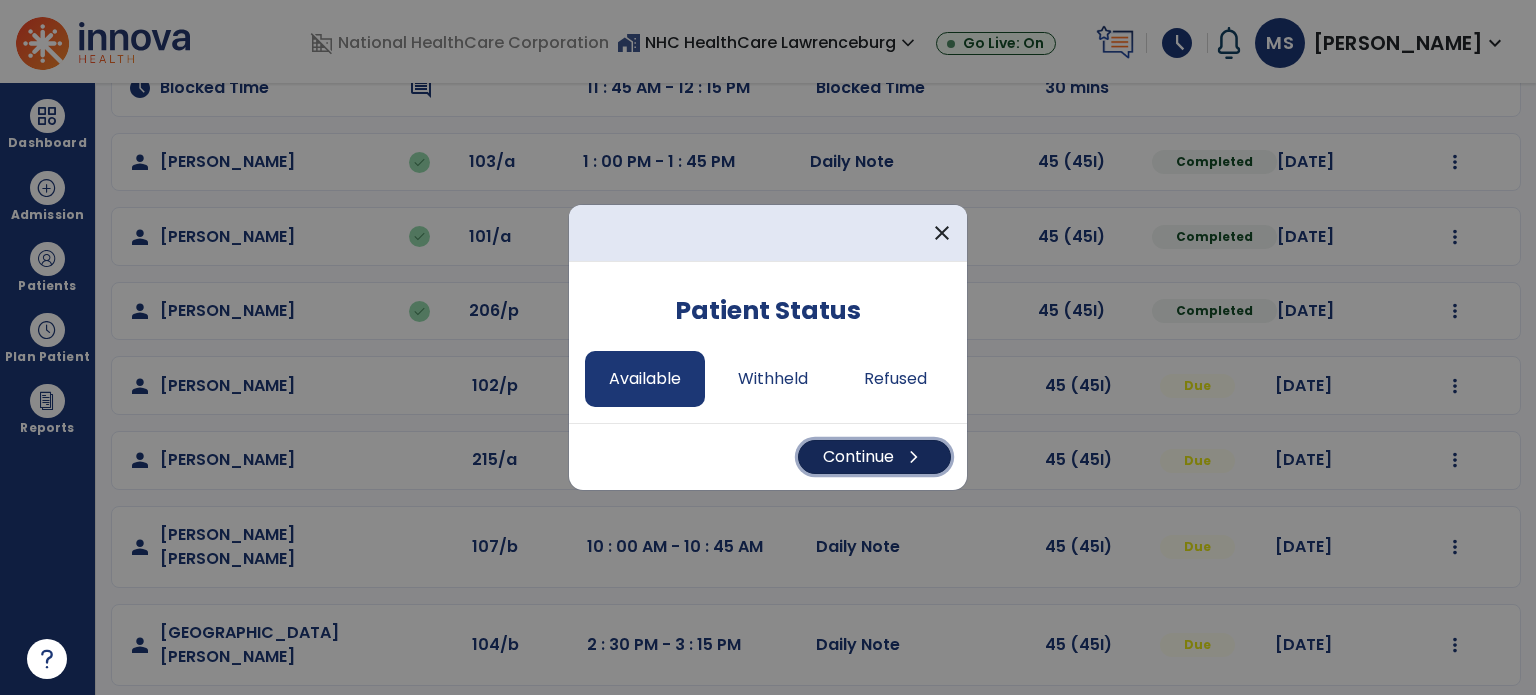 click on "Continue   chevron_right" at bounding box center [874, 457] 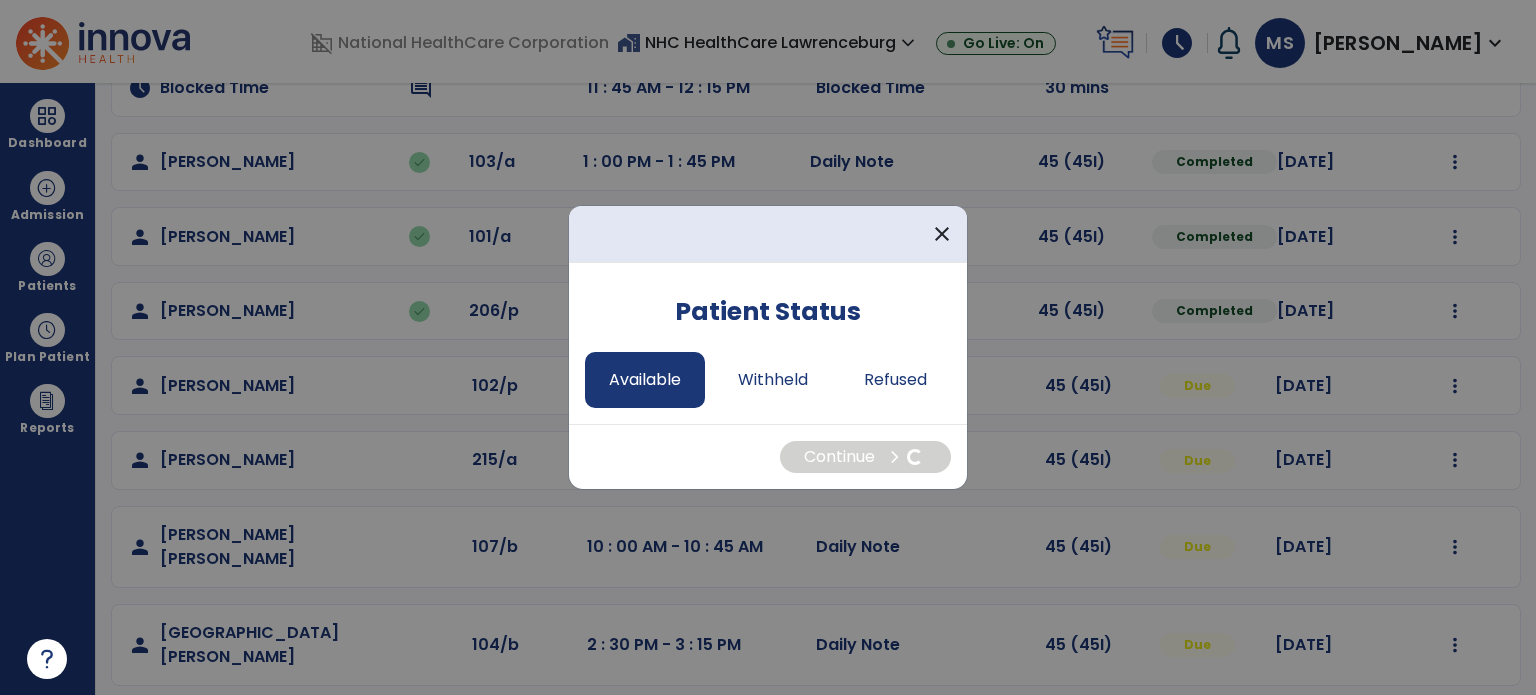 select on "*" 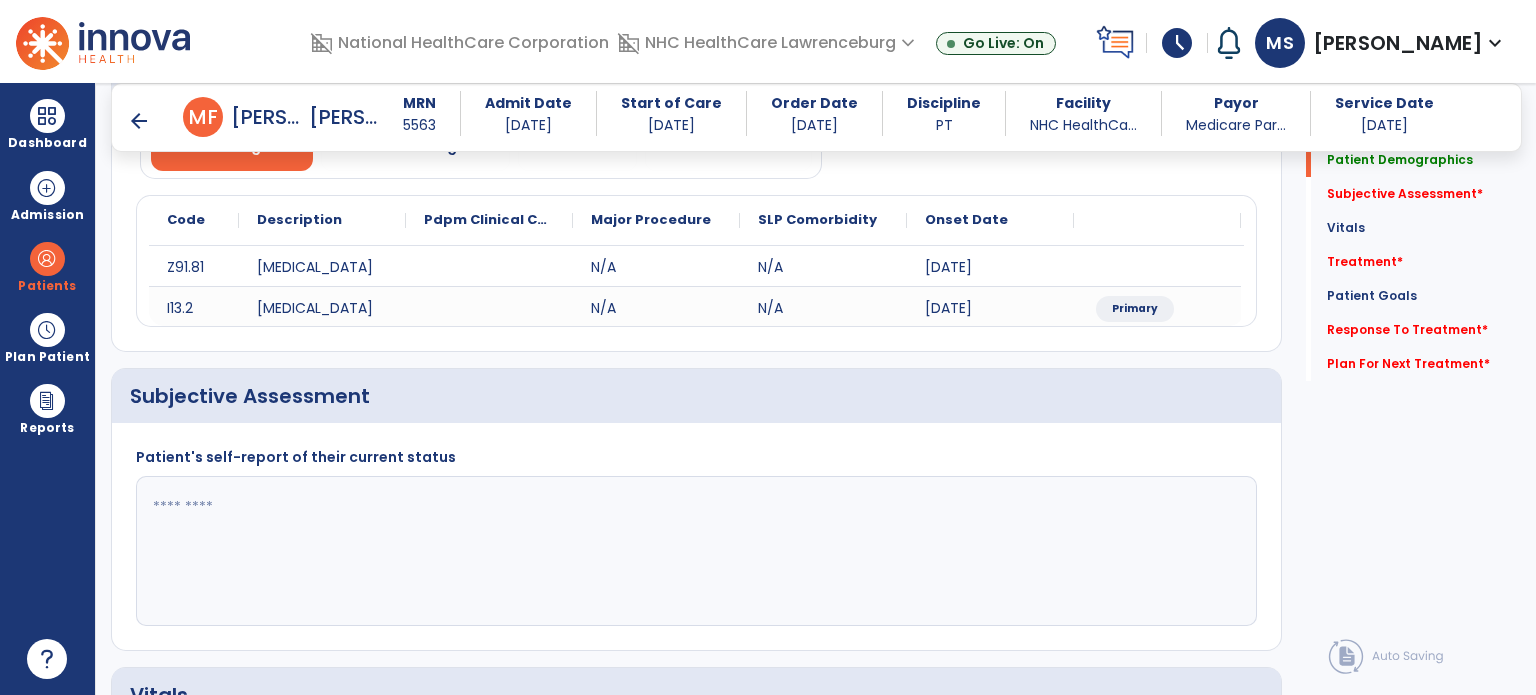 scroll, scrollTop: 300, scrollLeft: 0, axis: vertical 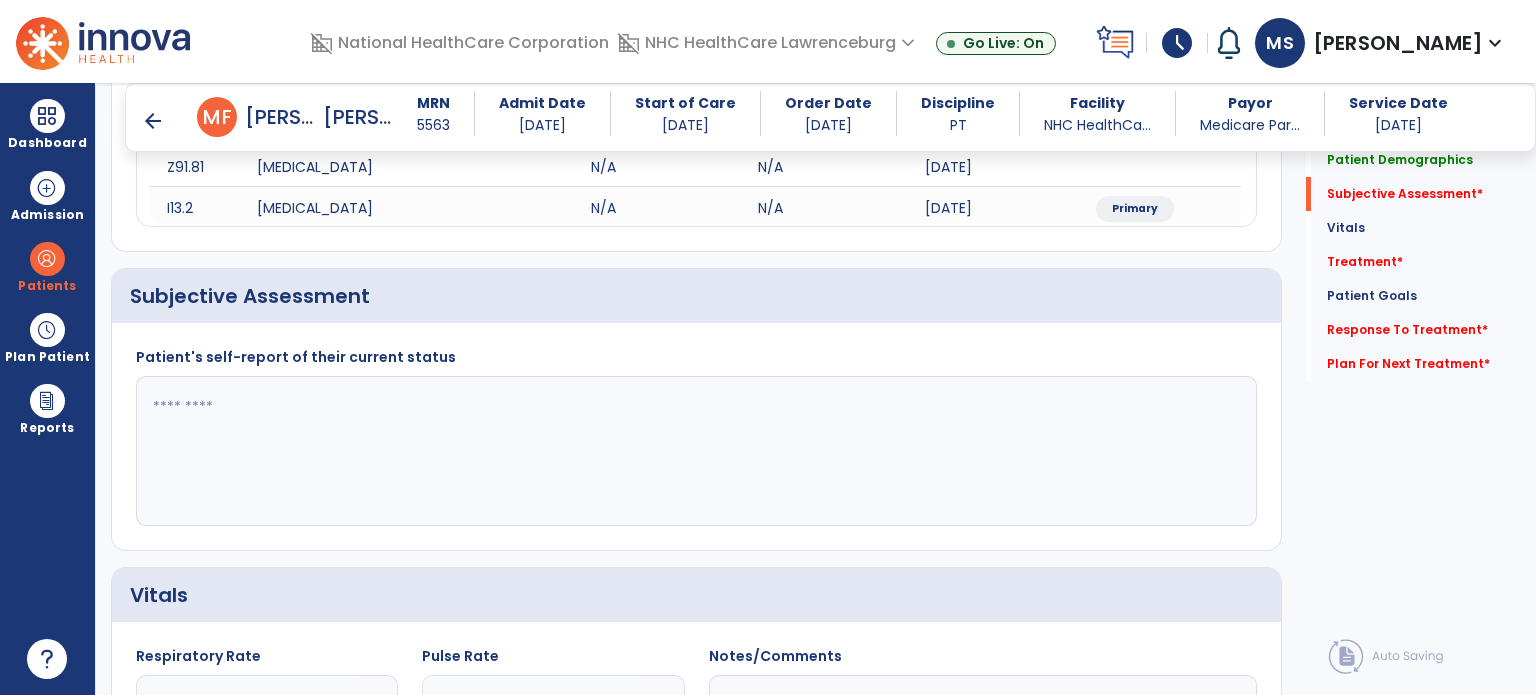 click 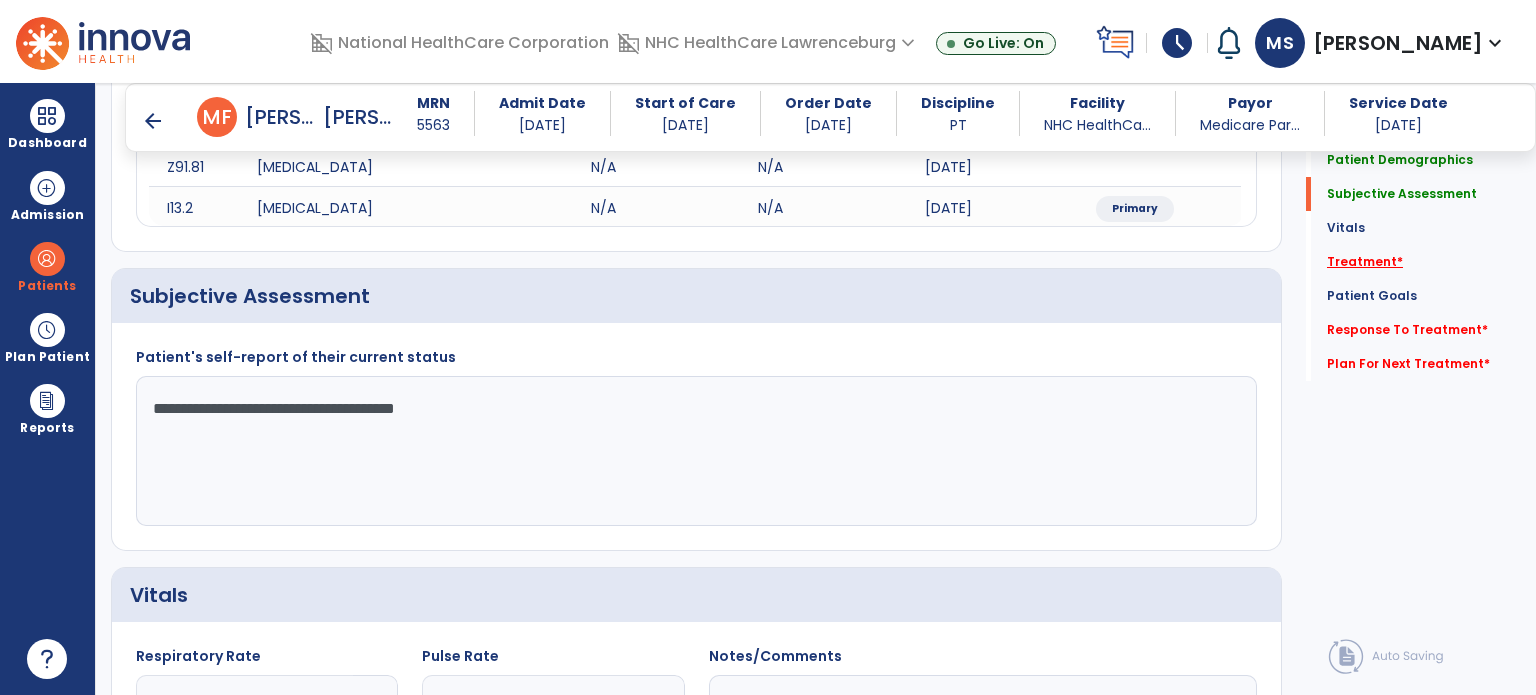 type on "**********" 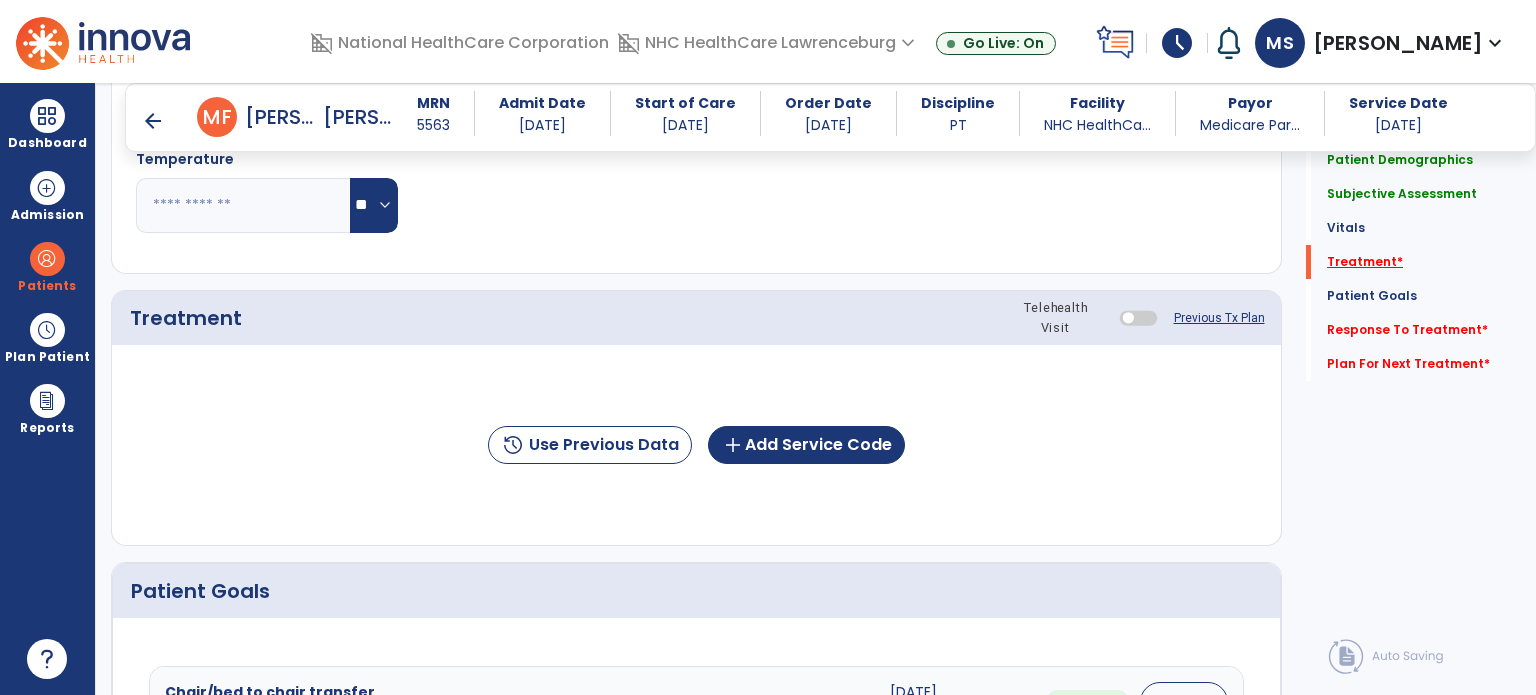 scroll, scrollTop: 1027, scrollLeft: 0, axis: vertical 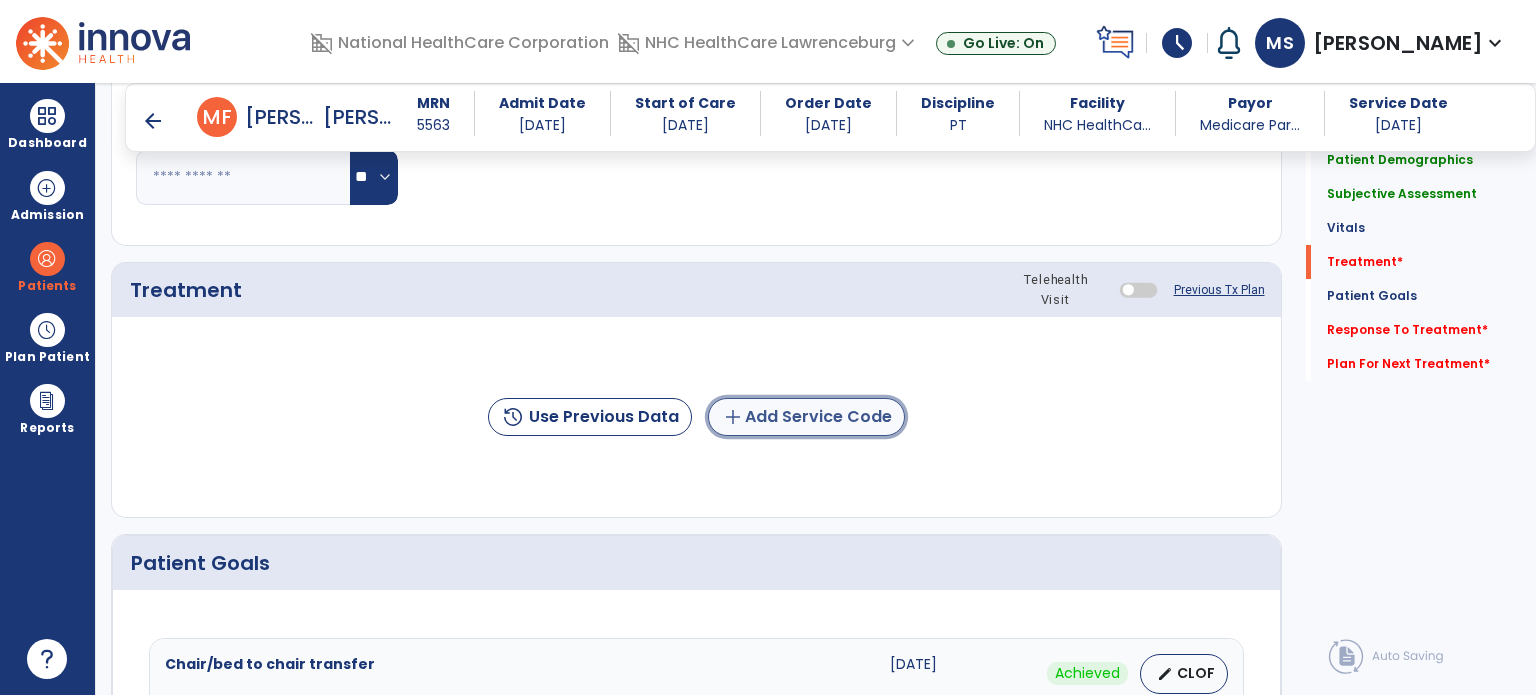 click on "add  Add Service Code" 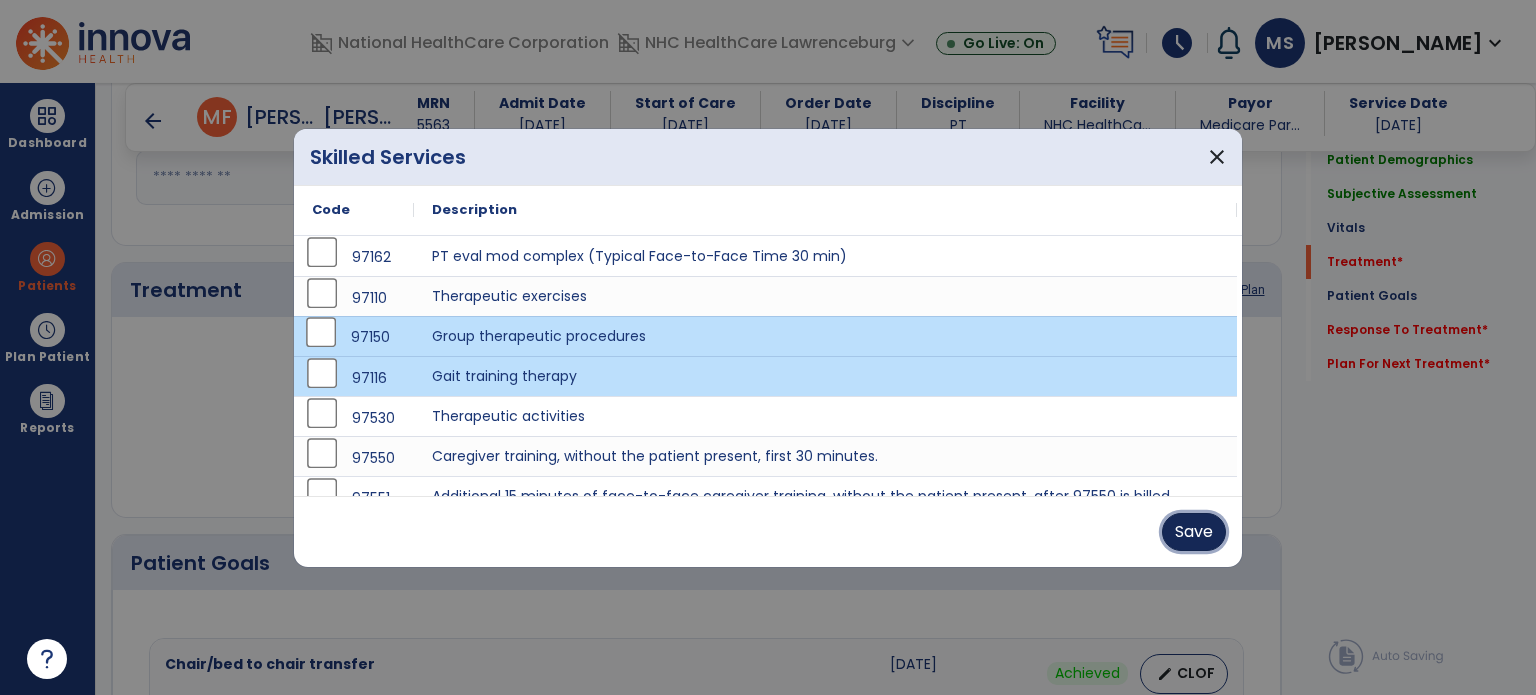 click on "Save" at bounding box center (1194, 532) 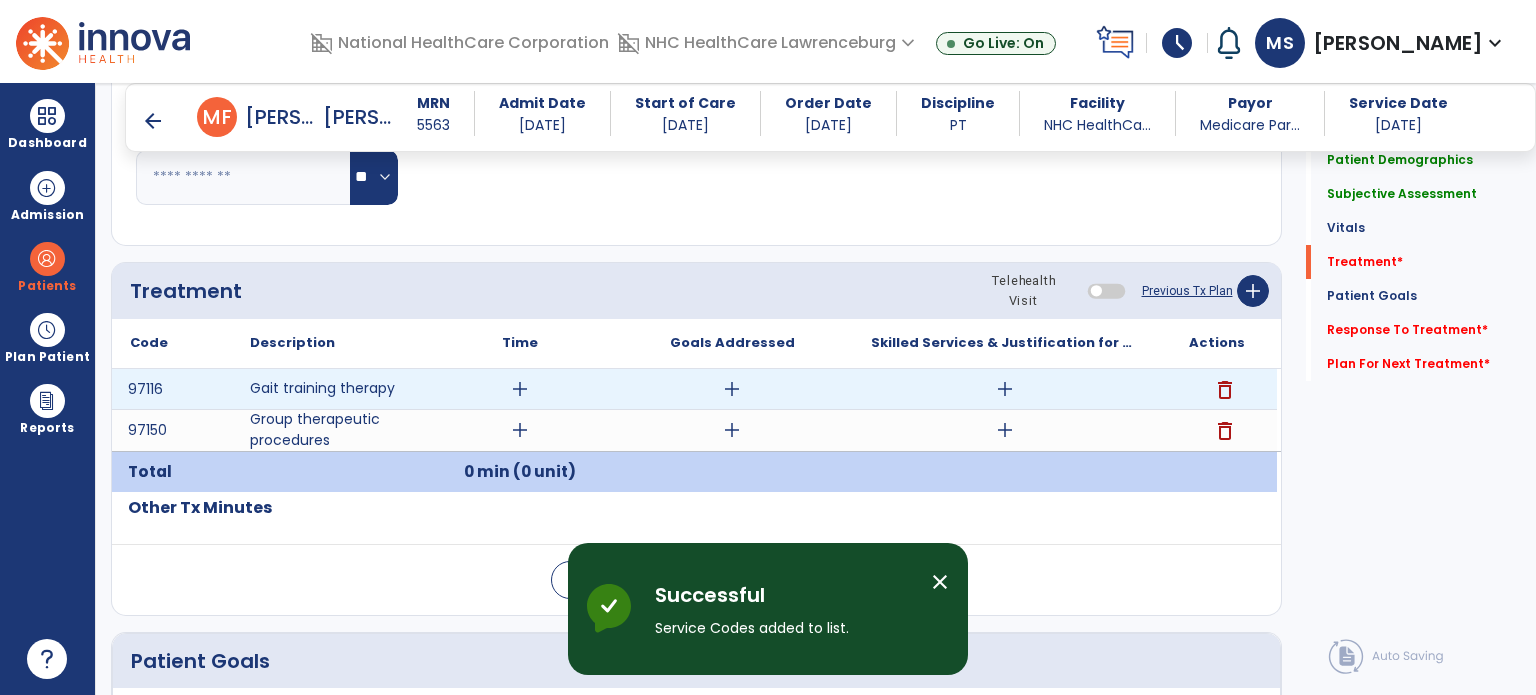 click on "add" at bounding box center (520, 389) 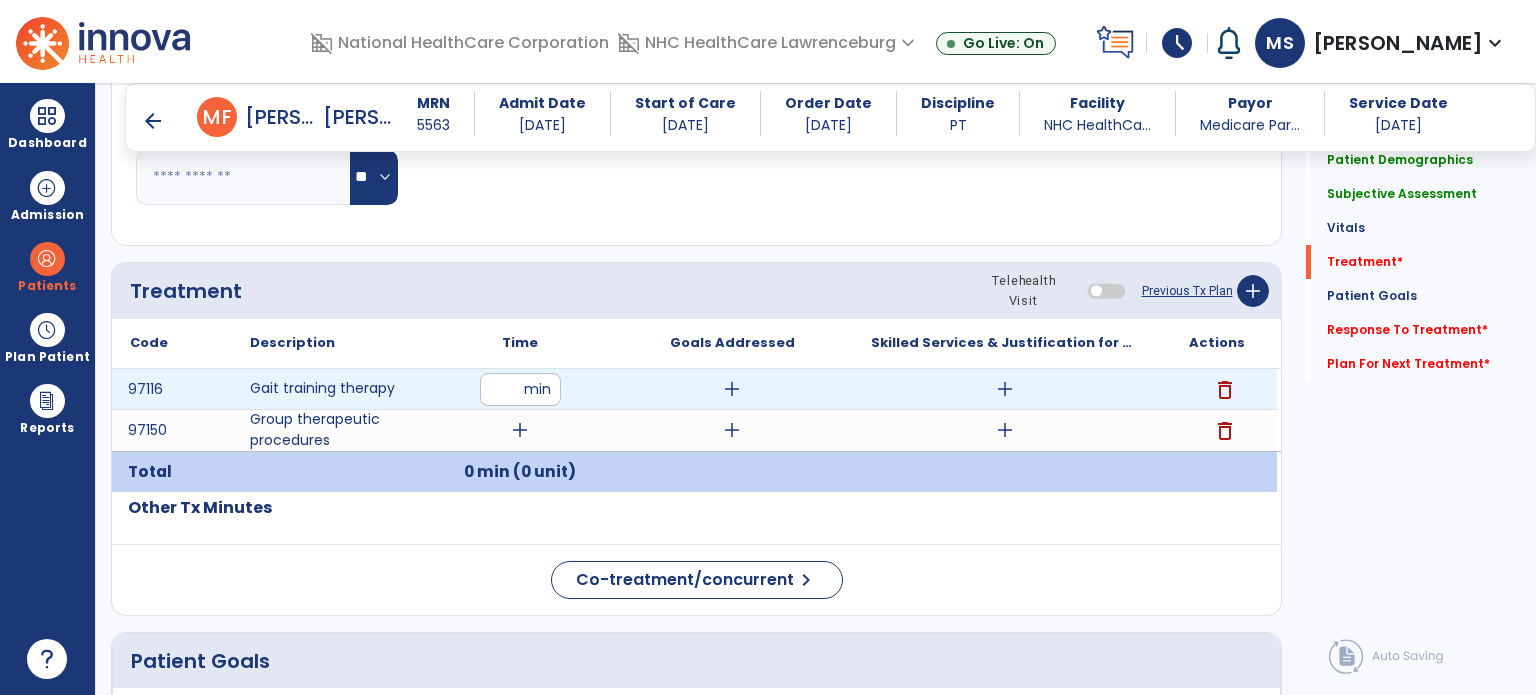 type on "**" 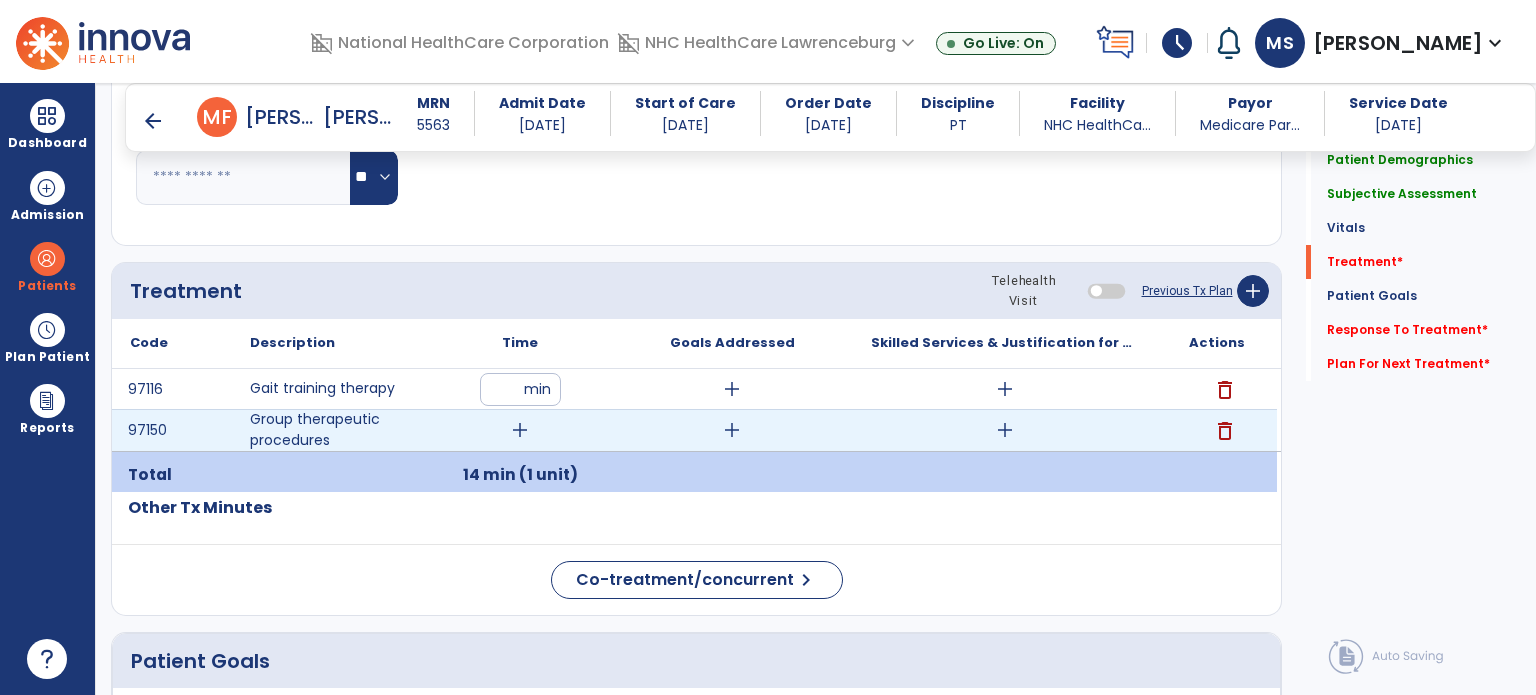 click on "add" at bounding box center (520, 430) 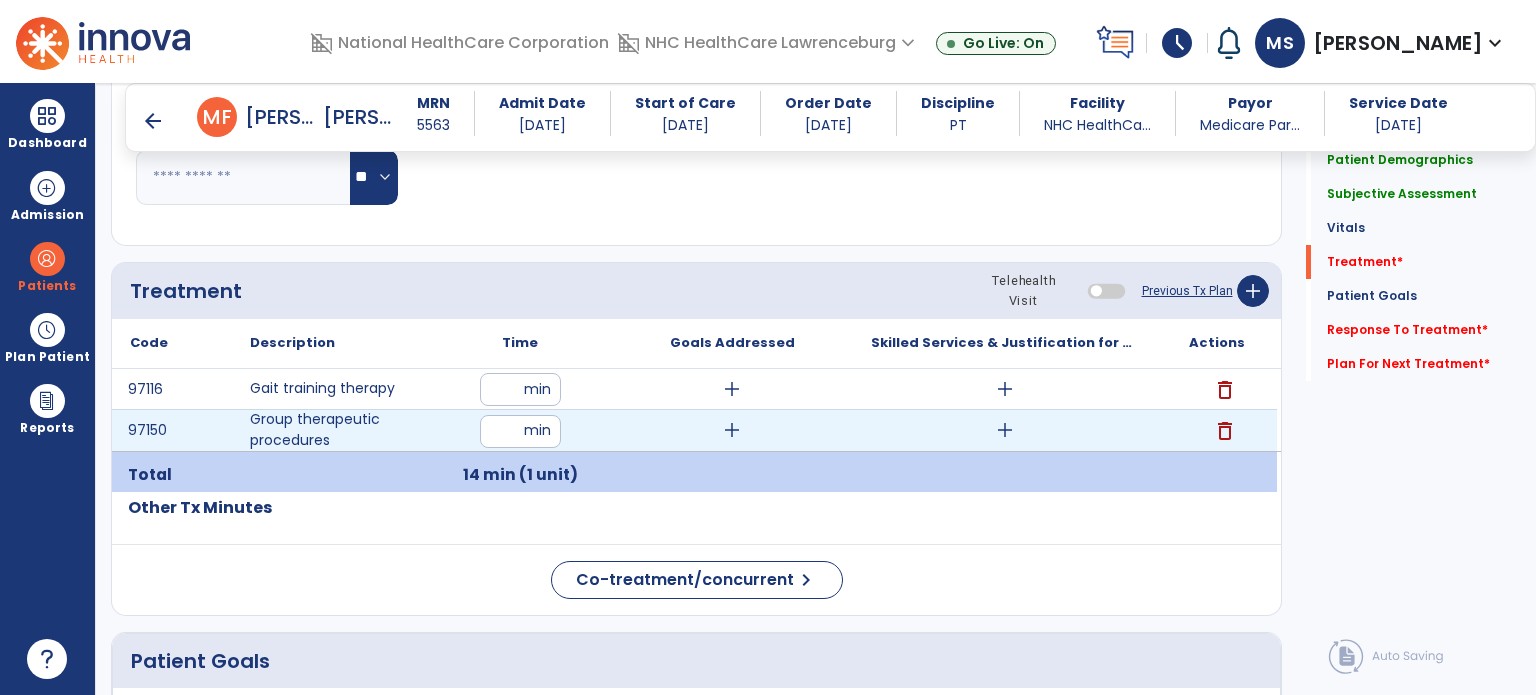 type on "**" 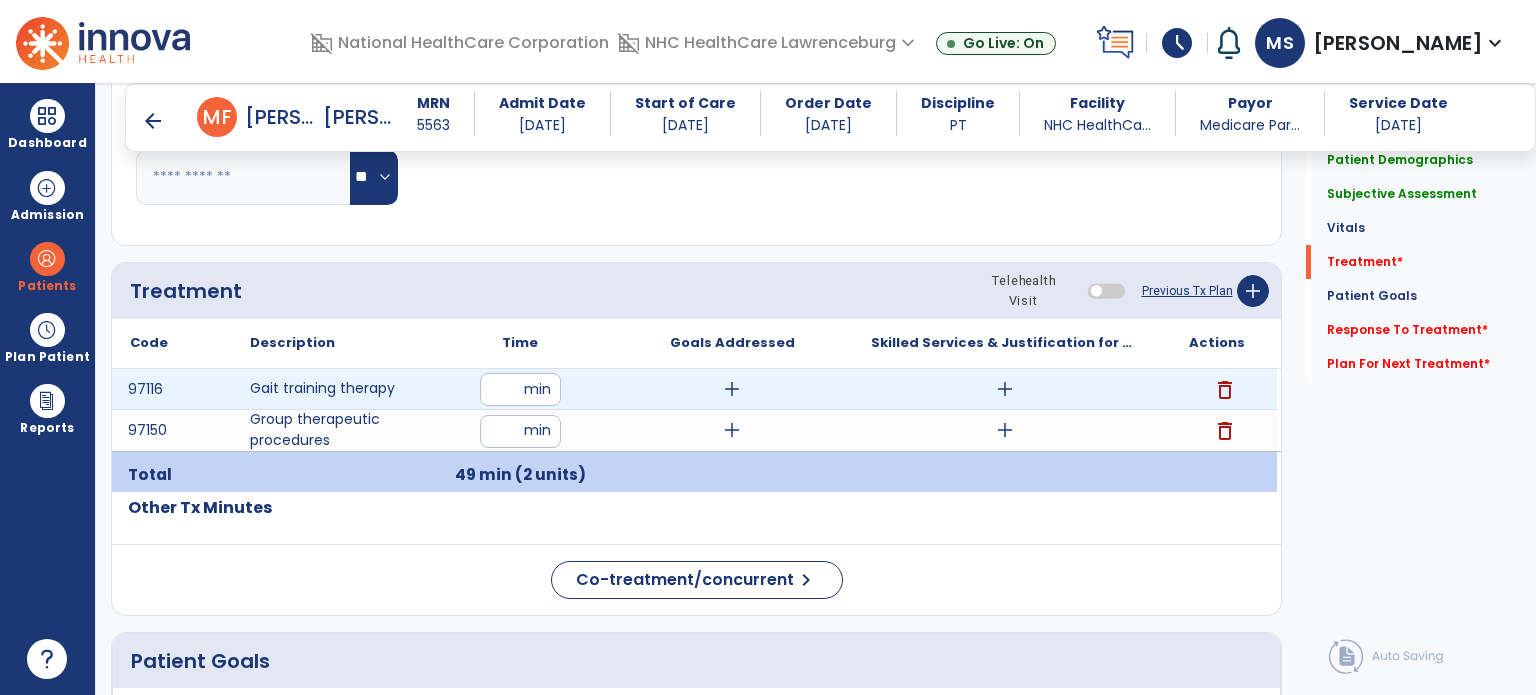 click on "add" at bounding box center (1005, 389) 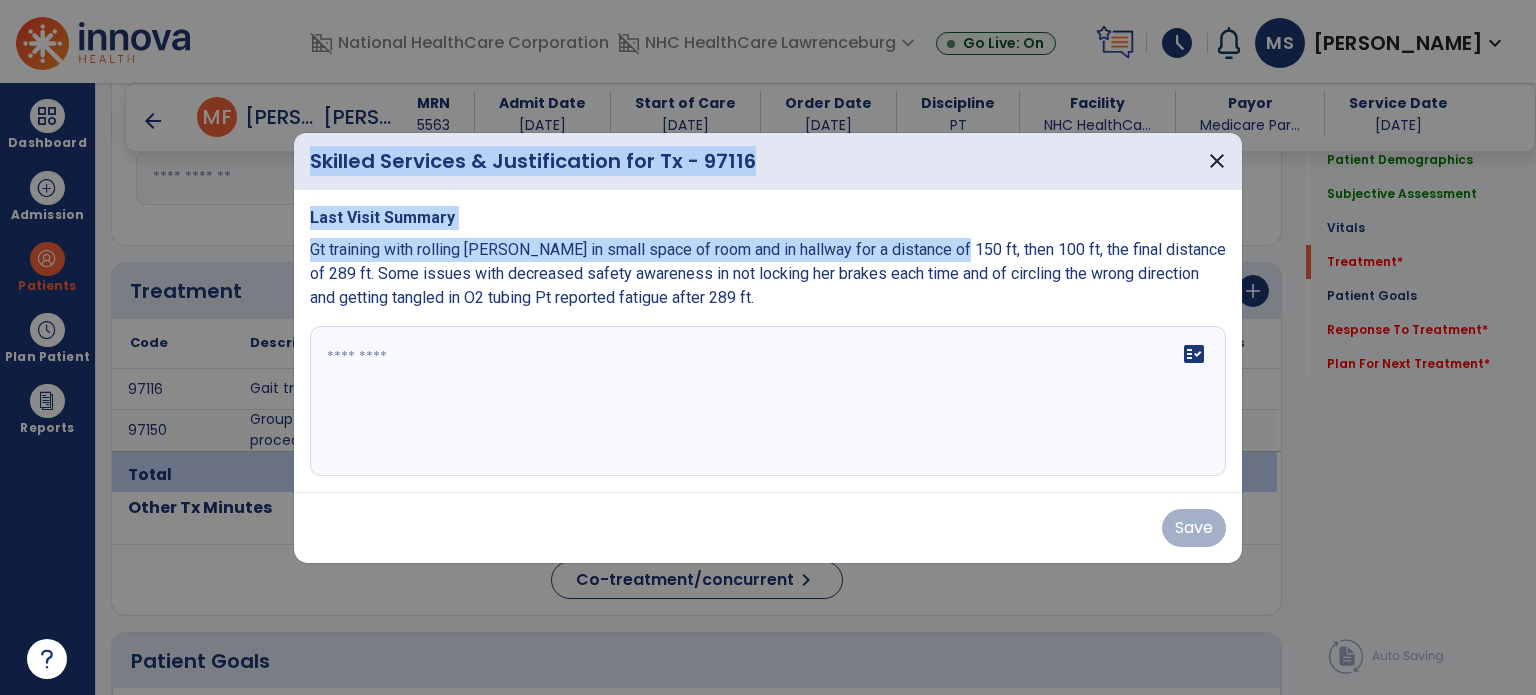 drag, startPoint x: 949, startPoint y: 255, endPoint x: 288, endPoint y: 245, distance: 661.0756 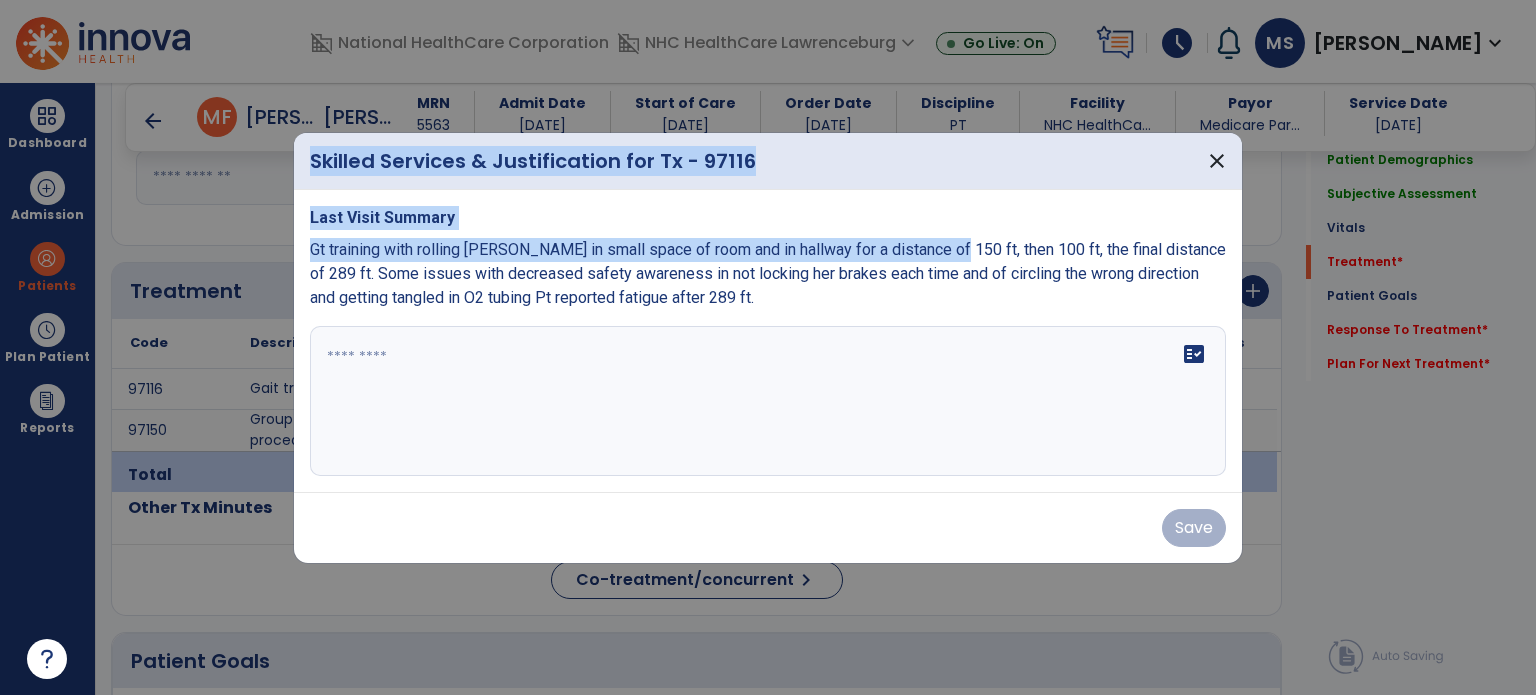 click on "Skilled Services & Justification for Tx - 97116   close   Last Visit Summary Gt training with rolling [PERSON_NAME] in small space of room and in hallway for a distance of 150 ft, then 100 ft, the final distance of 289 ft. Some issues with decreased safety awareness in not locking her brakes each time and of circling the wrong direction and getting tangled in O2 tubing Pt reported fatigue after 289 ft.   fact_check   Save" at bounding box center (768, 347) 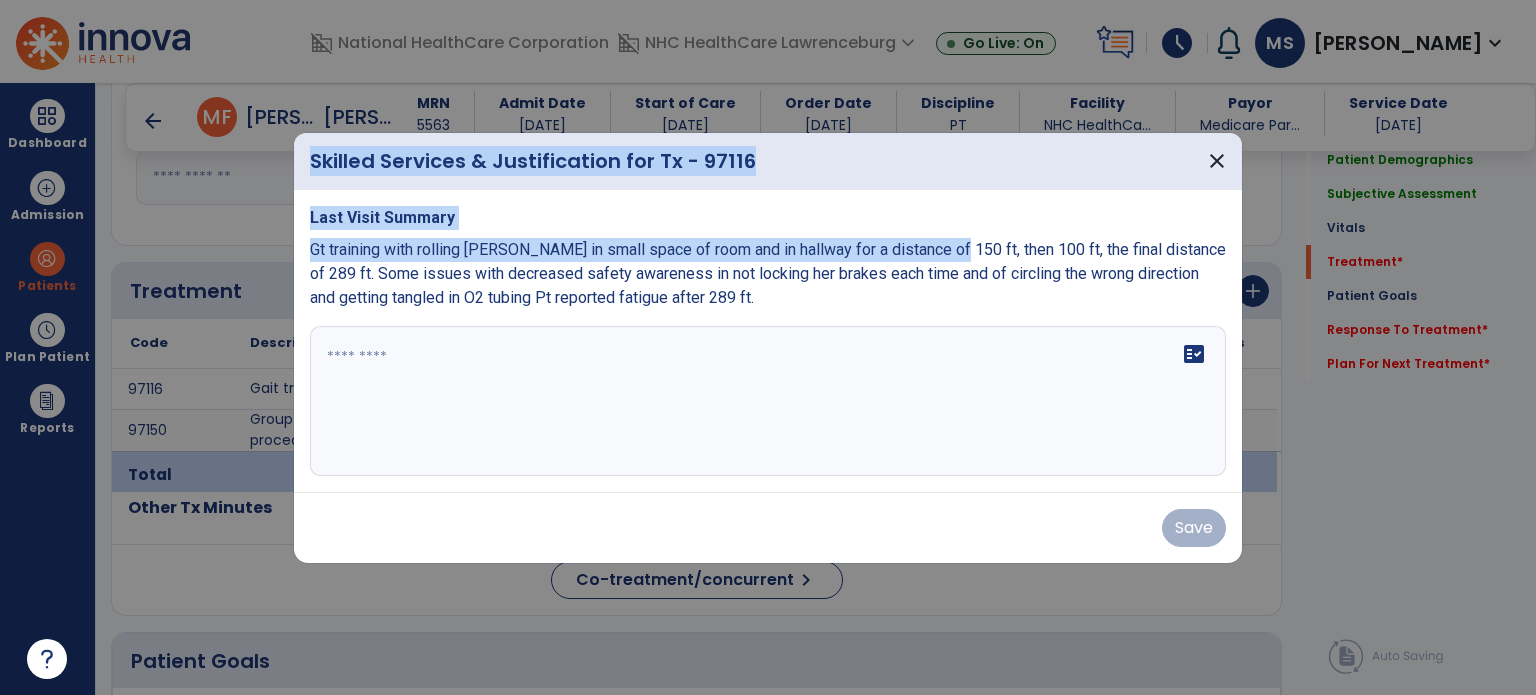 copy on "Skilled Services & Justification for Tx - 97116   close   Last Visit Summary Gt training with rolling [PERSON_NAME] in small space of room and in hallway for a distance of 150 ft" 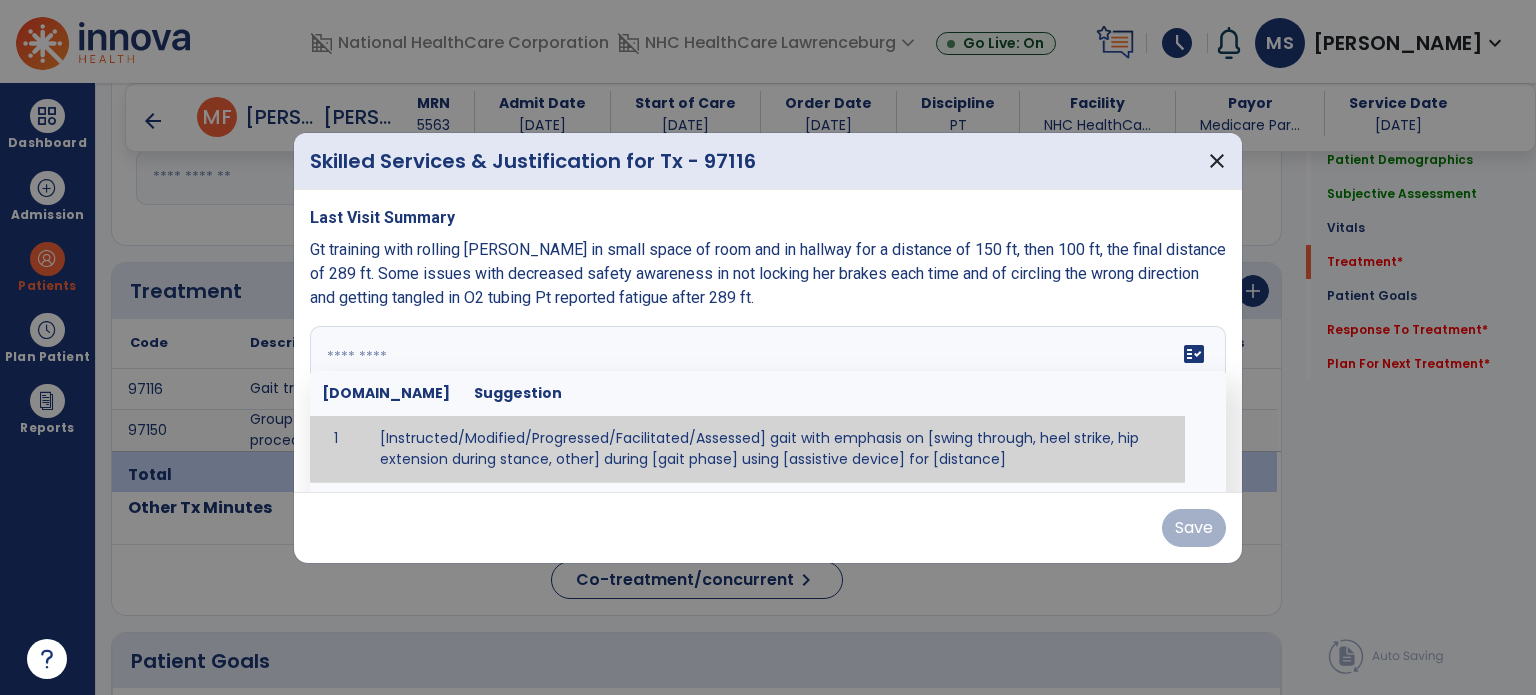 click on "fact_check  [DOMAIN_NAME] Suggestion 1 [Instructed/Modified/Progressed/Facilitated/Assessed] gait with emphasis on [swing through, heel strike, hip extension during stance, other] during [gait phase] using [assistive device] for [distance] 2 [Instructed/Modified/Progressed/Facilitated/Assessed] use of [assistive device] and [NWB, PWB, step-to gait pattern, step through gait pattern] 3 [Instructed/Modified/Progressed/Facilitated/Assessed] patient's ability to [ascend/descend # of steps, perform directional changes, walk on even/uneven surfaces, pick-up objects off floor, velocity changes, other] using [assistive device]. 4 [Instructed/Modified/Progressed/Facilitated/Assessed] pre-gait activities including [identify exercise] in order to prepare for gait training. 5" at bounding box center (768, 401) 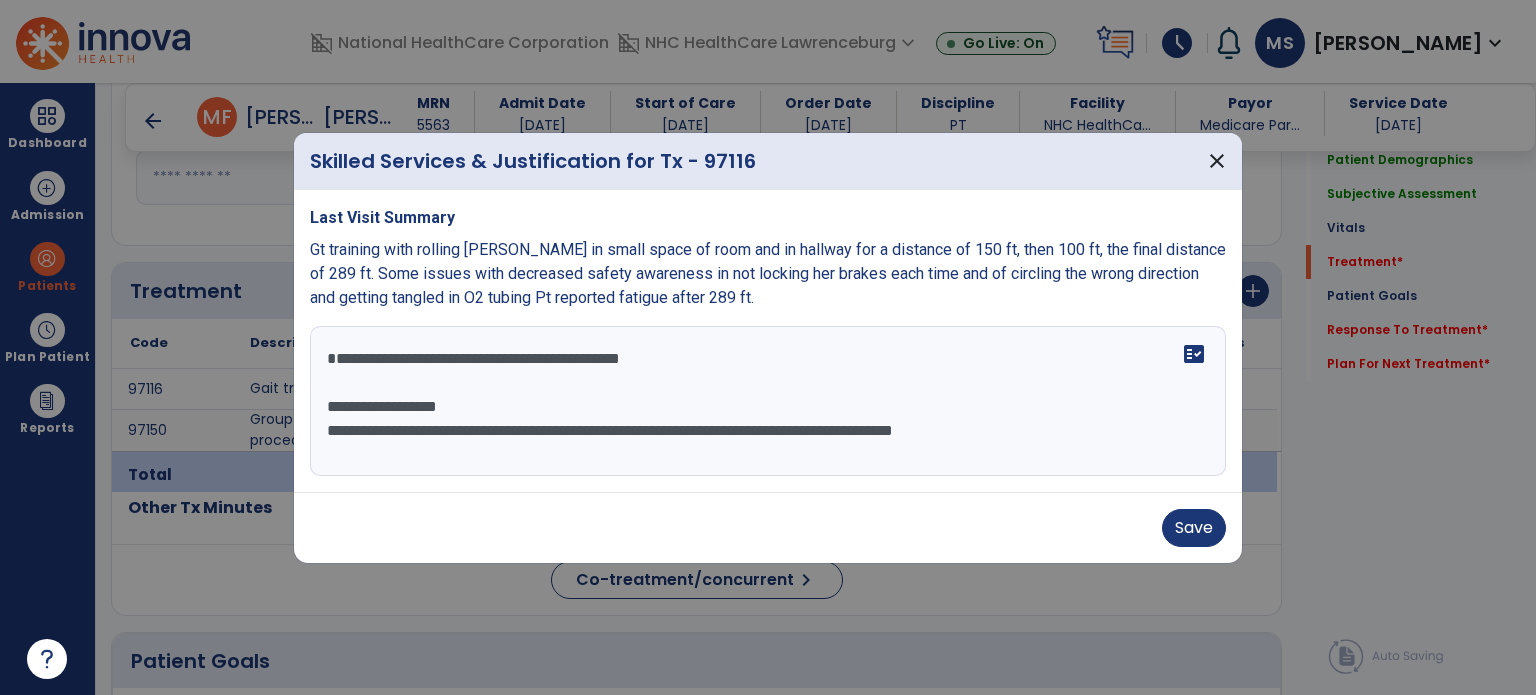 drag, startPoint x: 483, startPoint y: 433, endPoint x: 316, endPoint y: 359, distance: 182.66089 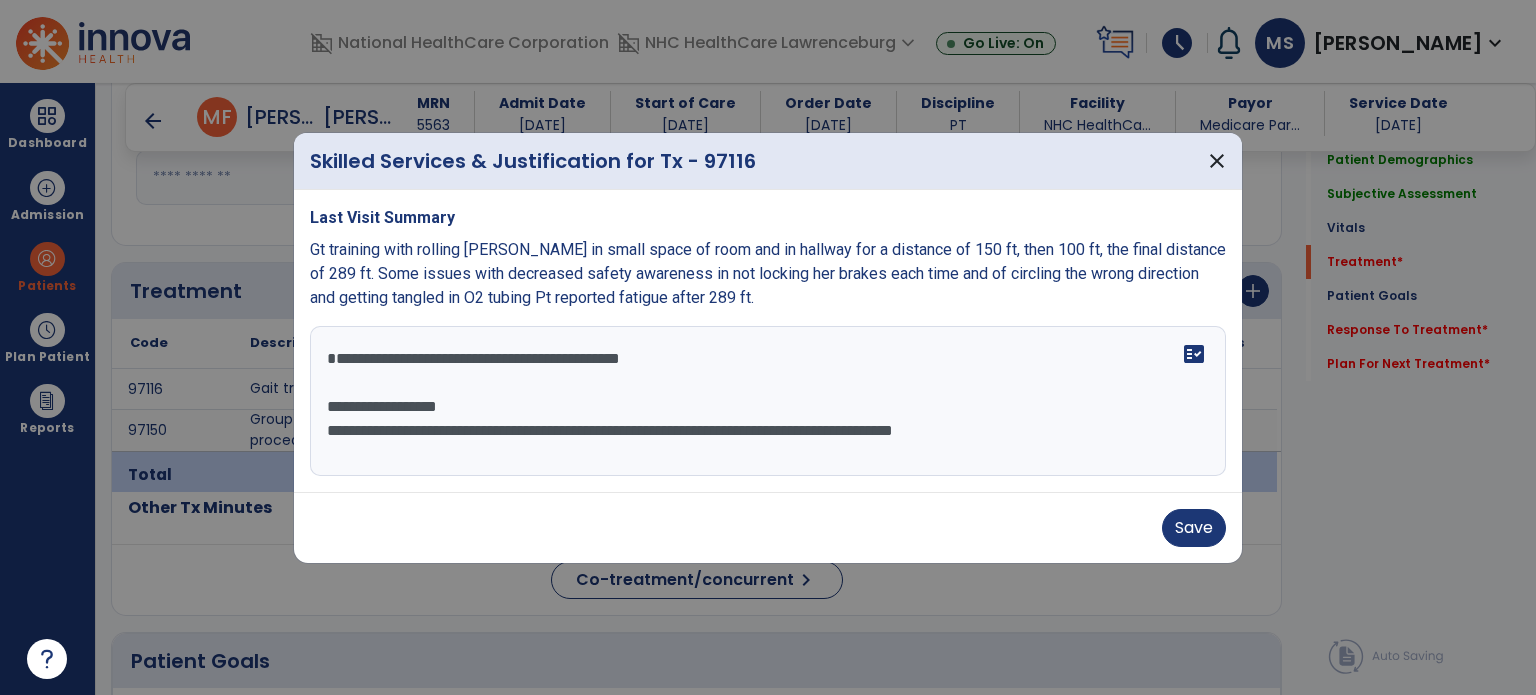 click on "**********" at bounding box center [768, 401] 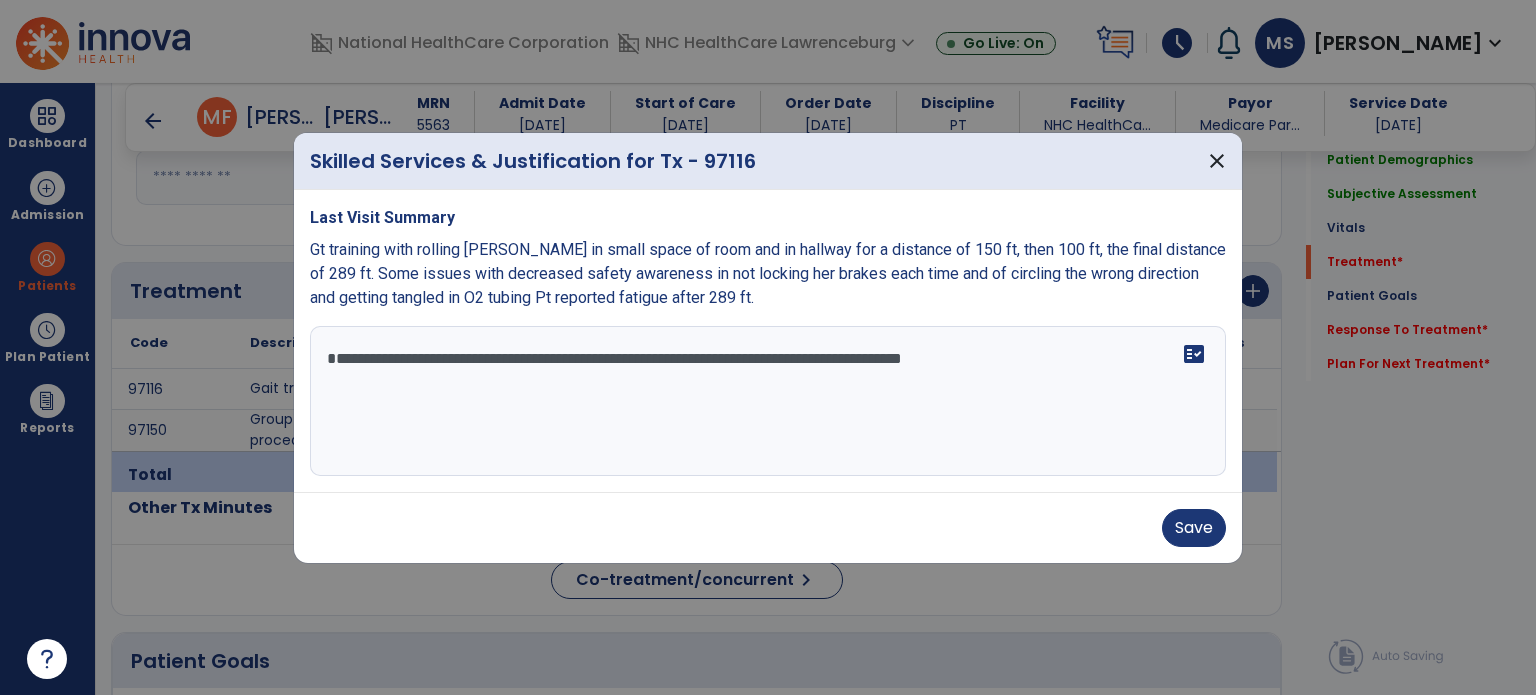 click on "**********" at bounding box center [768, 401] 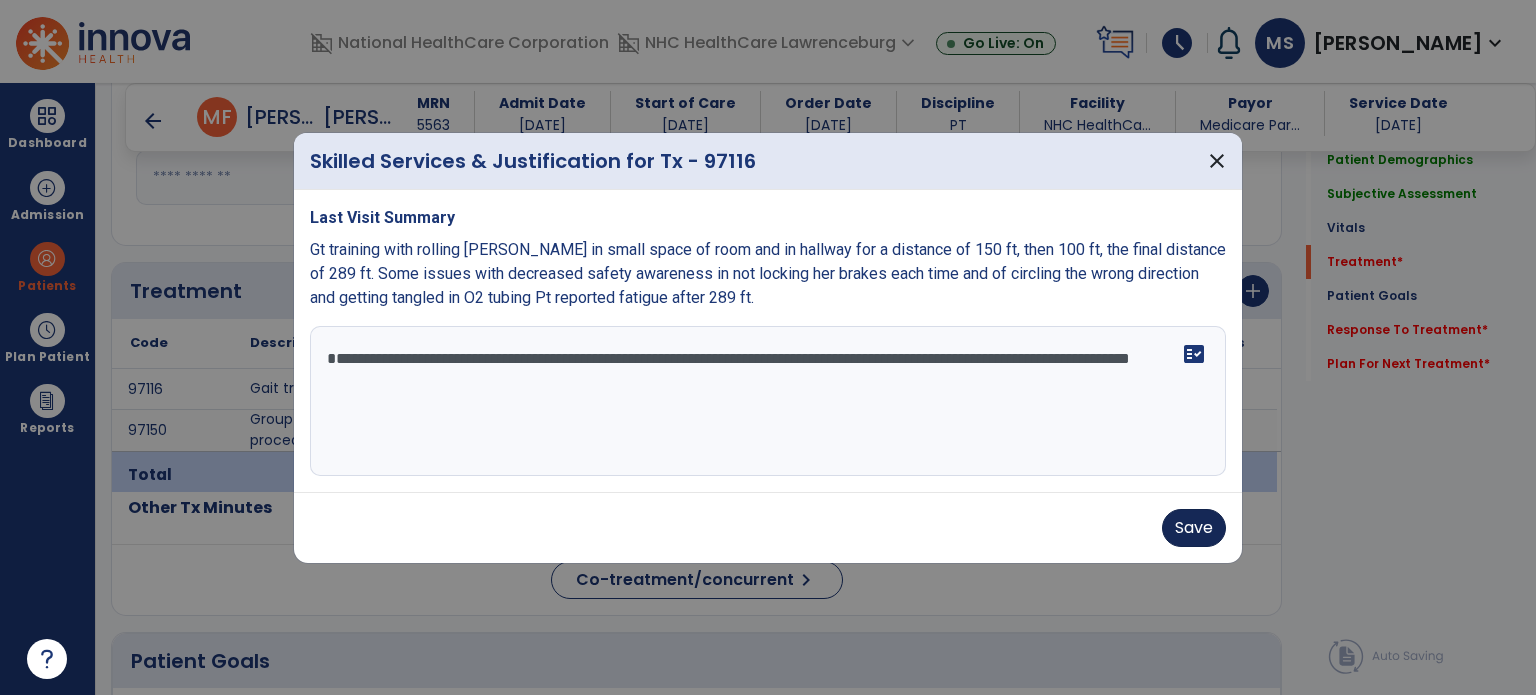 type on "**********" 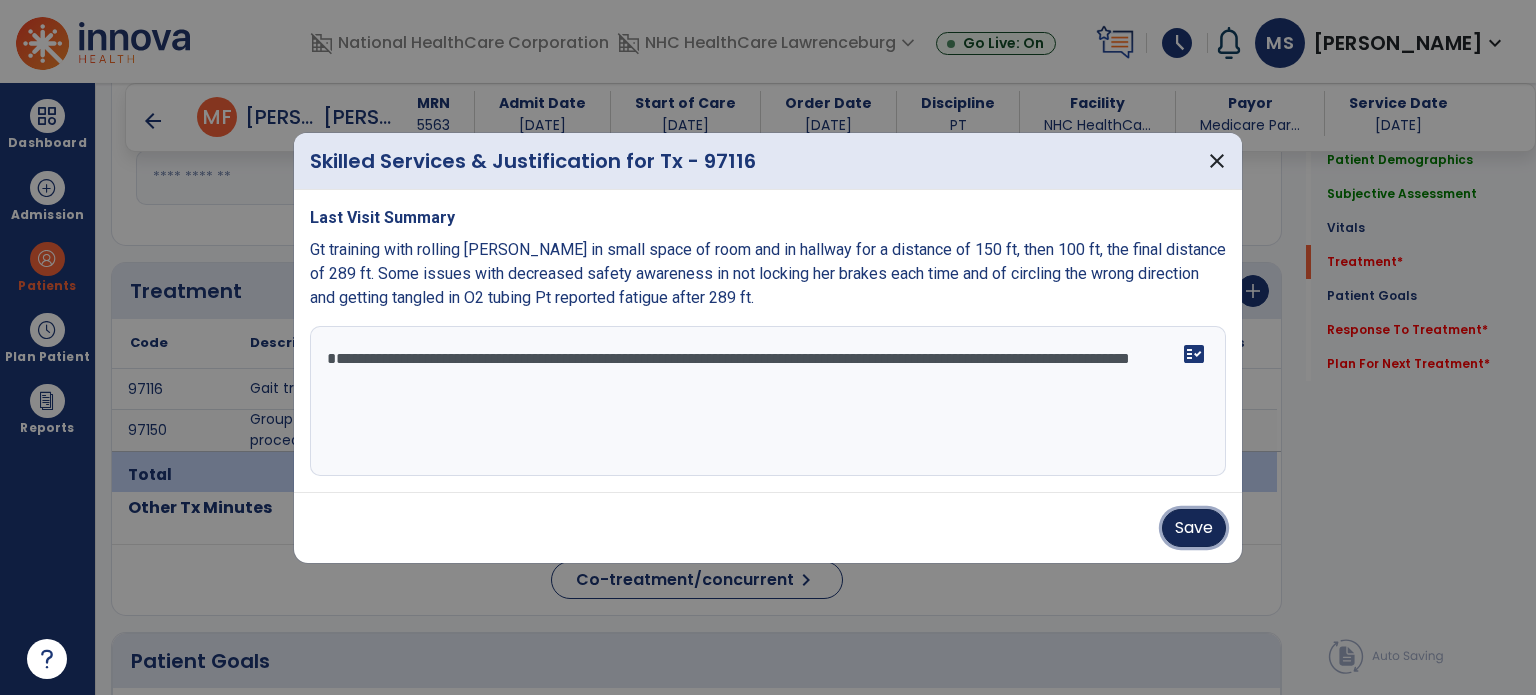 click on "Save" at bounding box center [1194, 528] 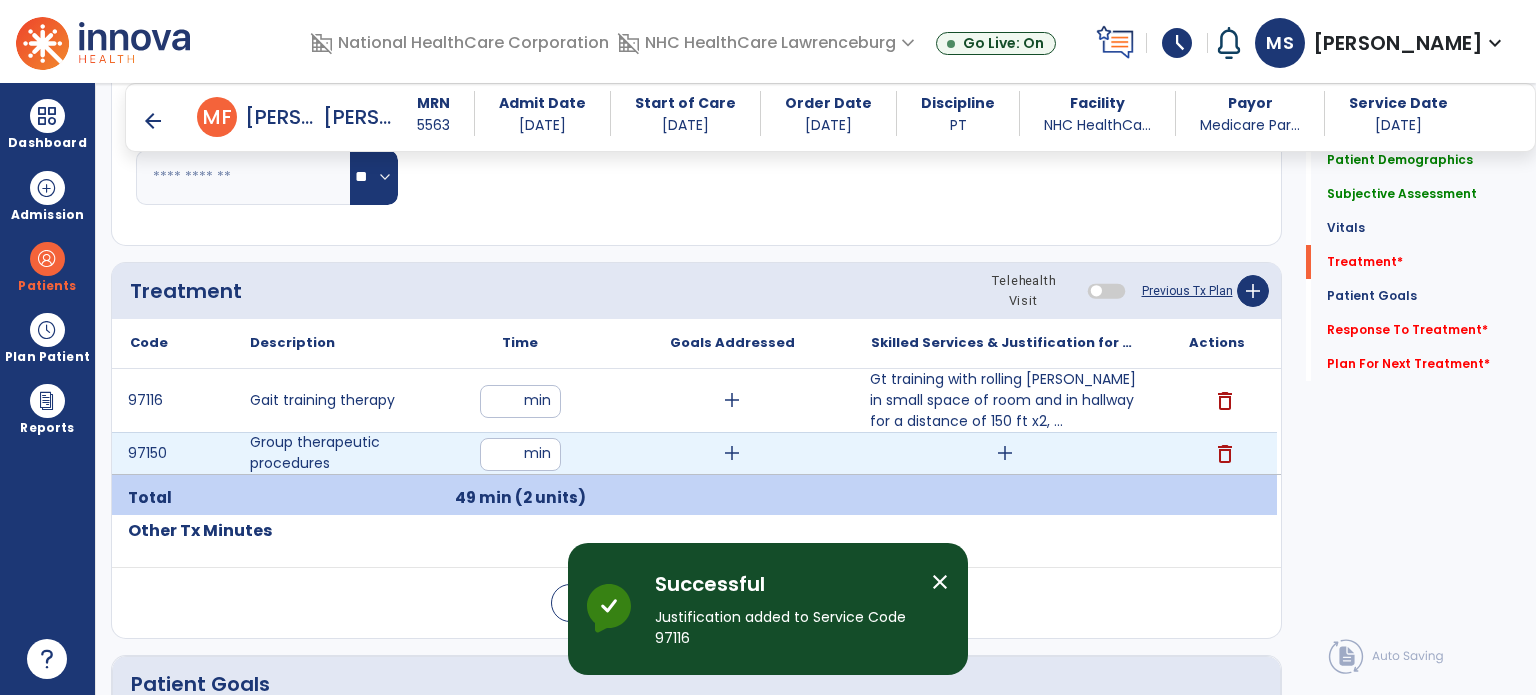 click on "add" at bounding box center [1005, 453] 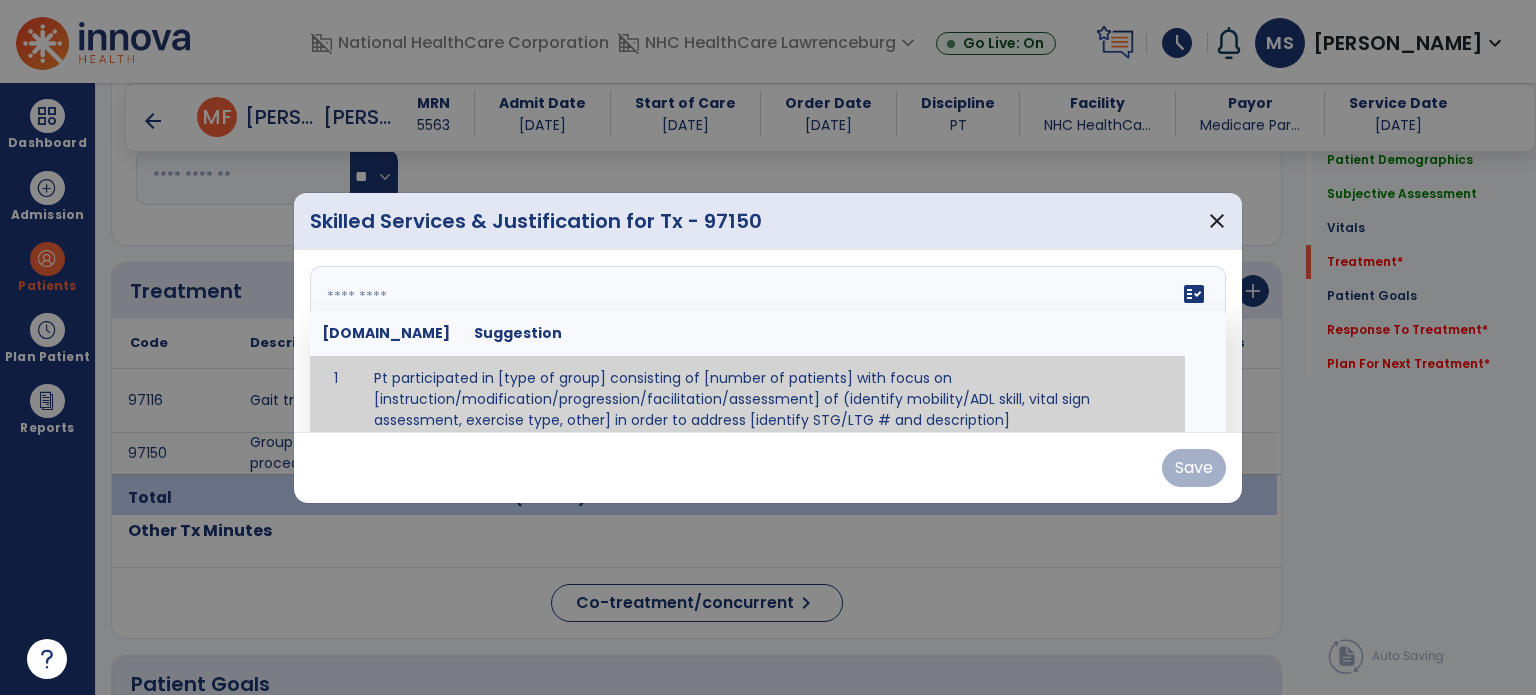 click on "fact_check  [DOMAIN_NAME] Suggestion 1 Pt participated in [type of group] consisting of [number of patients] with focus on [instruction/modification/progression/facilitation/assessment] of (identify mobility/ADL skill, vital sign assessment, exercise type, other] in order to address [identify STG/LTG # and description]" at bounding box center (768, 341) 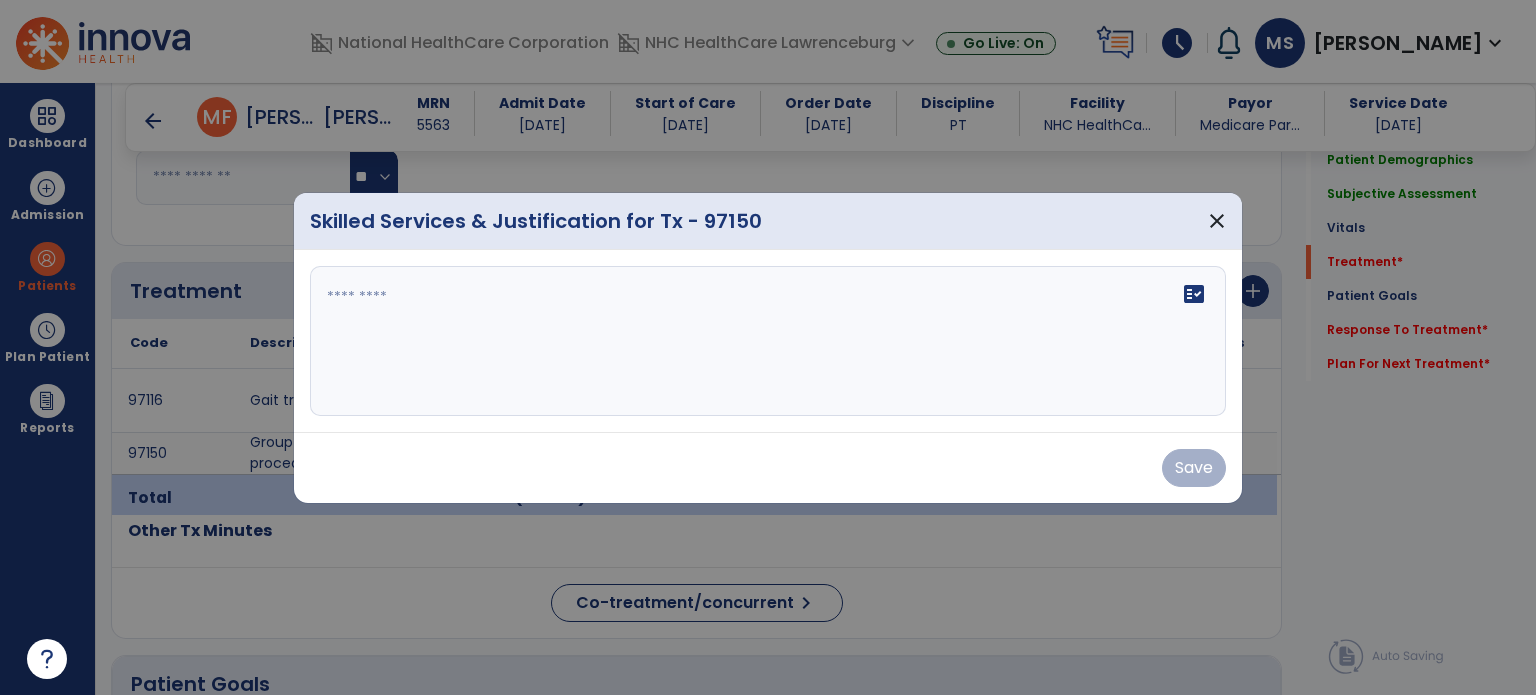 click at bounding box center [768, 341] 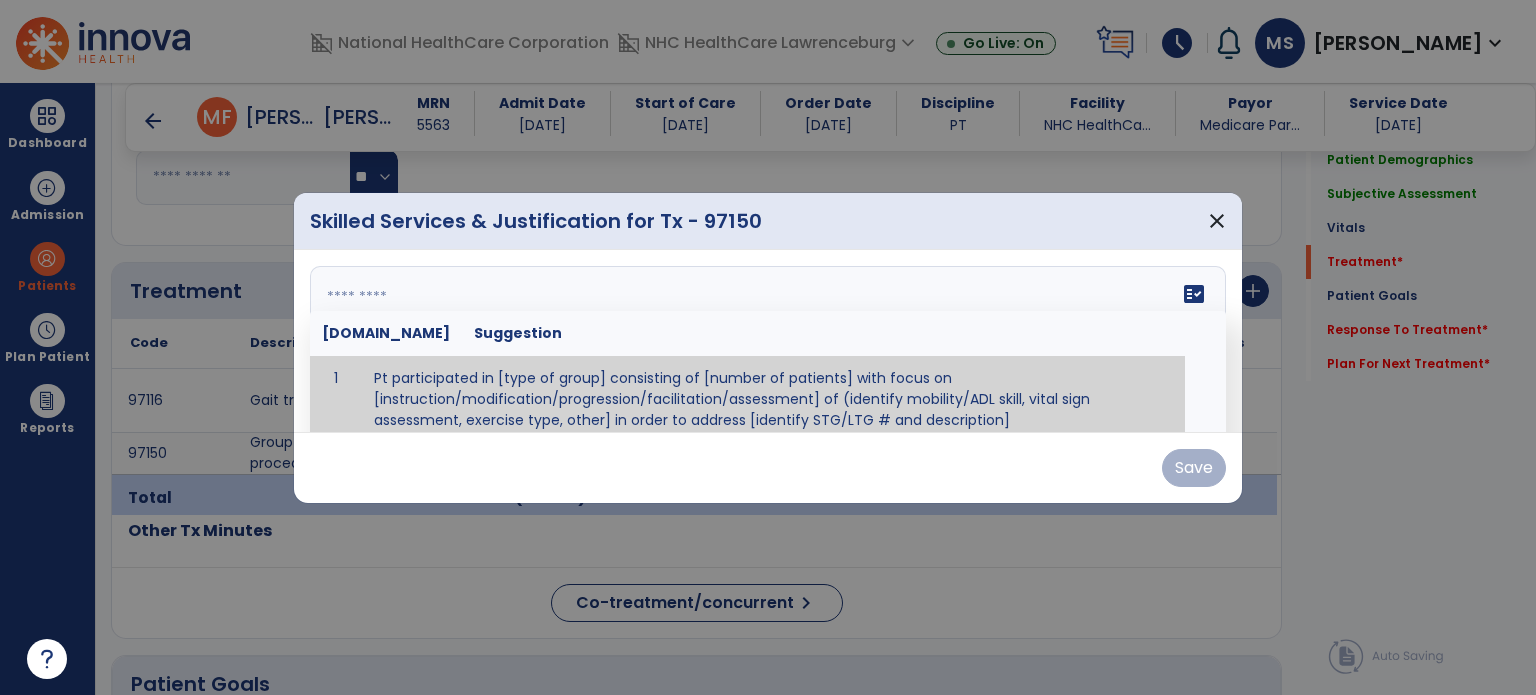 scroll, scrollTop: 12, scrollLeft: 0, axis: vertical 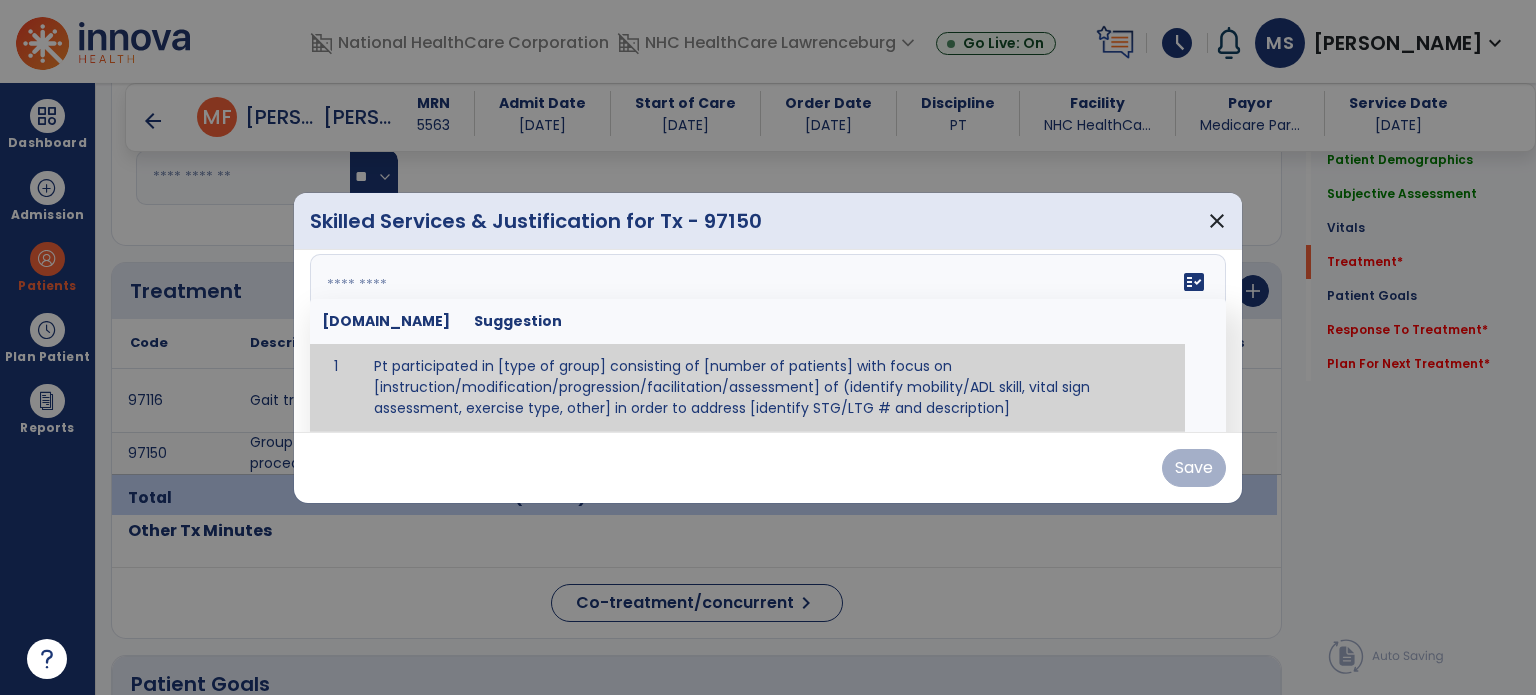 paste on "**********" 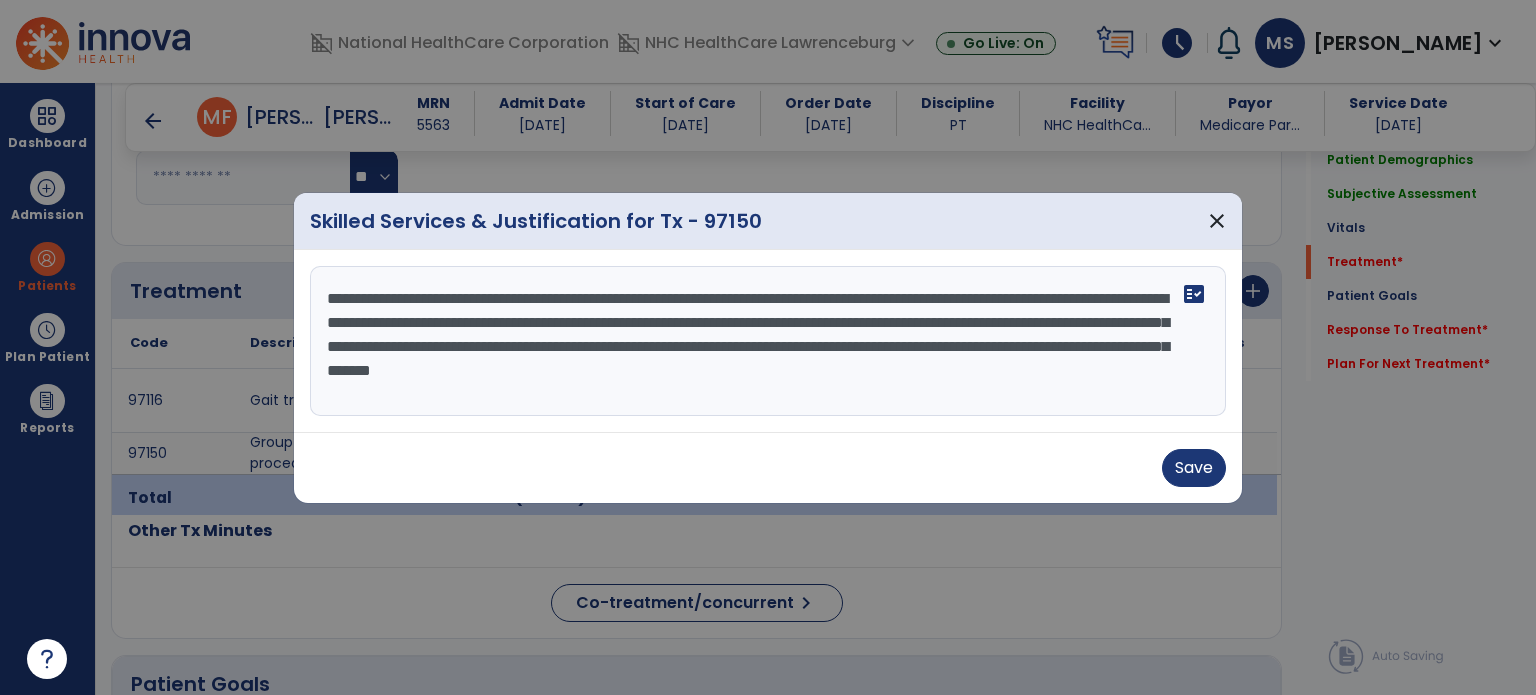 scroll, scrollTop: 0, scrollLeft: 0, axis: both 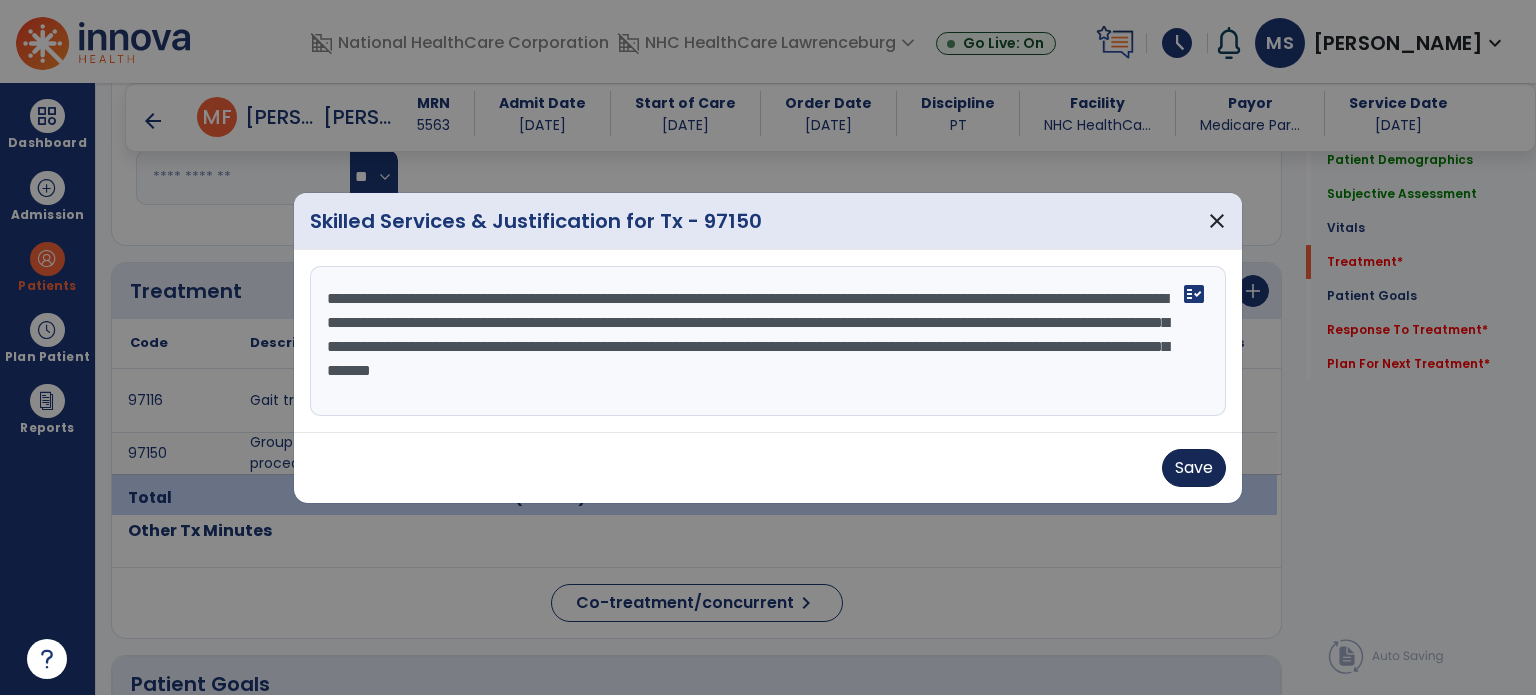 type on "**********" 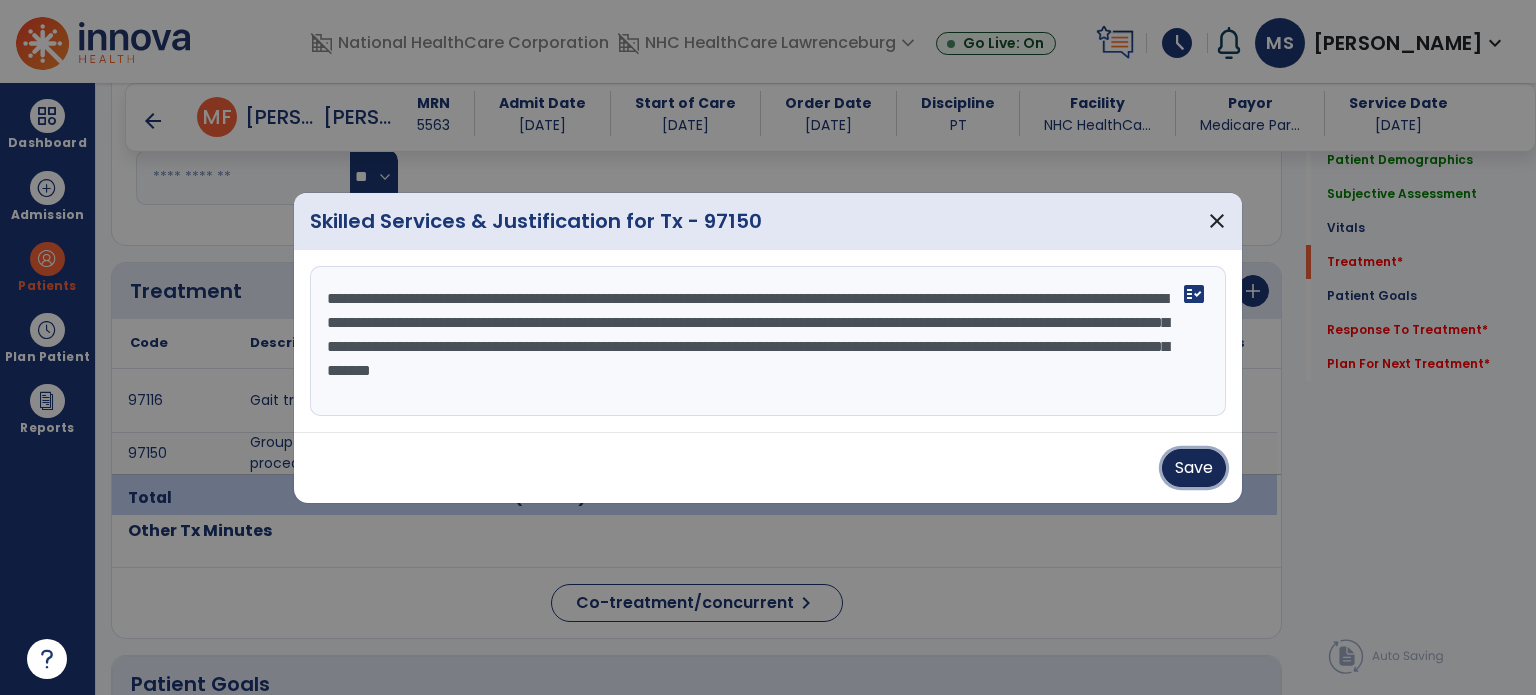 click on "Save" at bounding box center [1194, 468] 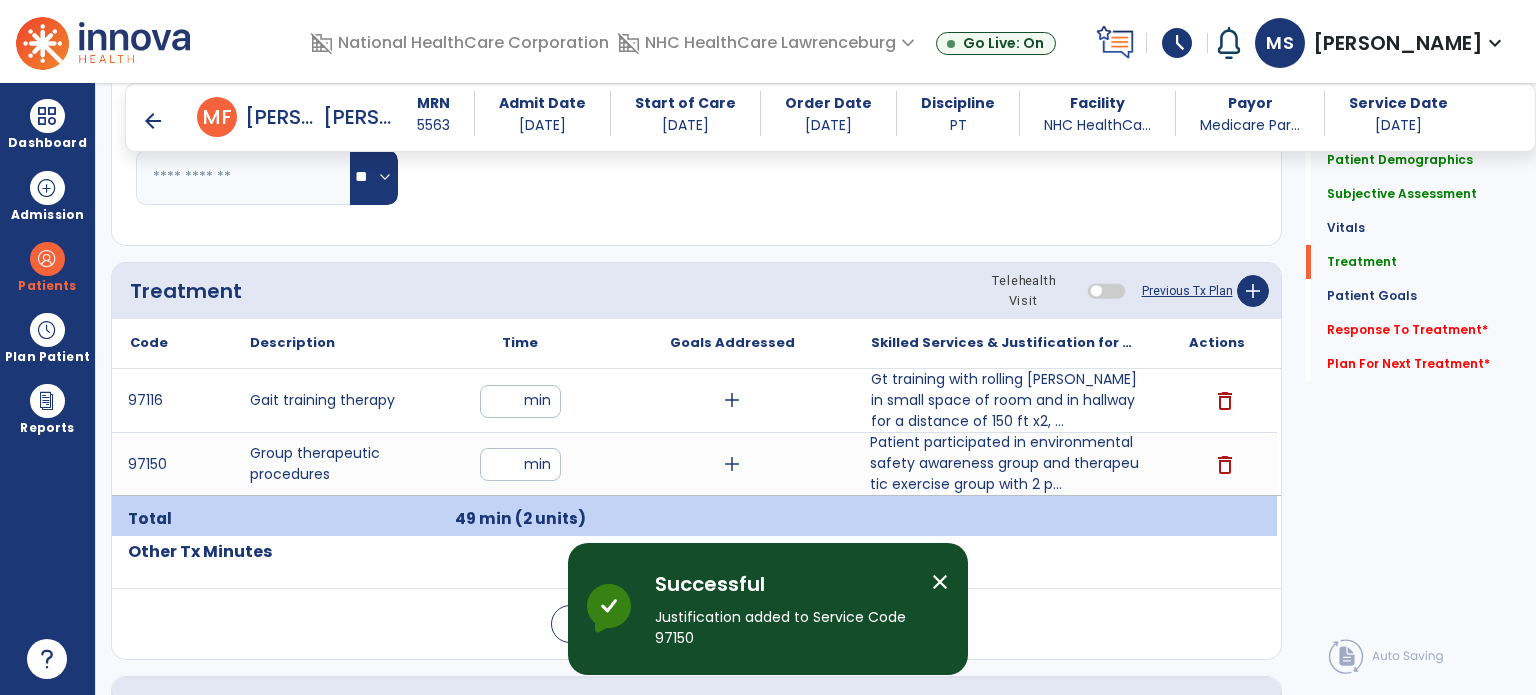 click on "close" at bounding box center [940, 582] 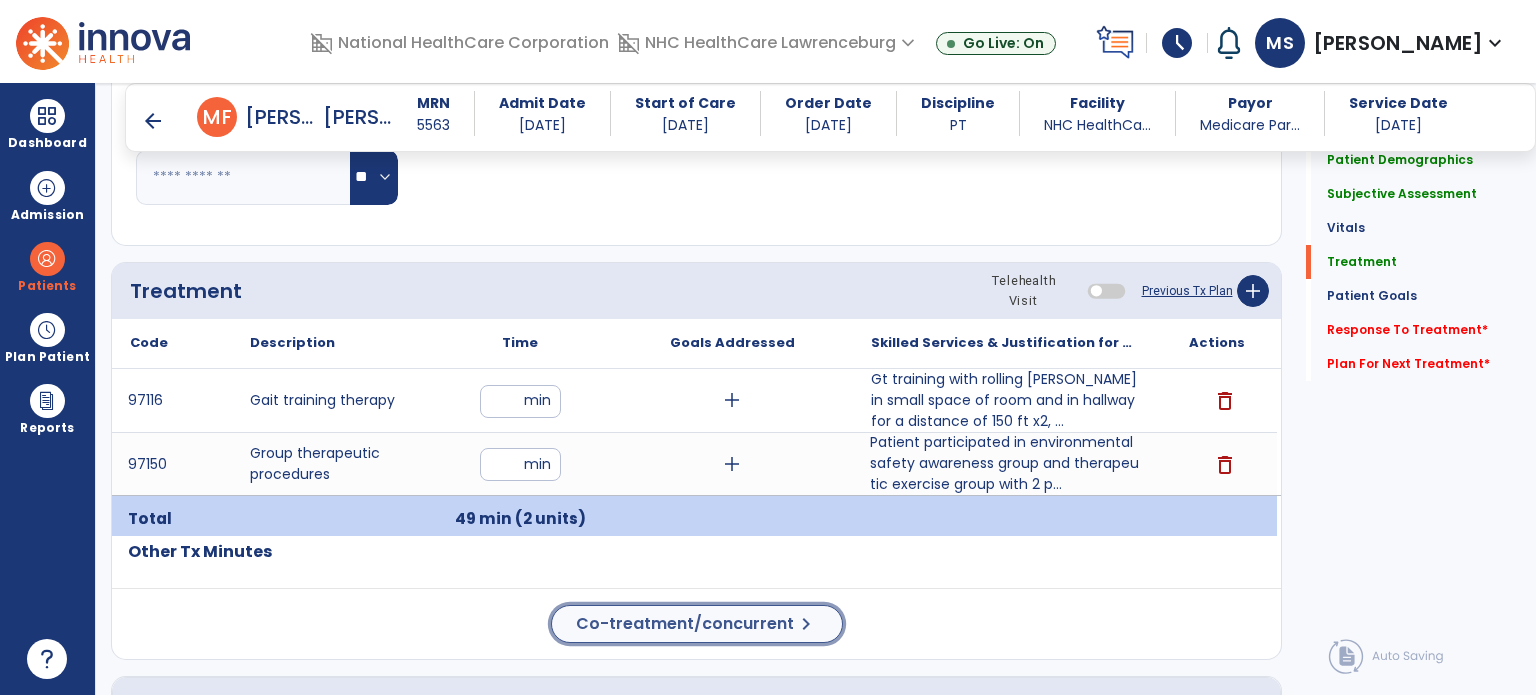 click on "Co-treatment/concurrent" 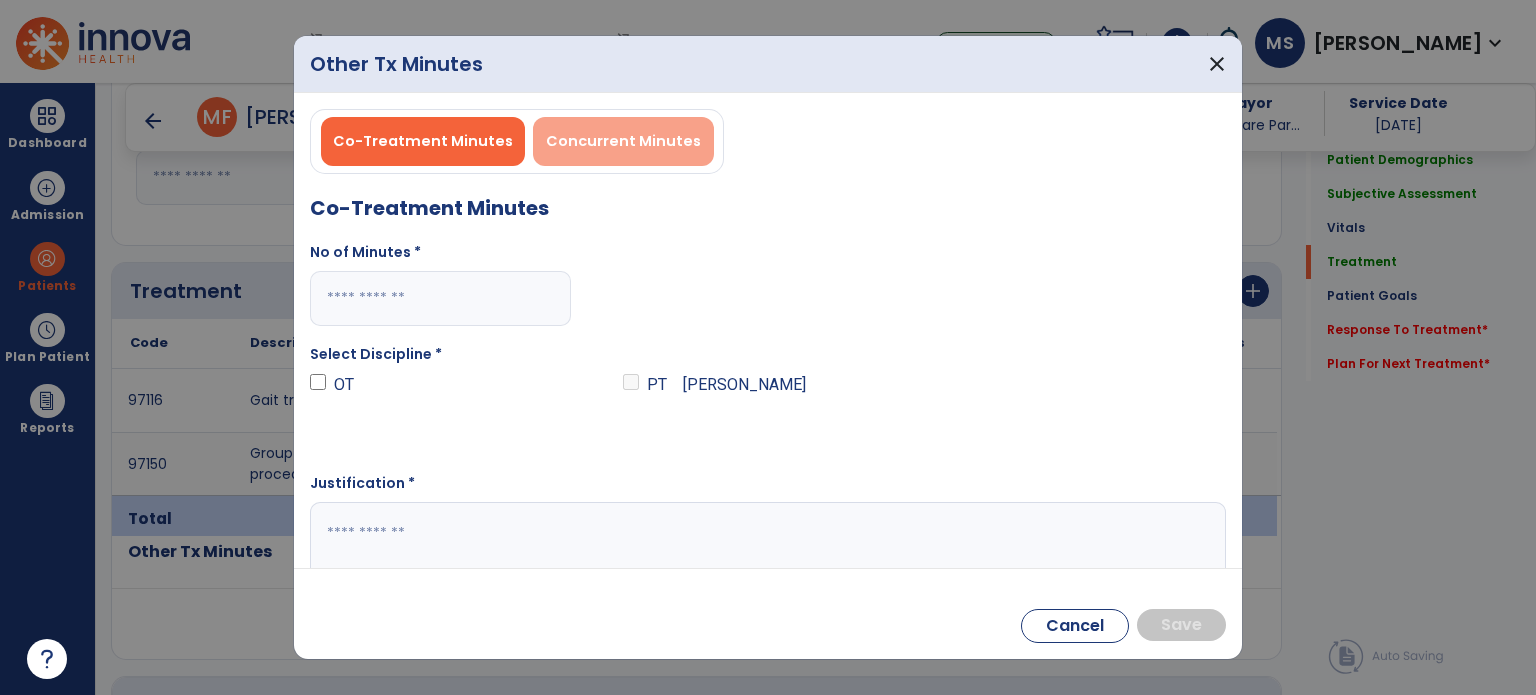 click on "Concurrent Minutes" at bounding box center (623, 141) 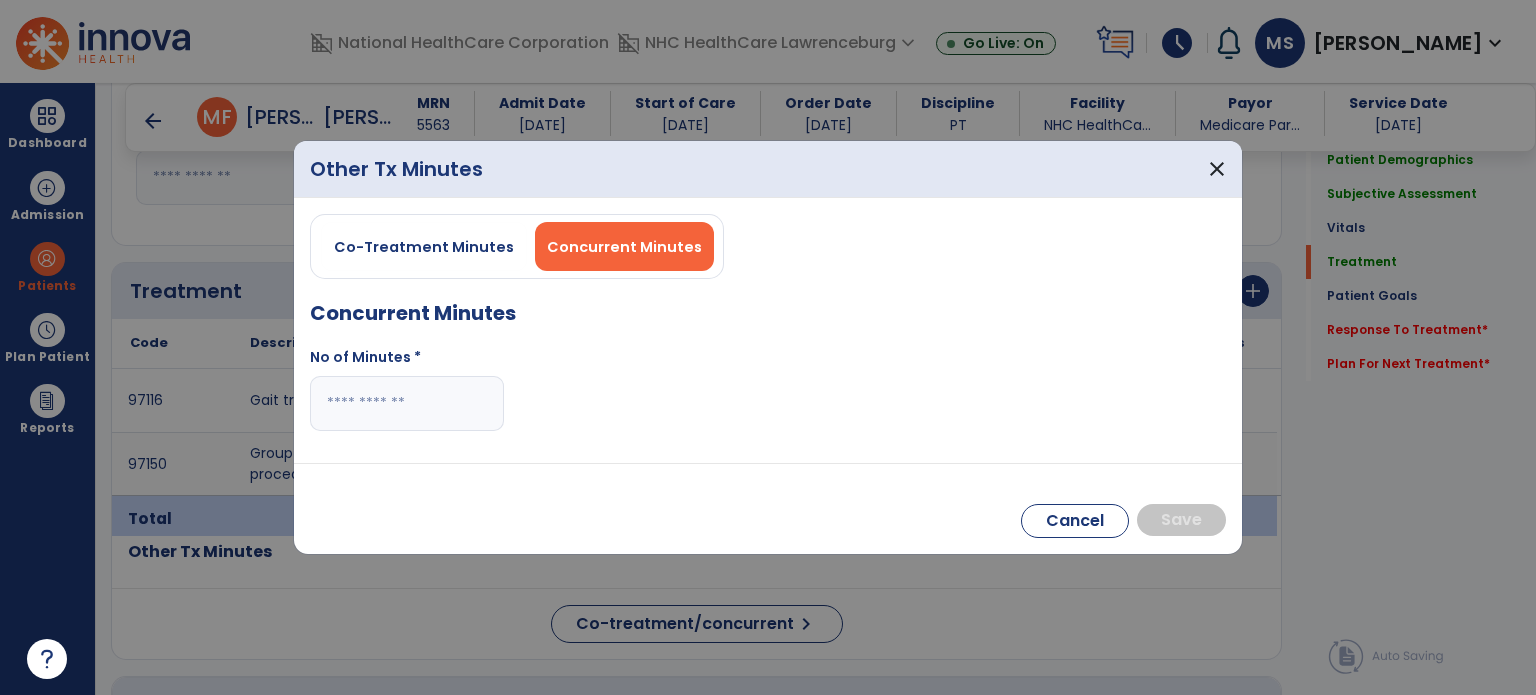 click at bounding box center (407, 403) 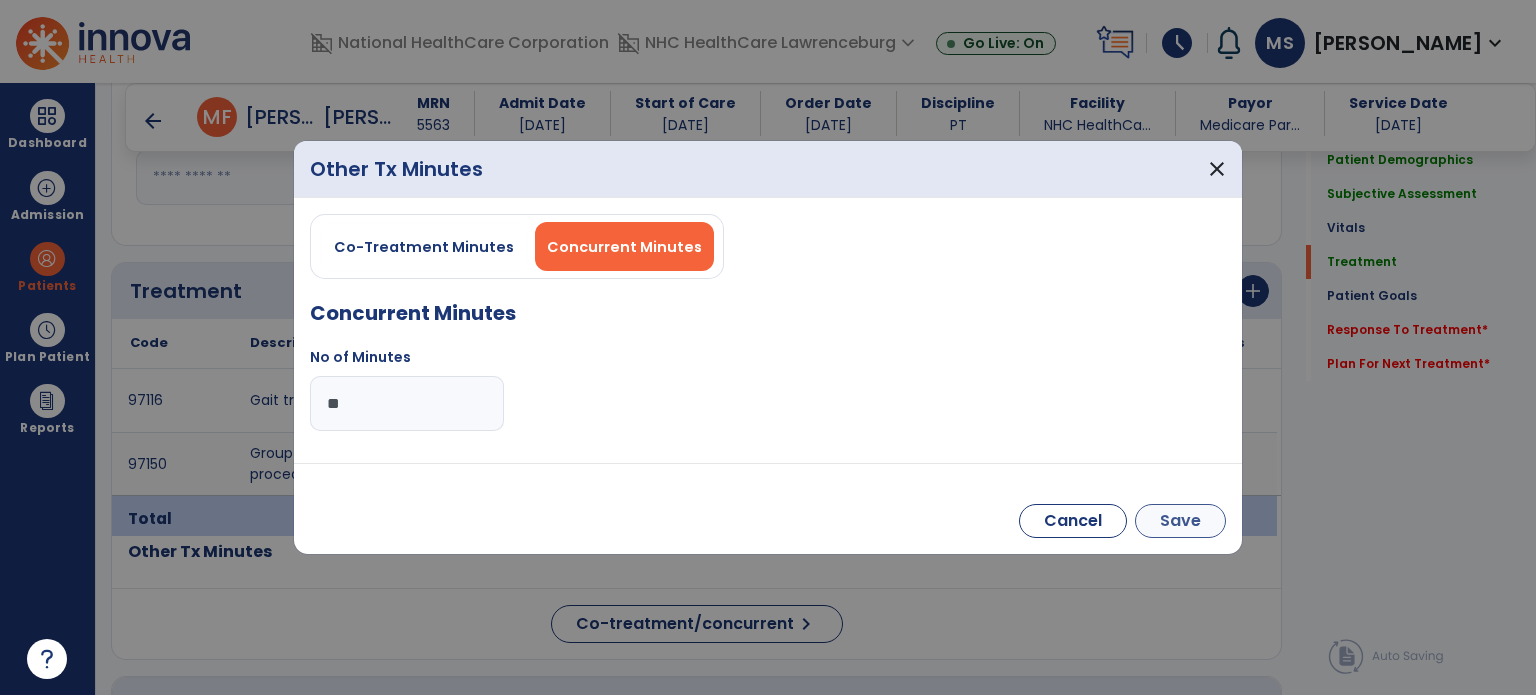 type on "**" 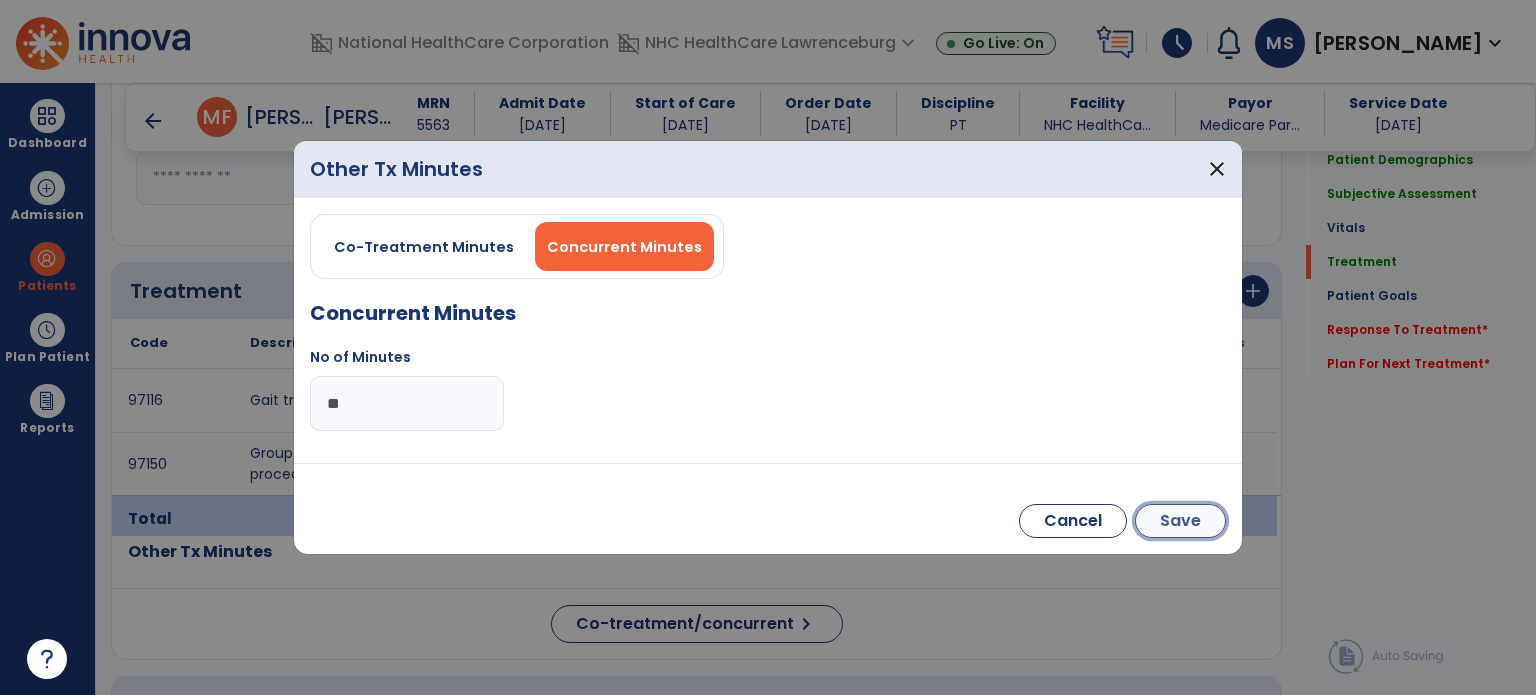 click on "Save" at bounding box center (1180, 521) 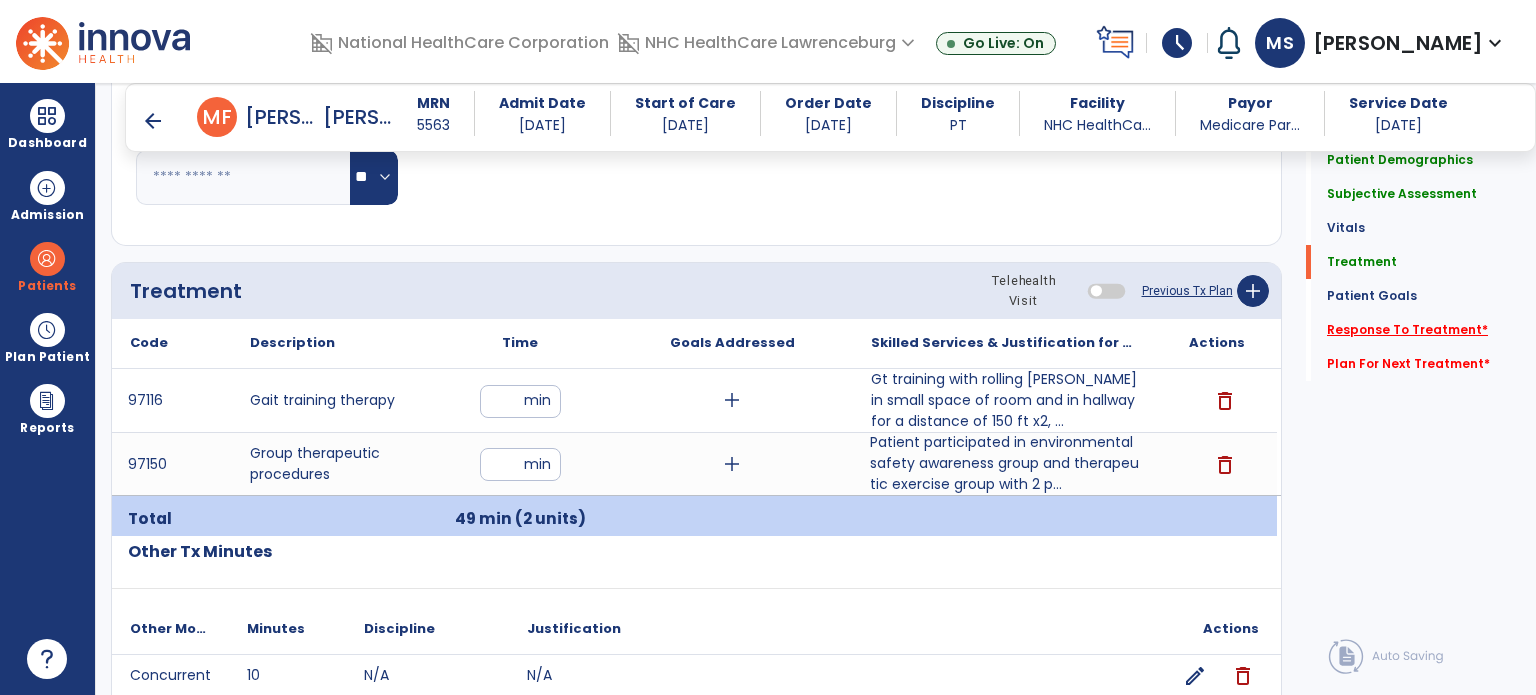 click on "Response To Treatment   *" 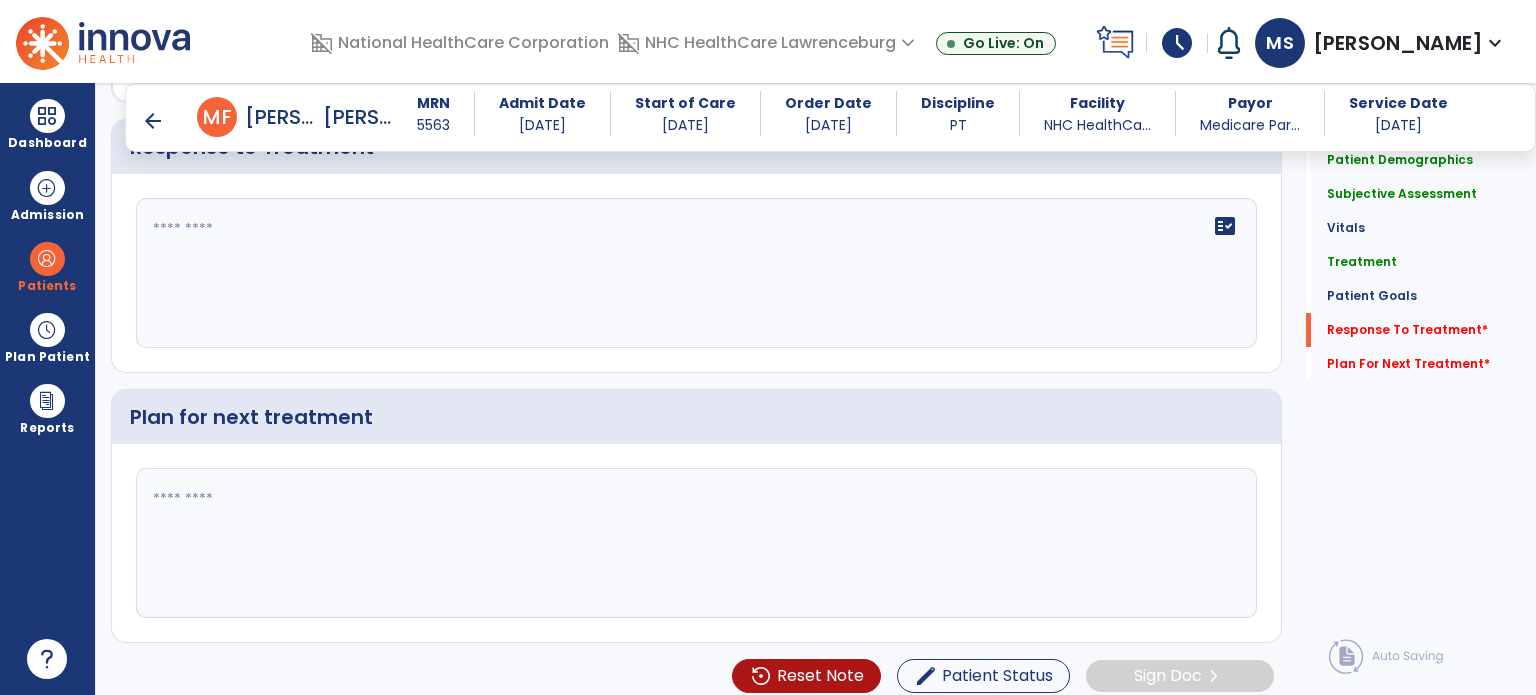 scroll, scrollTop: 2811, scrollLeft: 0, axis: vertical 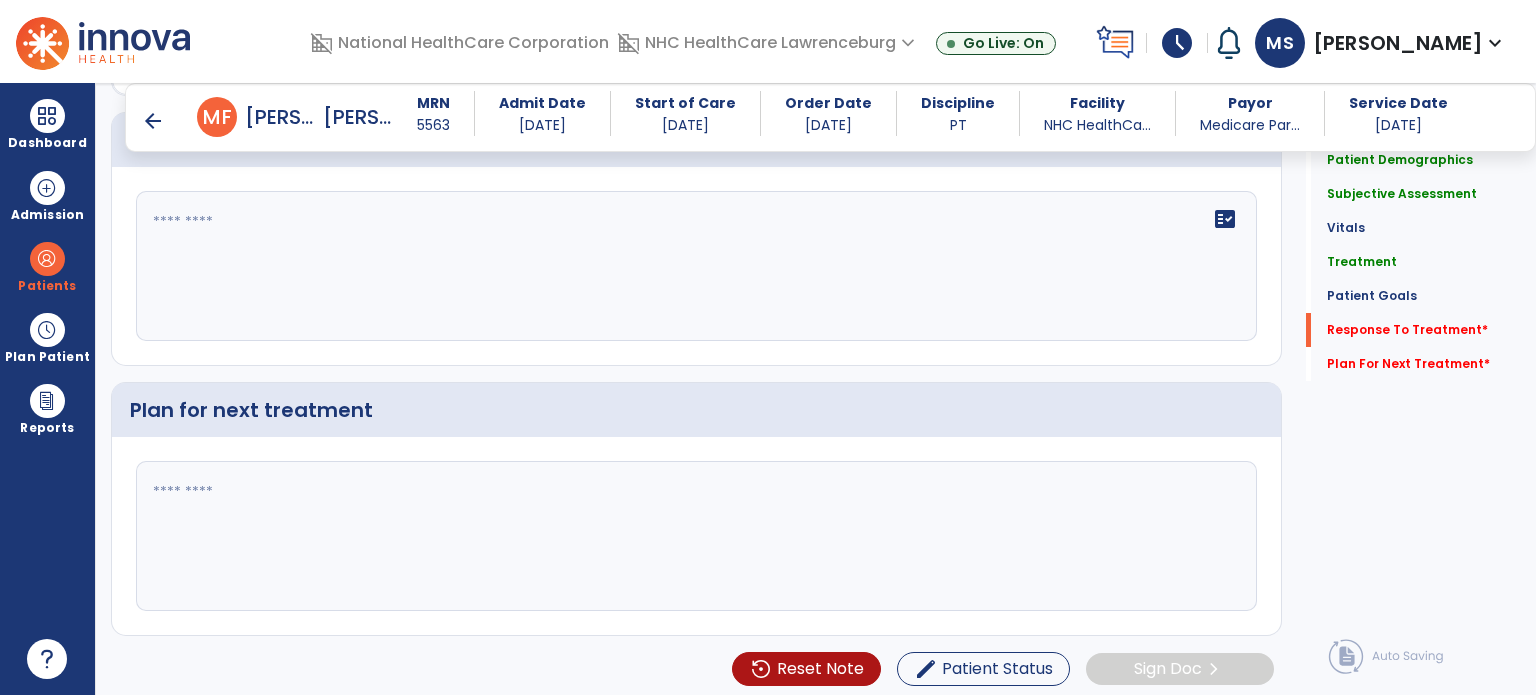 click on "fact_check" 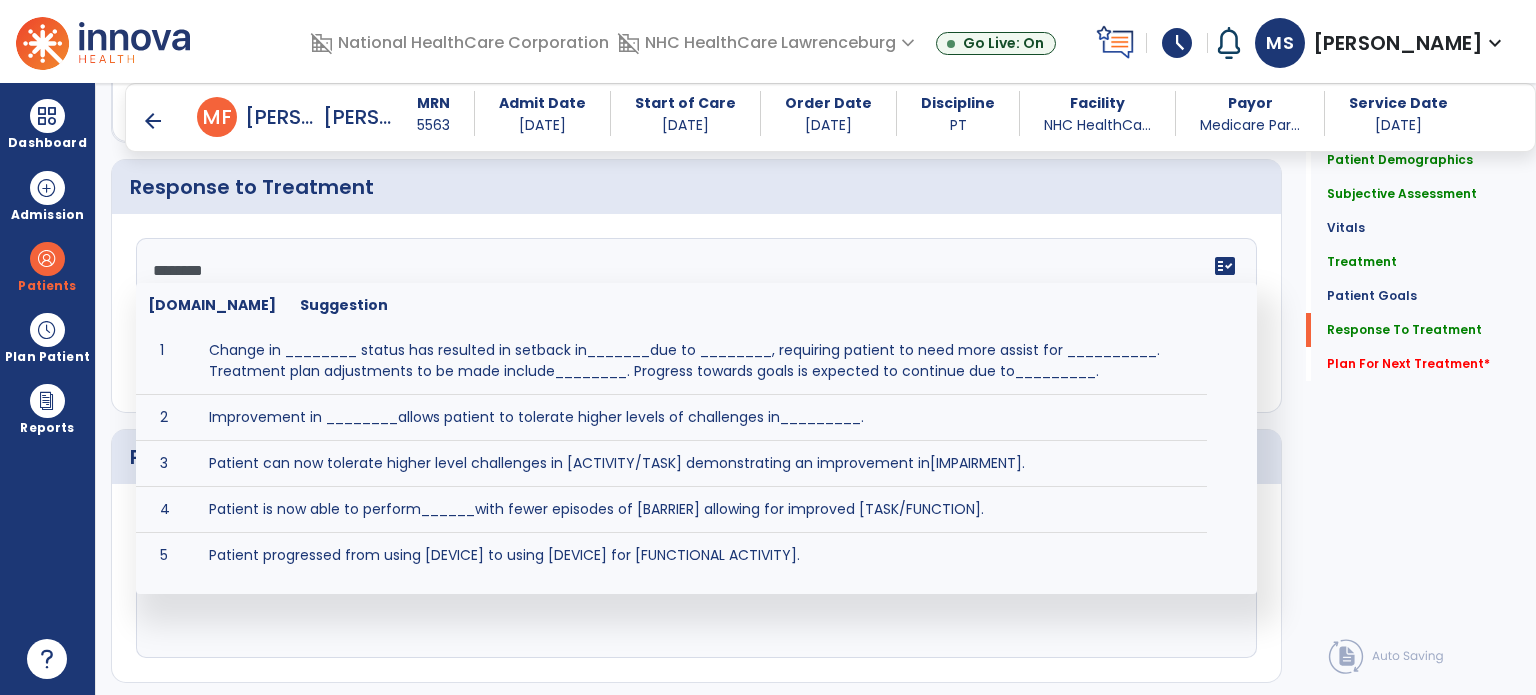 scroll, scrollTop: 2811, scrollLeft: 0, axis: vertical 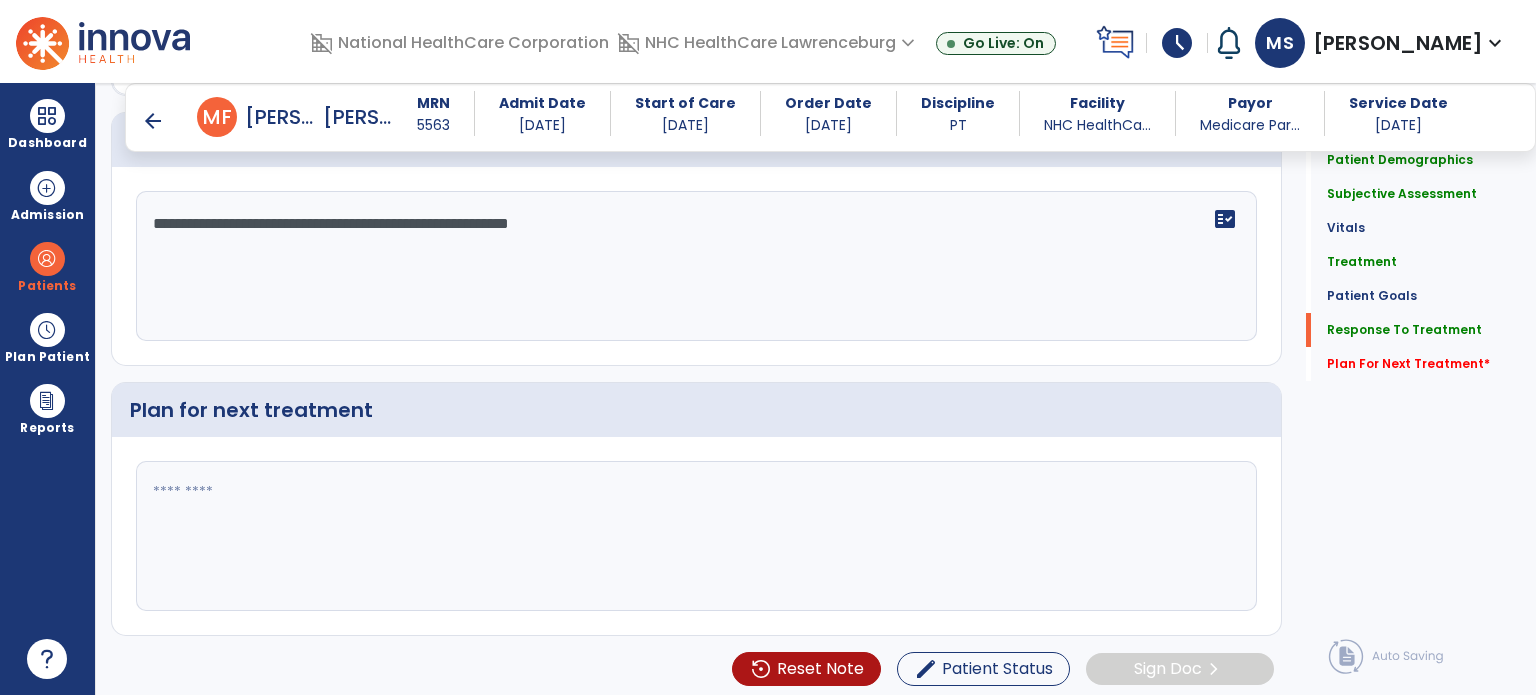 type on "**********" 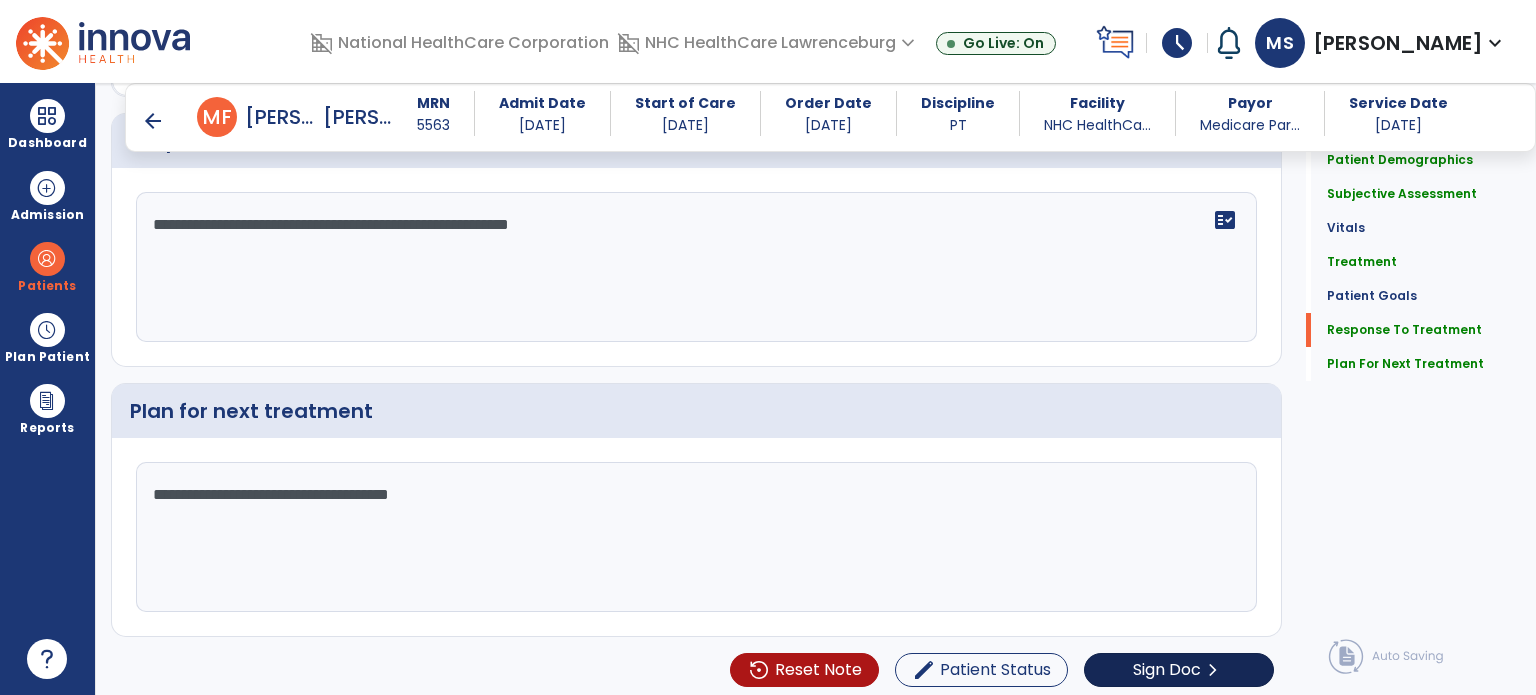 scroll, scrollTop: 2811, scrollLeft: 0, axis: vertical 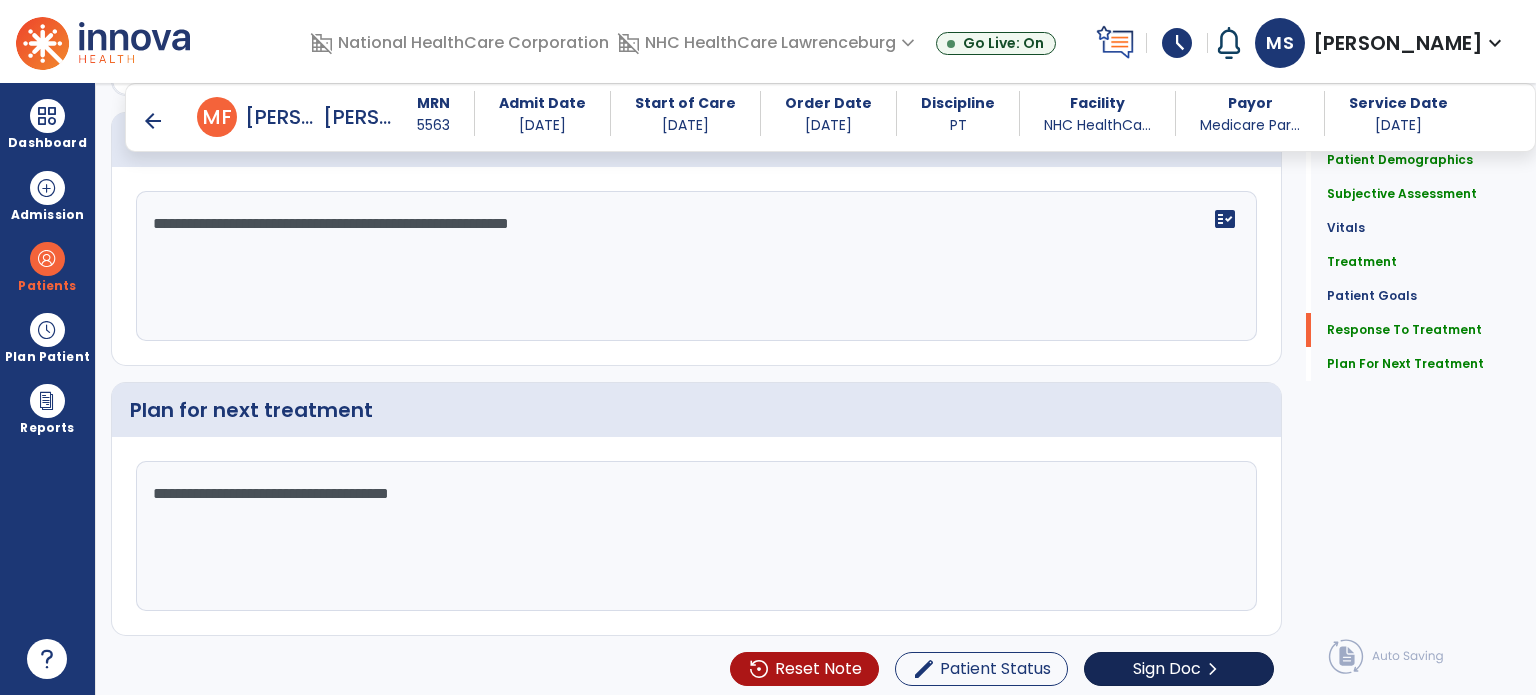 type on "**********" 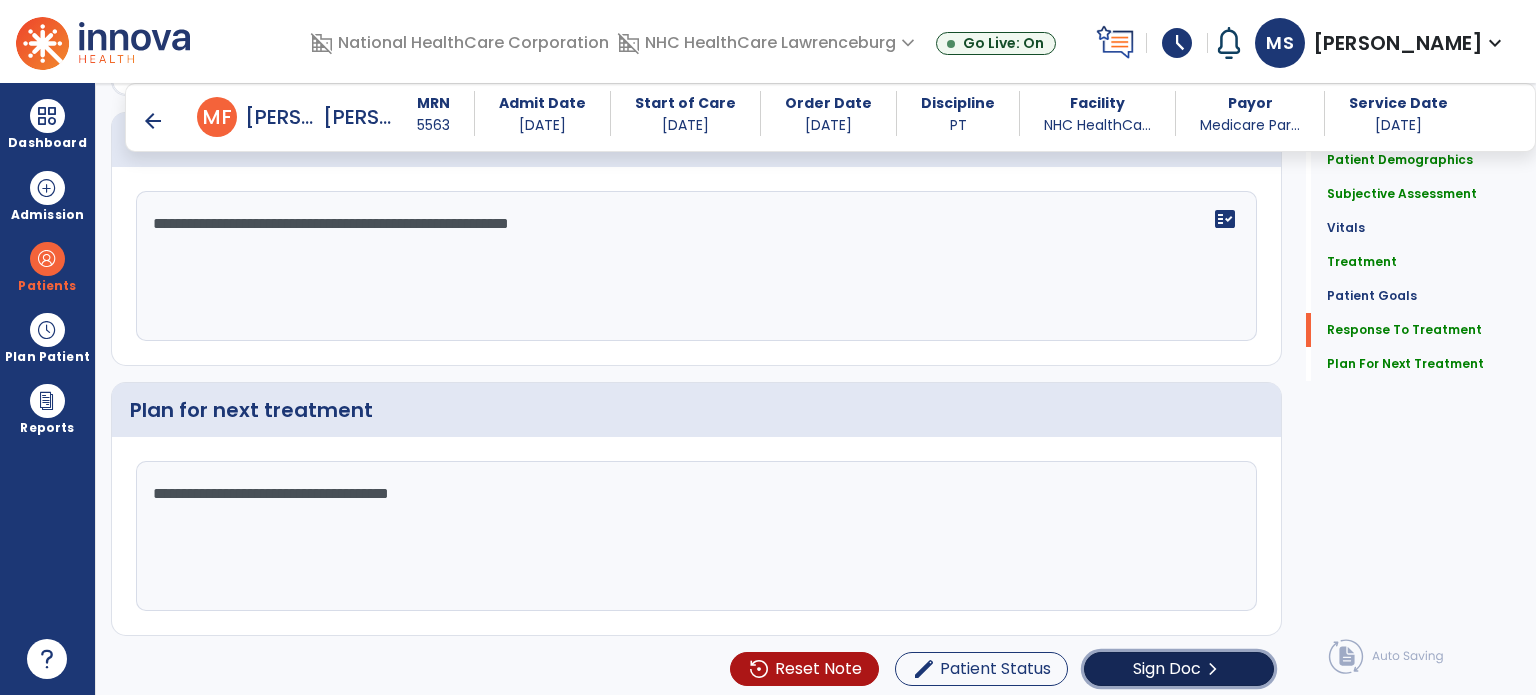click on "Sign Doc  chevron_right" 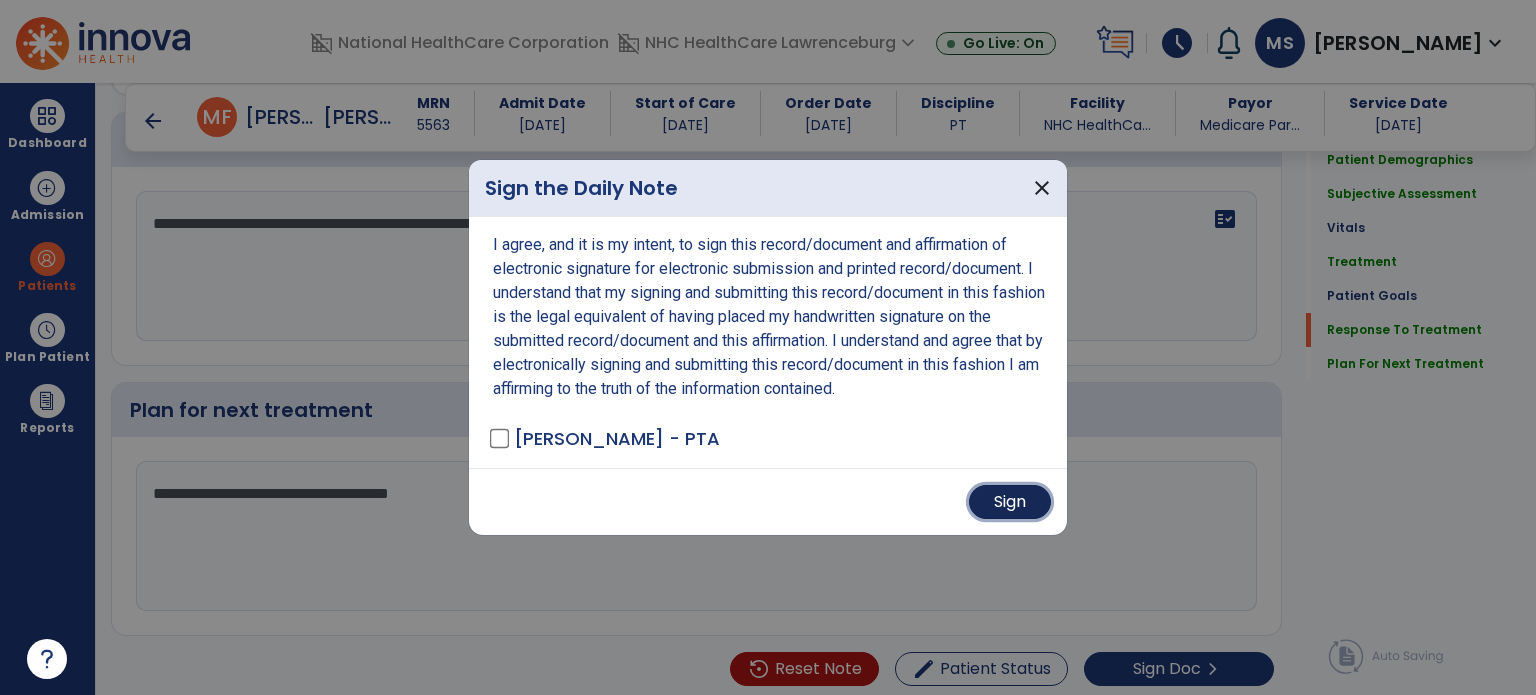 click on "Sign" at bounding box center [1010, 502] 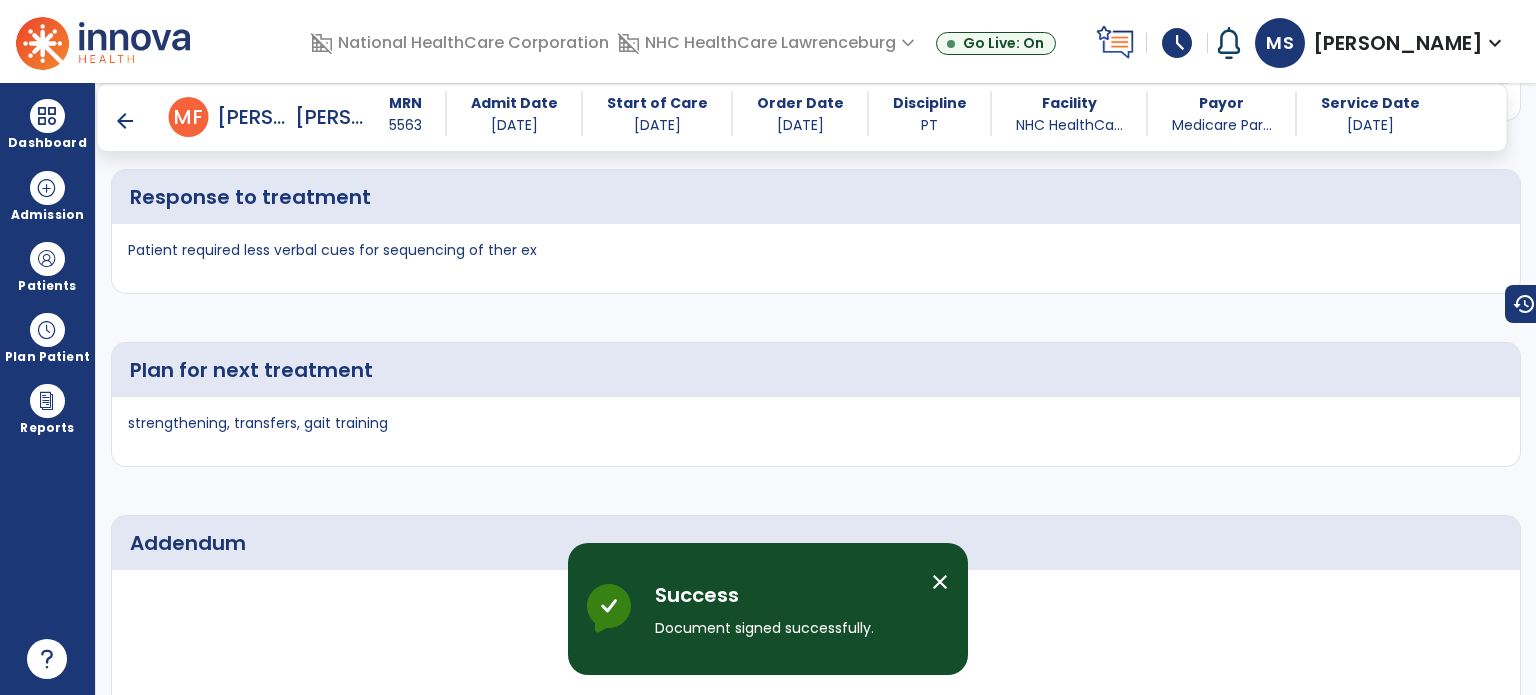 scroll, scrollTop: 4108, scrollLeft: 0, axis: vertical 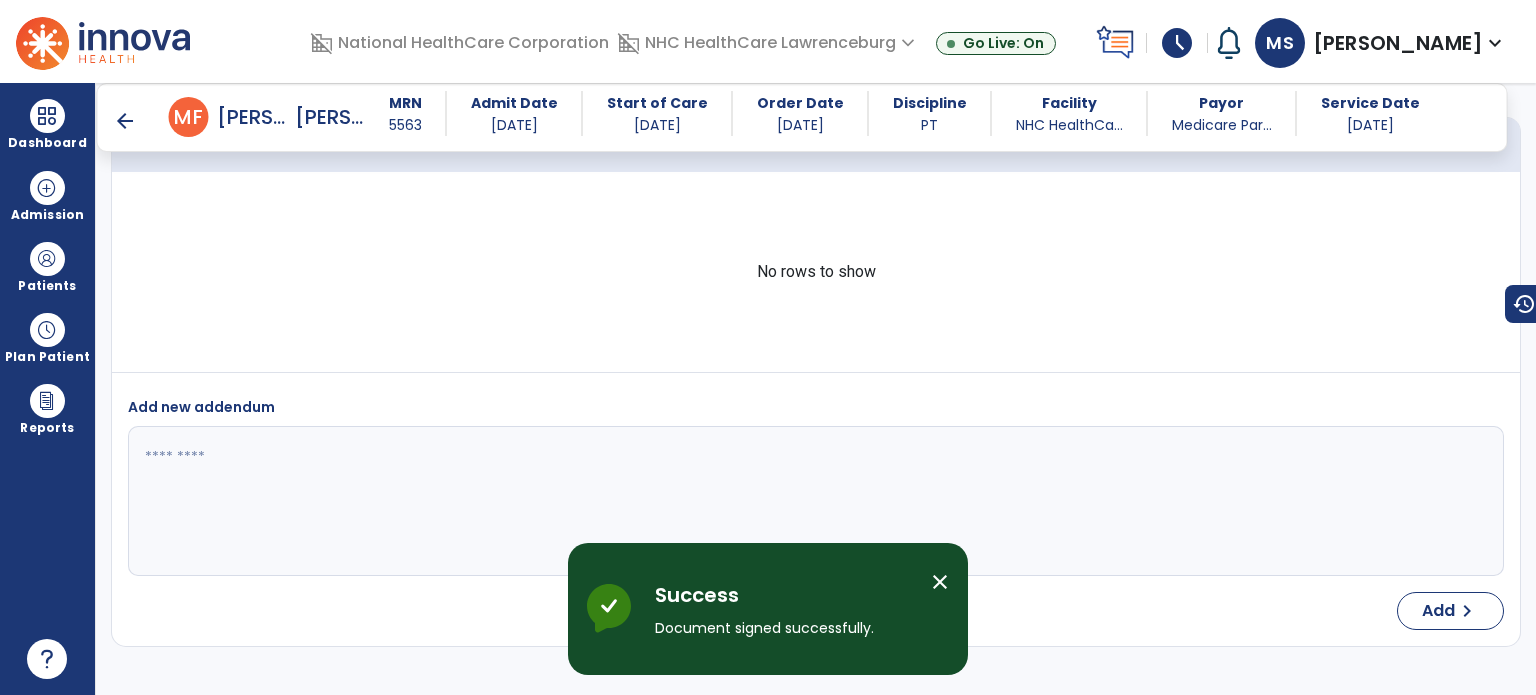 click on "arrow_back" at bounding box center [125, 121] 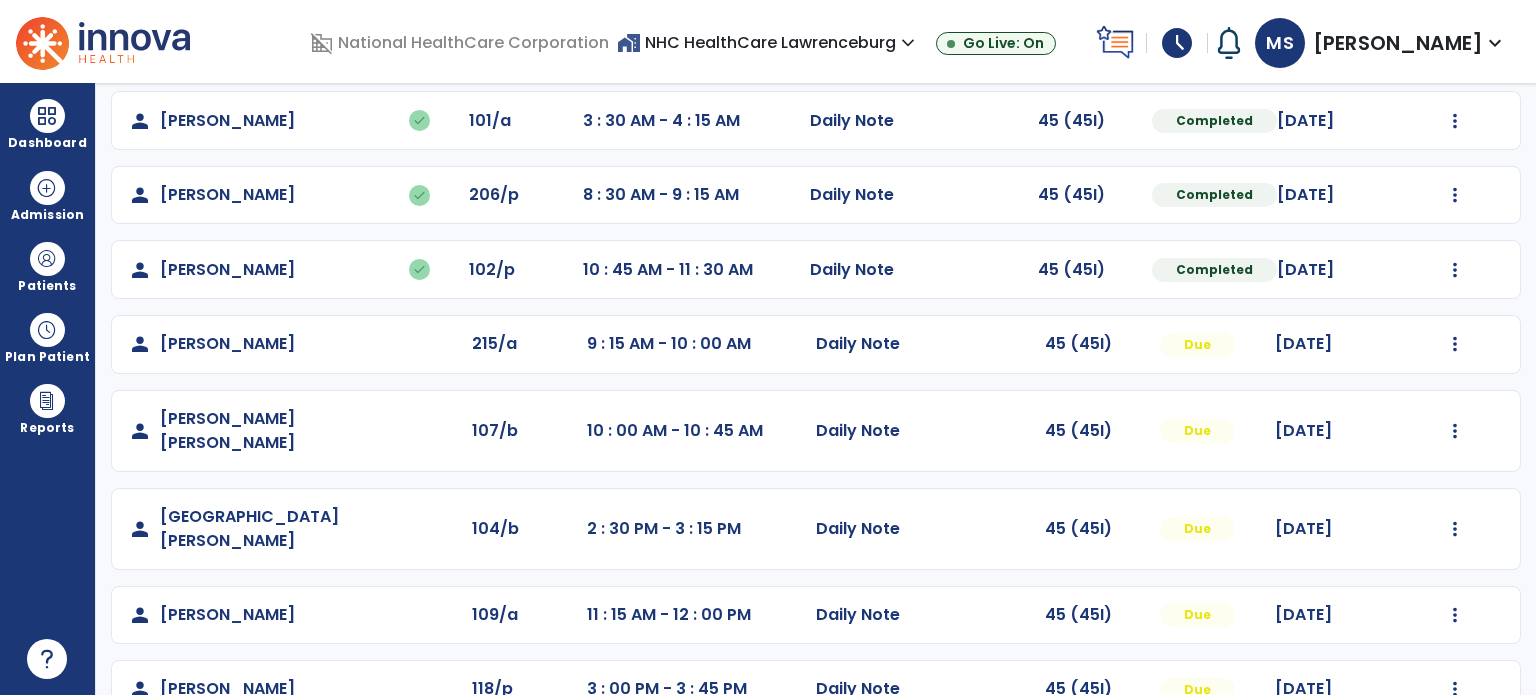 scroll, scrollTop: 392, scrollLeft: 0, axis: vertical 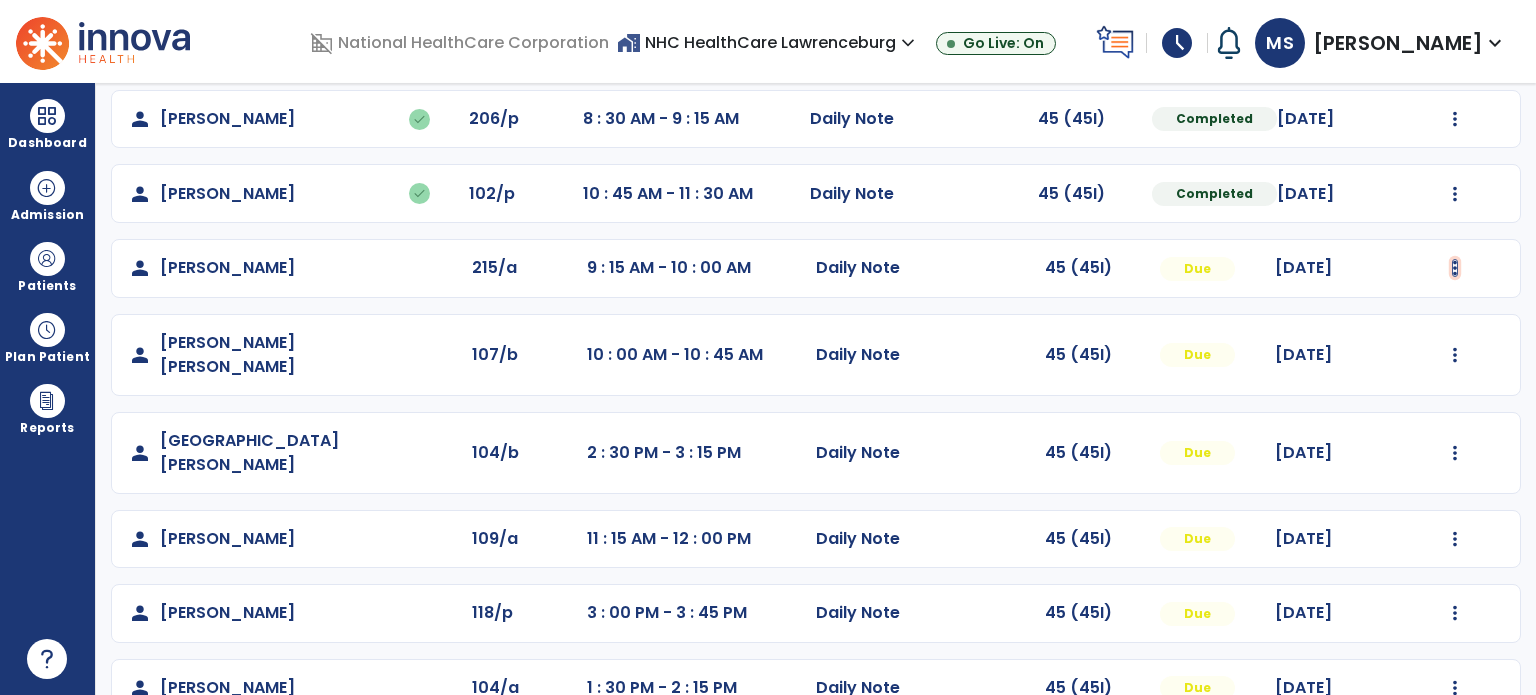 click at bounding box center [1455, -30] 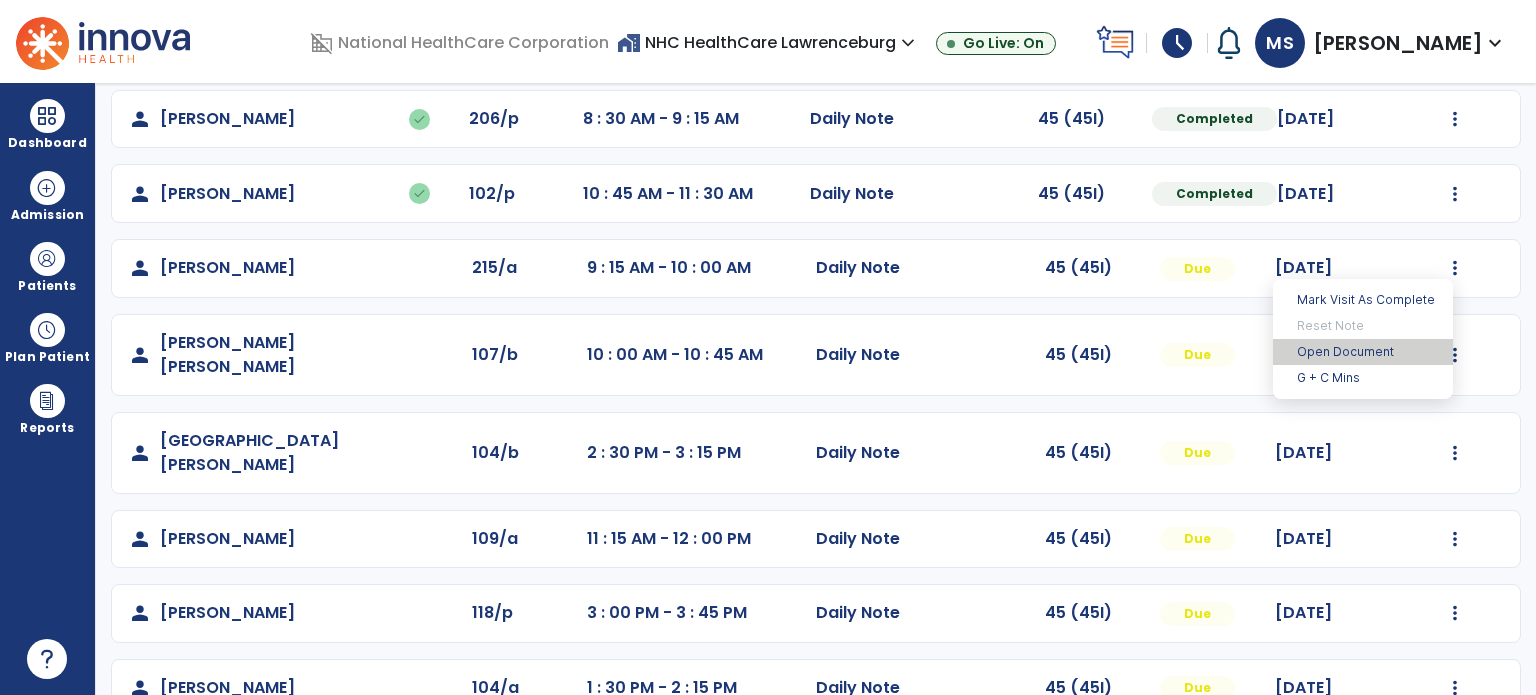 click on "Open Document" at bounding box center [1363, 352] 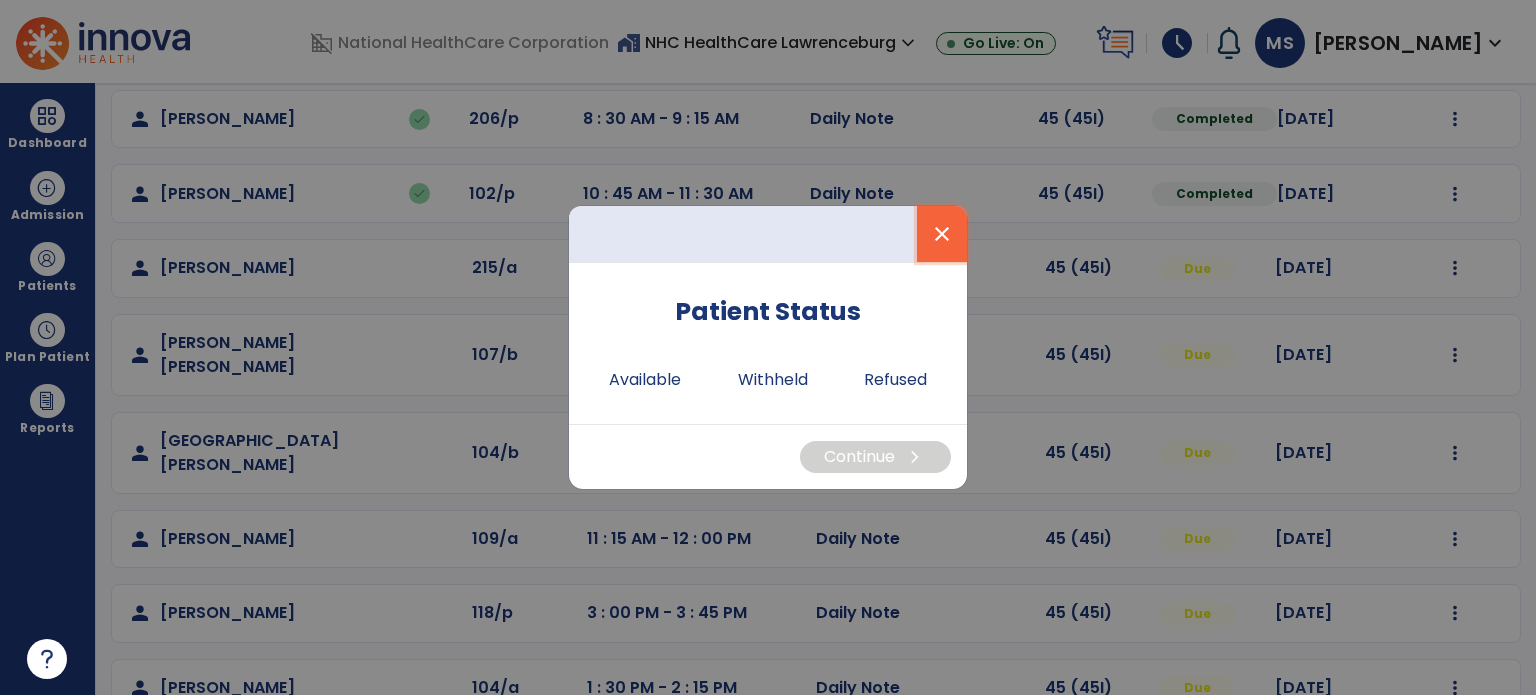 click on "close" at bounding box center [942, 234] 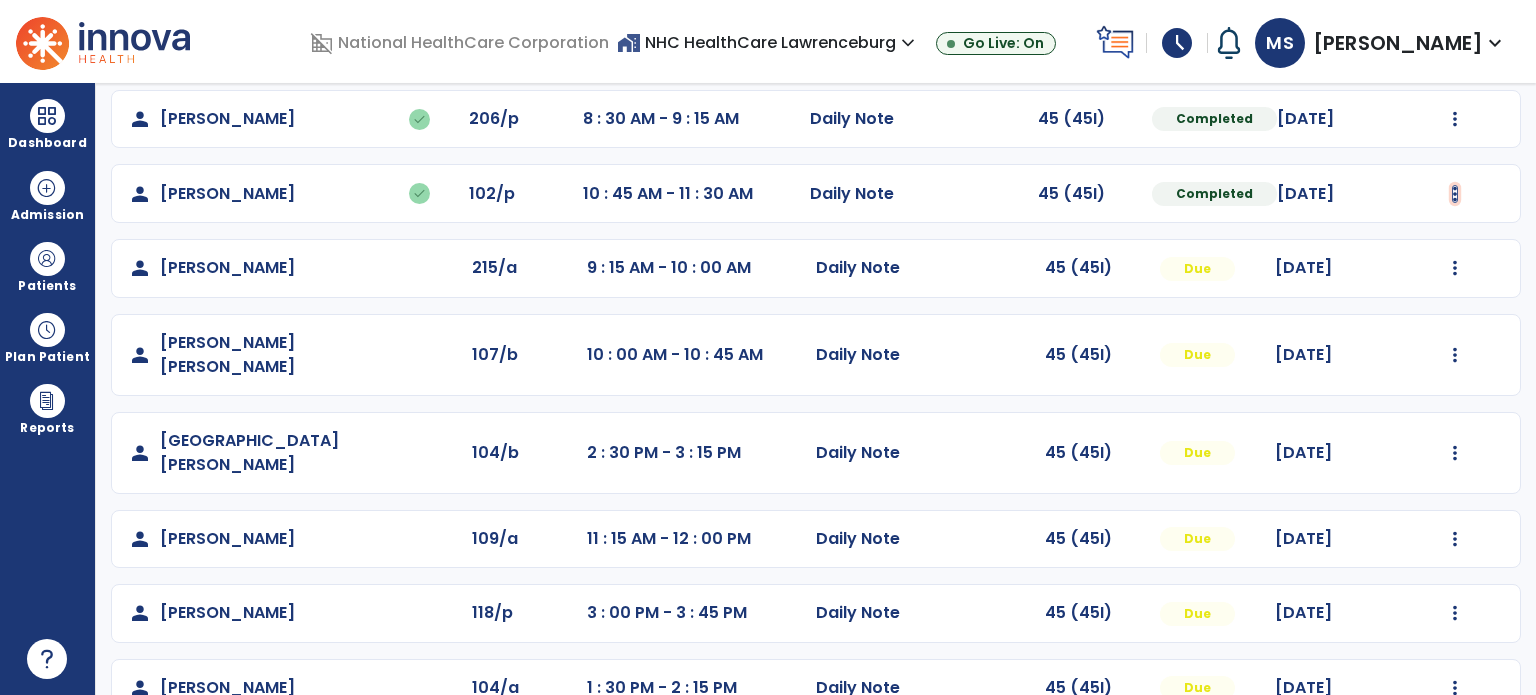 click at bounding box center (1455, -30) 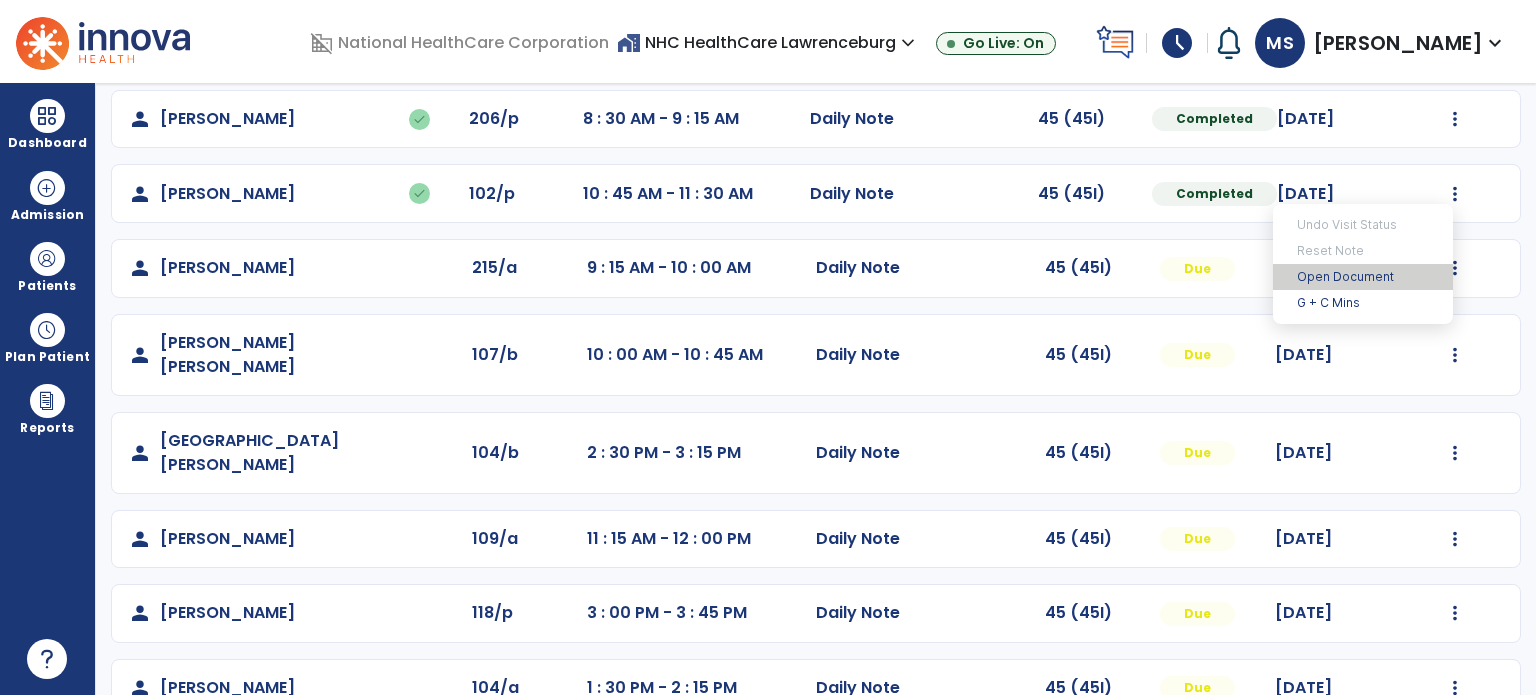 click on "Open Document" at bounding box center (1363, 277) 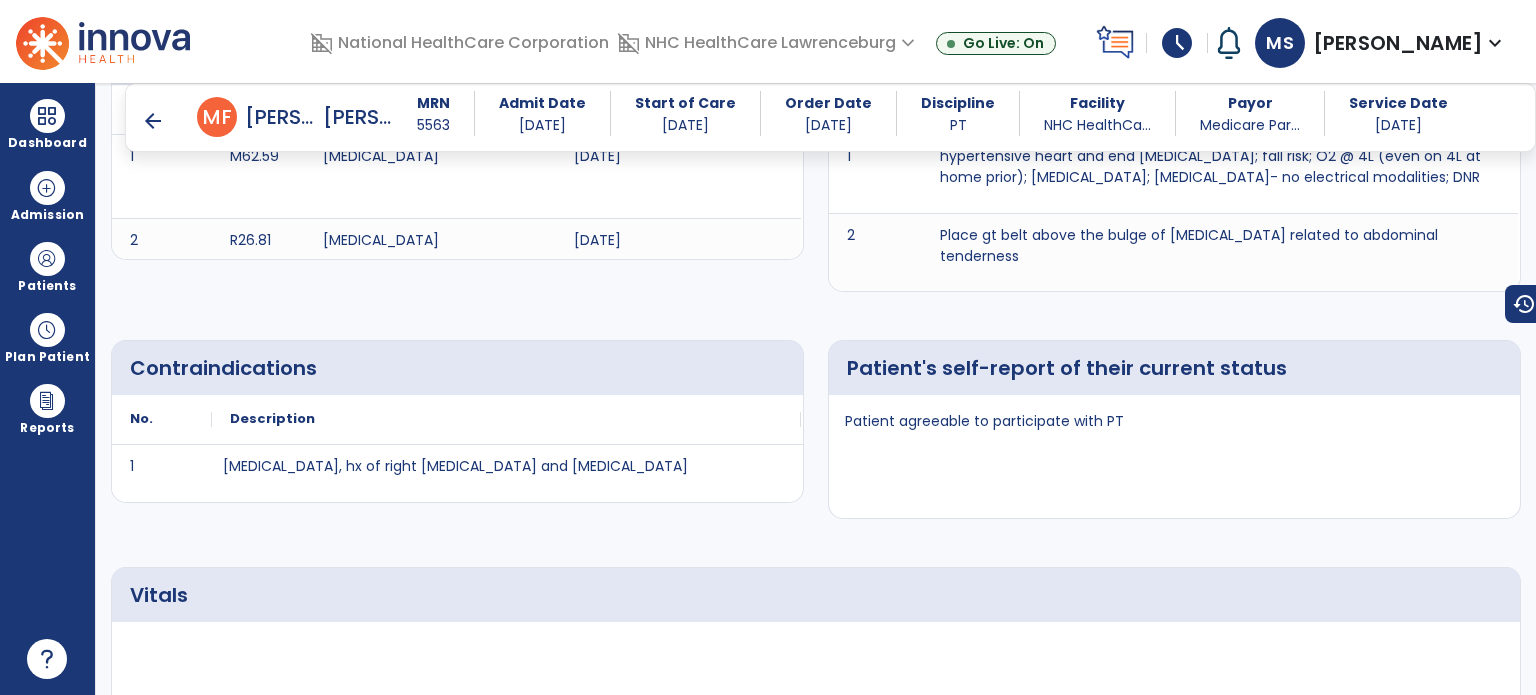 scroll, scrollTop: 0, scrollLeft: 0, axis: both 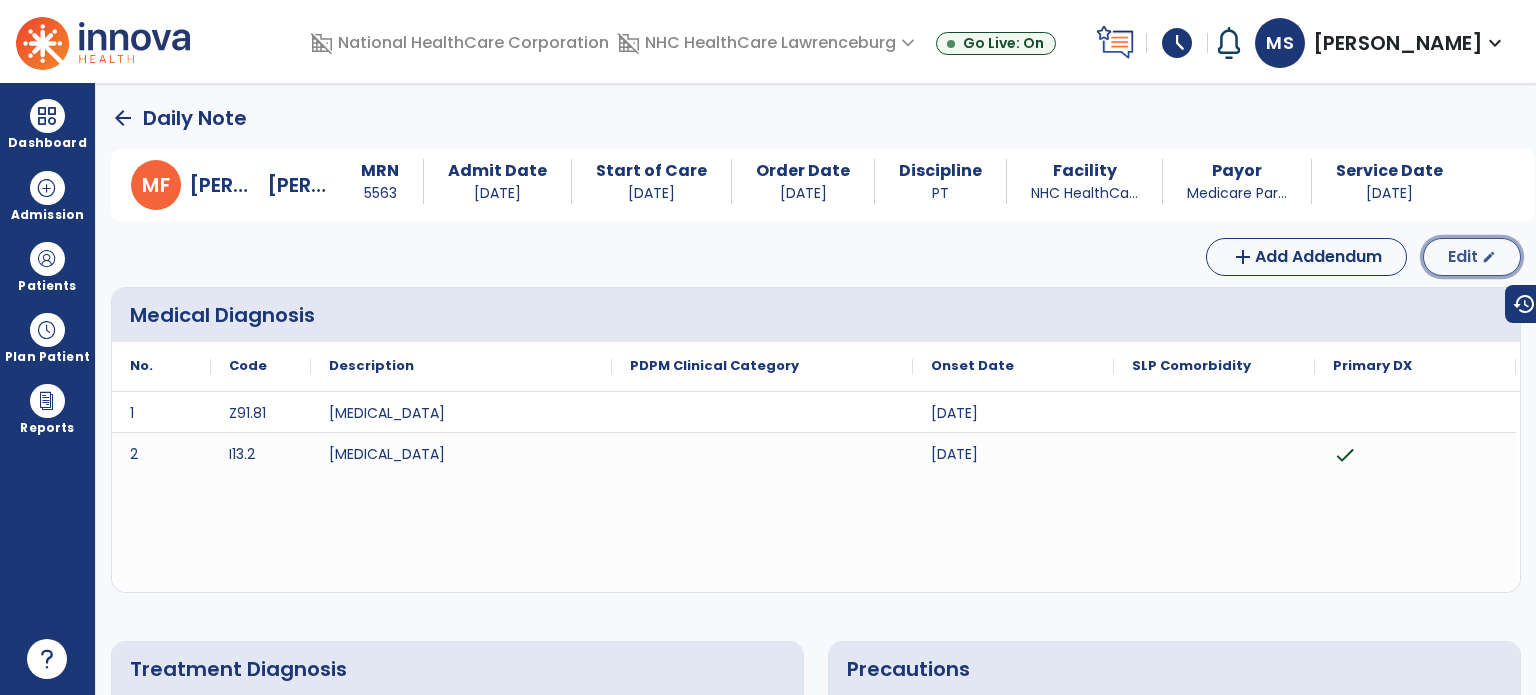 click on "Edit" 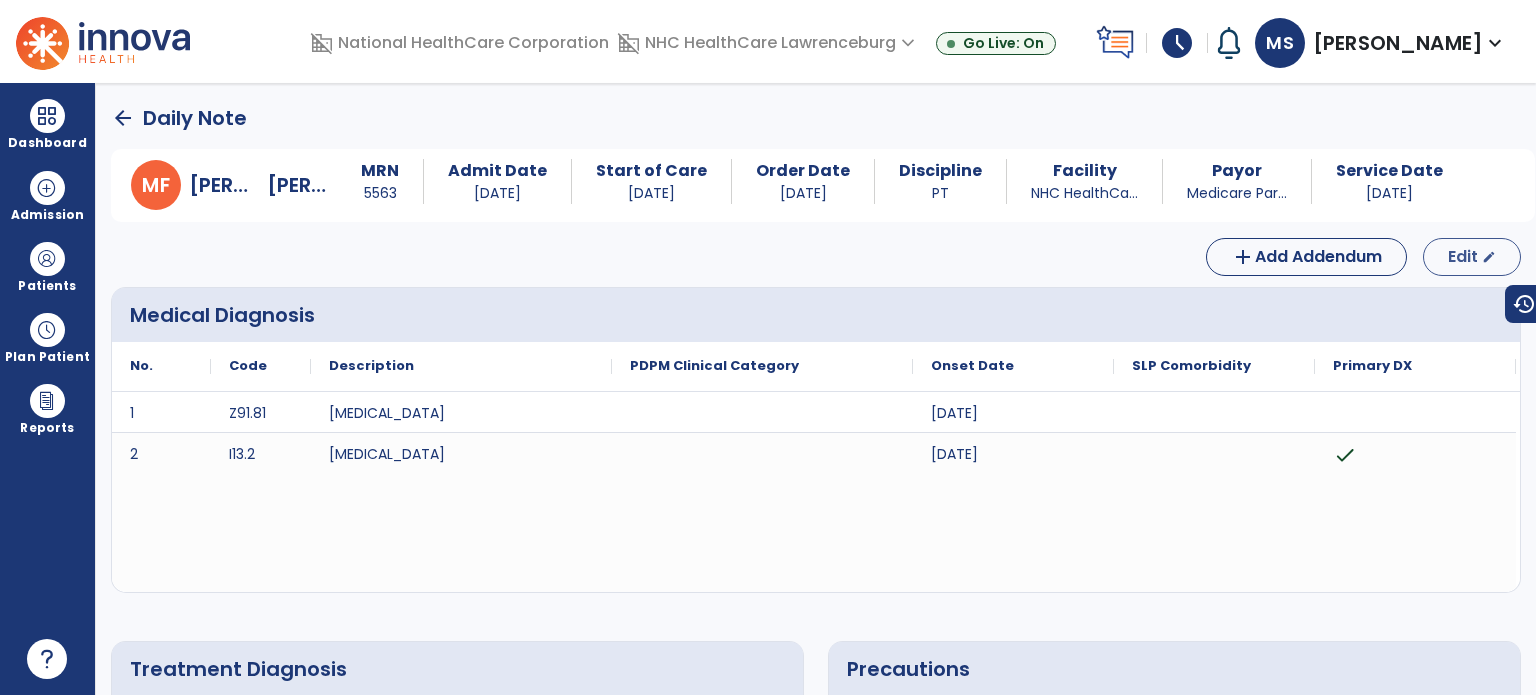 select on "*" 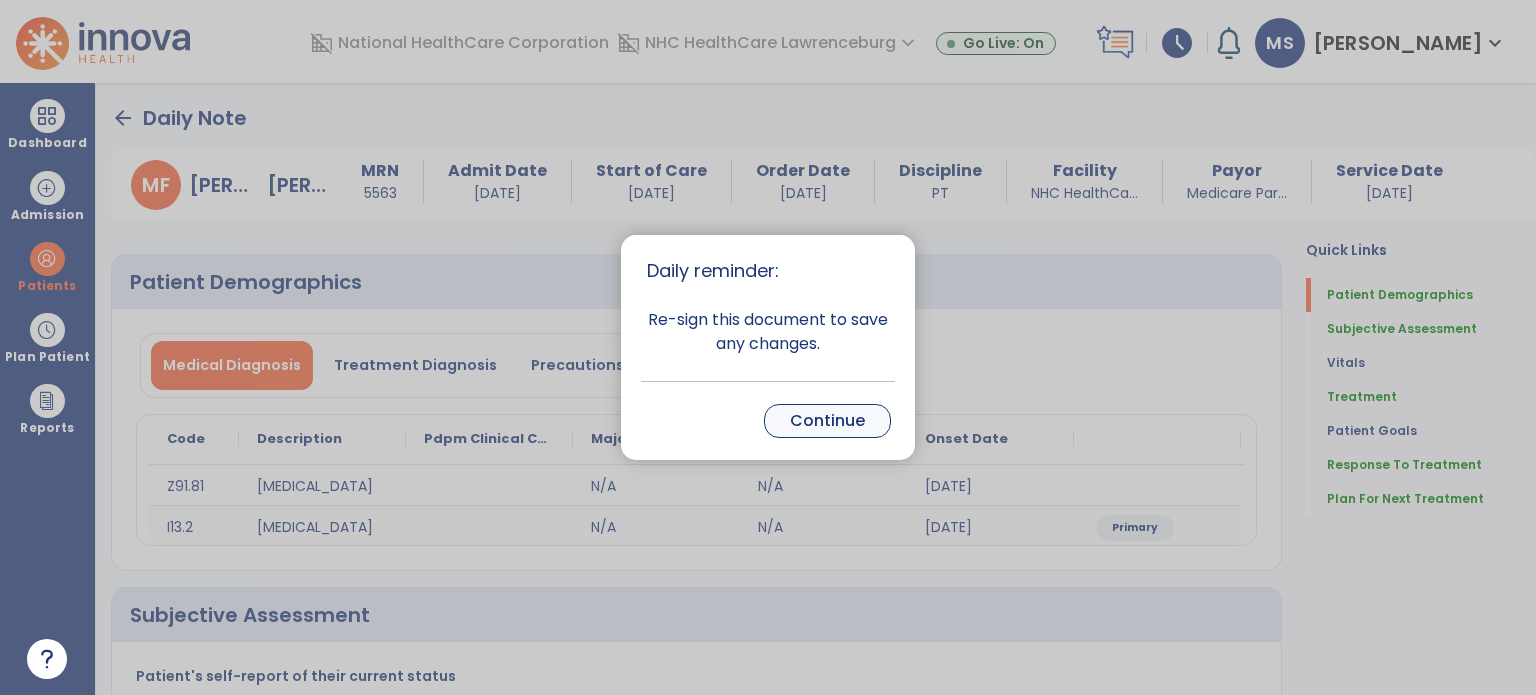 click on "Continue" at bounding box center [827, 421] 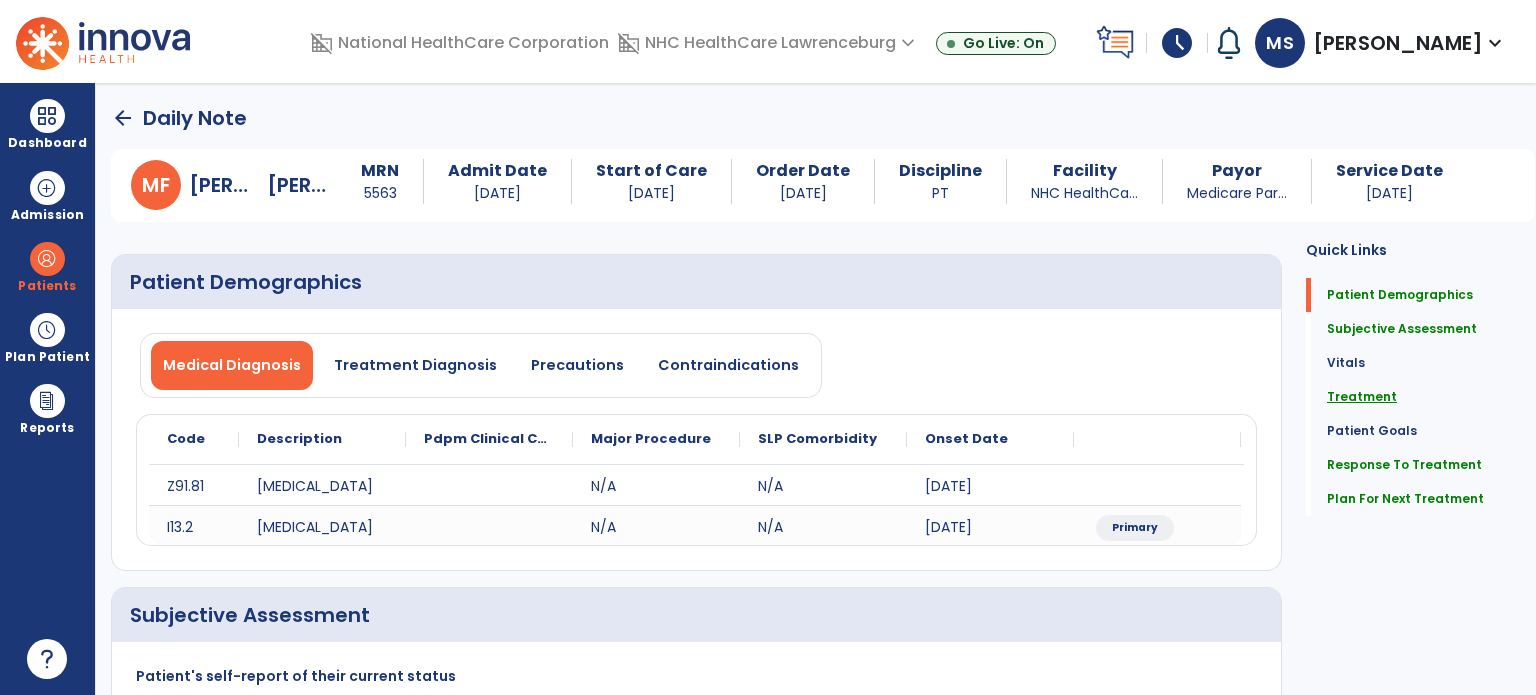 click on "Treatment" 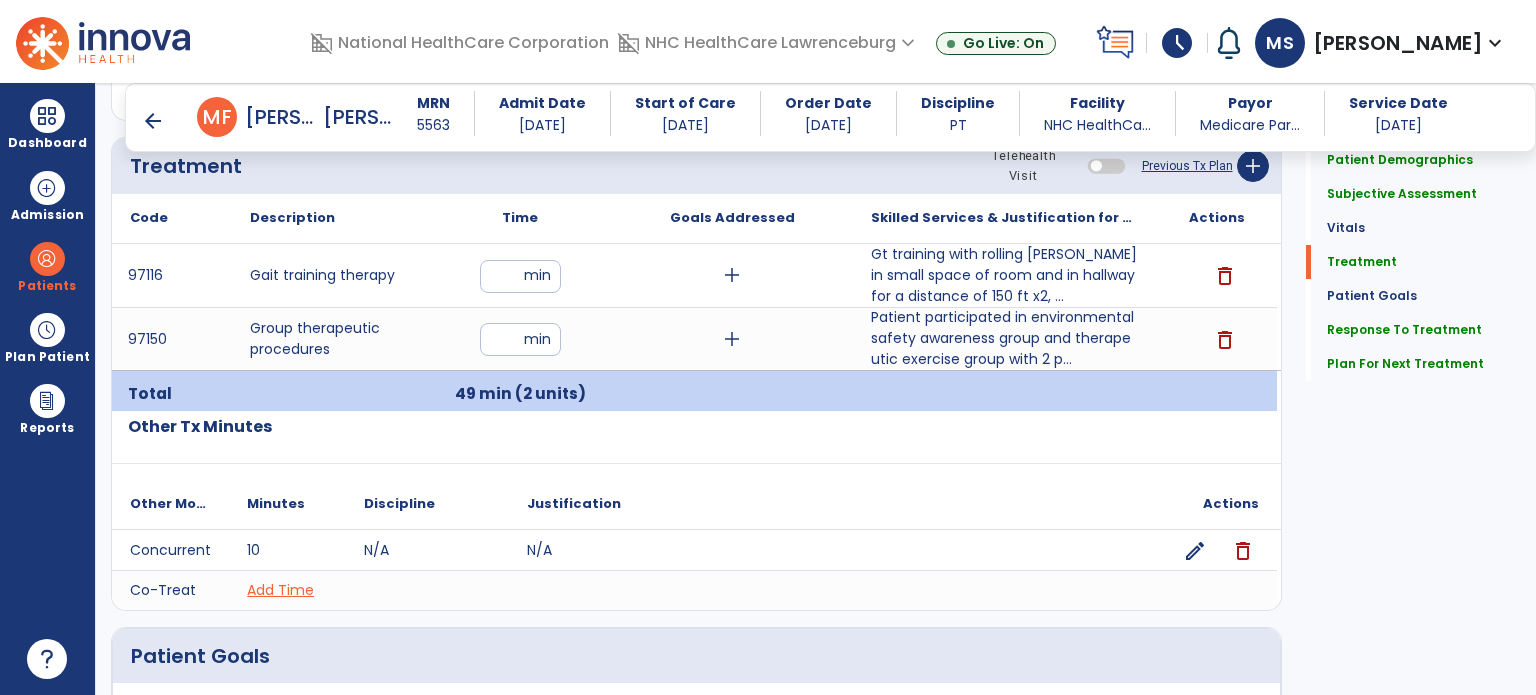 scroll, scrollTop: 1154, scrollLeft: 0, axis: vertical 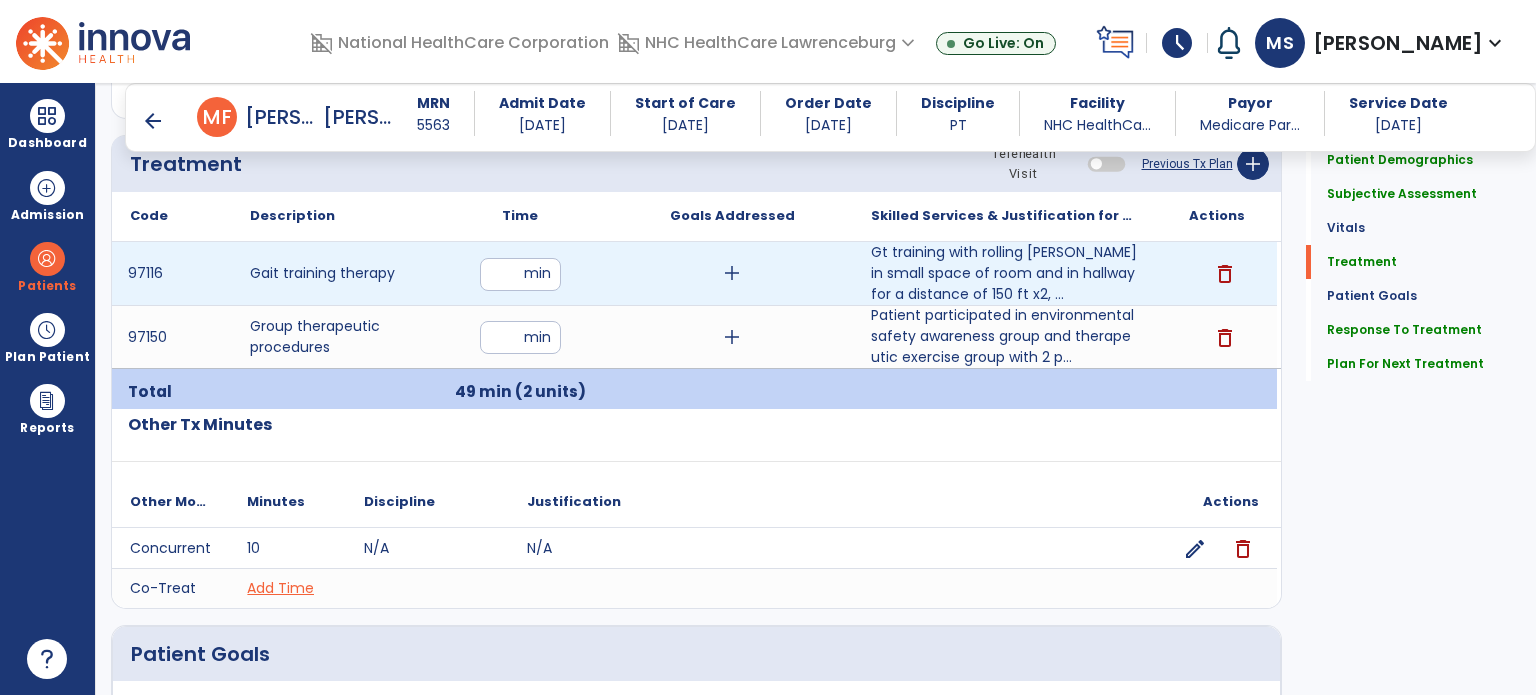 click on "**" at bounding box center (520, 274) 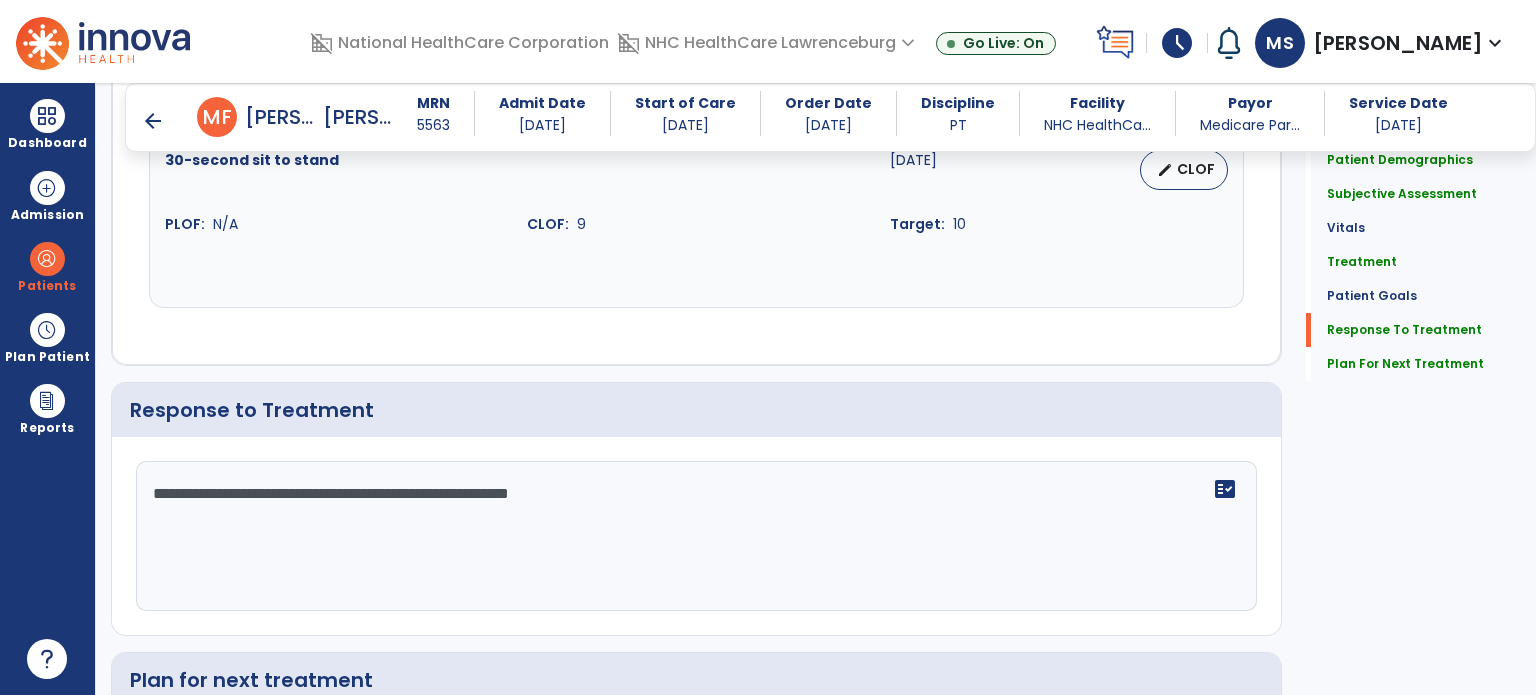 scroll, scrollTop: 2811, scrollLeft: 0, axis: vertical 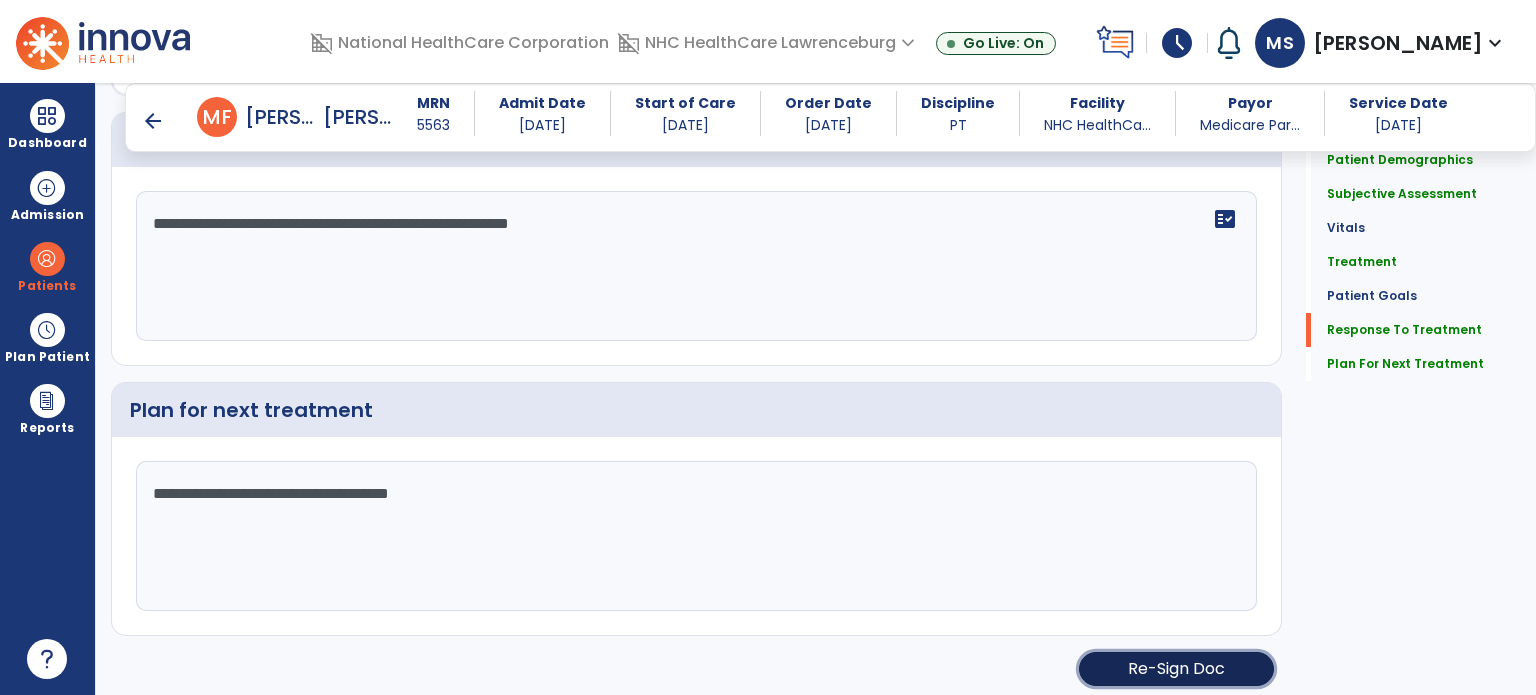 click on "Re-Sign Doc" 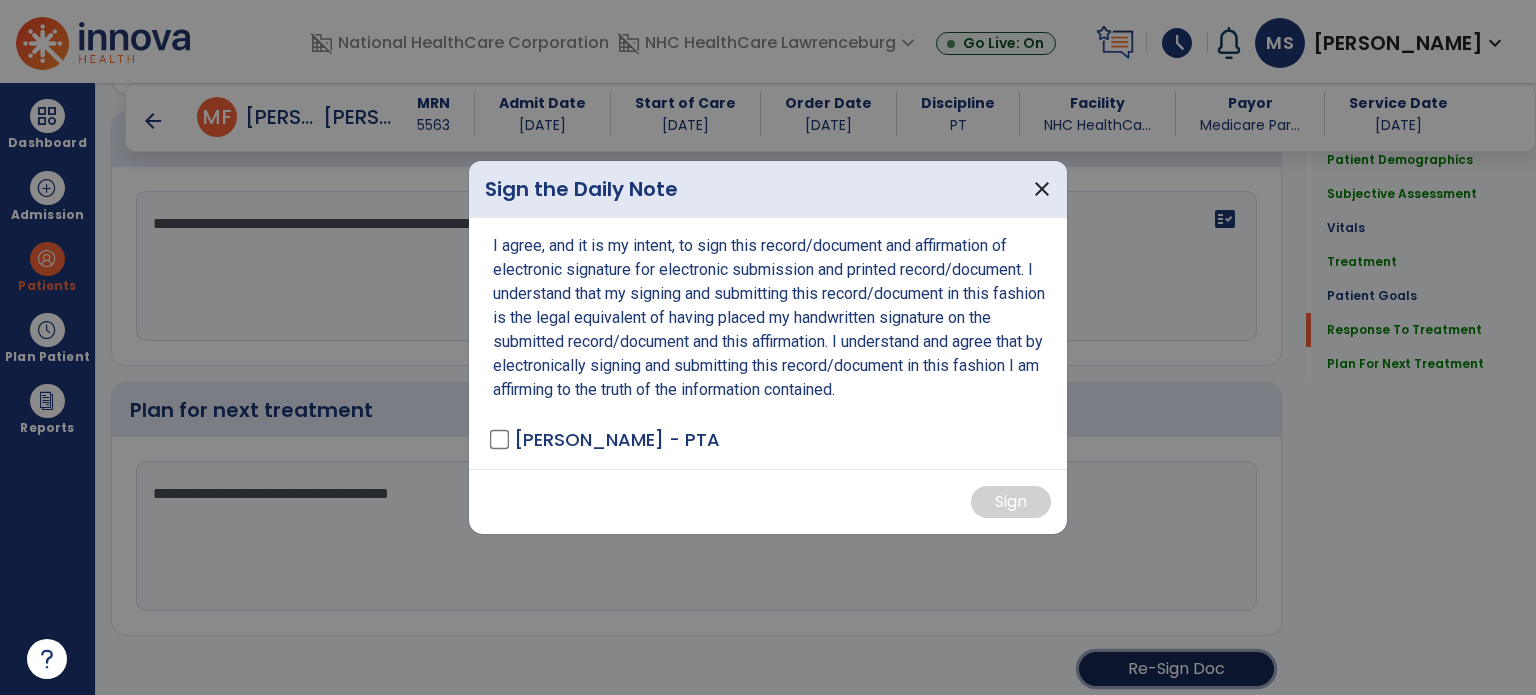 scroll, scrollTop: 2811, scrollLeft: 0, axis: vertical 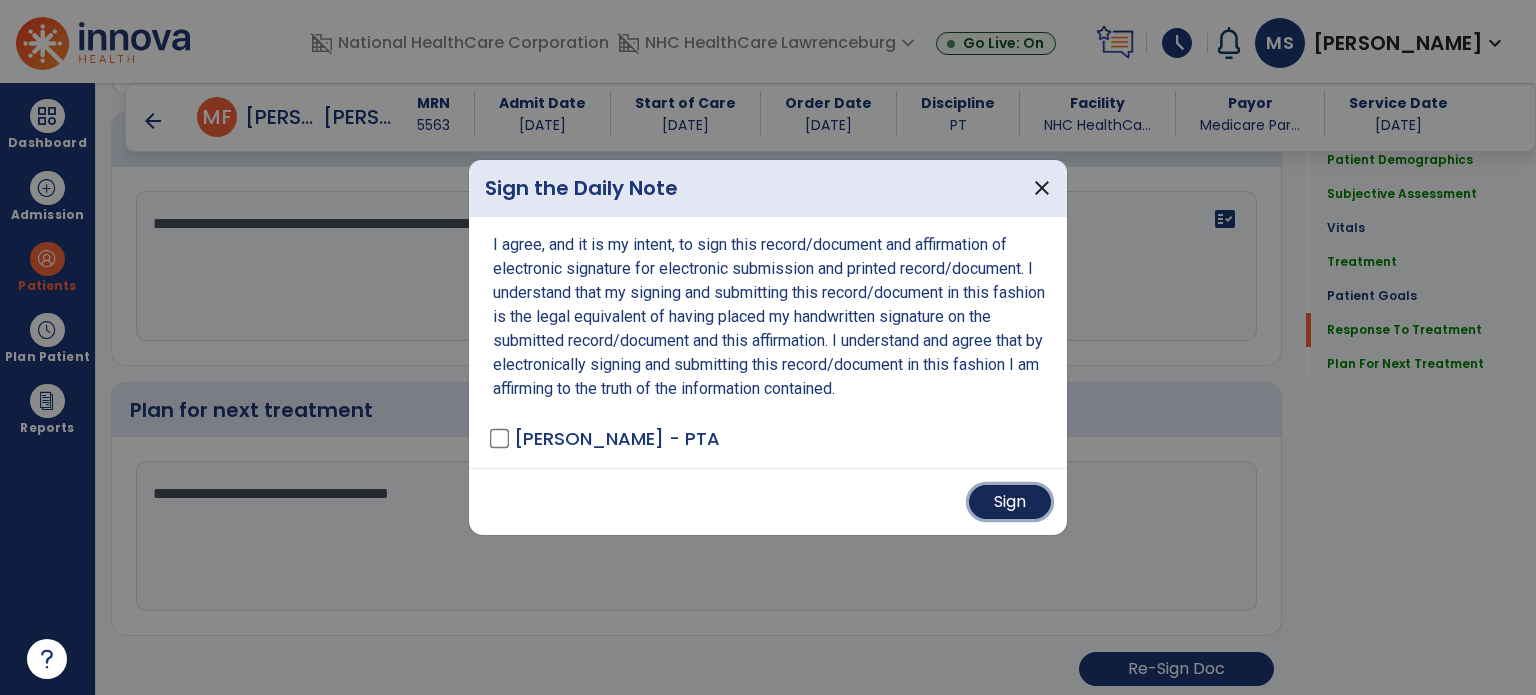 click on "Sign" at bounding box center (1010, 502) 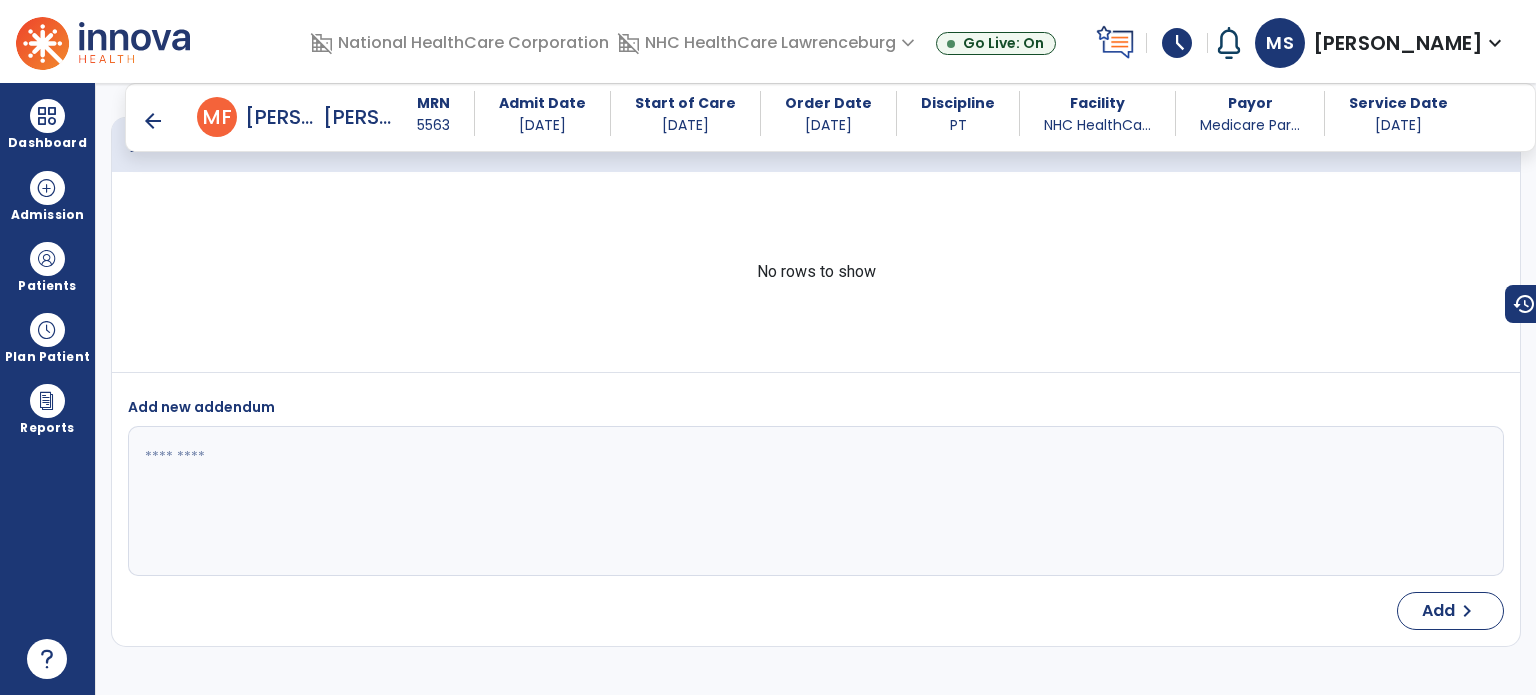 scroll, scrollTop: 4108, scrollLeft: 0, axis: vertical 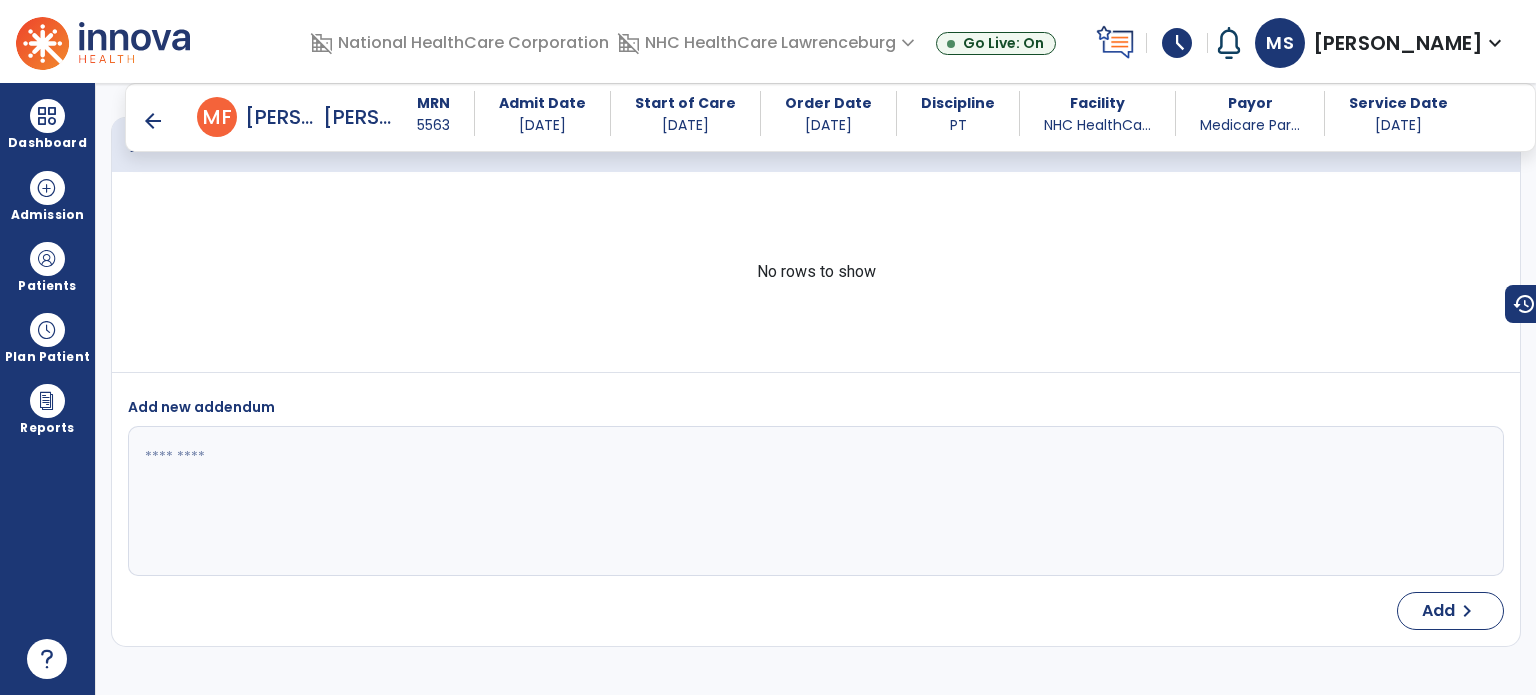 click on "arrow_back" at bounding box center (153, 121) 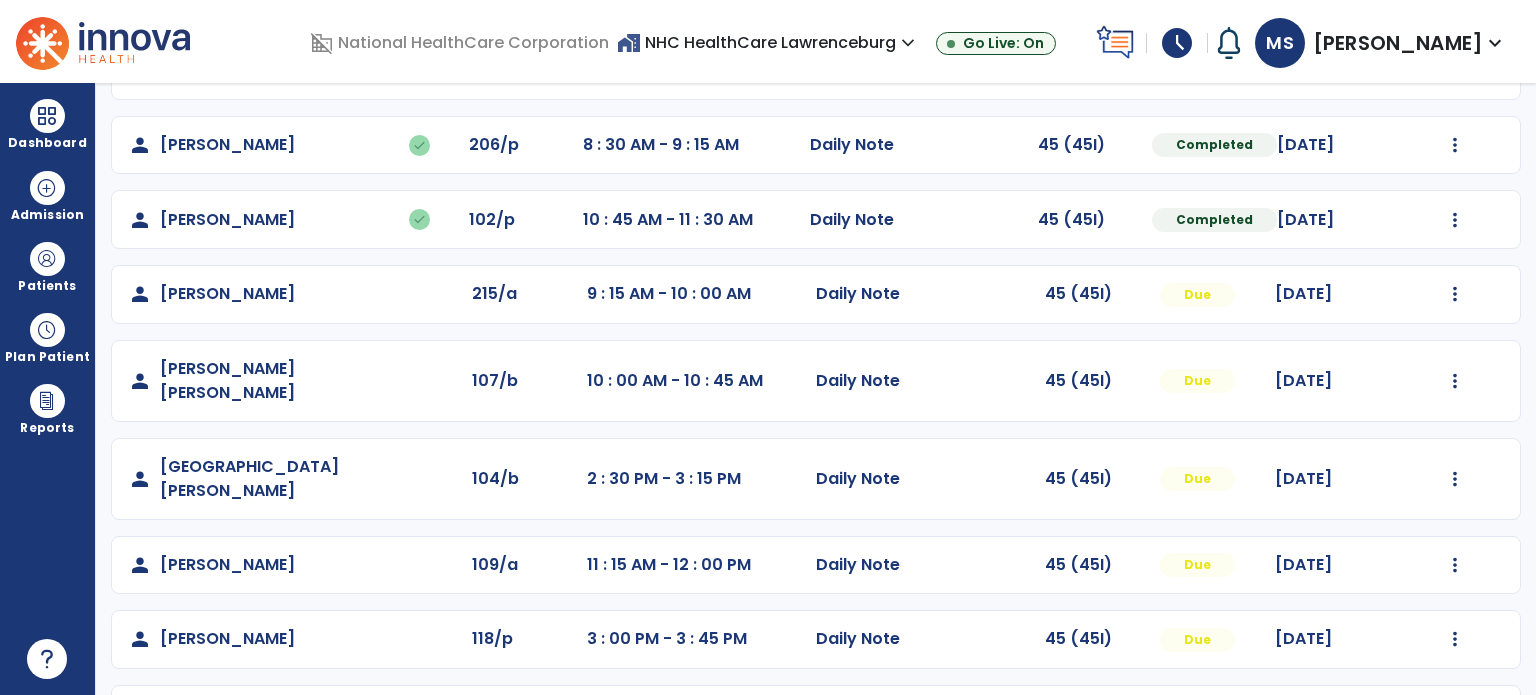 scroll, scrollTop: 392, scrollLeft: 0, axis: vertical 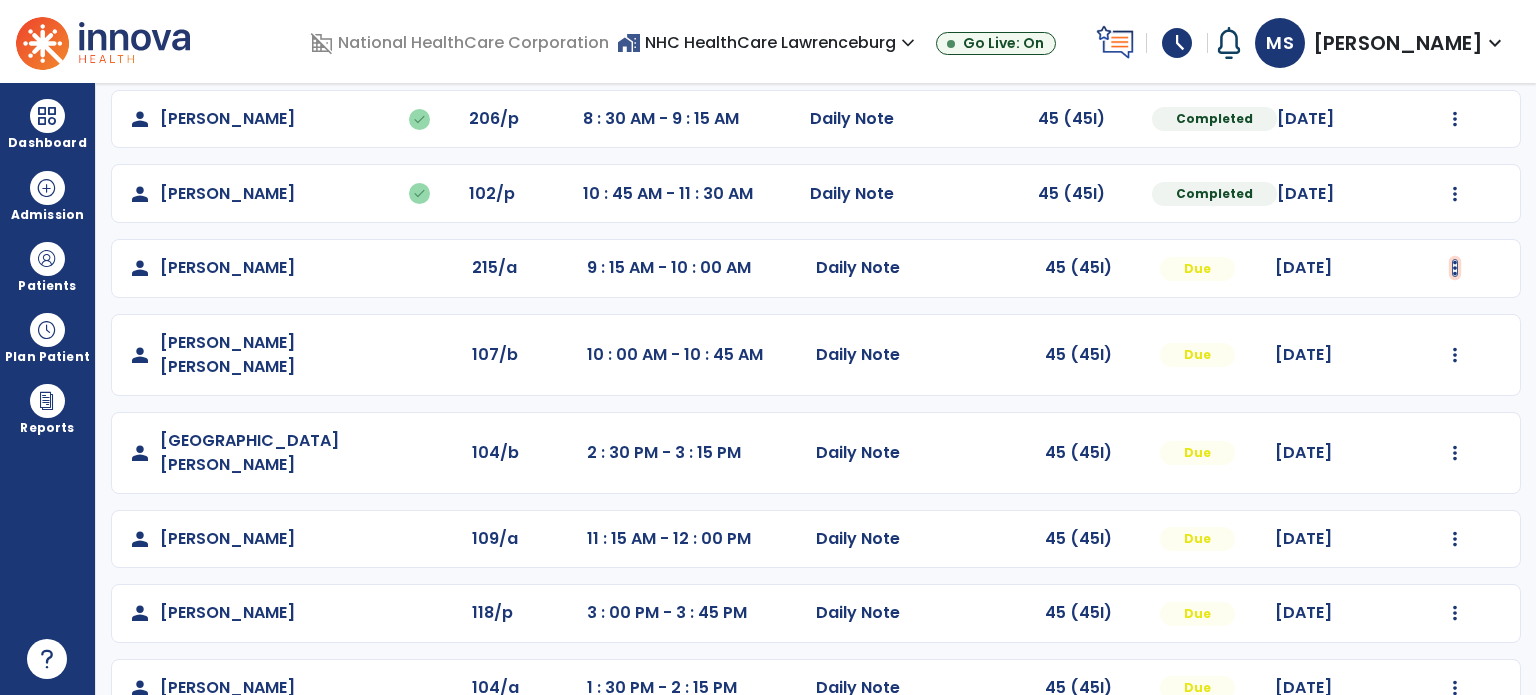 click at bounding box center (1455, -30) 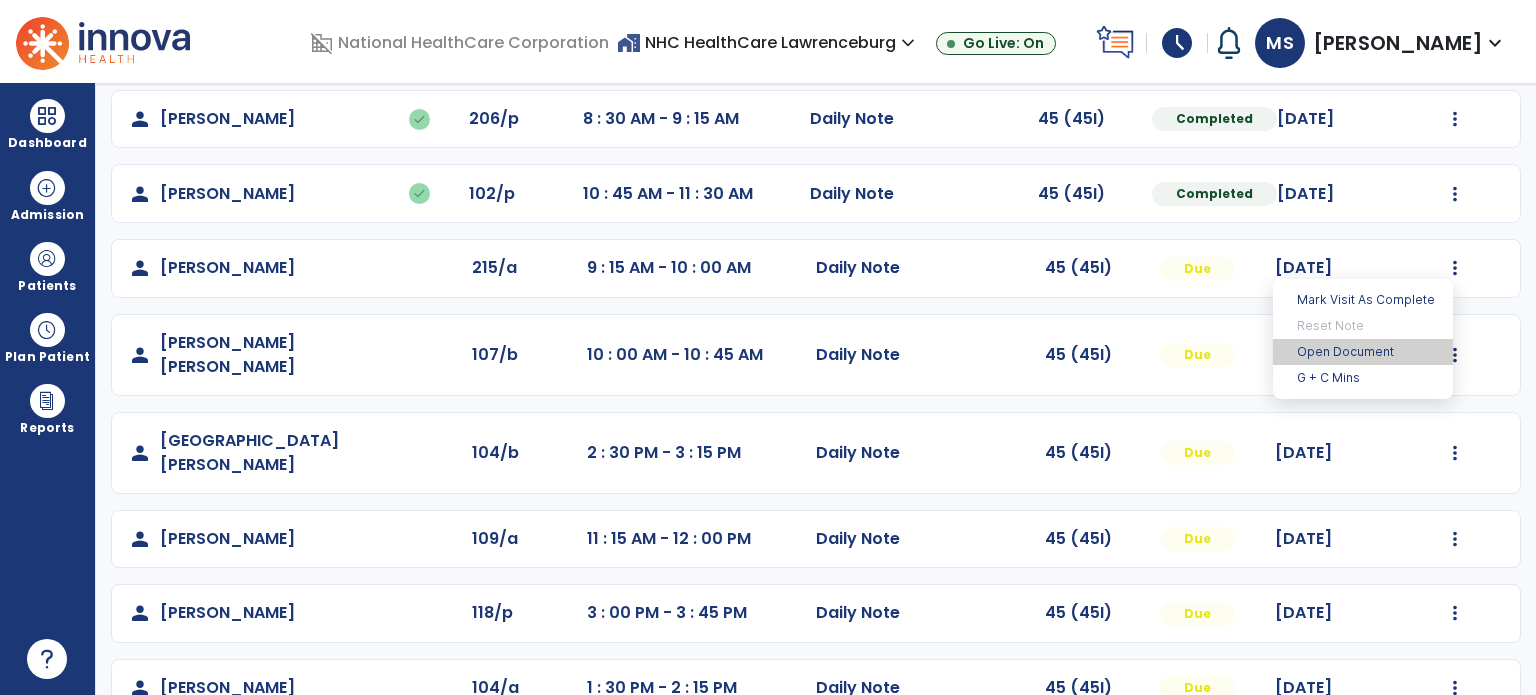 click on "Open Document" at bounding box center [1363, 352] 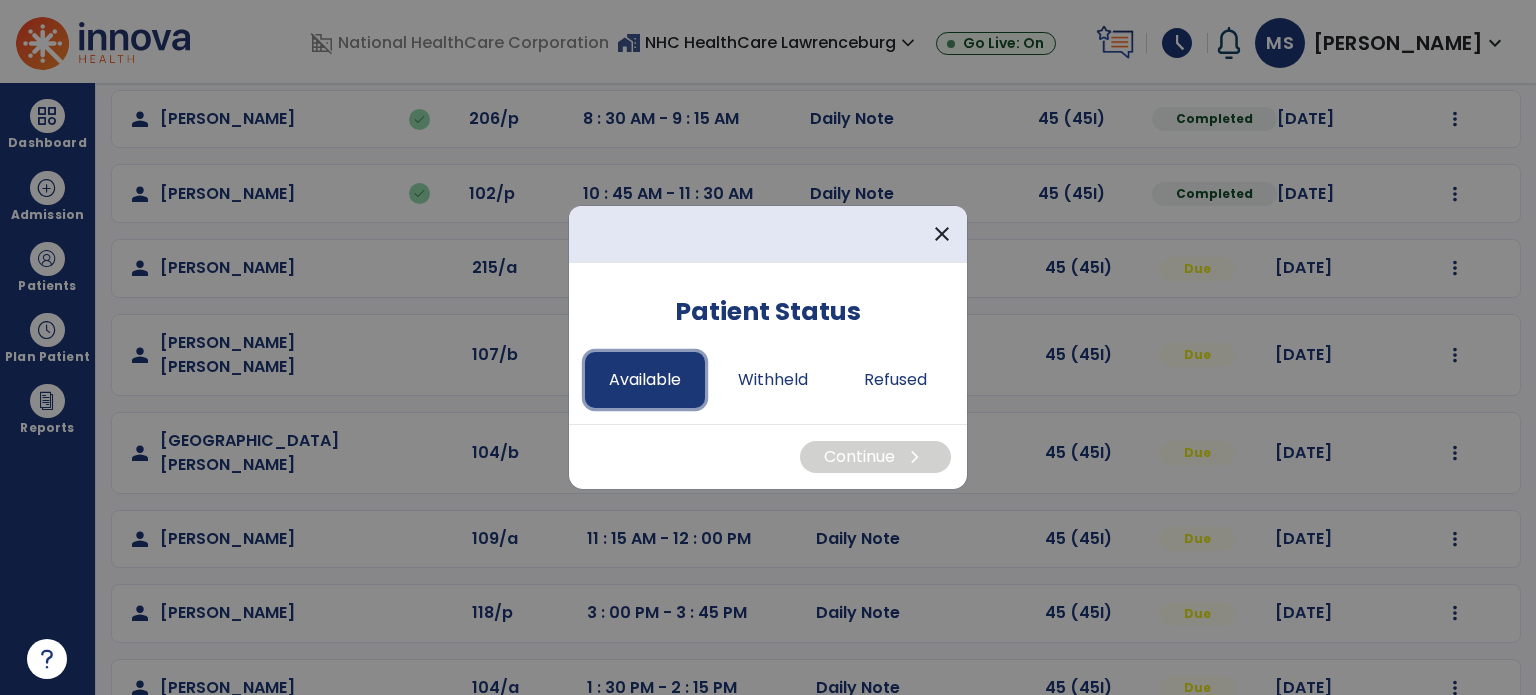 click on "Available" at bounding box center [645, 380] 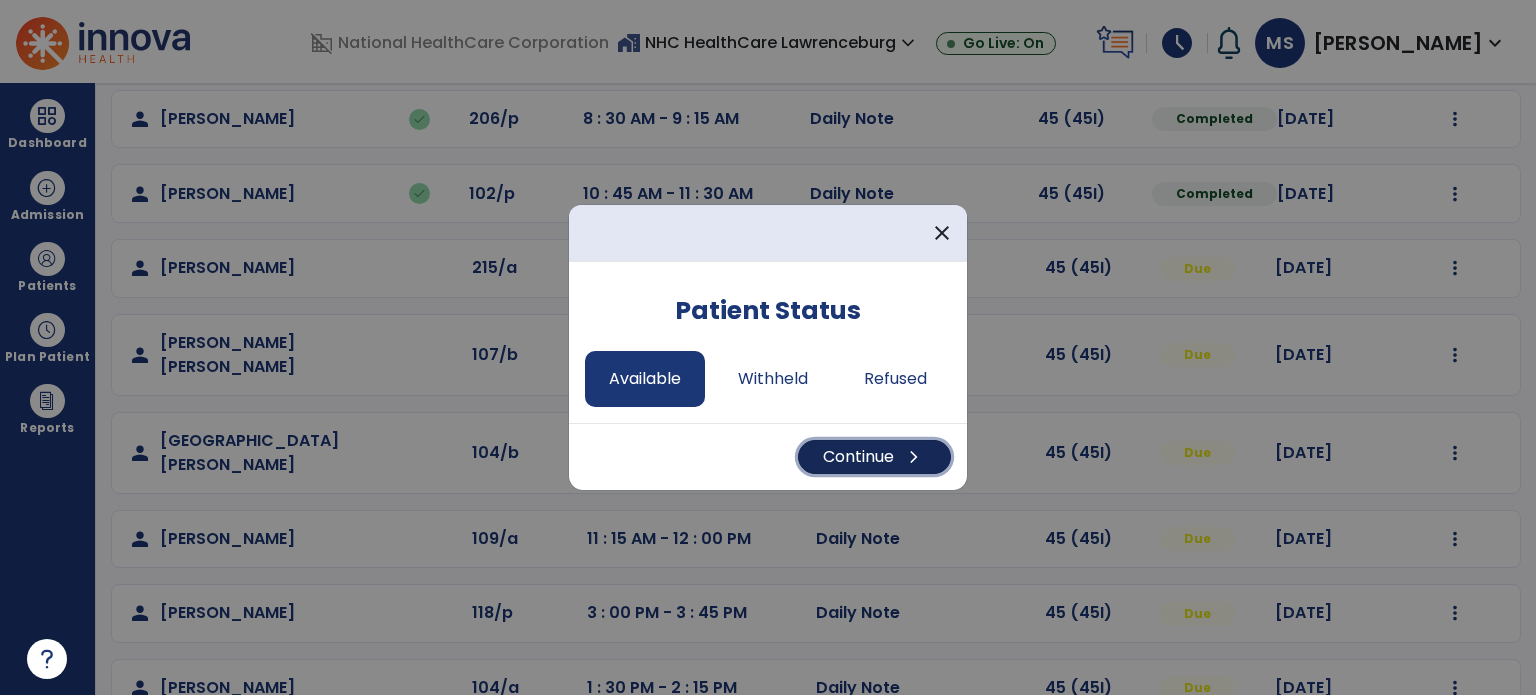 click on "Continue   chevron_right" at bounding box center [874, 457] 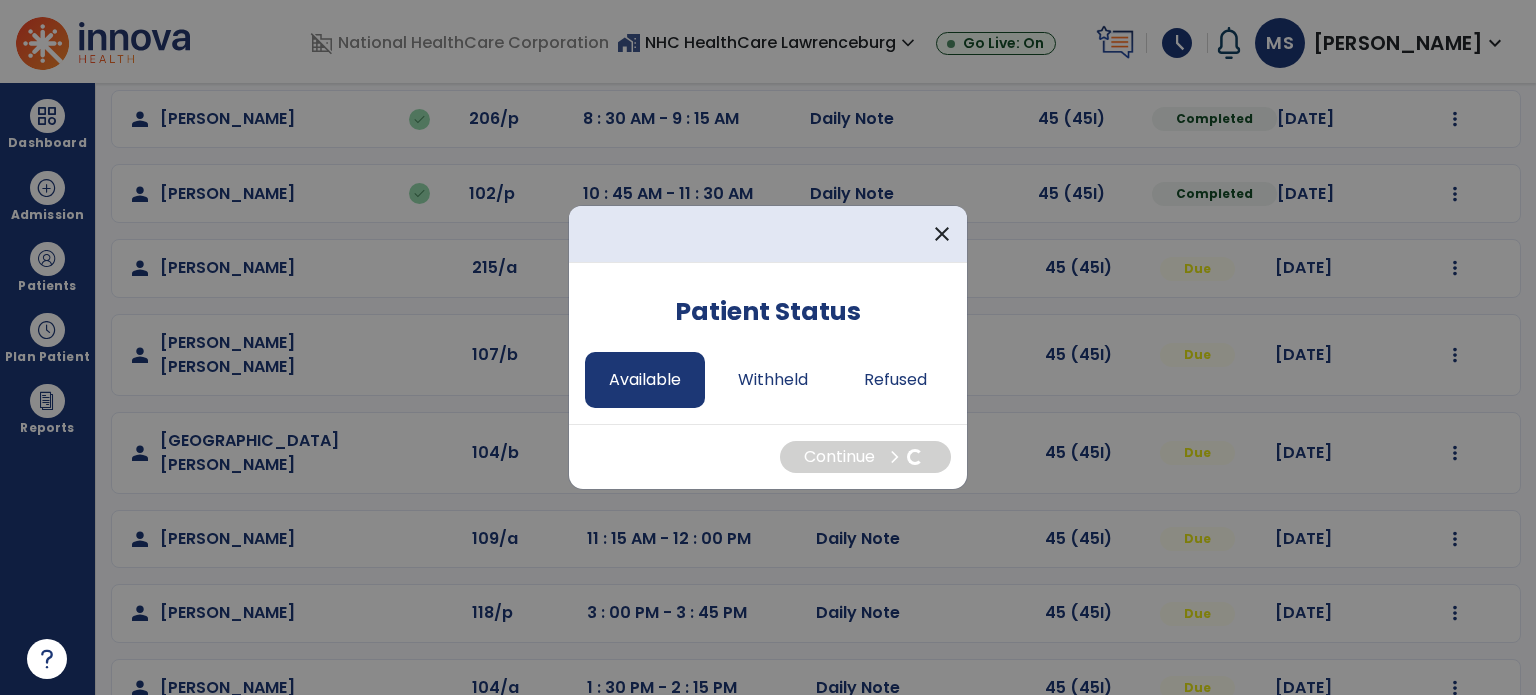 select on "*" 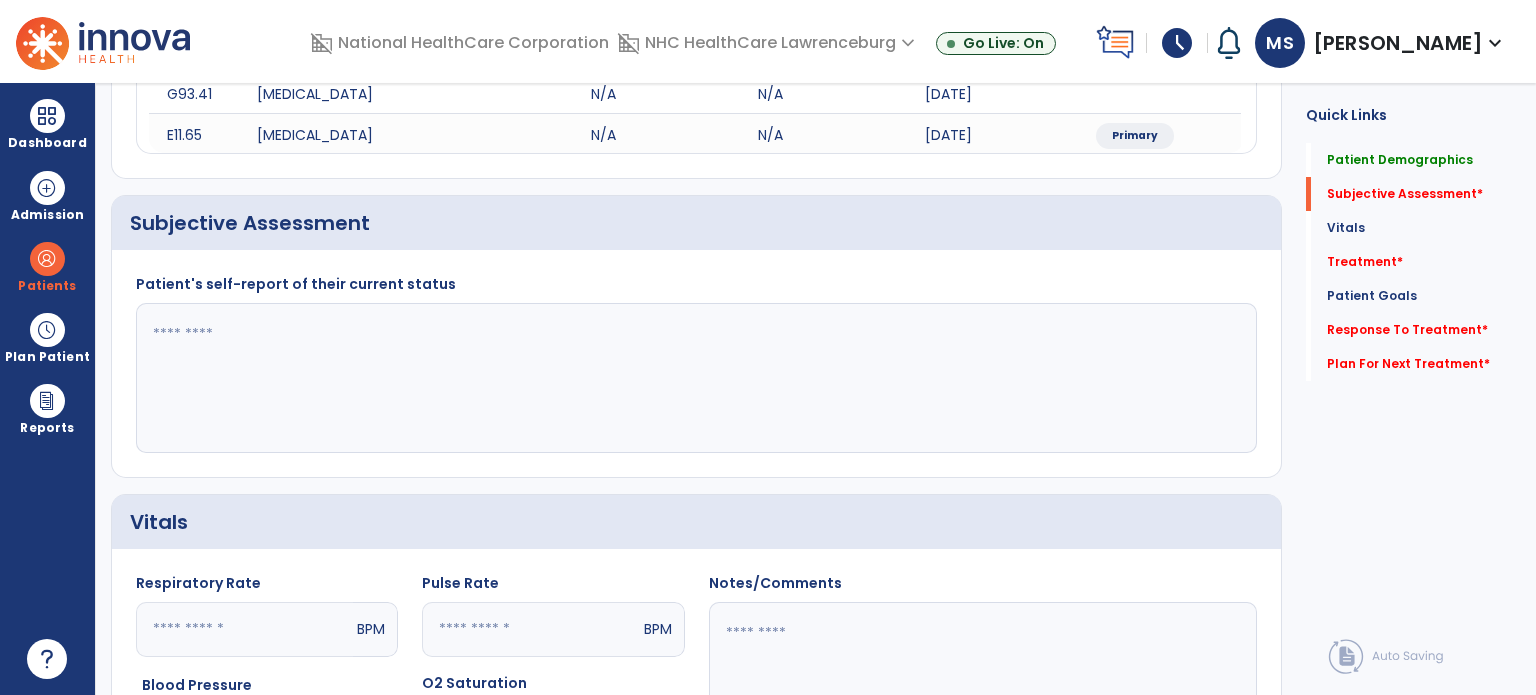 click 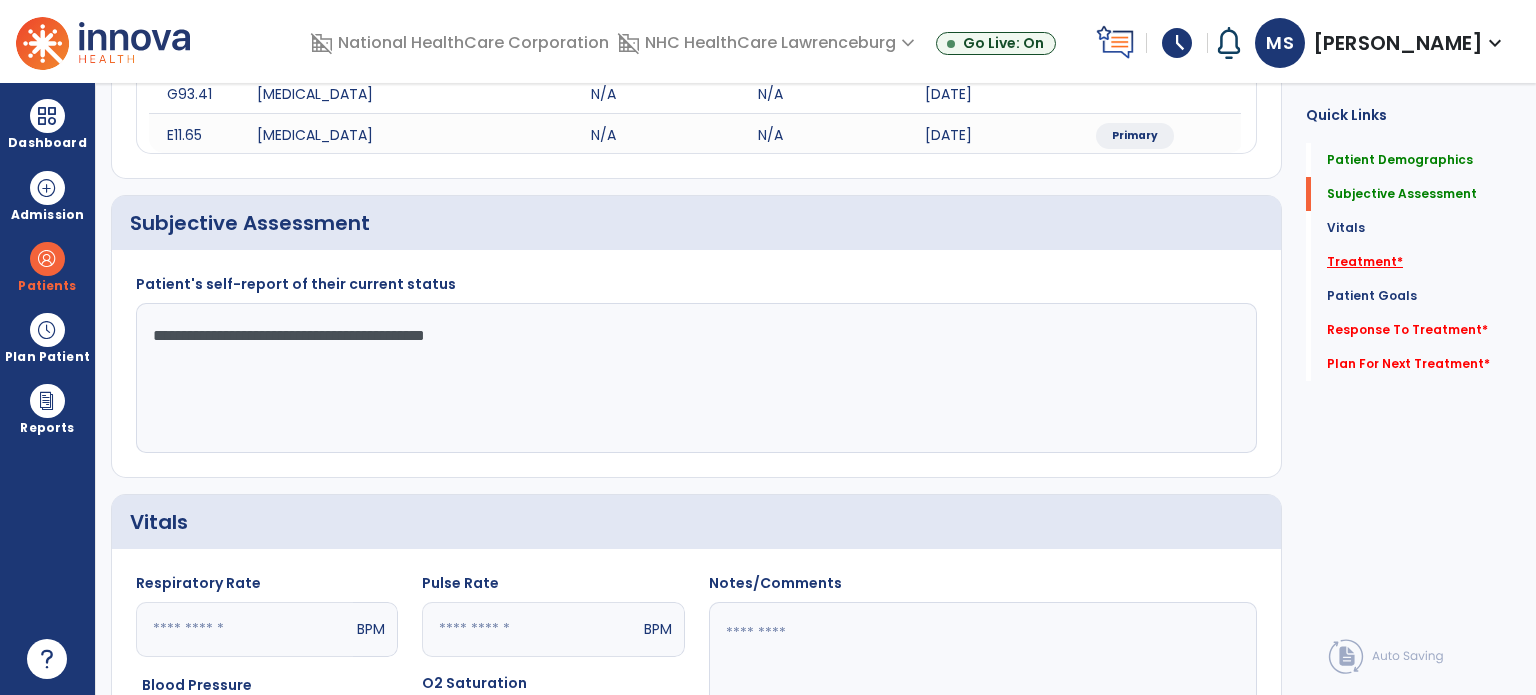 type on "**********" 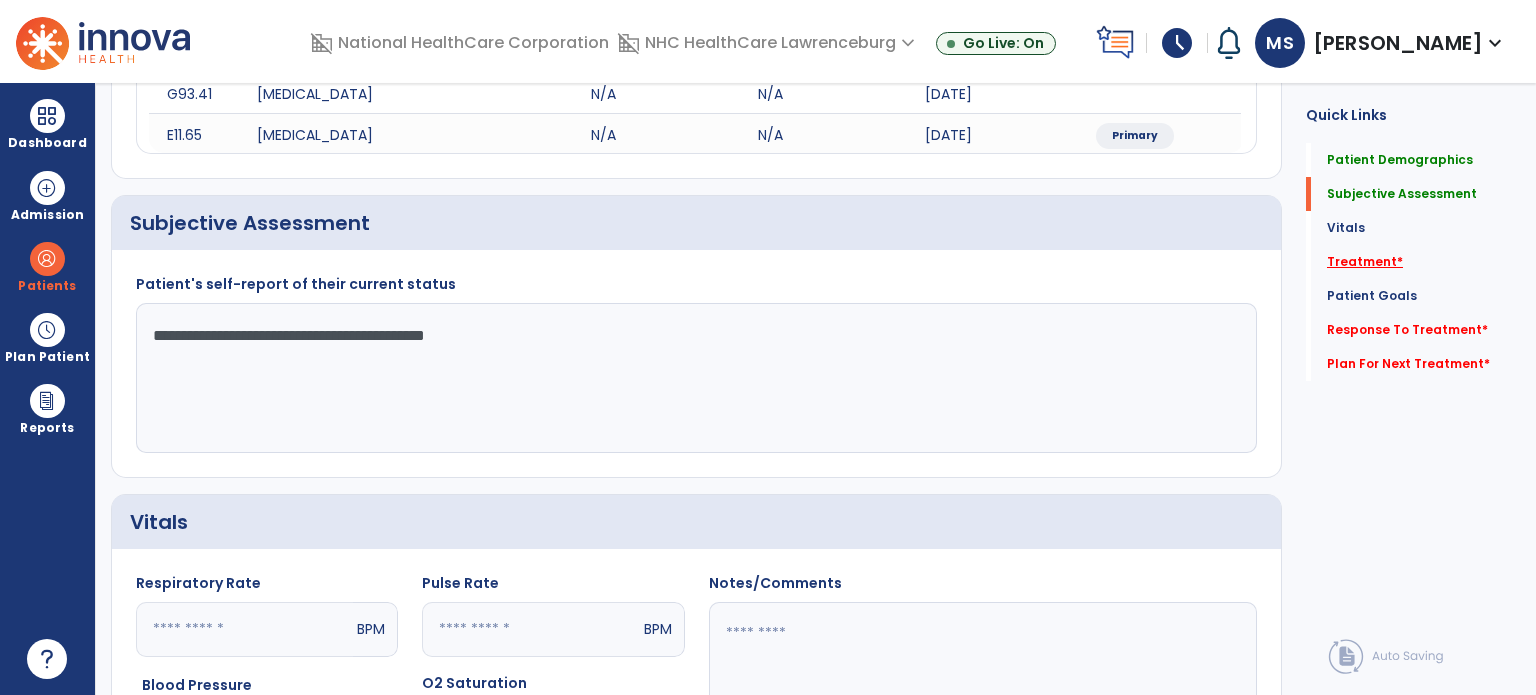 click on "Treatment   *" 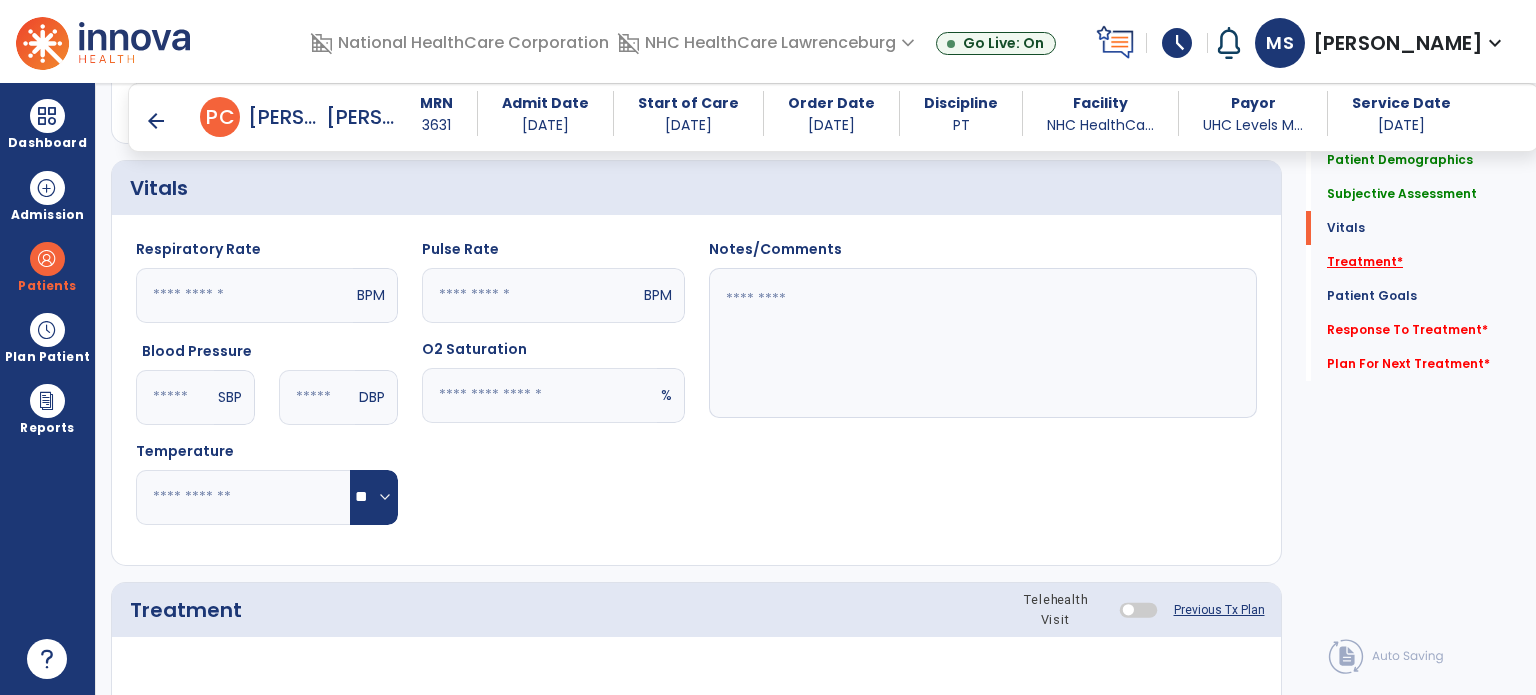 scroll, scrollTop: 1045, scrollLeft: 0, axis: vertical 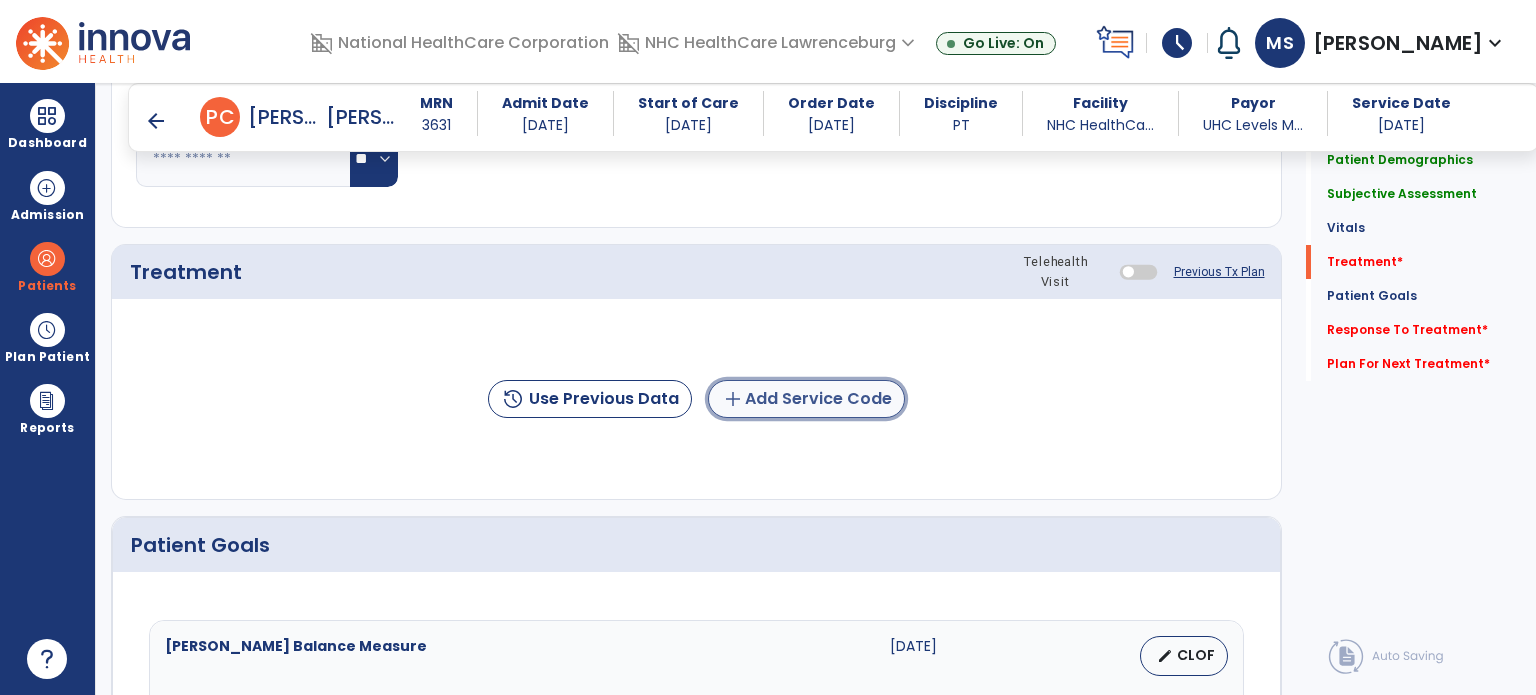 click on "add  Add Service Code" 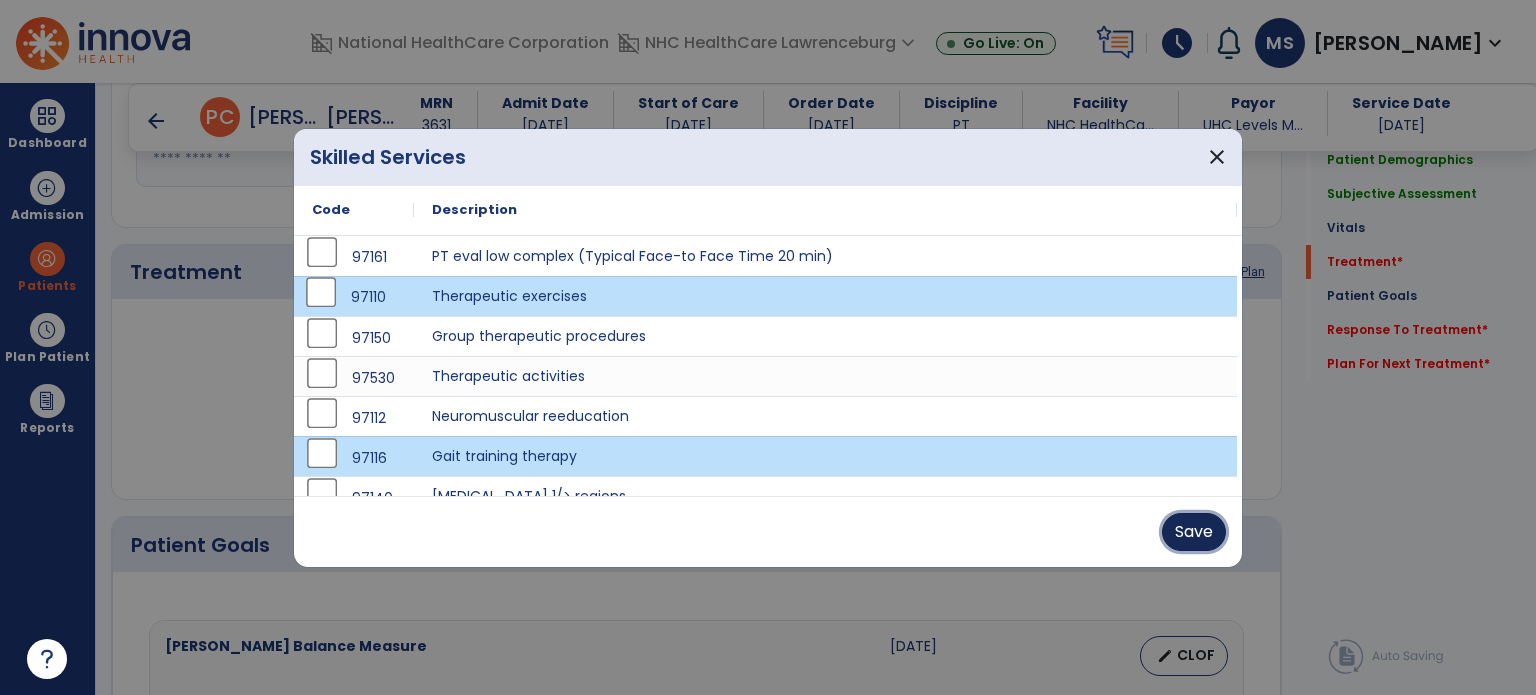 click on "Save" at bounding box center [1194, 532] 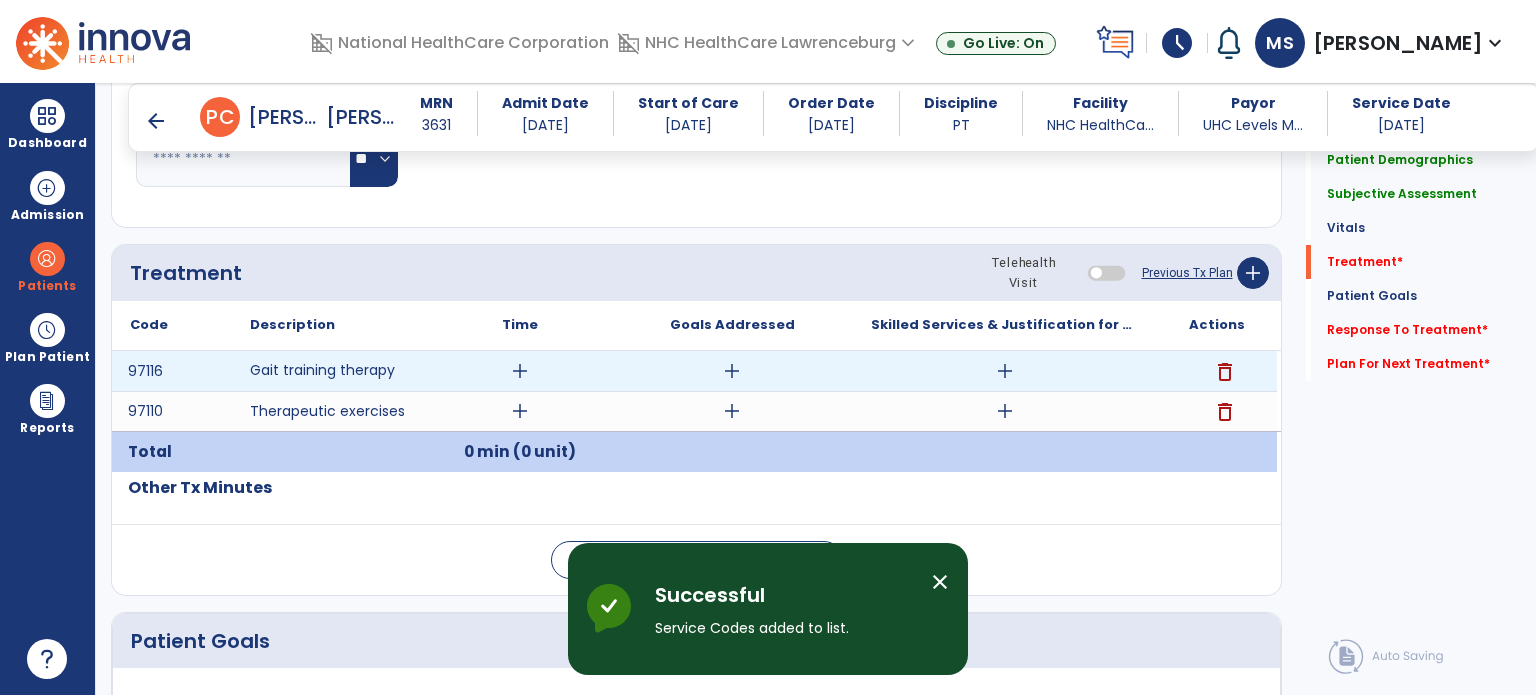 click on "add" at bounding box center (520, 371) 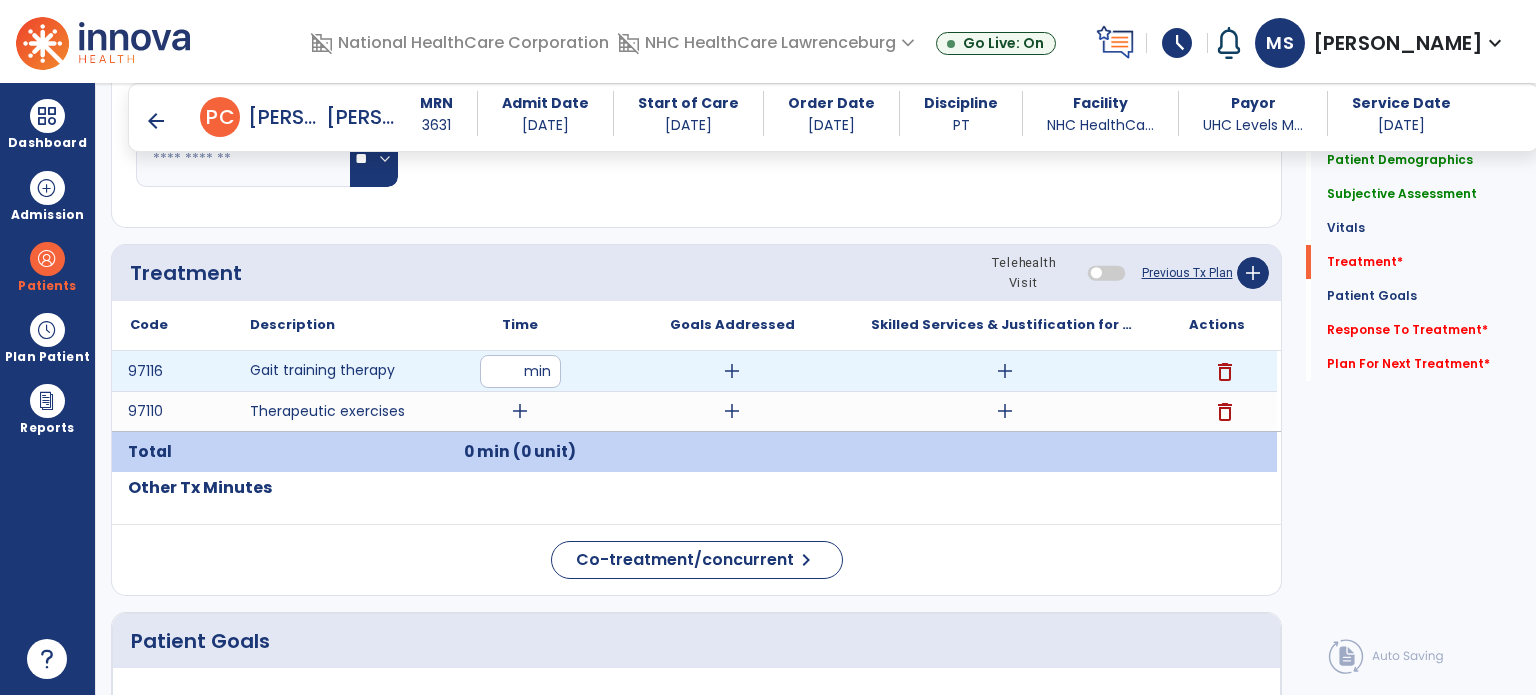 type on "**" 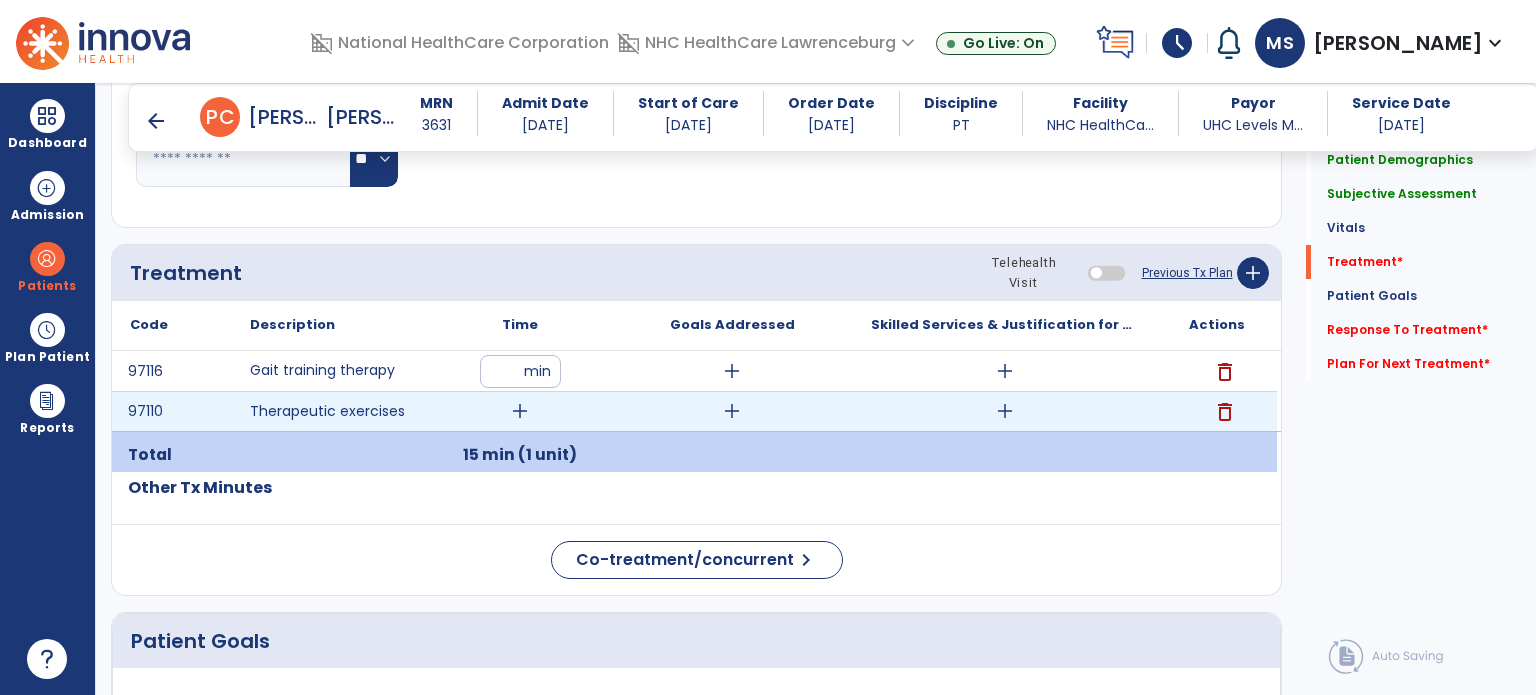click on "add" at bounding box center [520, 411] 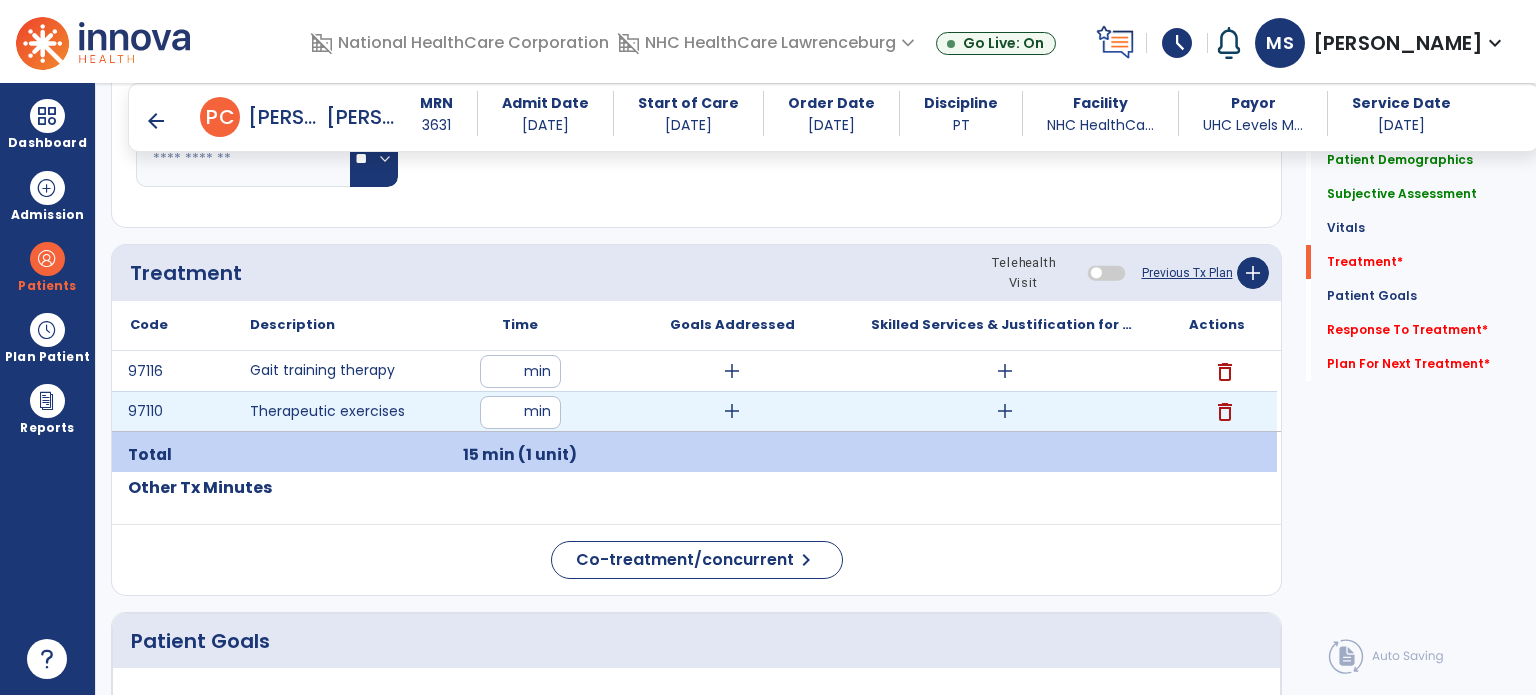 type on "**" 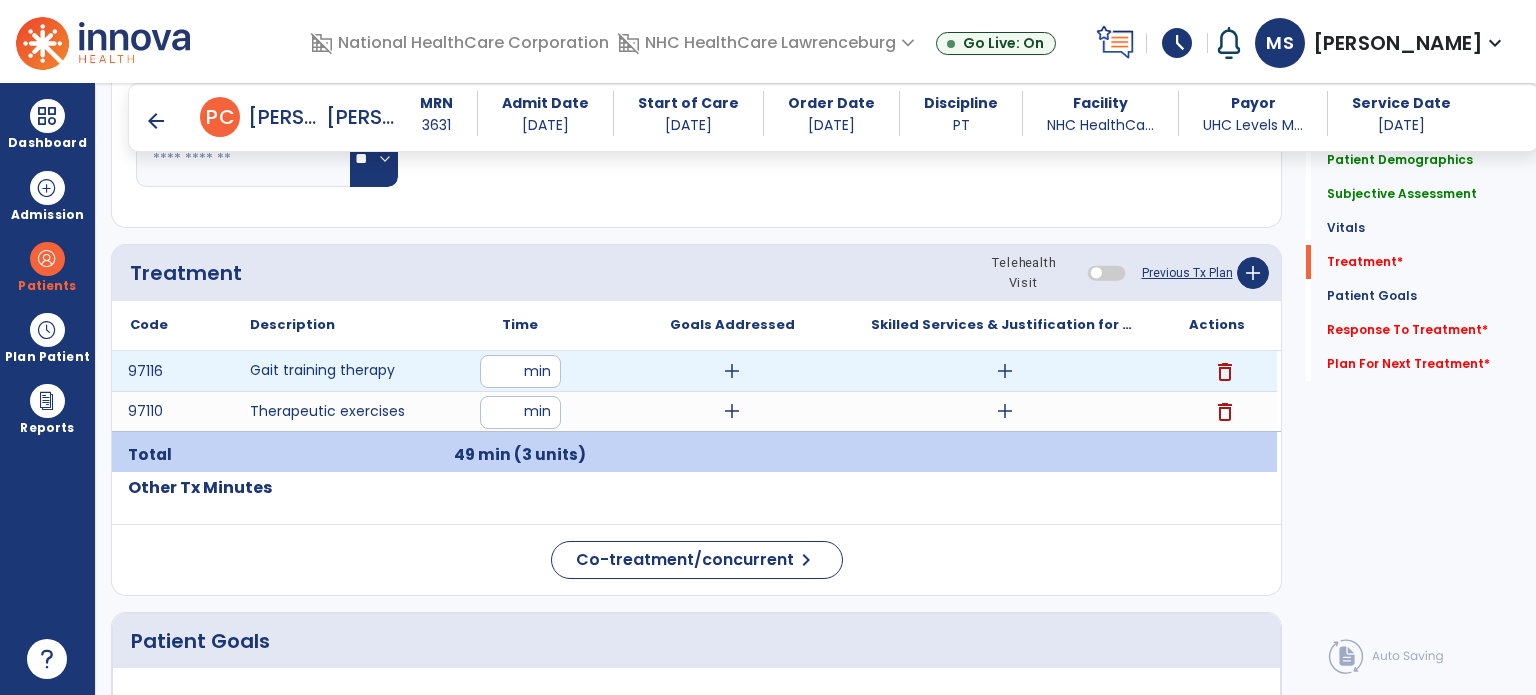 click on "**" at bounding box center (520, 371) 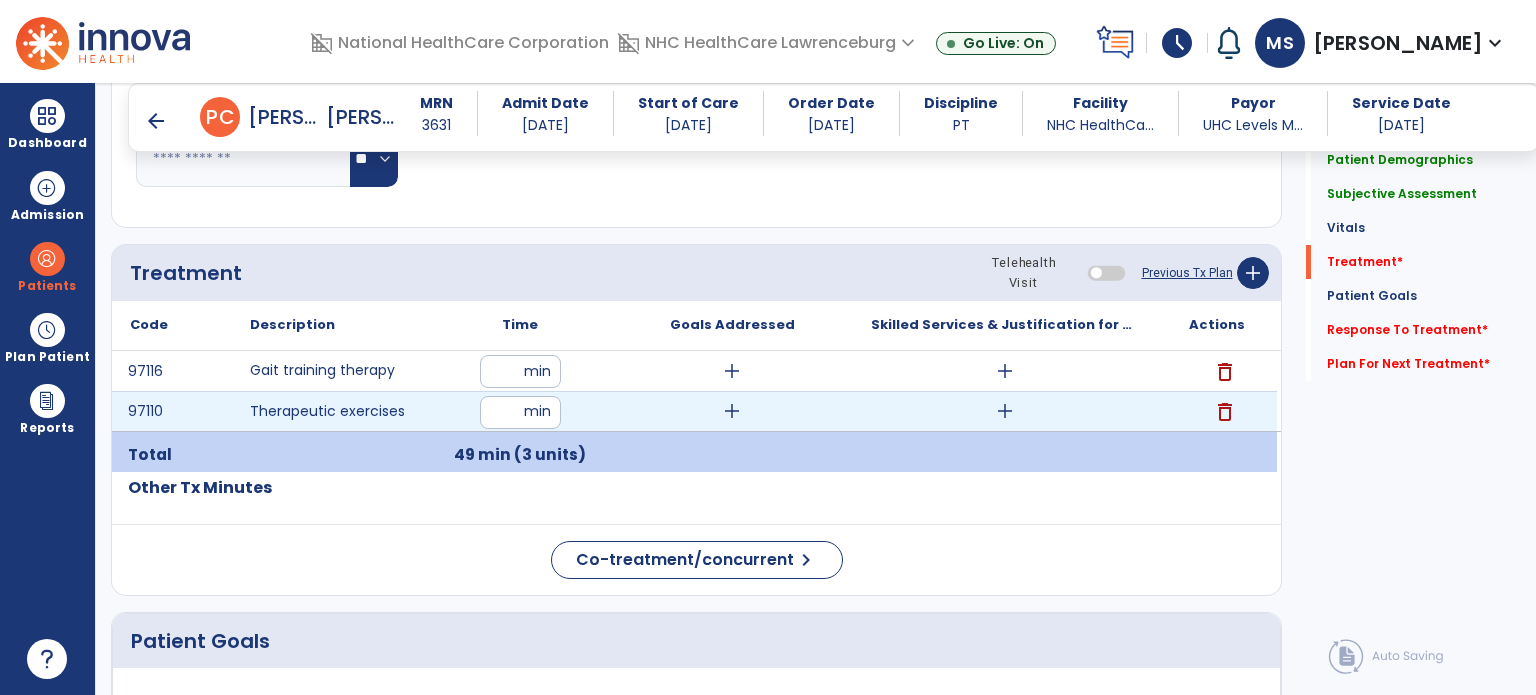 type on "**" 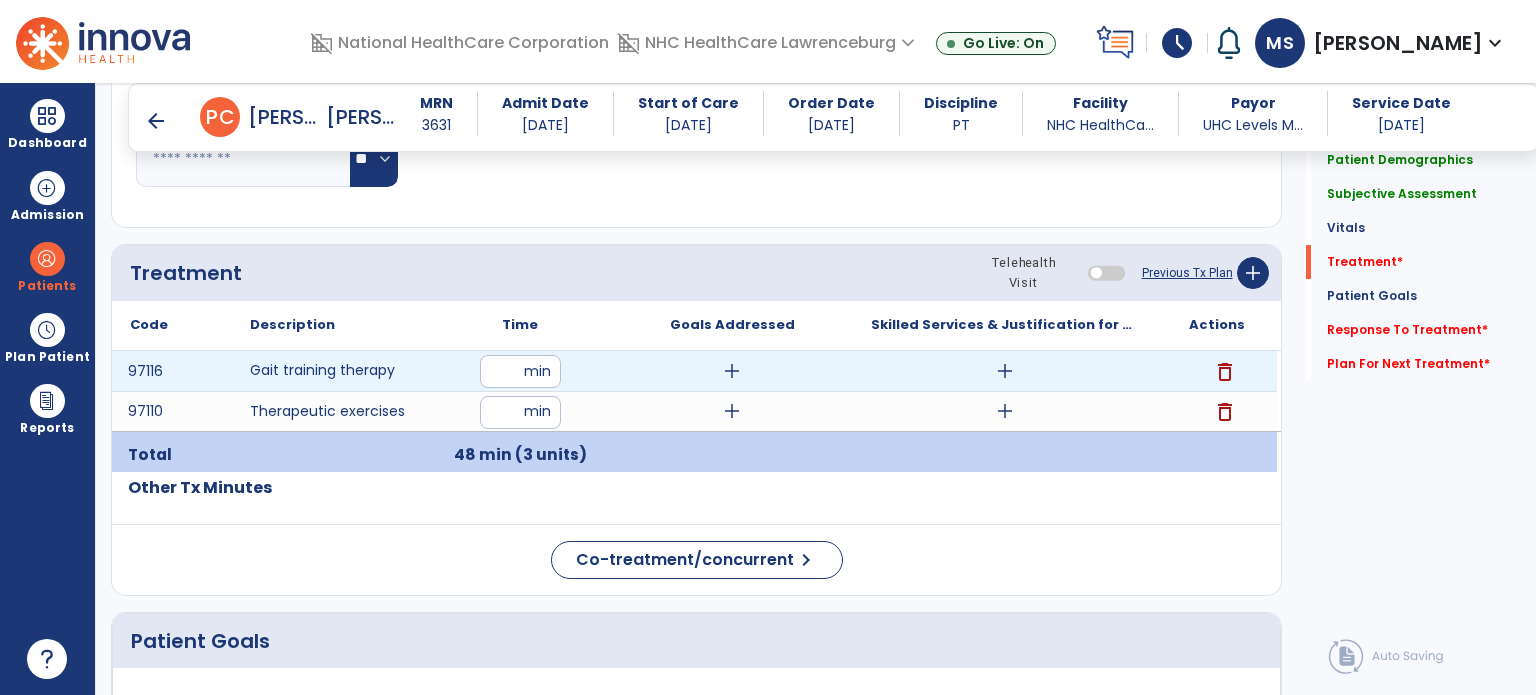 click on "add" at bounding box center (1005, 371) 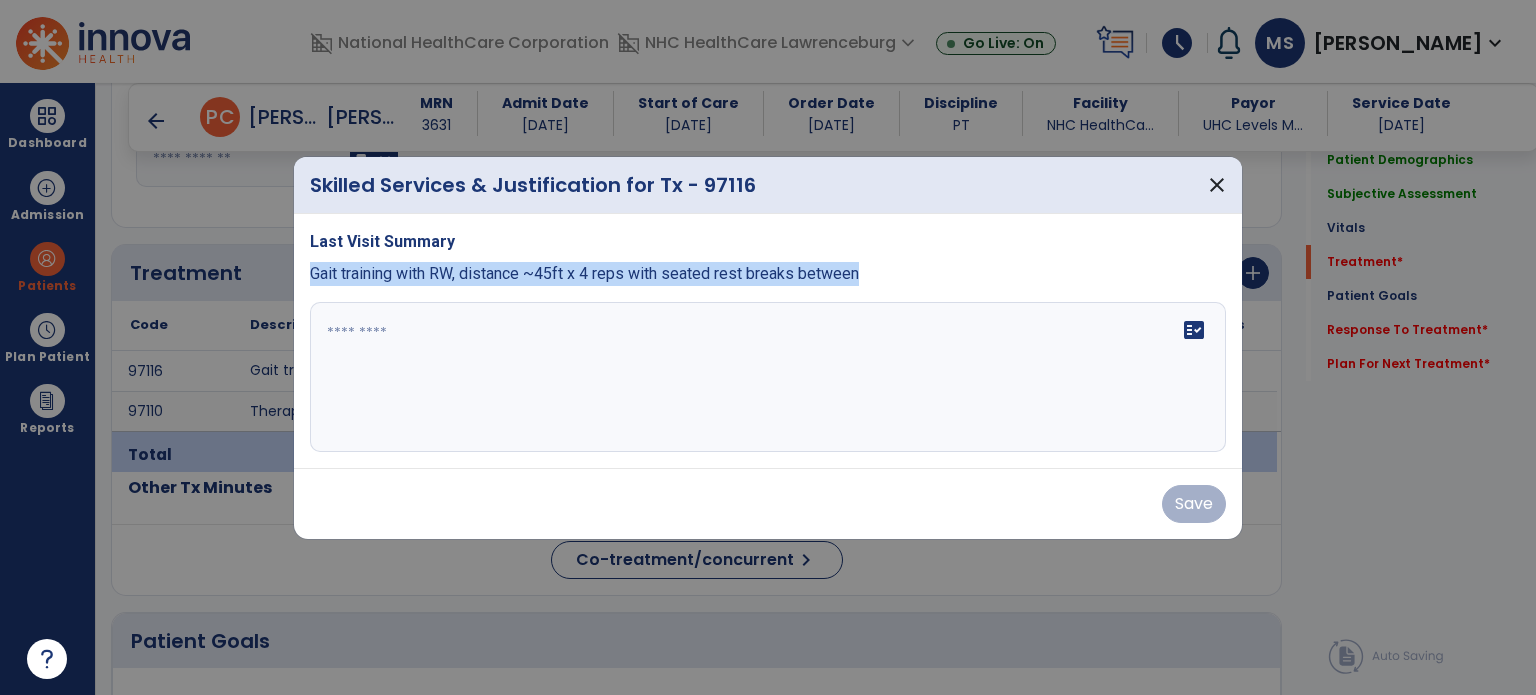drag, startPoint x: 865, startPoint y: 277, endPoint x: 305, endPoint y: 274, distance: 560.00806 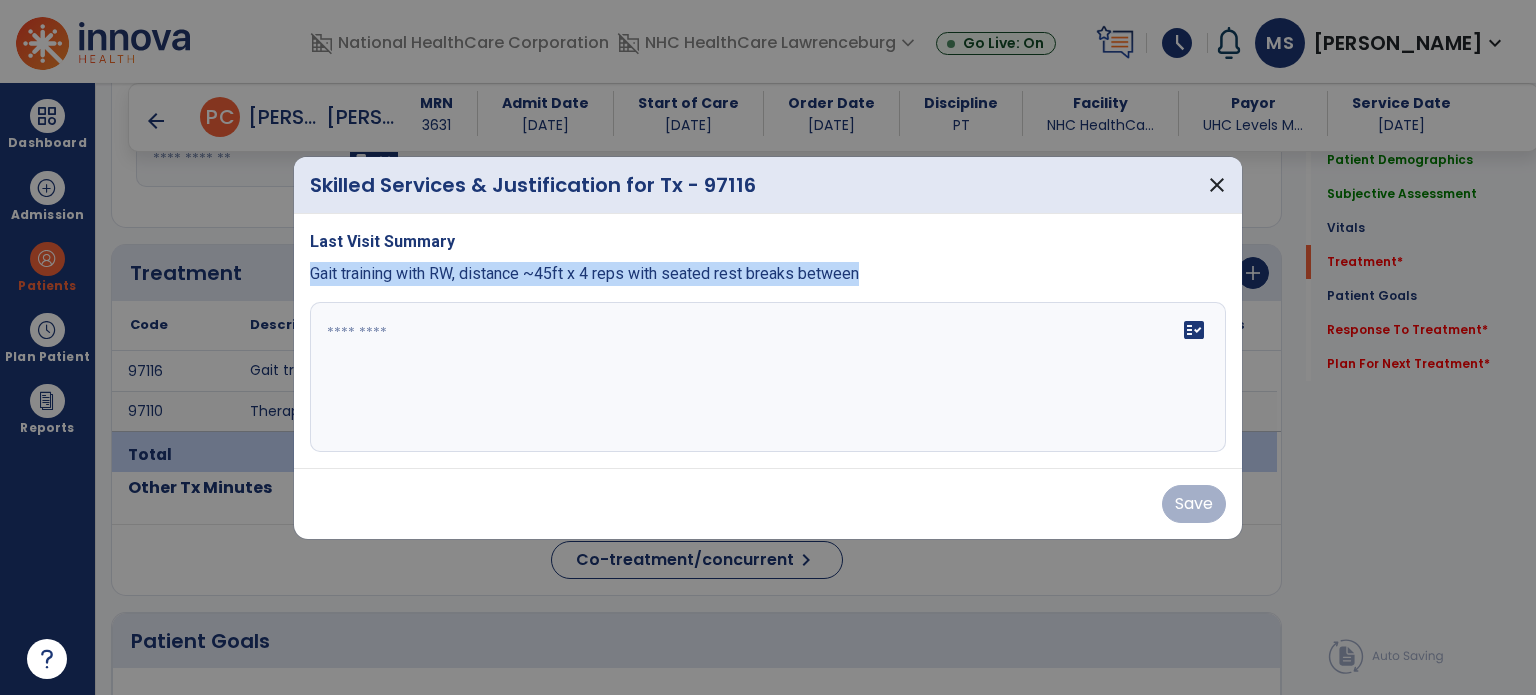 click on "Last Visit Summary Gait training with RW, distance ~45ft x 4 reps with seated rest breaks between   fact_check" at bounding box center (768, 341) 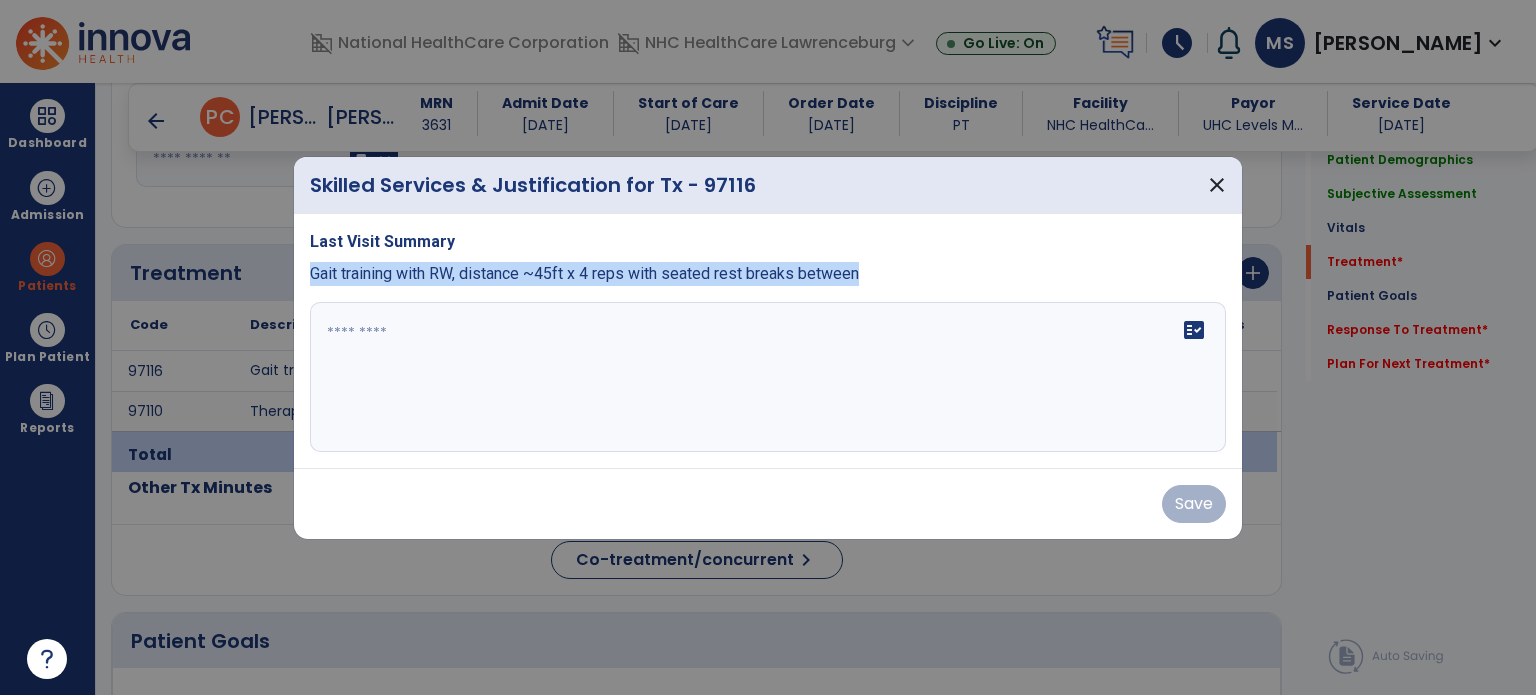 drag, startPoint x: 862, startPoint y: 274, endPoint x: 302, endPoint y: 283, distance: 560.0723 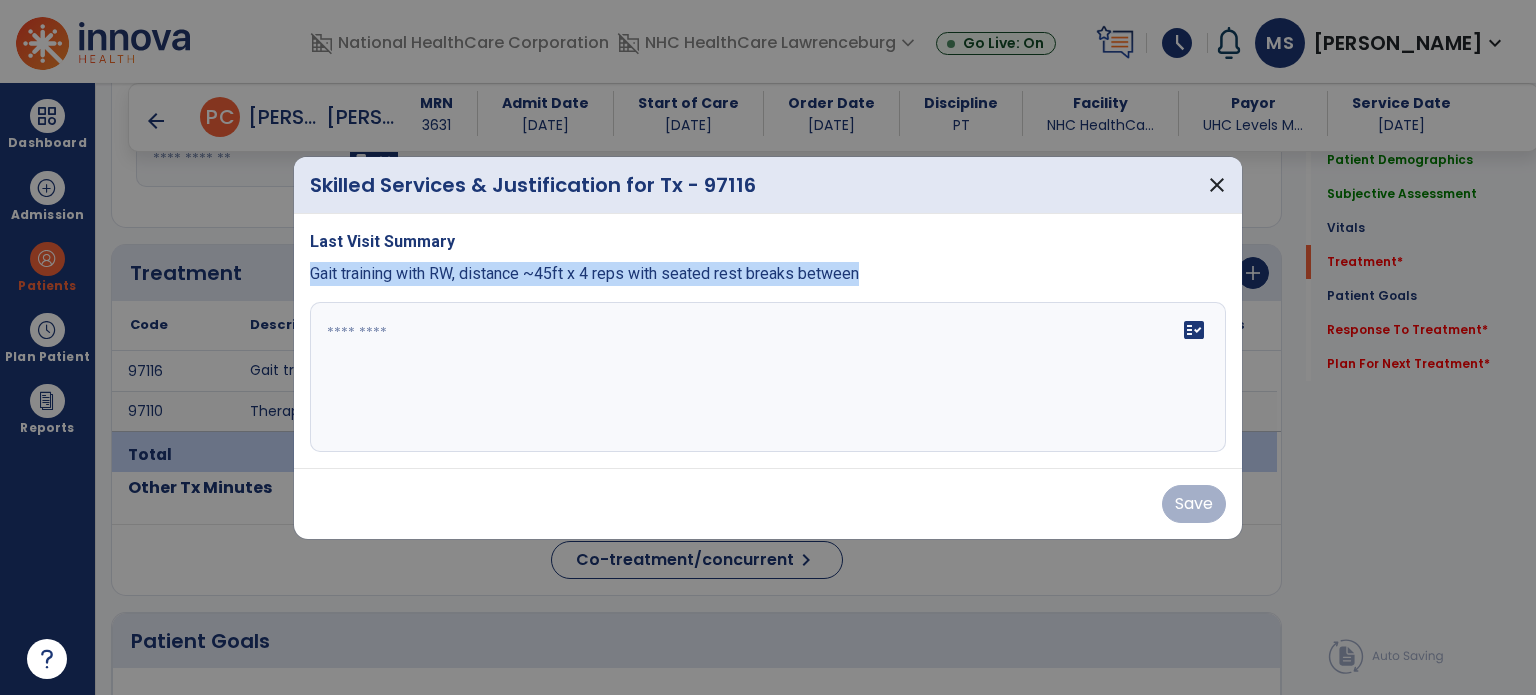 click on "Last Visit Summary Gait training with RW, distance ~45ft x 4 reps with seated rest breaks between   fact_check" at bounding box center [768, 341] 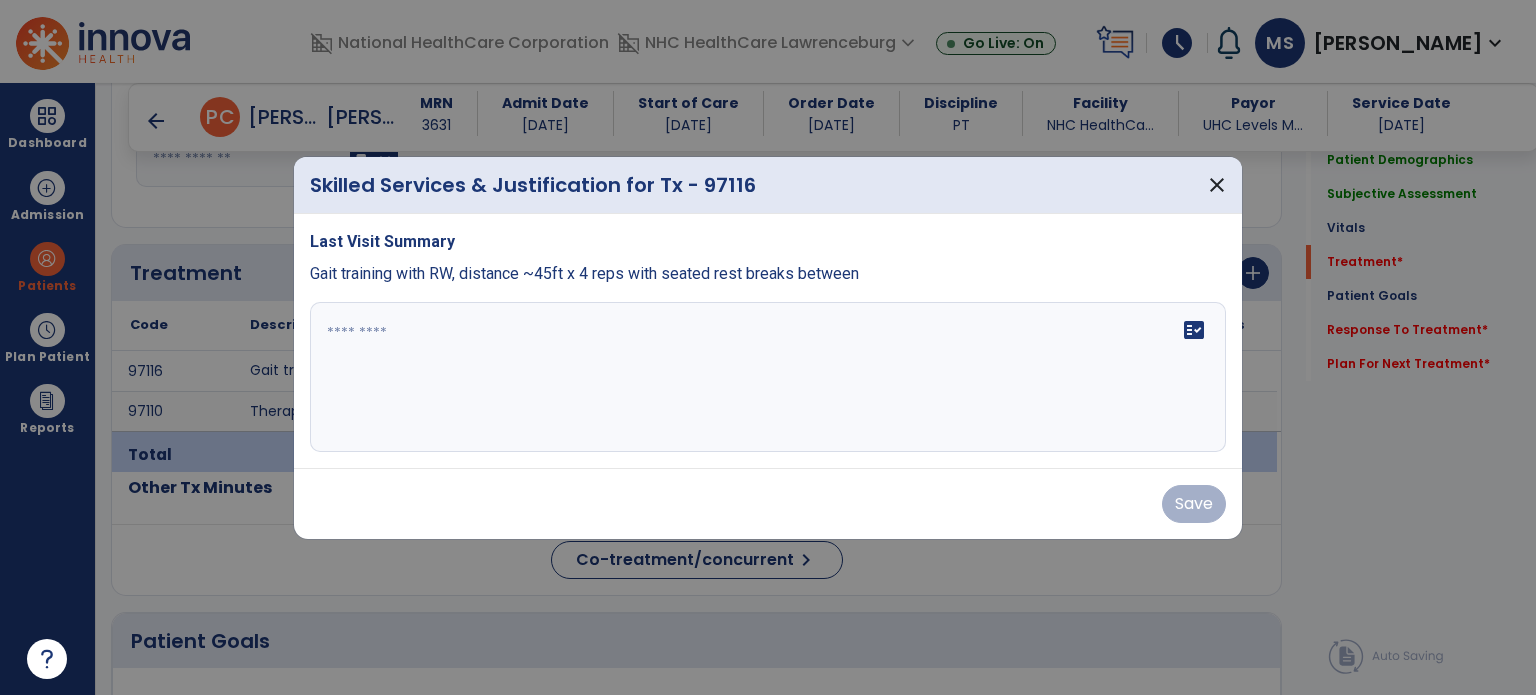 click at bounding box center [768, 377] 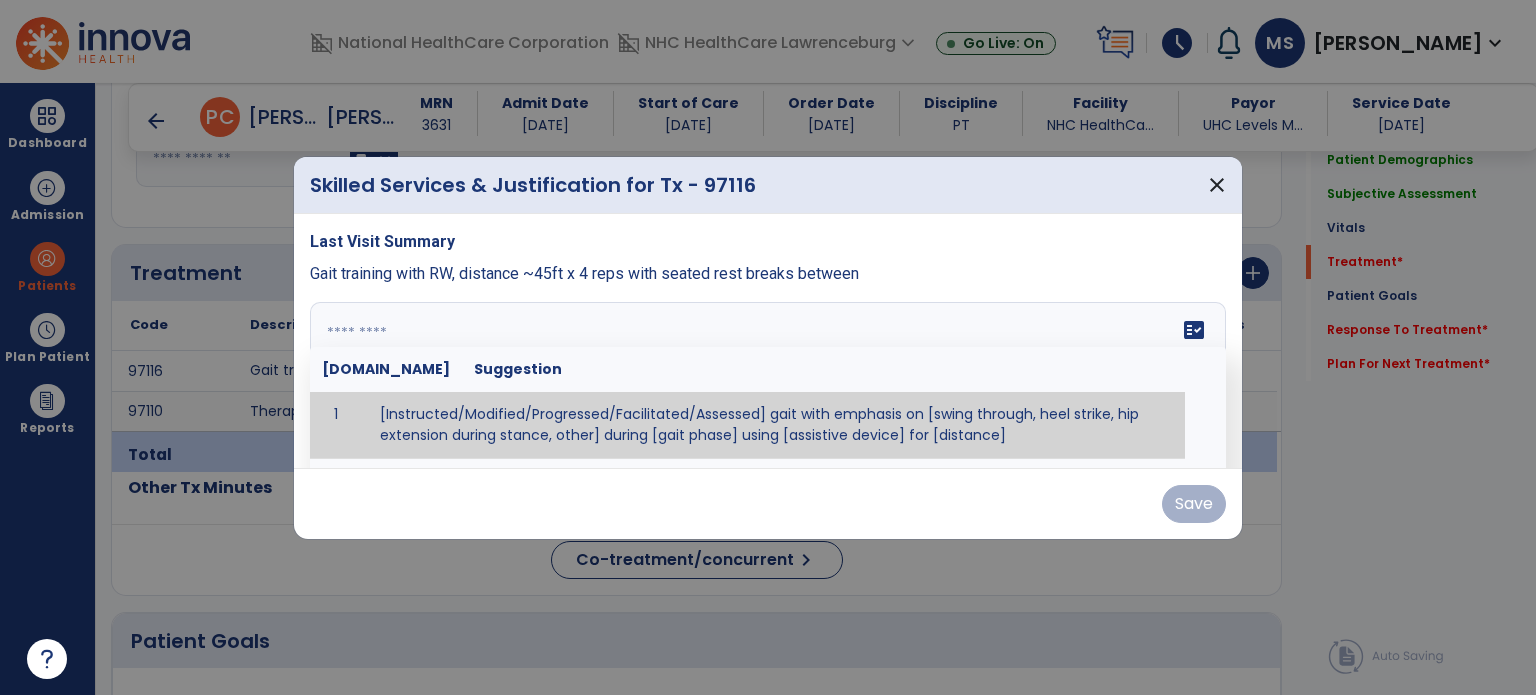 paste on "**********" 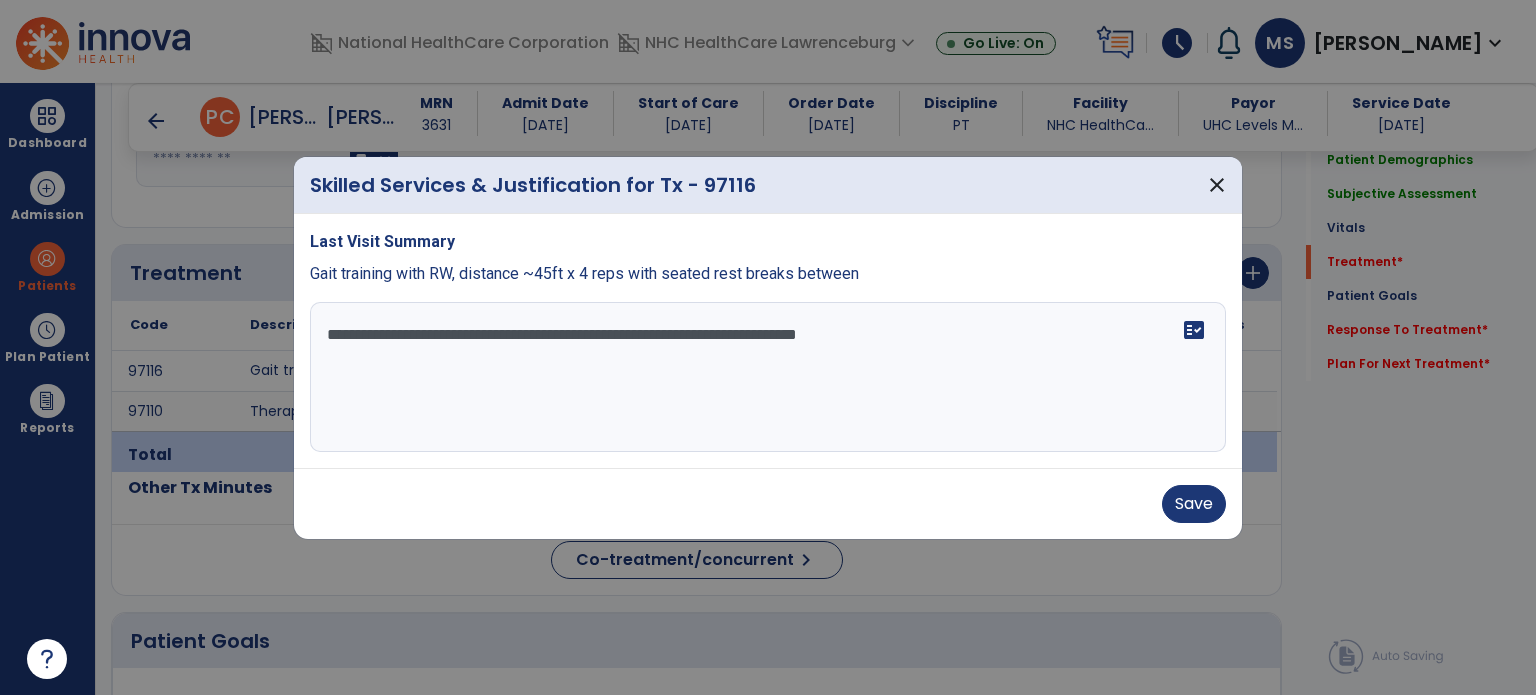 click on "**********" at bounding box center (768, 377) 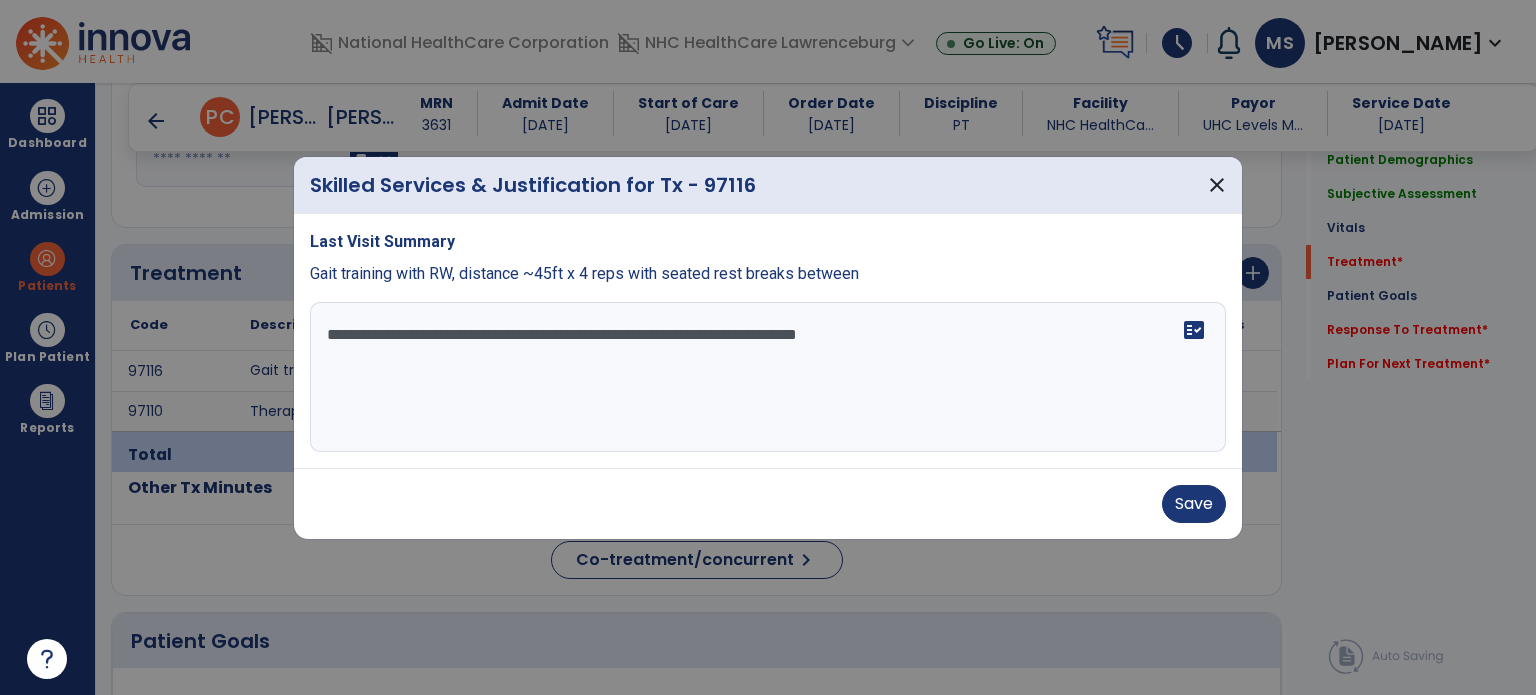 click on "**********" at bounding box center [768, 377] 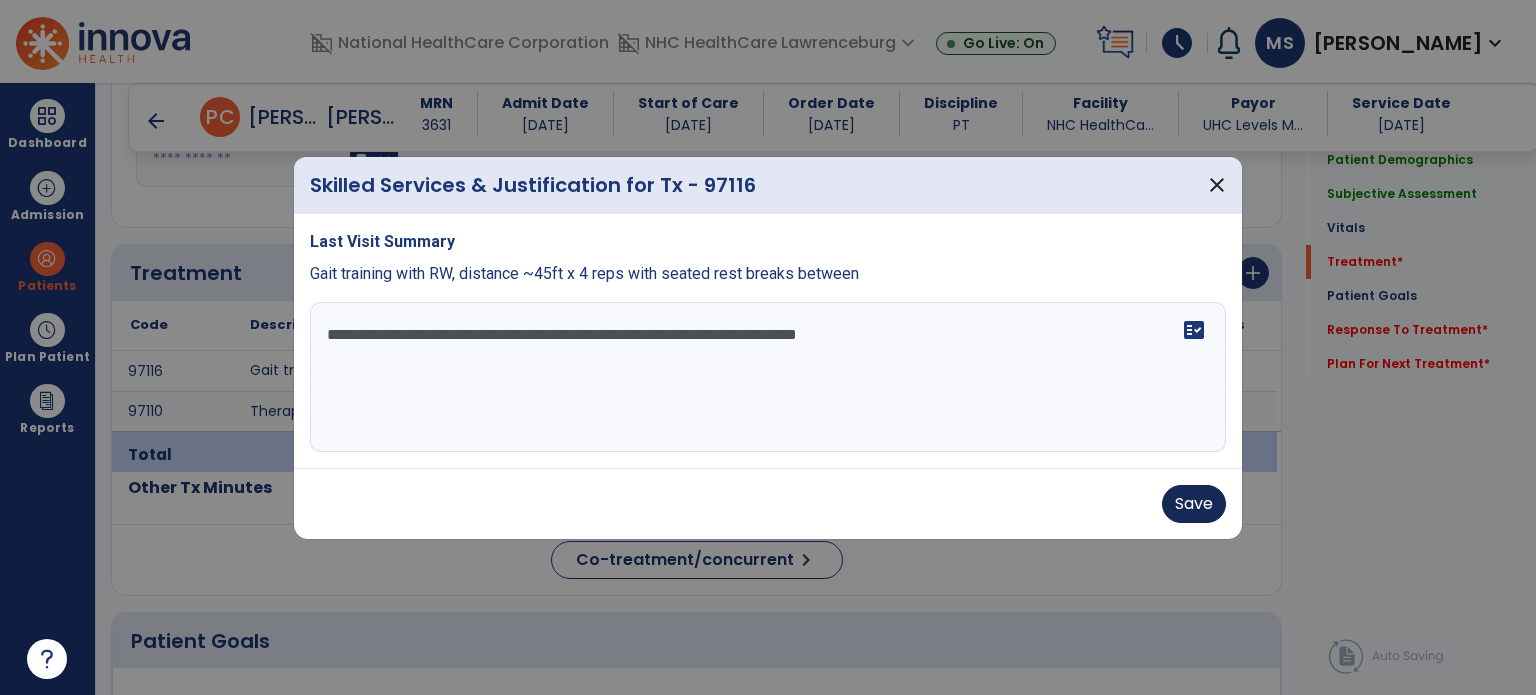 type on "**********" 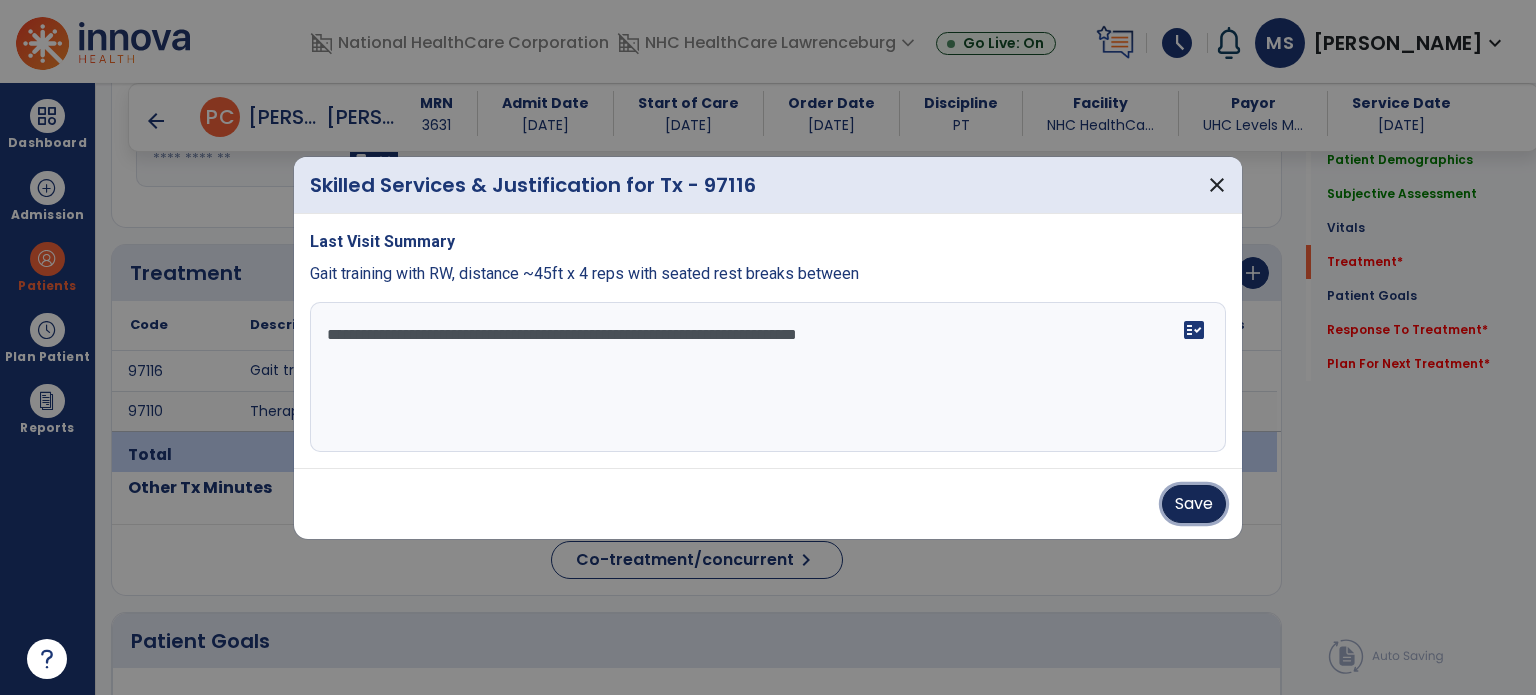 click on "Save" at bounding box center [1194, 504] 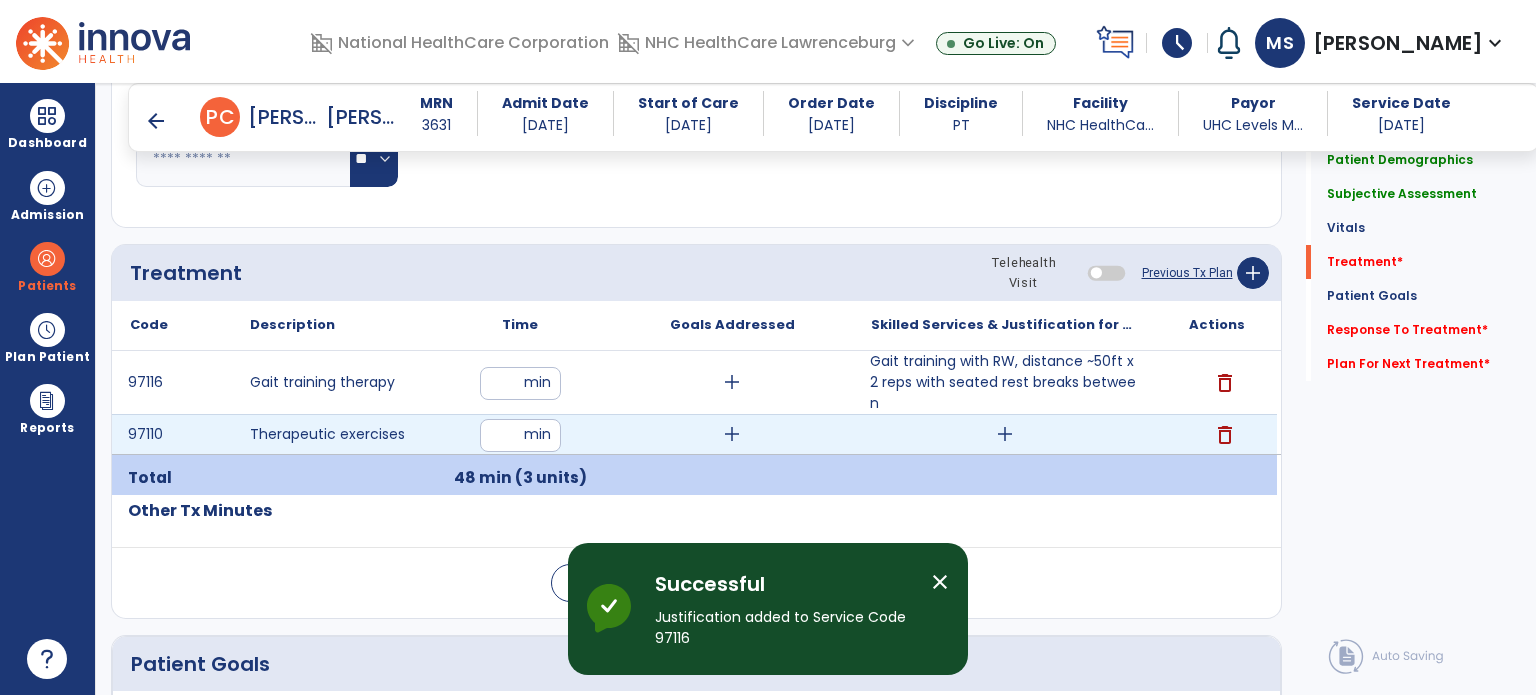 click on "add" at bounding box center (1005, 434) 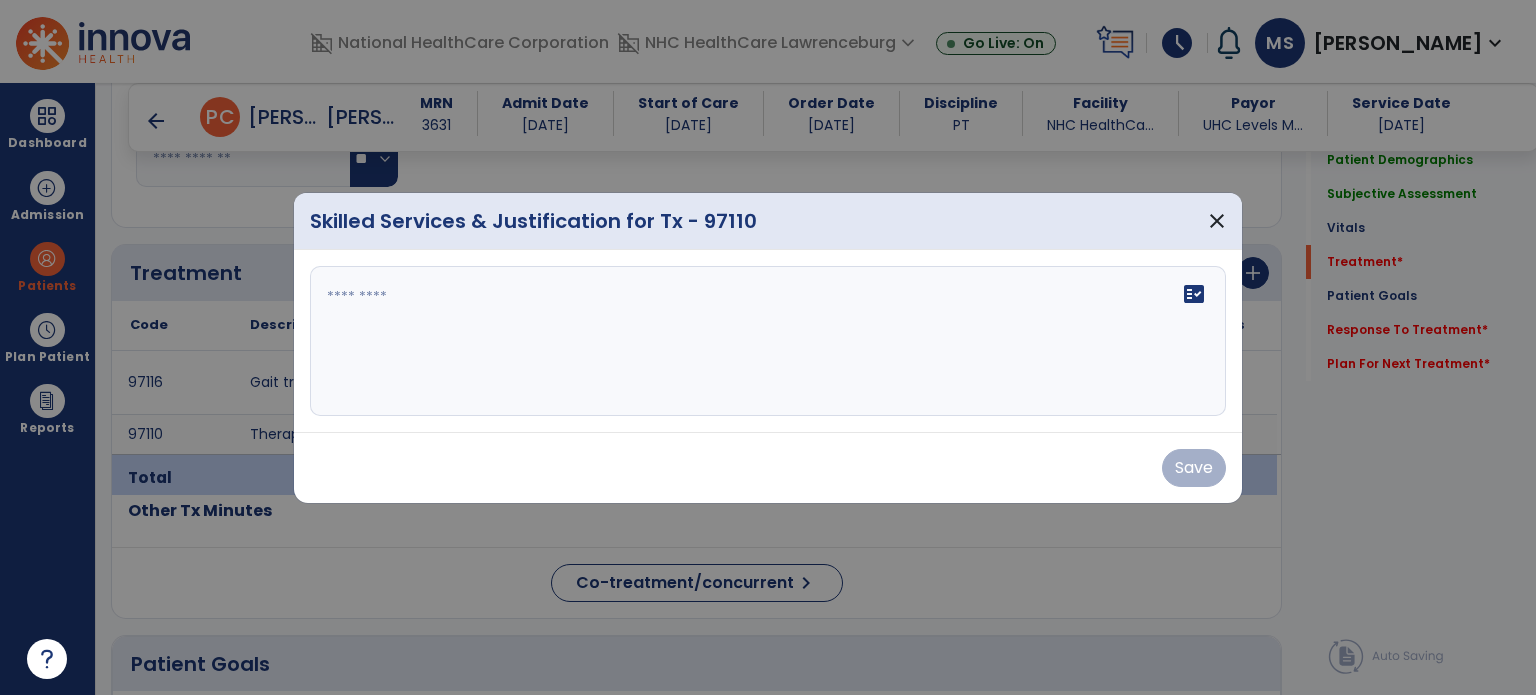 click on "fact_check" at bounding box center [768, 341] 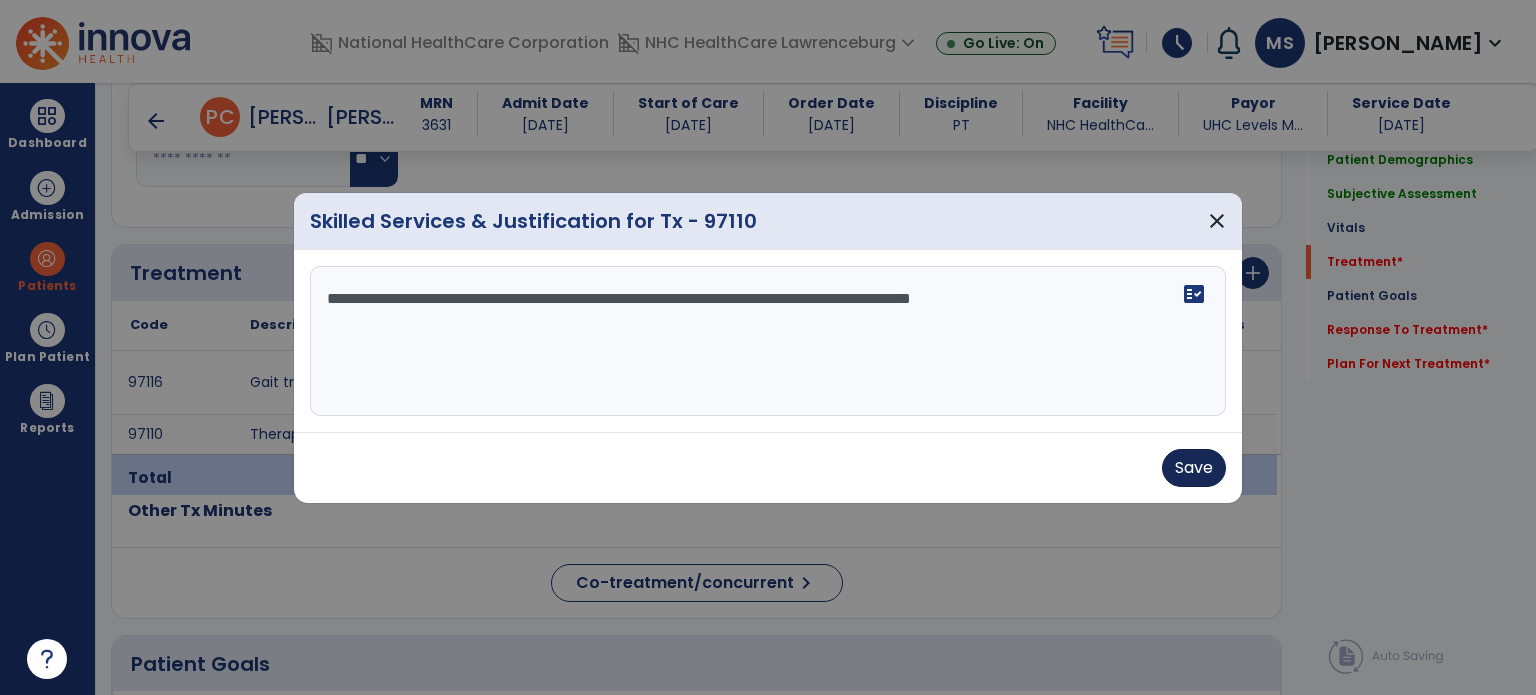 type on "**********" 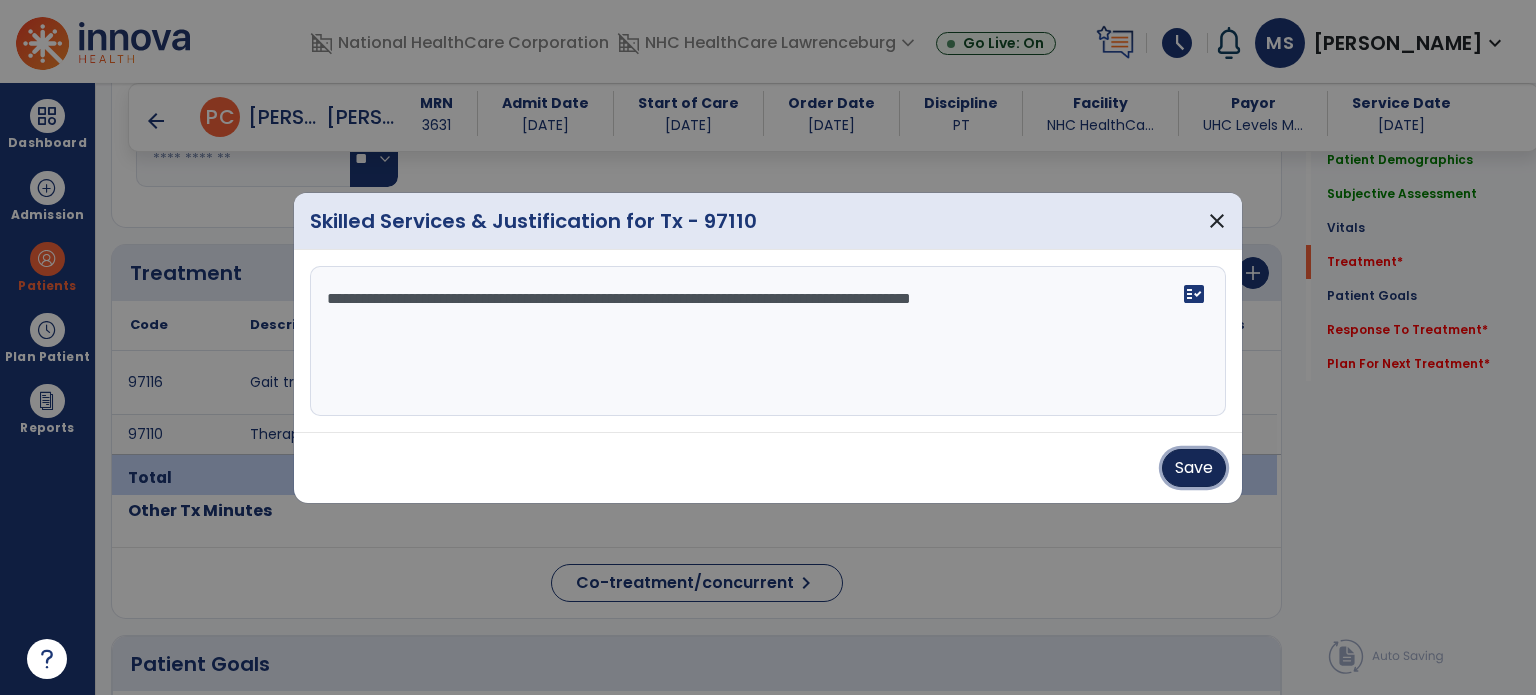 click on "Save" at bounding box center (1194, 468) 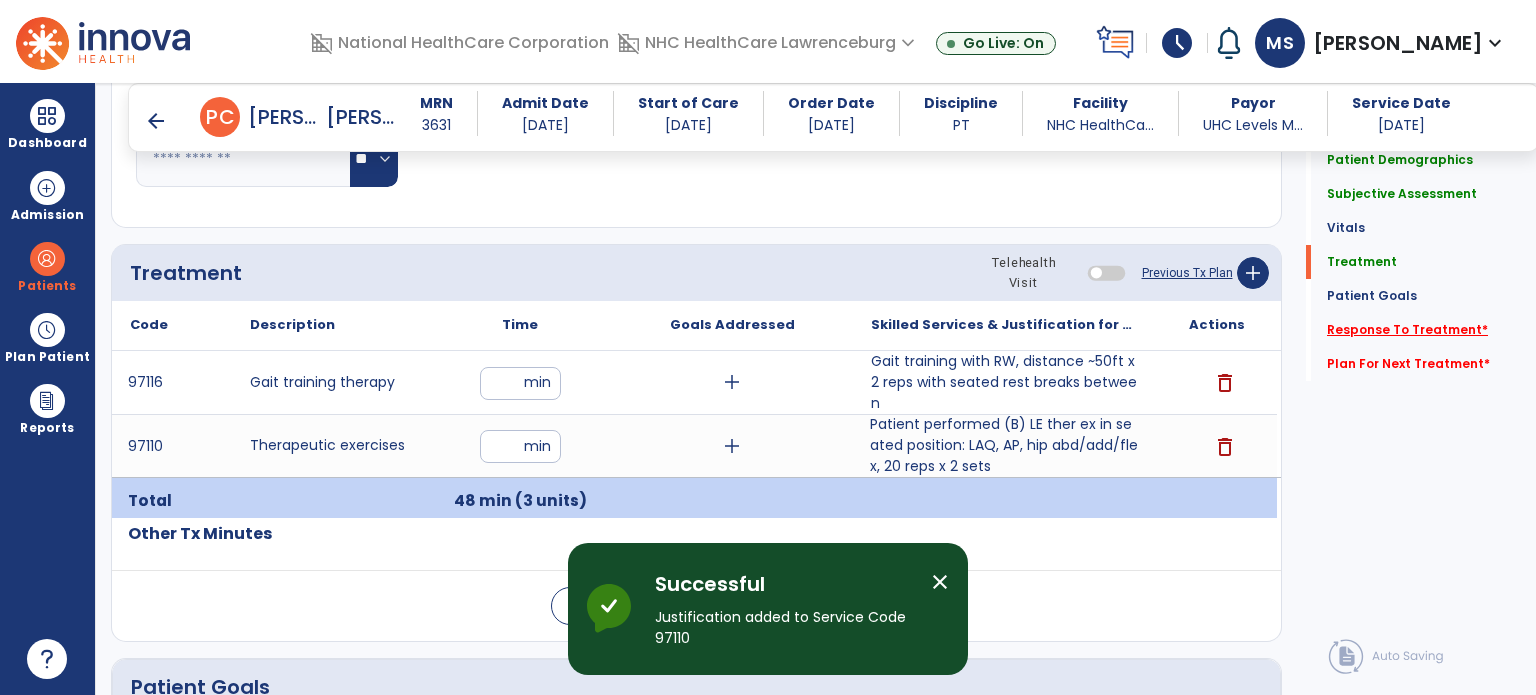 click on "Response To Treatment   *" 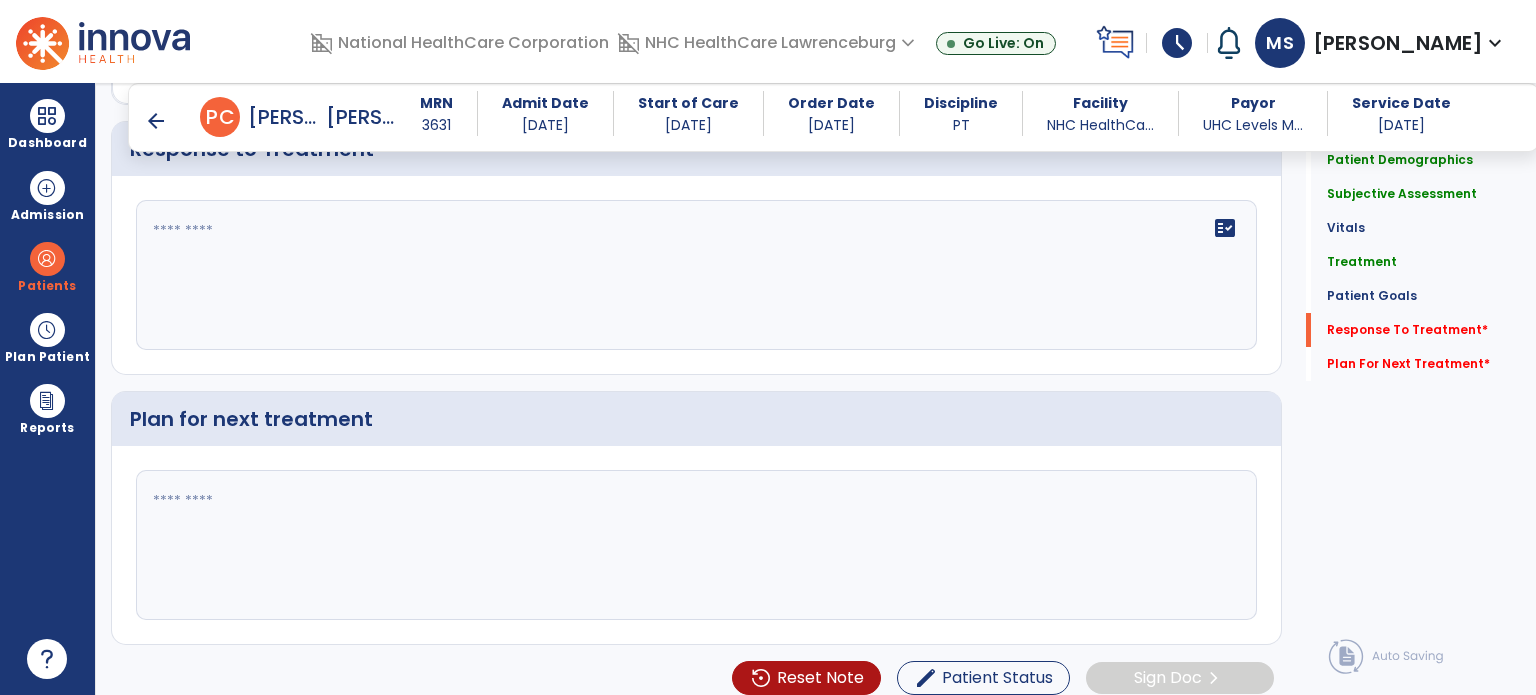 scroll, scrollTop: 3079, scrollLeft: 0, axis: vertical 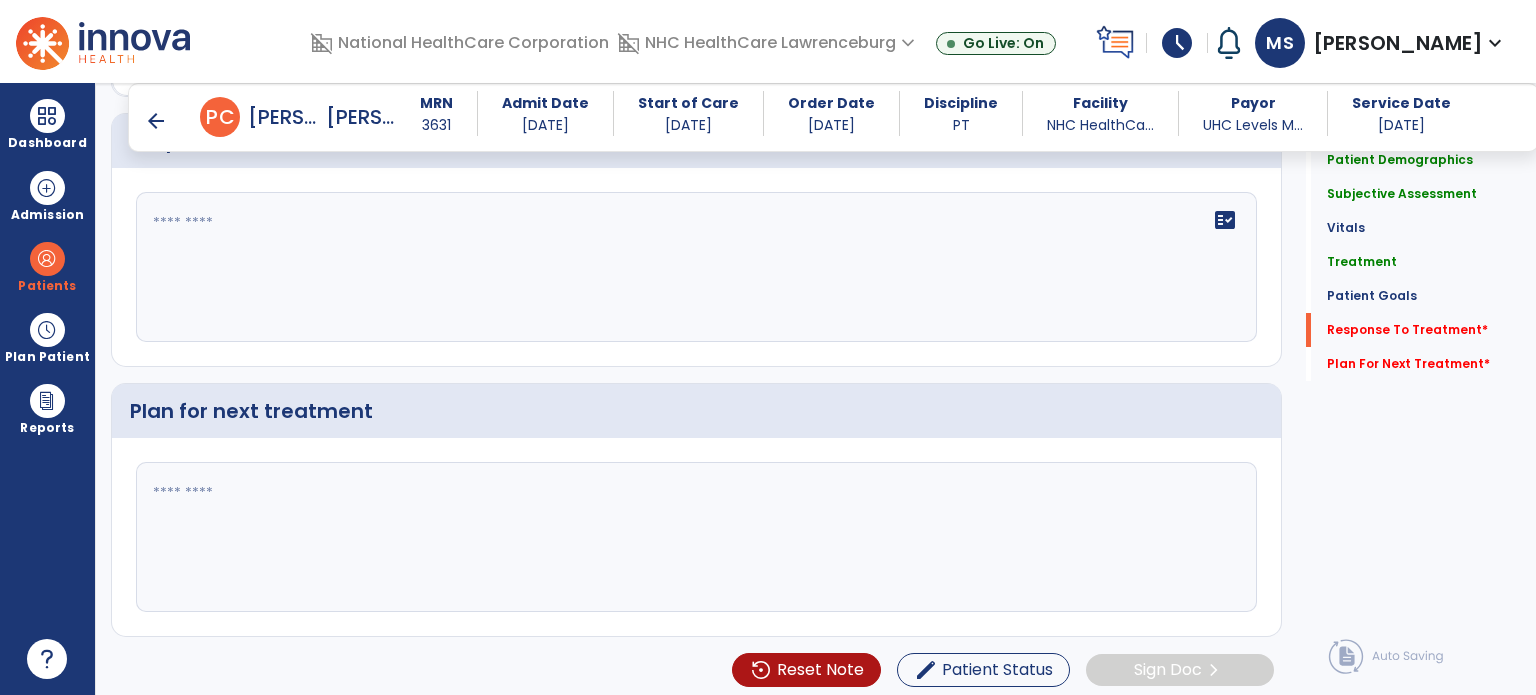 click on "fact_check" 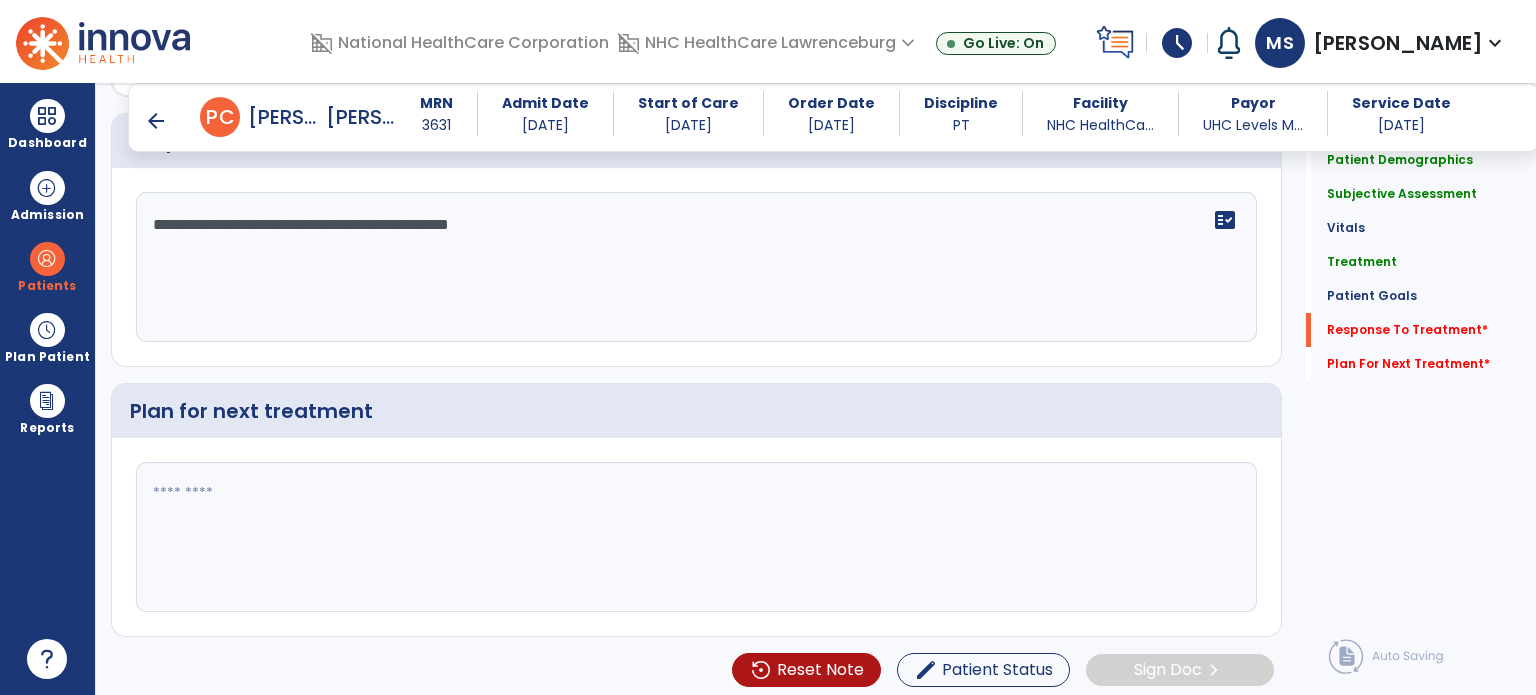 type on "**********" 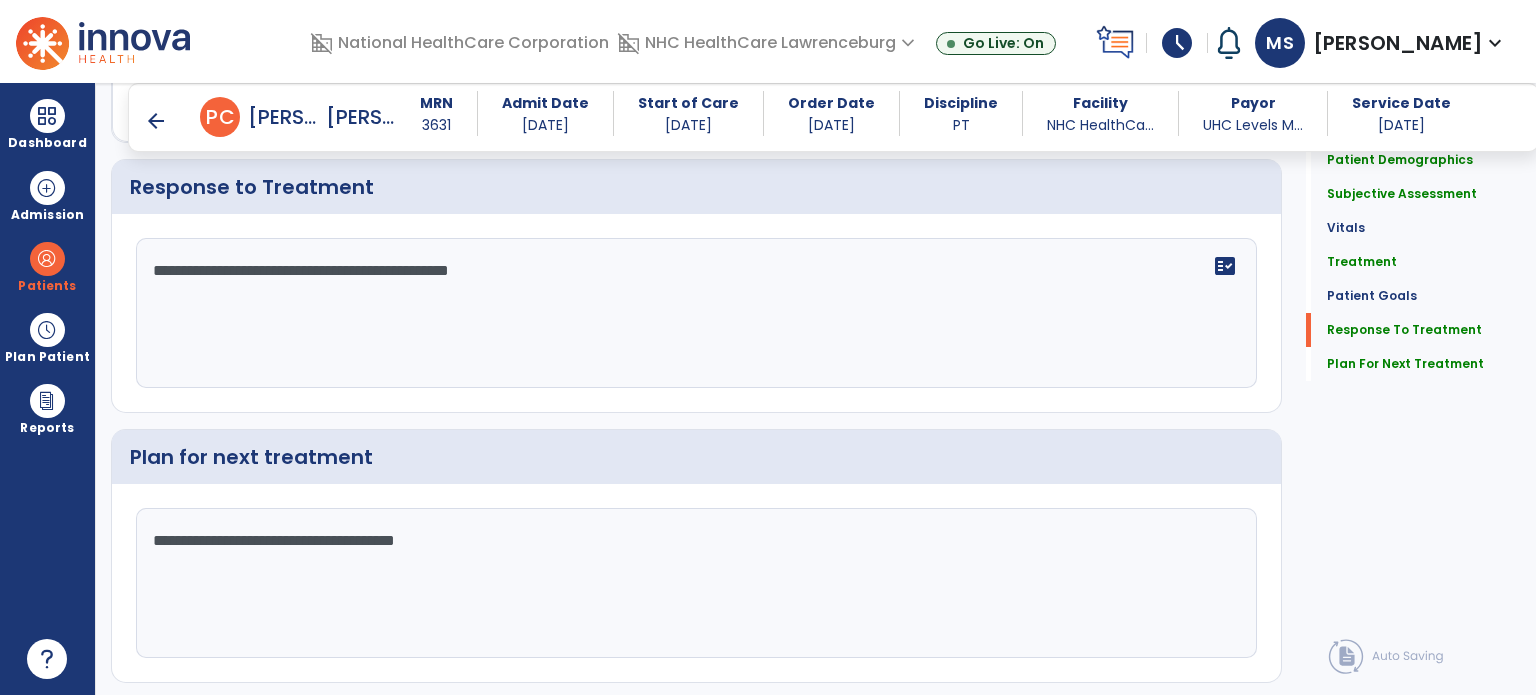 scroll, scrollTop: 3079, scrollLeft: 0, axis: vertical 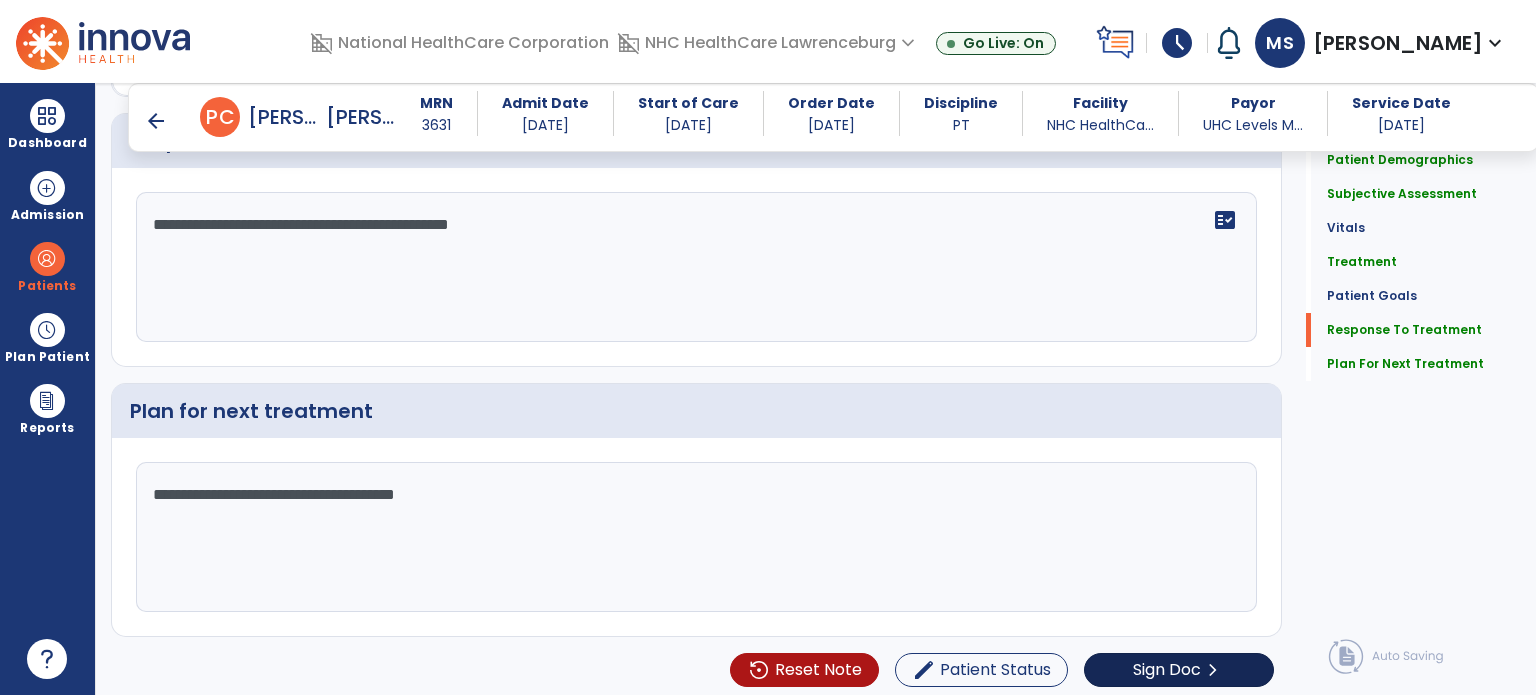 type on "**********" 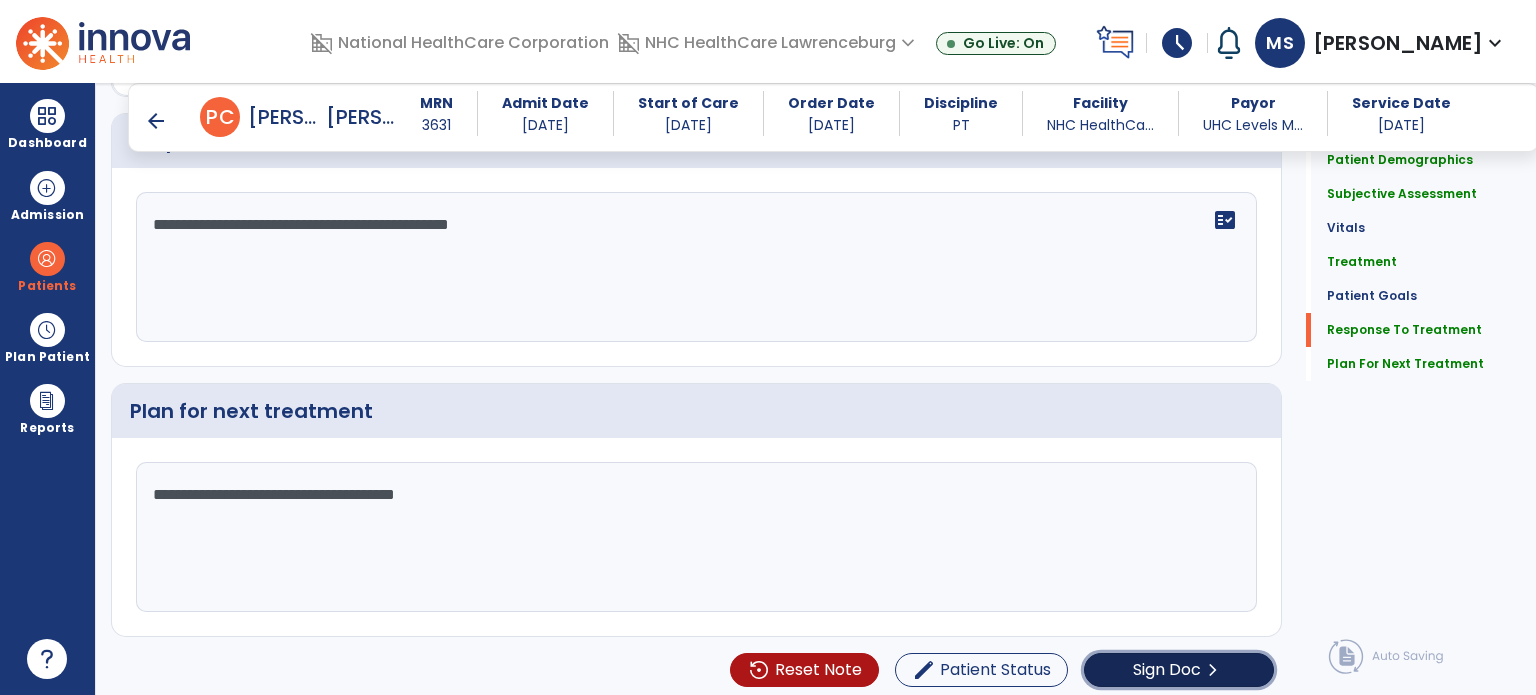 click on "Sign Doc" 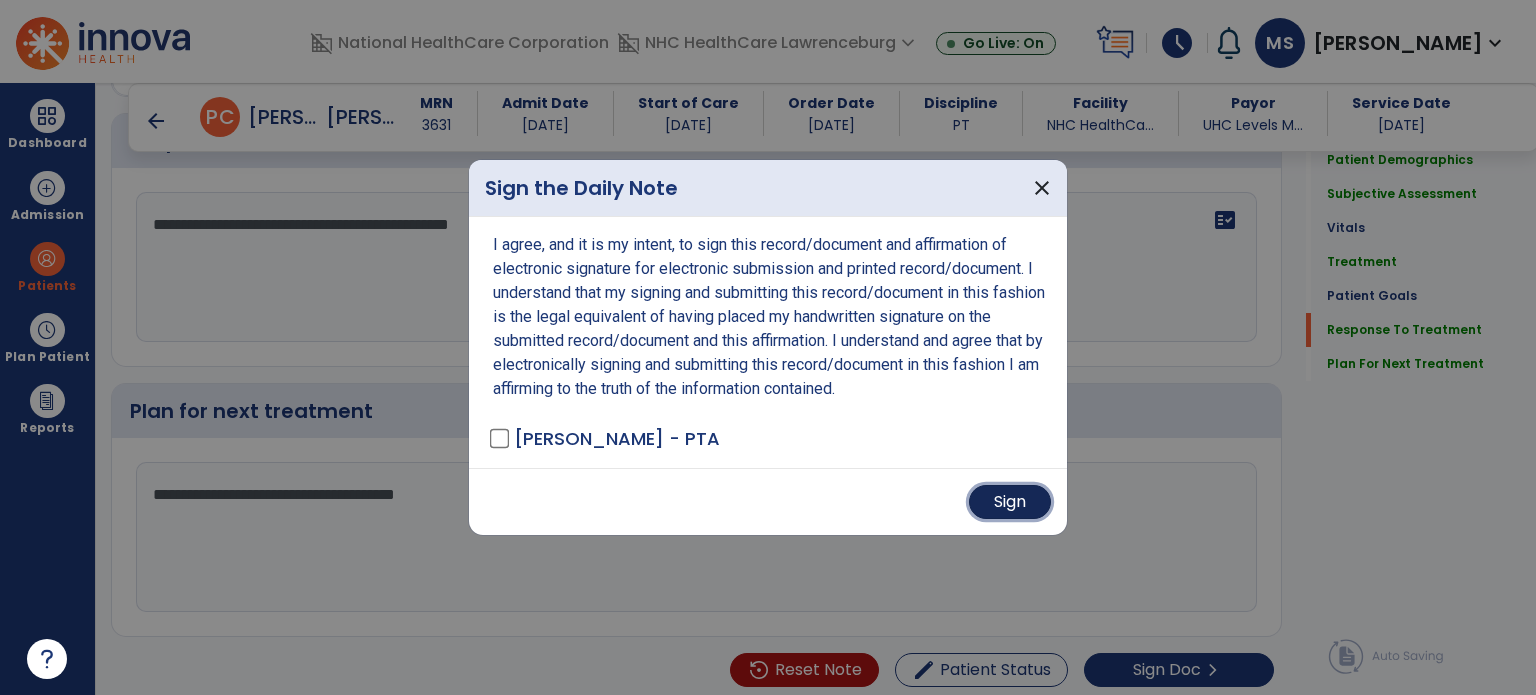 click on "Sign" at bounding box center [1010, 502] 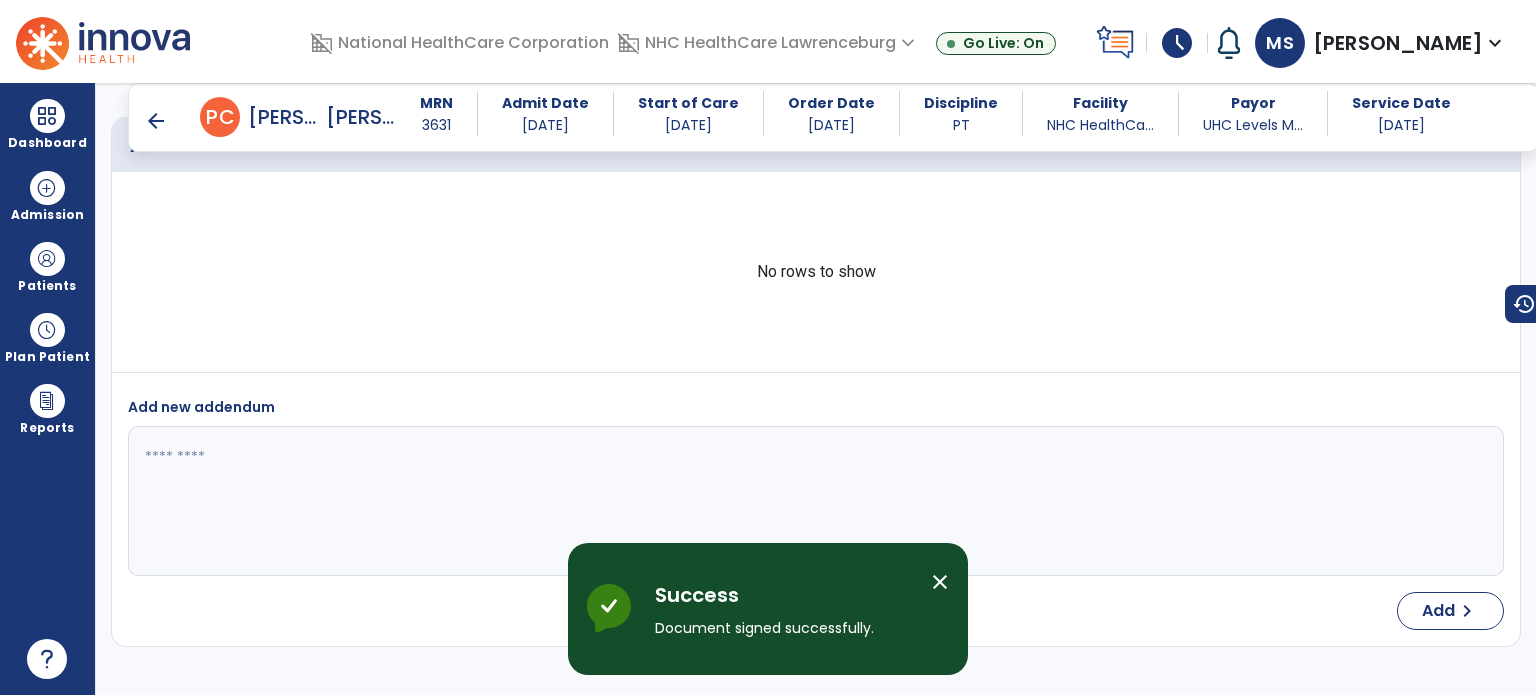 scroll, scrollTop: 3972, scrollLeft: 0, axis: vertical 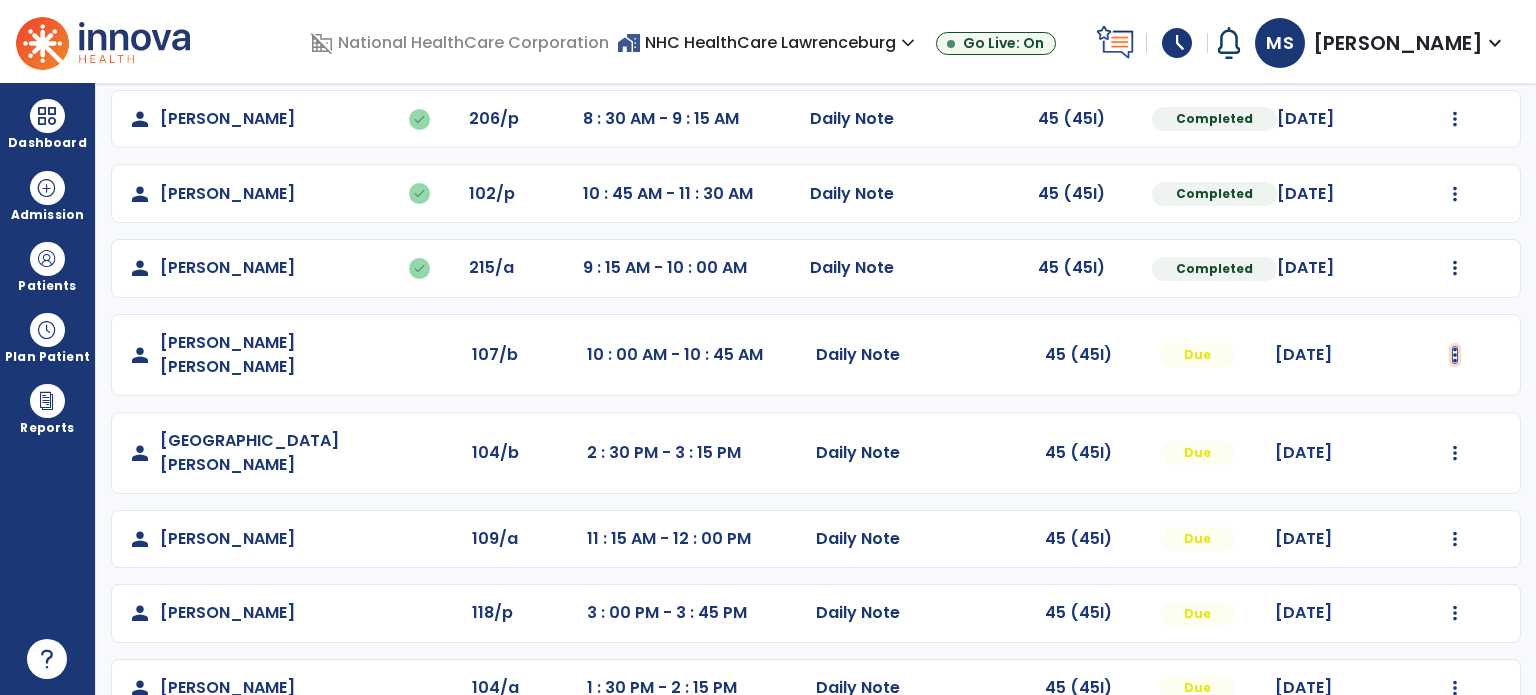 click at bounding box center [1455, -30] 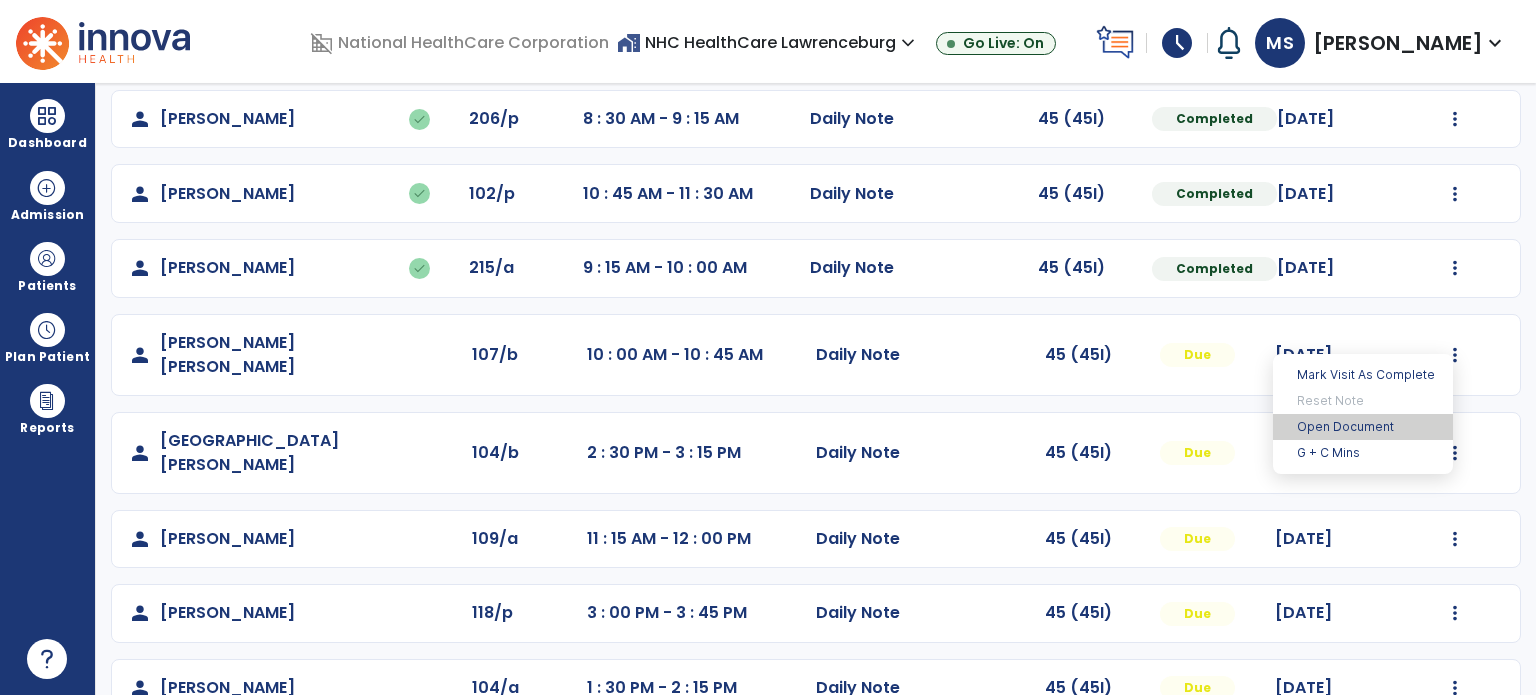 click on "Open Document" at bounding box center (1363, 427) 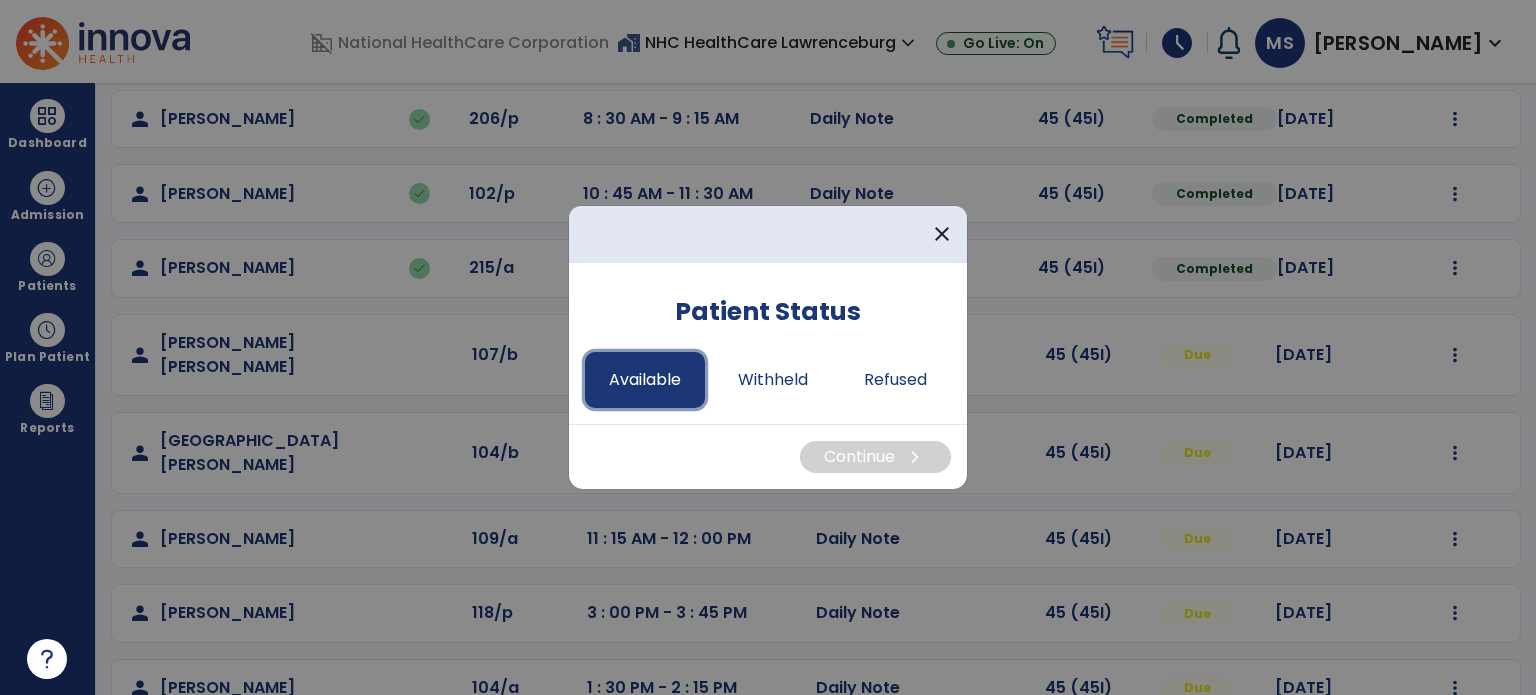 click on "Available" at bounding box center (645, 380) 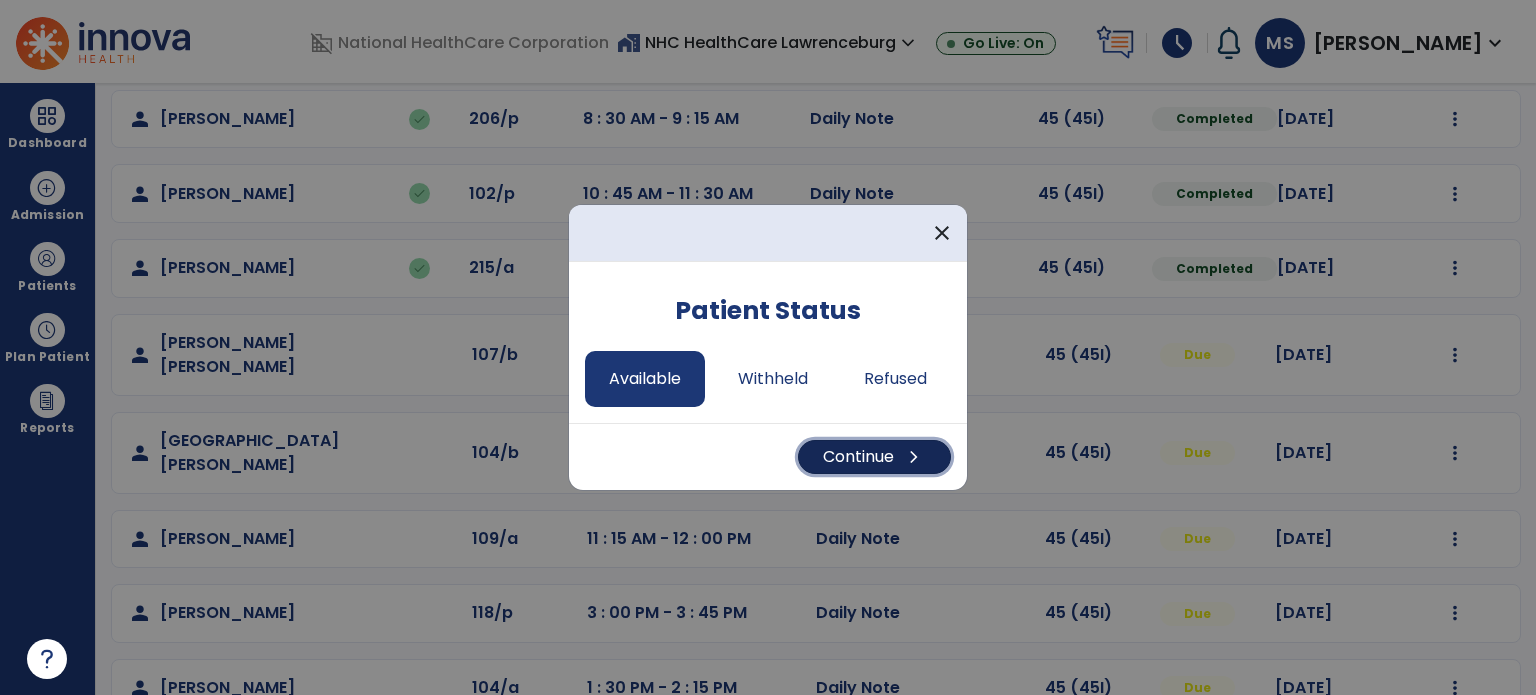click on "Continue   chevron_right" at bounding box center (874, 457) 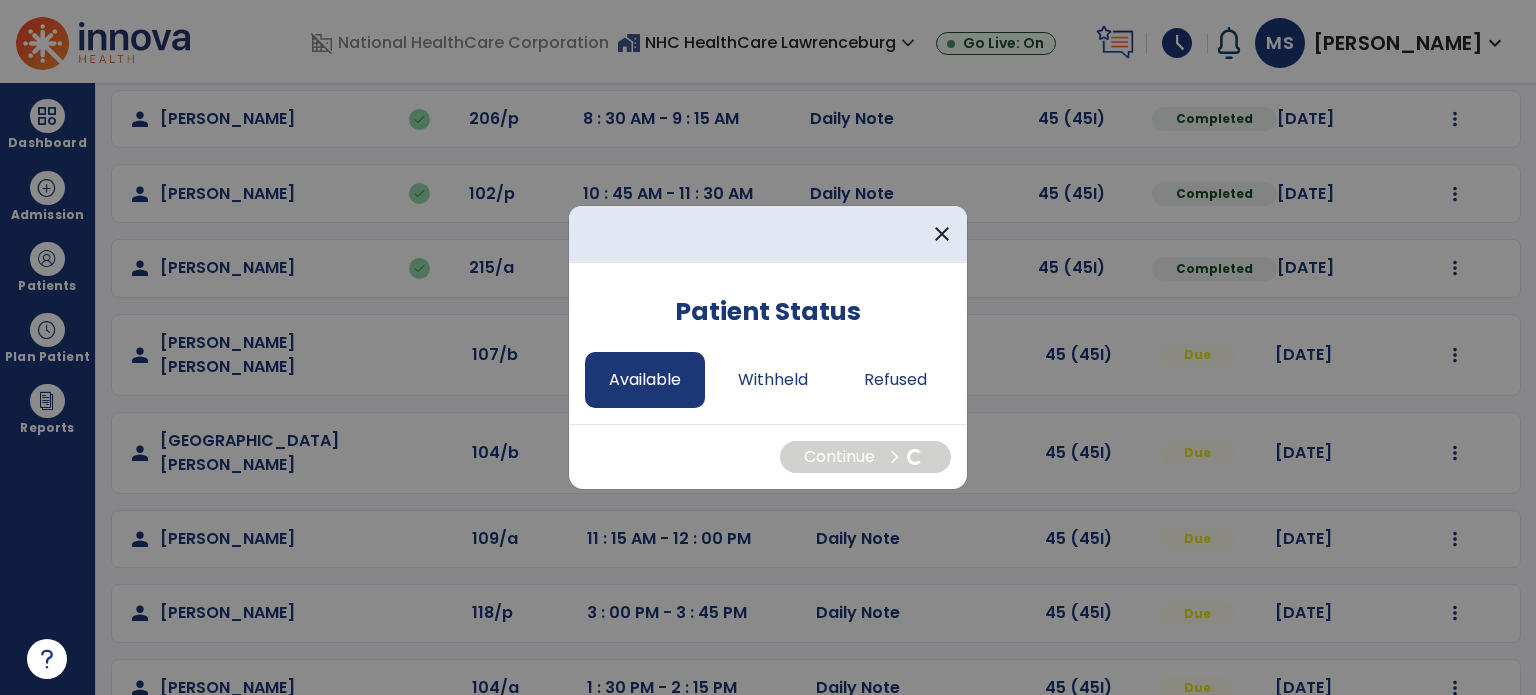 select on "*" 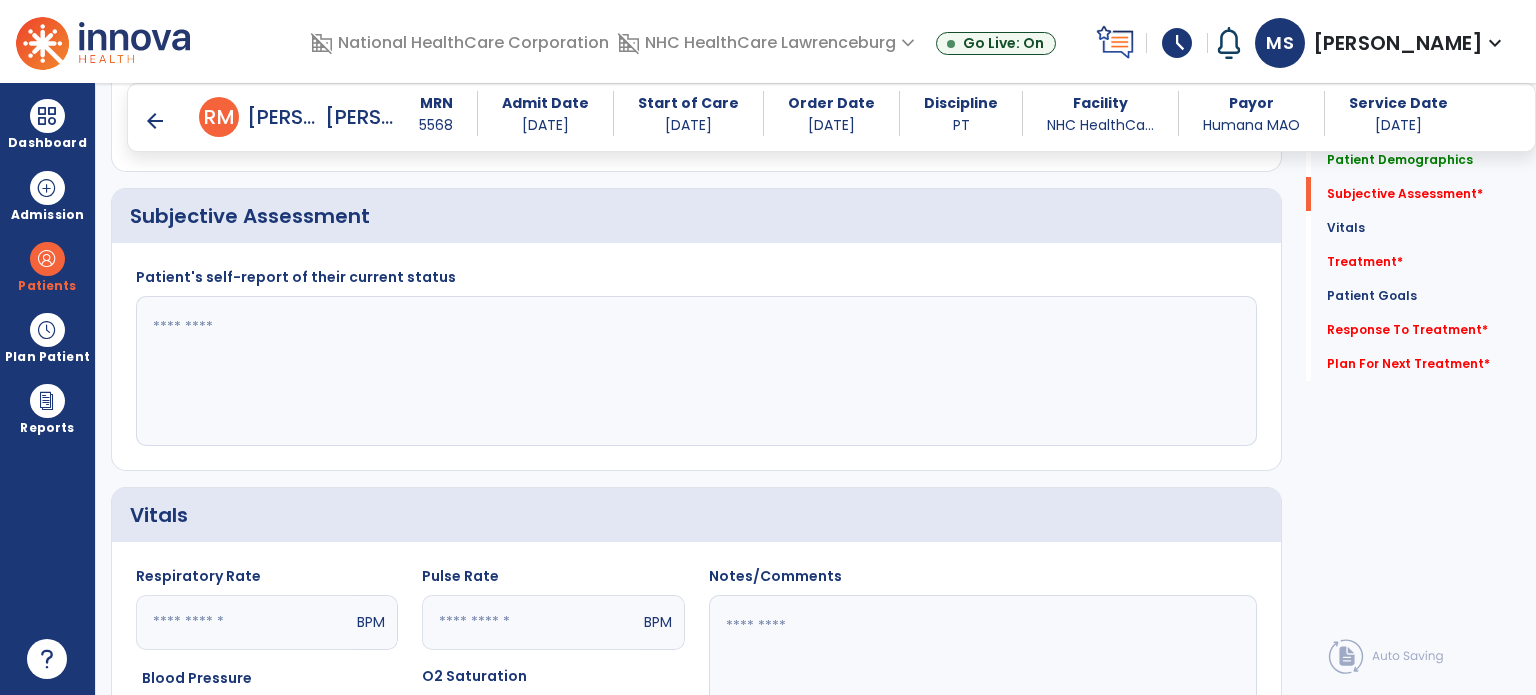 scroll, scrollTop: 492, scrollLeft: 0, axis: vertical 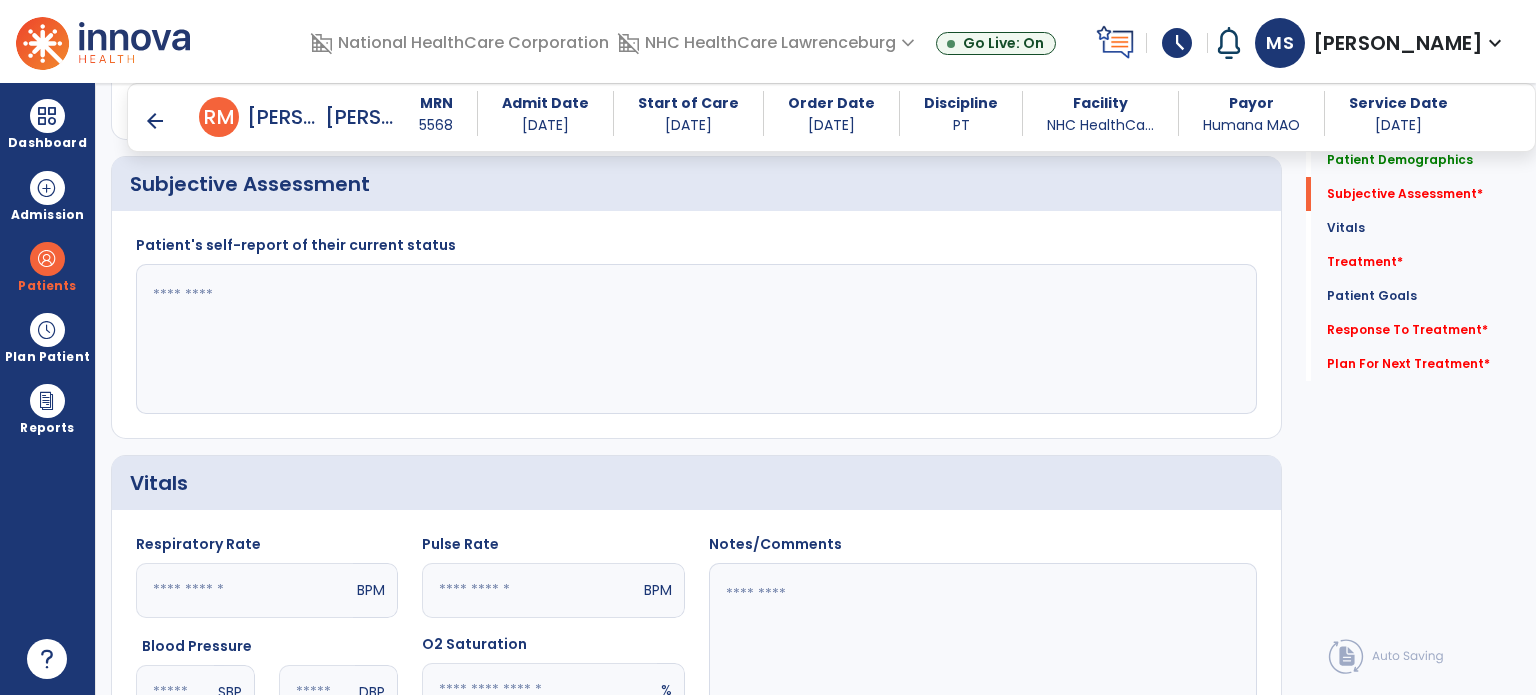 click 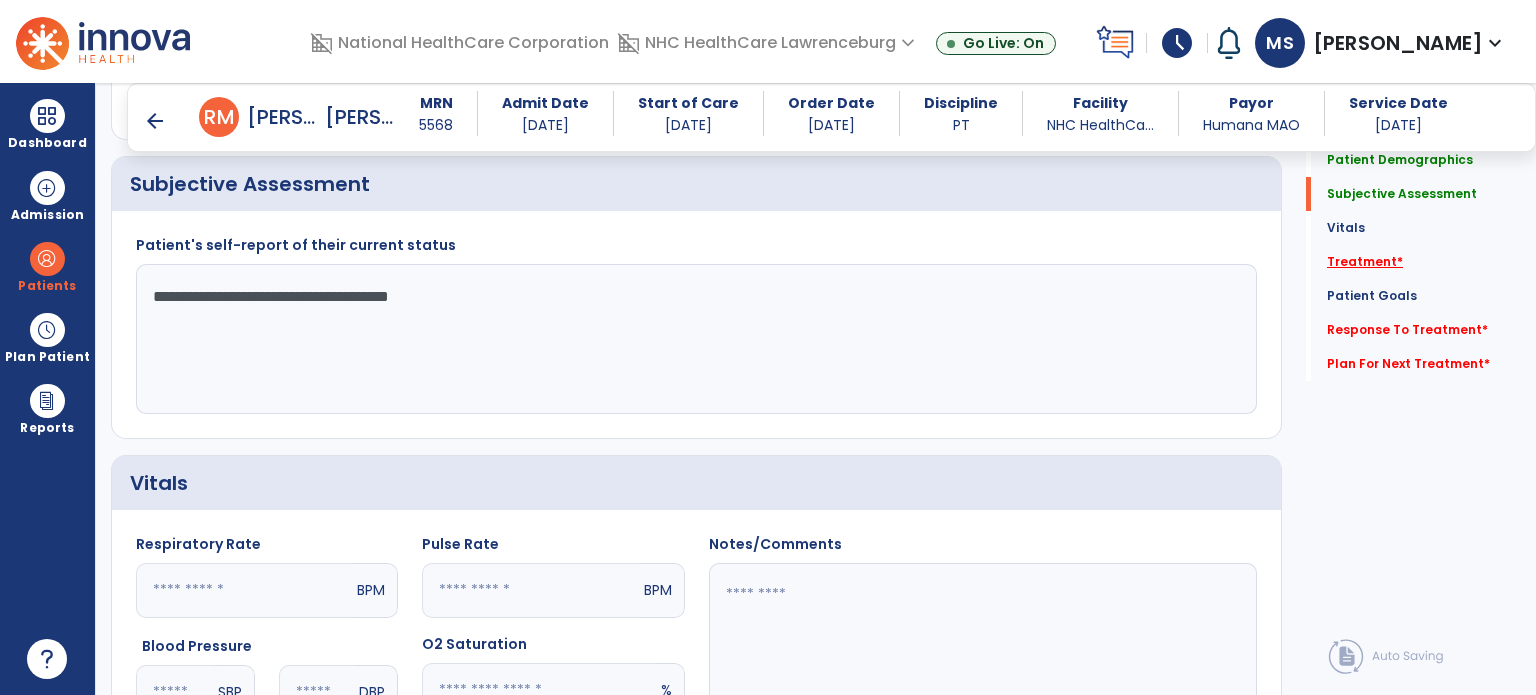 type on "**********" 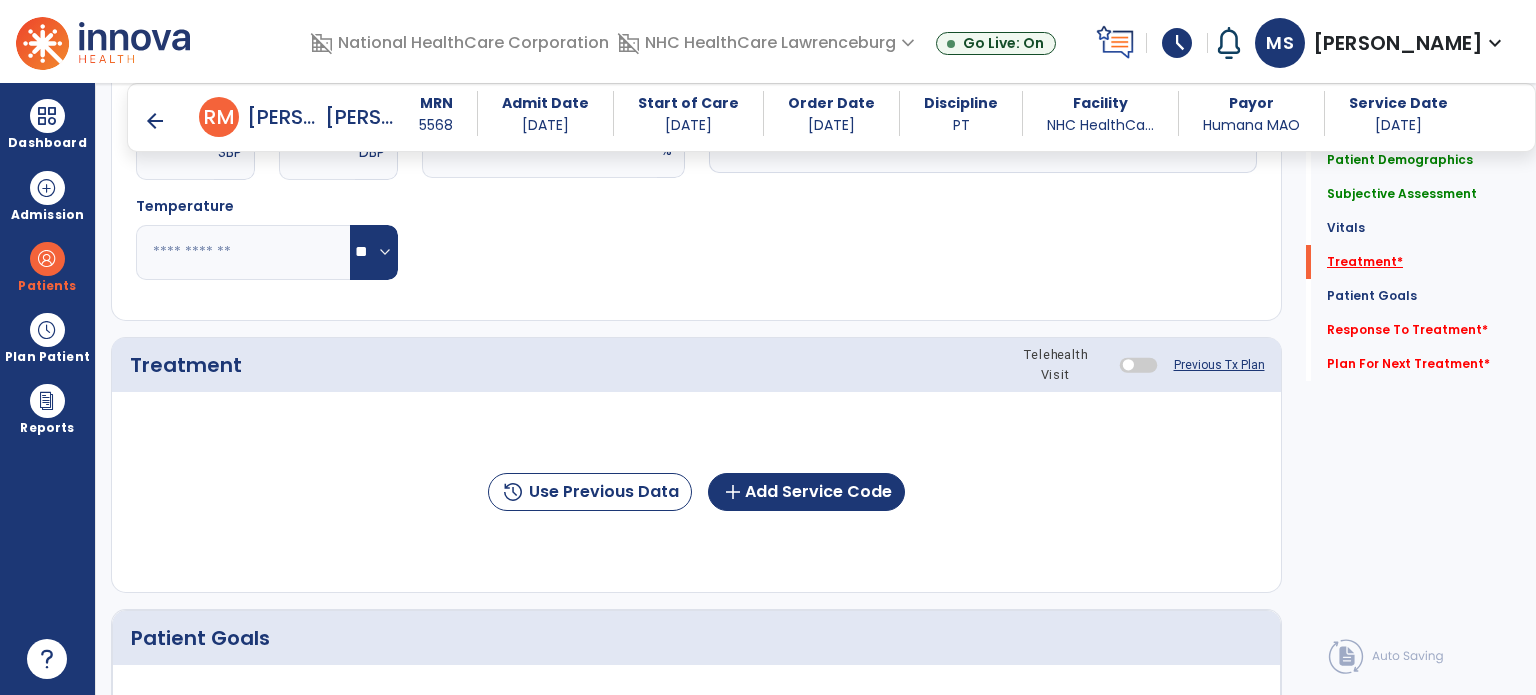 scroll, scrollTop: 1107, scrollLeft: 0, axis: vertical 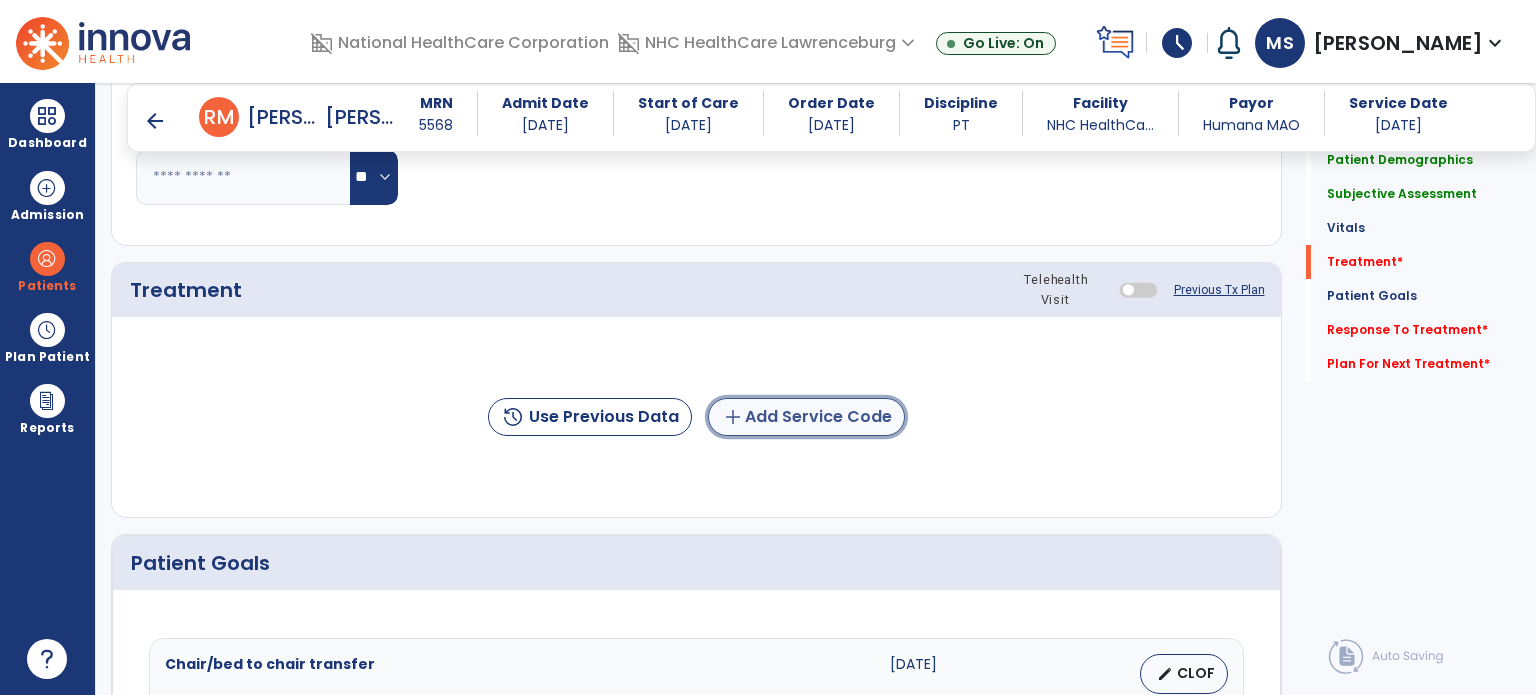 click on "add  Add Service Code" 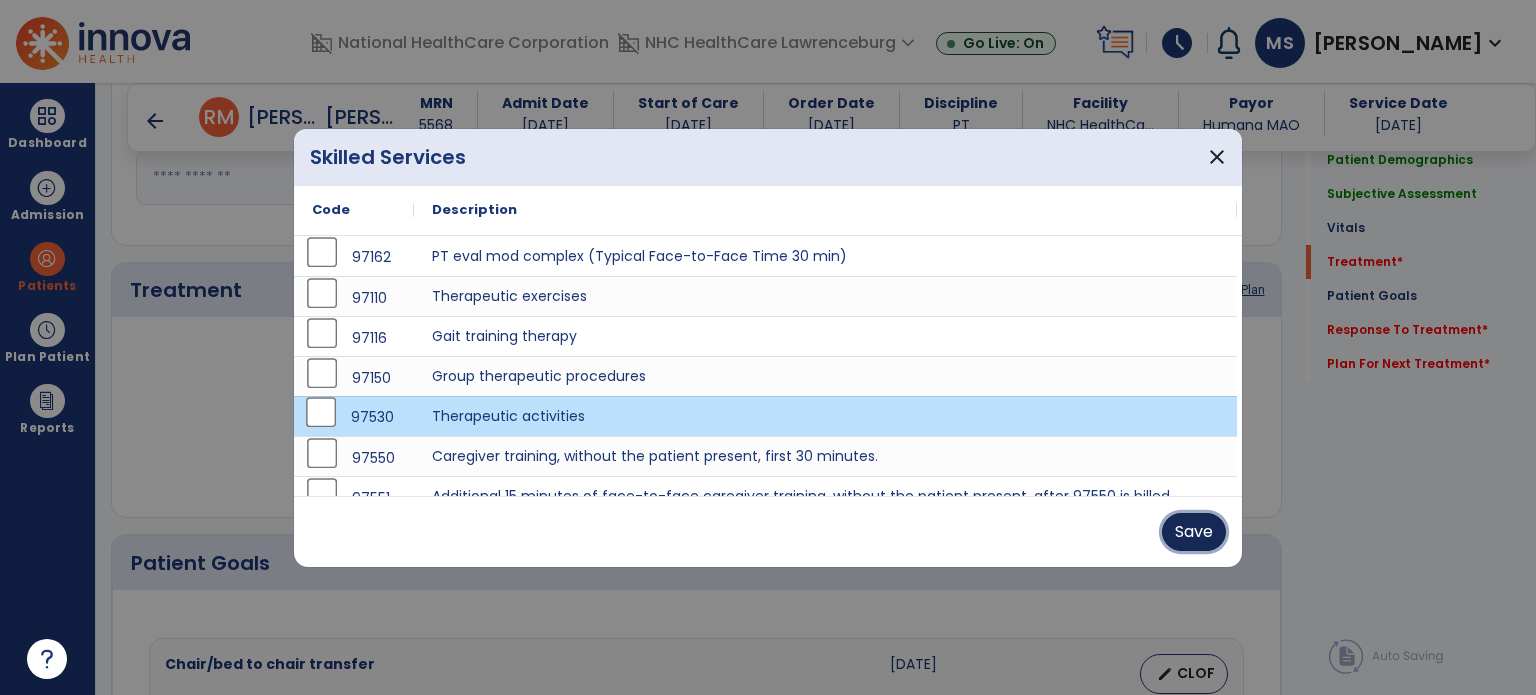 click on "Save" at bounding box center [1194, 532] 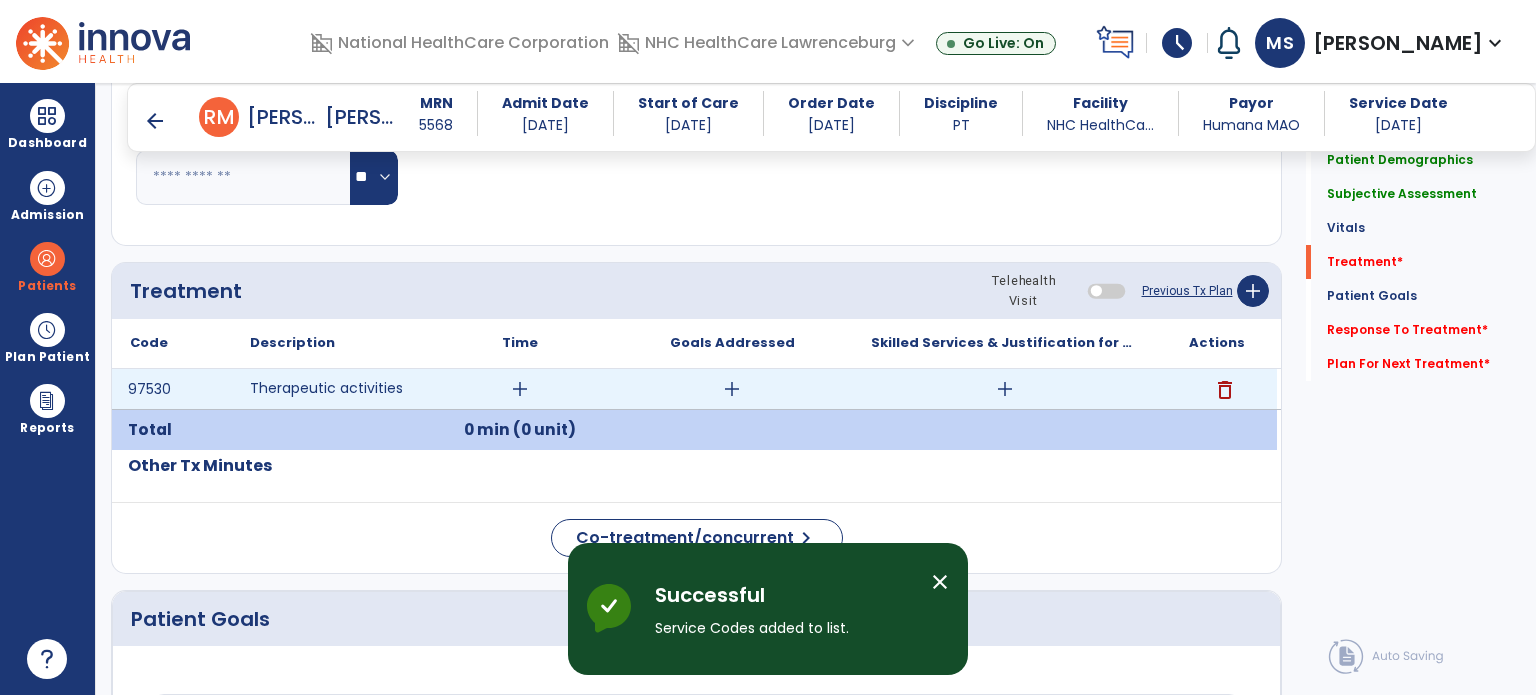 click on "add" at bounding box center (520, 389) 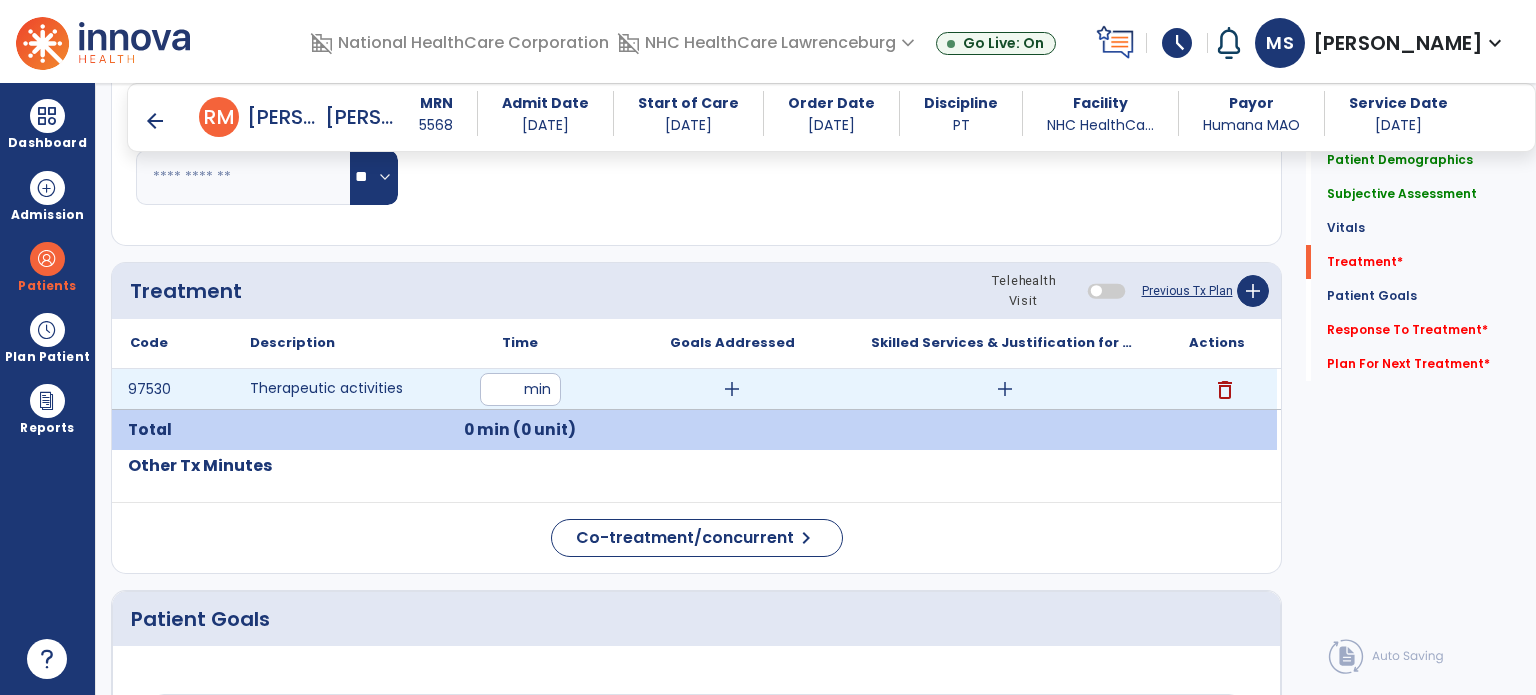 type on "**" 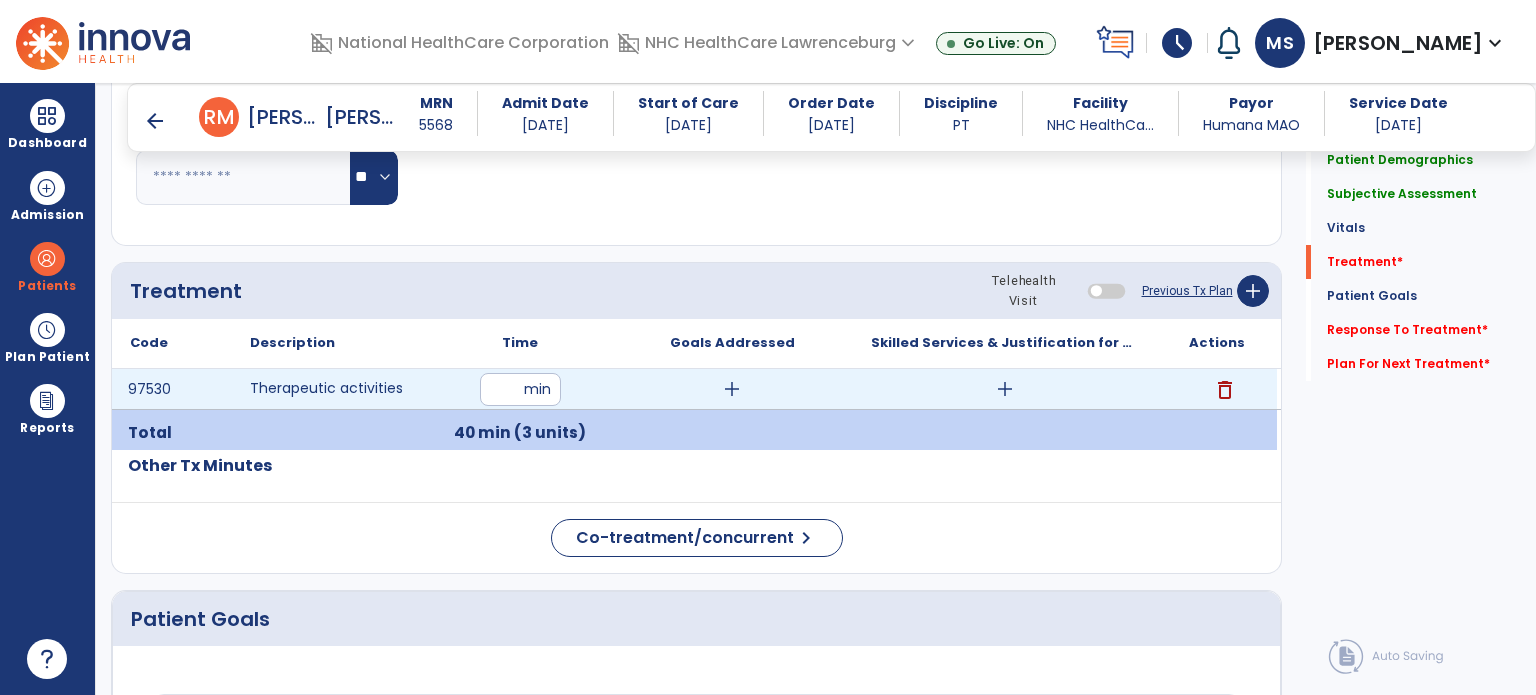 click on "add" at bounding box center (1005, 389) 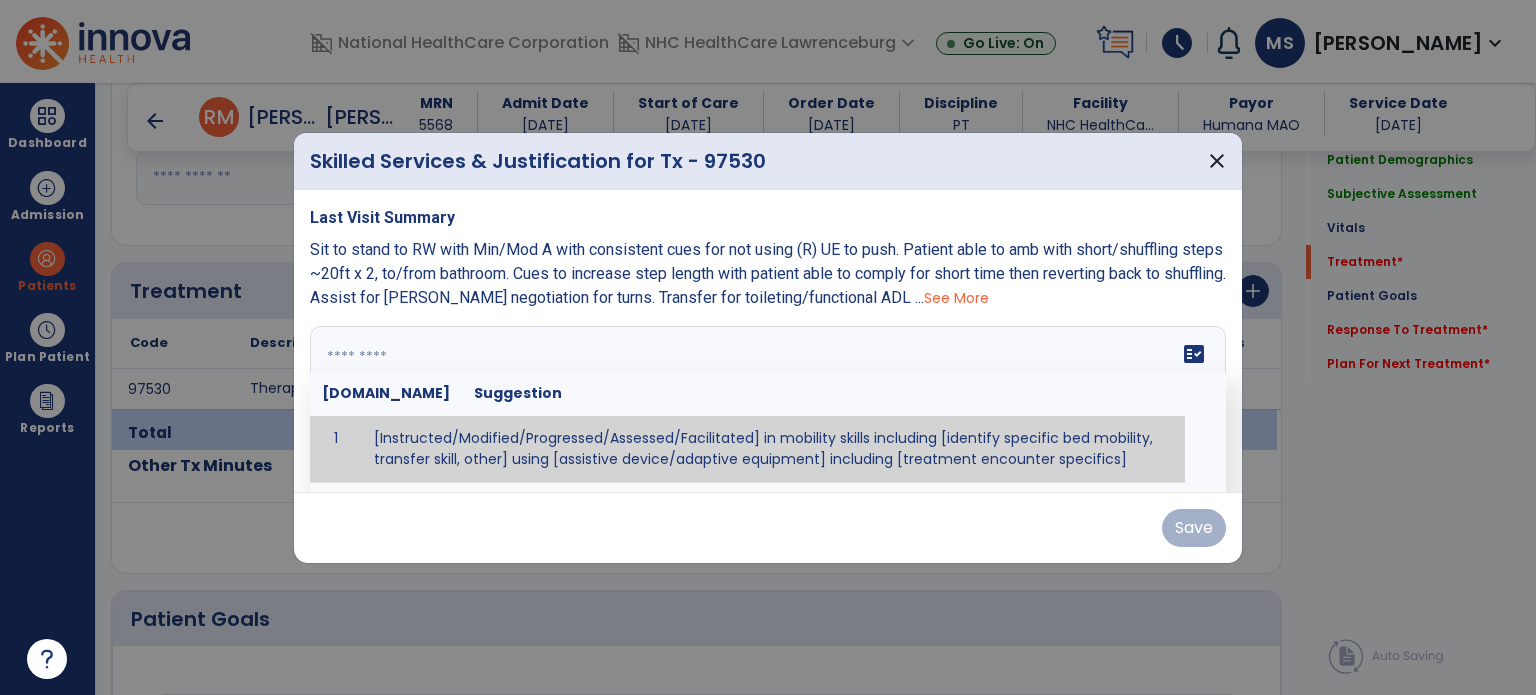 click on "fact_check  [DOMAIN_NAME] Suggestion 1 [Instructed/Modified/Progressed/Assessed/Facilitated] in mobility skills including [identify specific bed mobility, transfer skill, other] using [assistive device/adaptive equipment] including [treatment encounter specifics]" at bounding box center [768, 401] 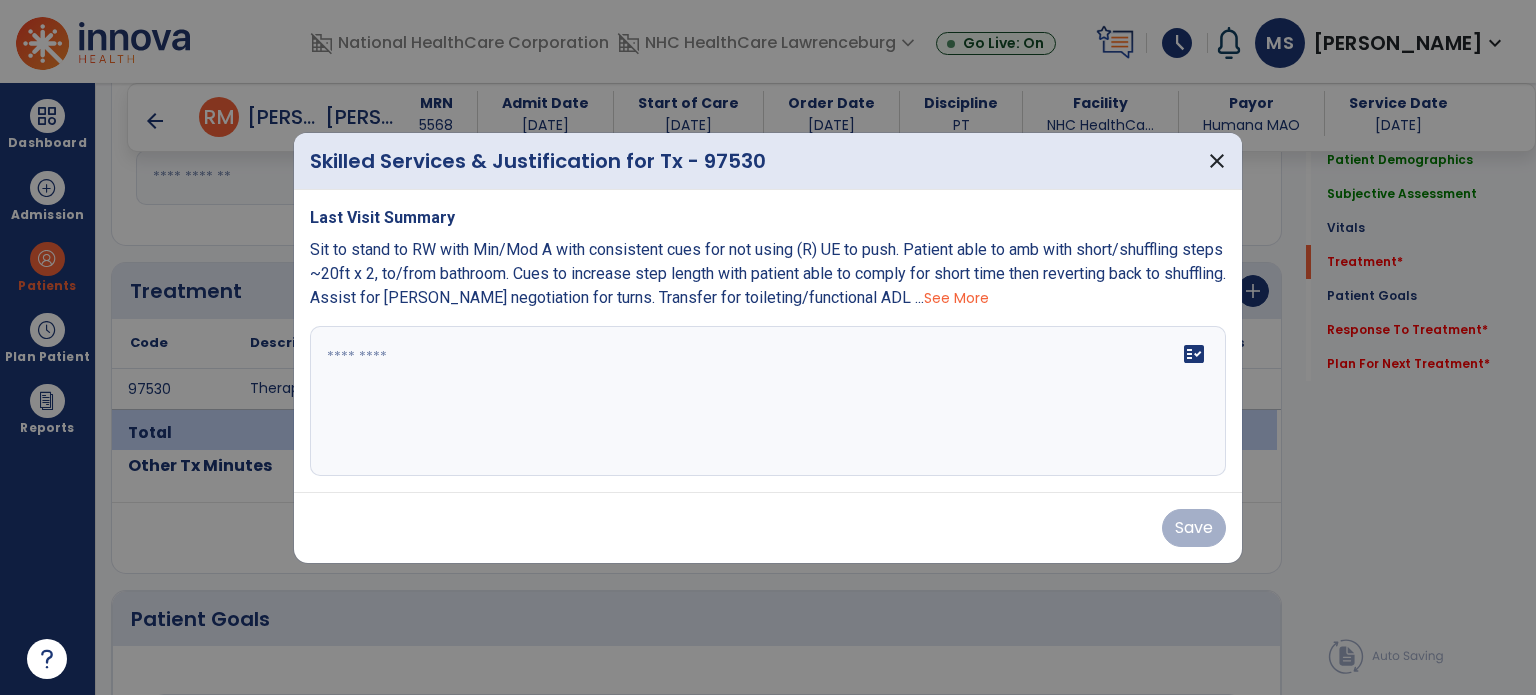 click on "See More" at bounding box center (956, 298) 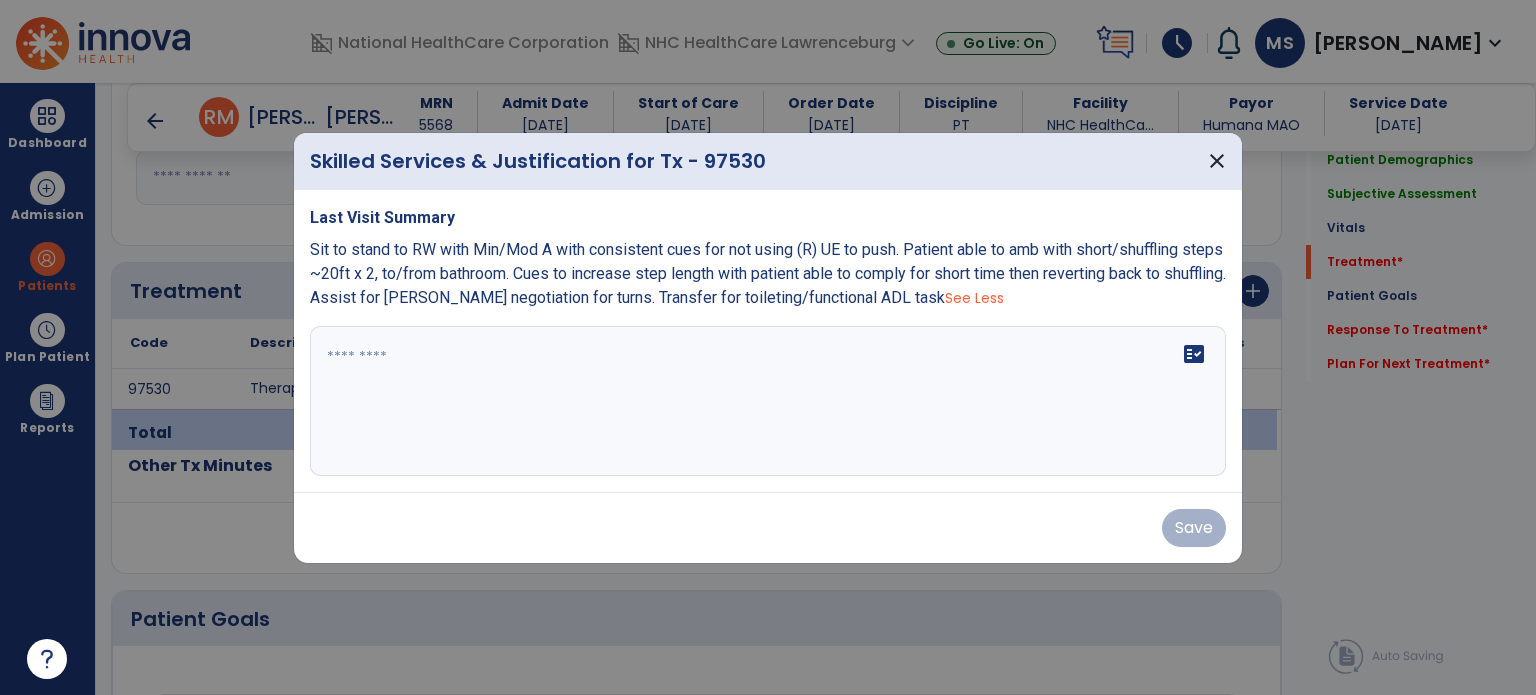click on "fact_check" at bounding box center [768, 401] 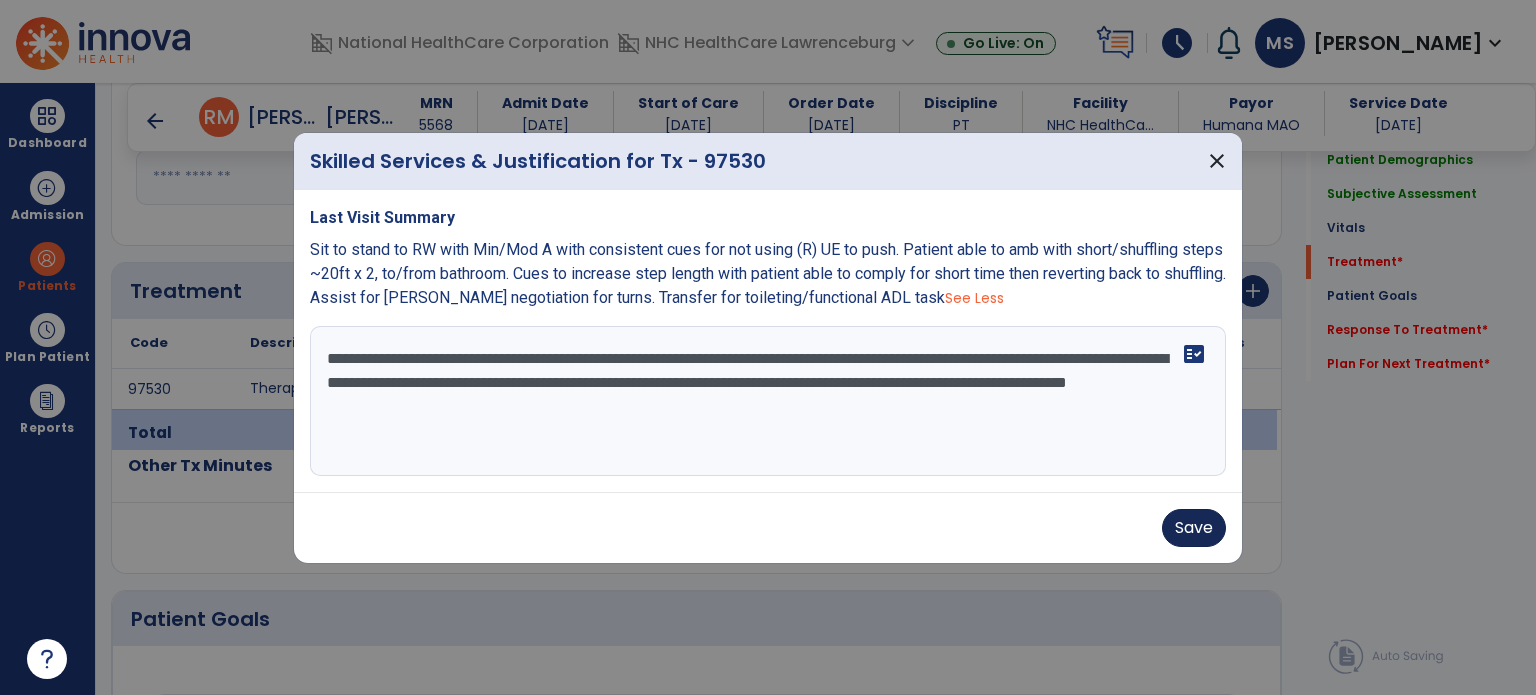type on "**********" 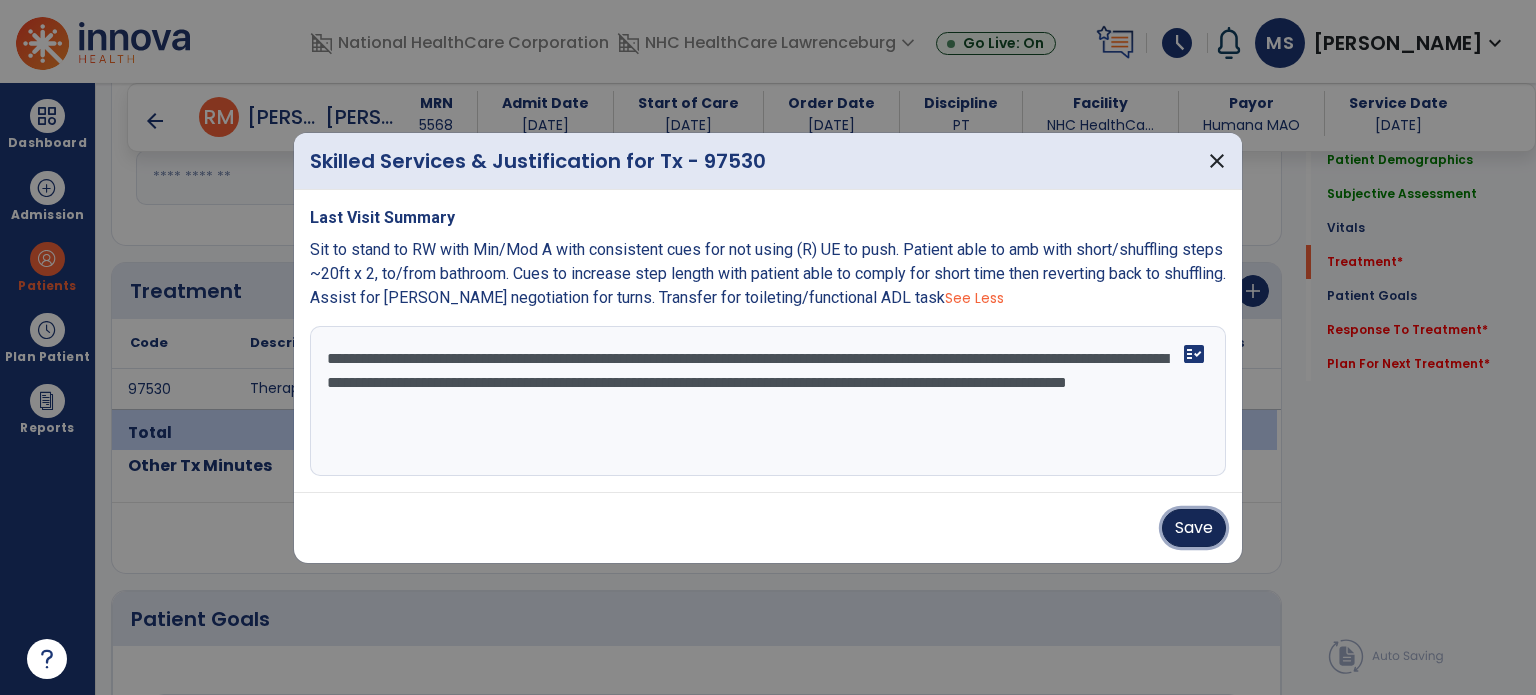 click on "Save" at bounding box center [1194, 528] 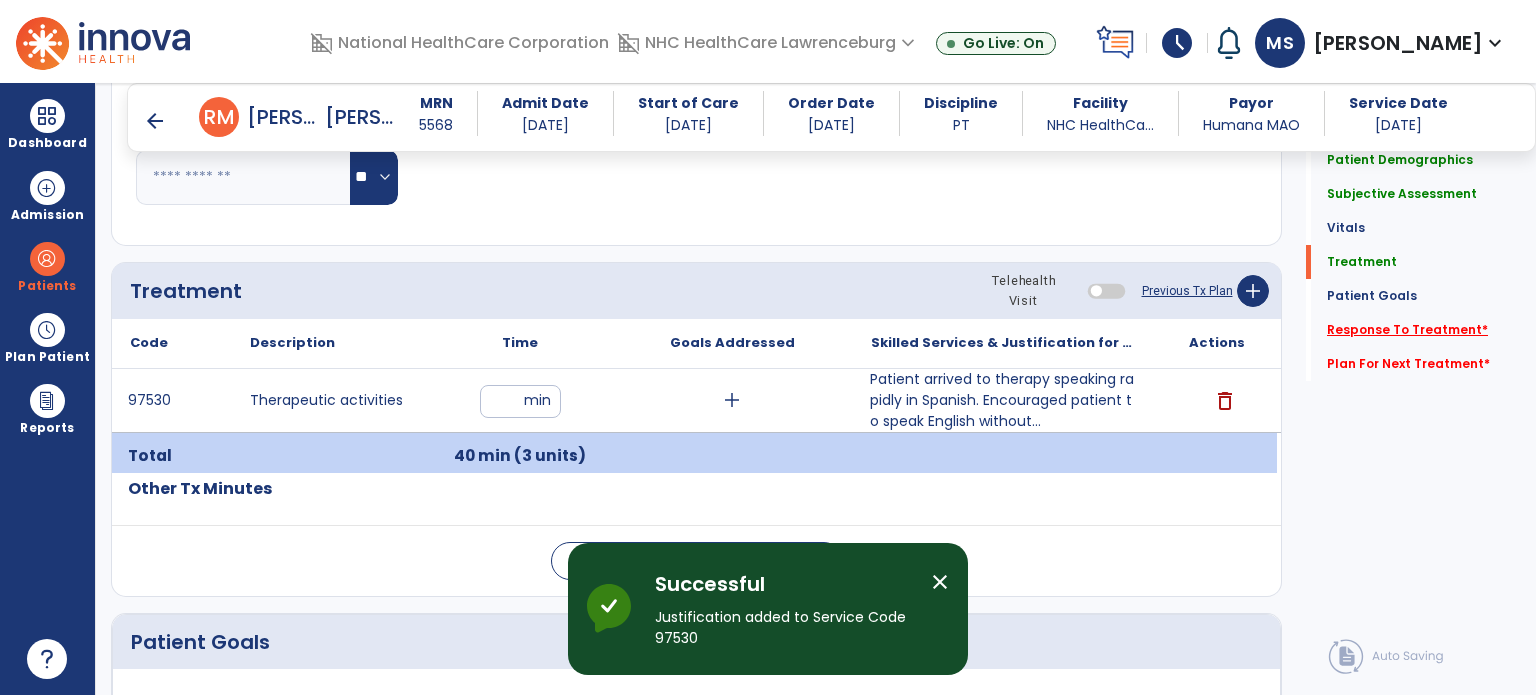 click on "Response To Treatment   *" 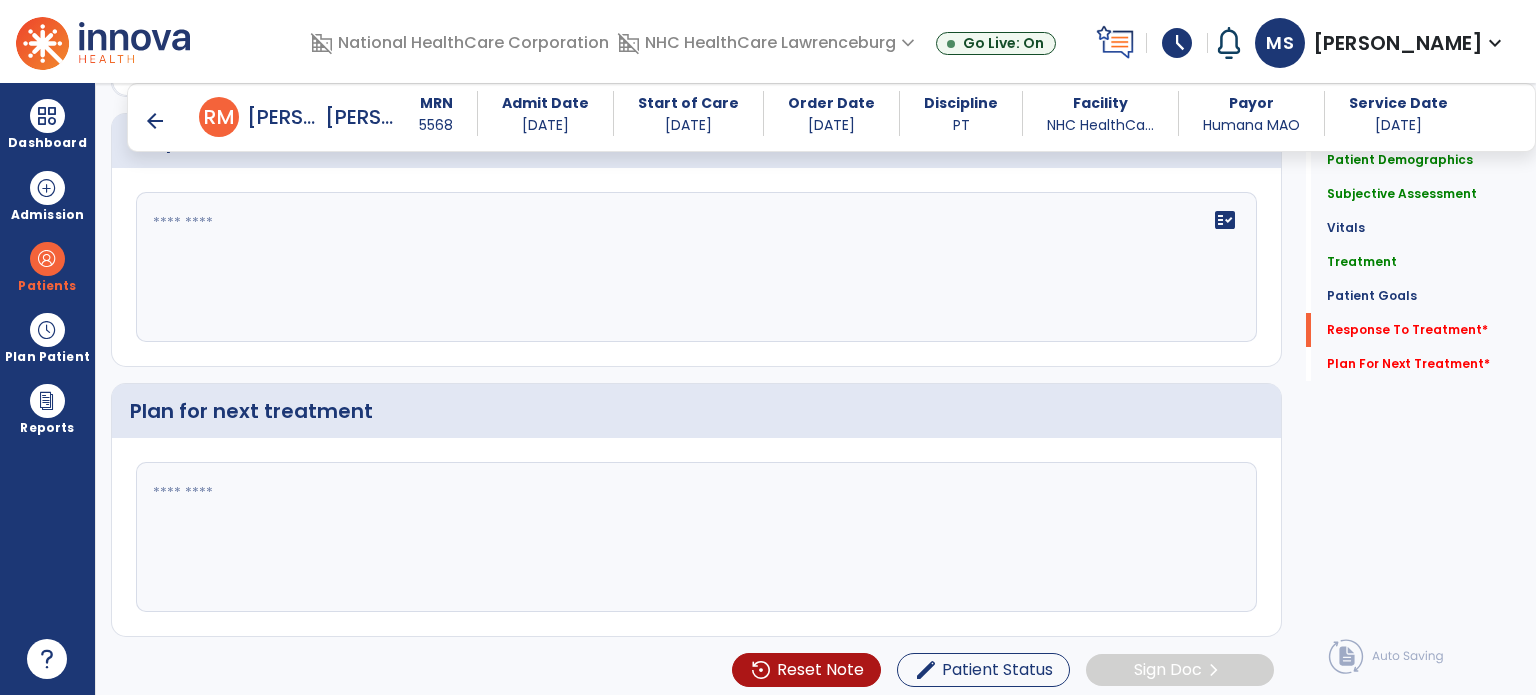 scroll, scrollTop: 2612, scrollLeft: 0, axis: vertical 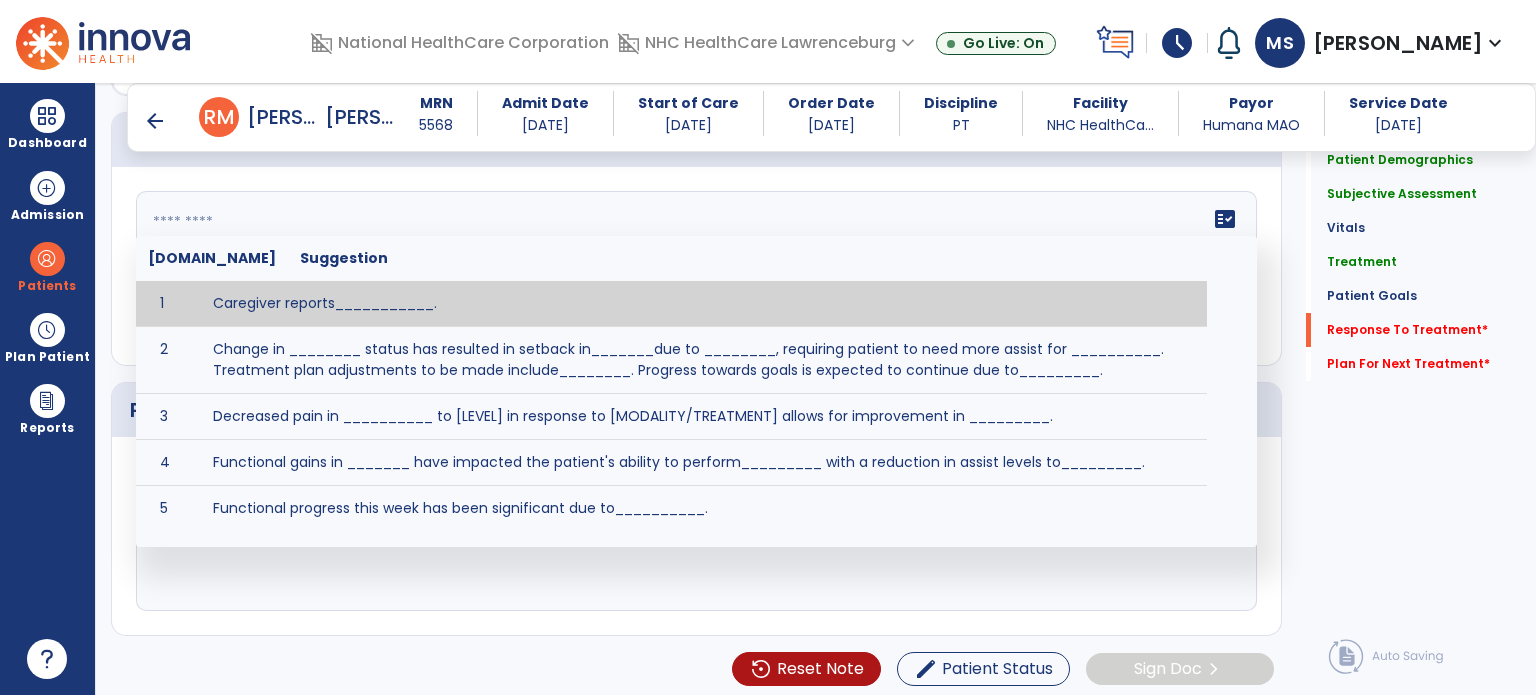 click on "fact_check  [DOMAIN_NAME] Suggestion 1 Caregiver reports___________. 2 Change in ________ status has resulted in setback in_______due to ________, requiring patient to need more assist for __________.   Treatment plan adjustments to be made include________.  Progress towards goals is expected to continue due to_________. 3 Decreased pain in __________ to [LEVEL] in response to [MODALITY/TREATMENT] allows for improvement in _________. 4 Functional gains in _______ have impacted the patient's ability to perform_________ with a reduction in assist levels to_________. 5 Functional progress this week has been significant due to__________. 6 Gains in ________ have improved the patient's ability to perform ______with decreased levels of assist to___________. 7 Improvement in ________allows patient to tolerate higher levels of challenges in_________. 8 Pain in [AREA] has decreased to [LEVEL] in response to [TREATMENT/MODALITY], allowing fore ease in completing__________. 9 10 11 12 13 14 15 16 17 18 19 20 21" 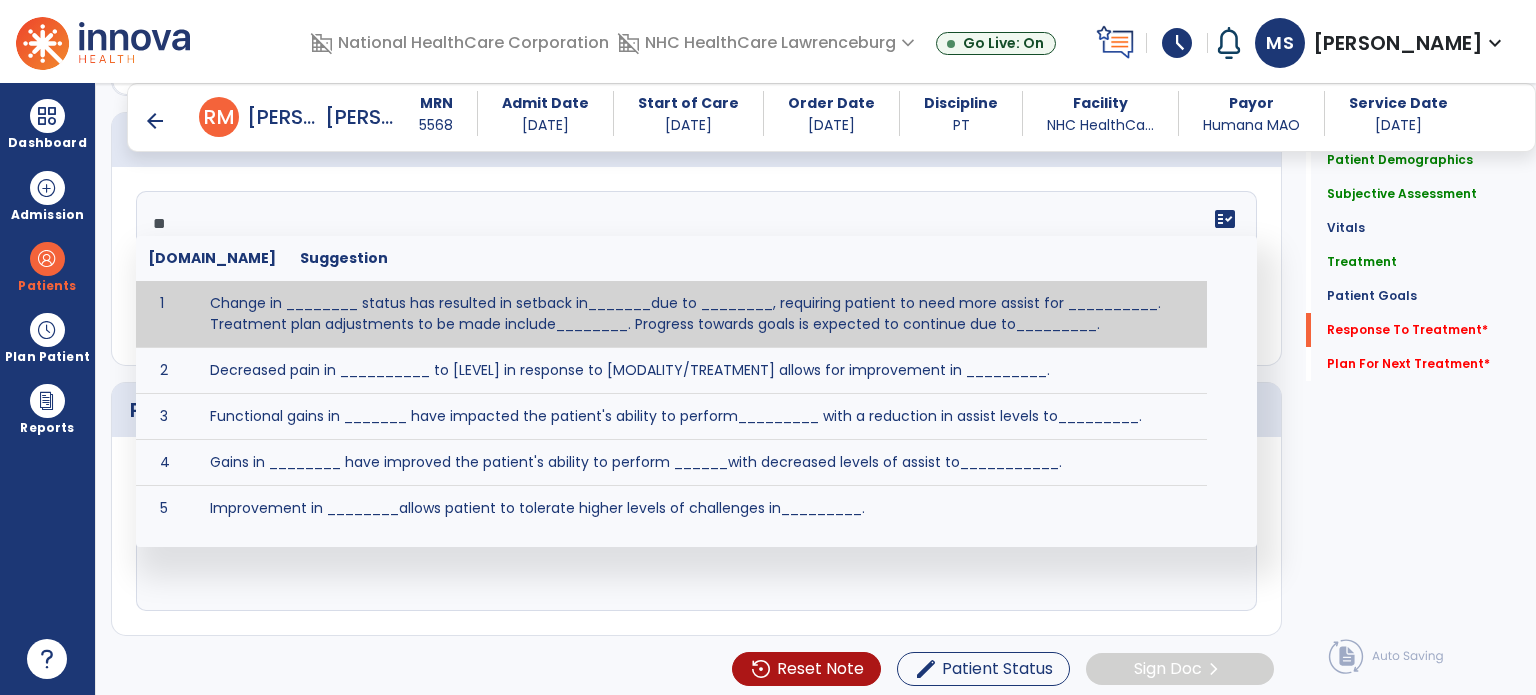 type on "*" 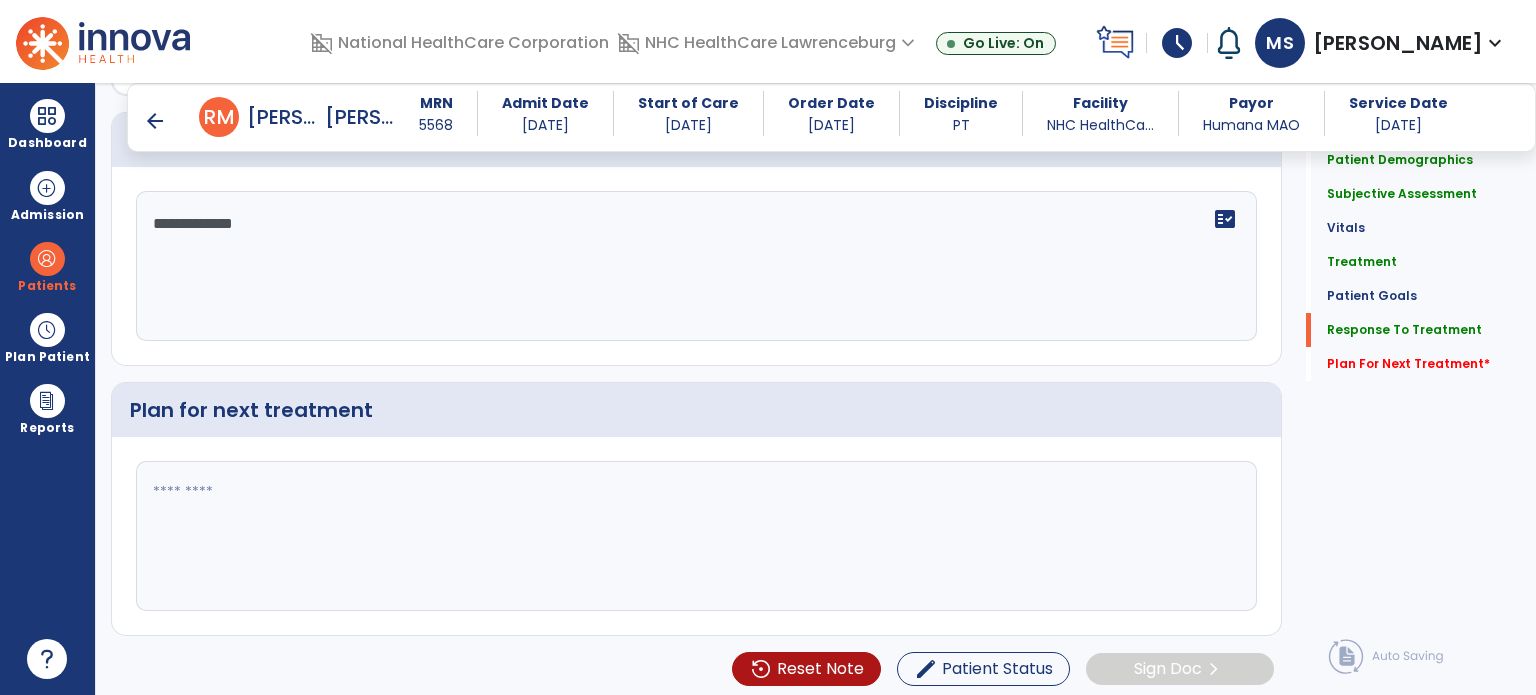 scroll, scrollTop: 2612, scrollLeft: 0, axis: vertical 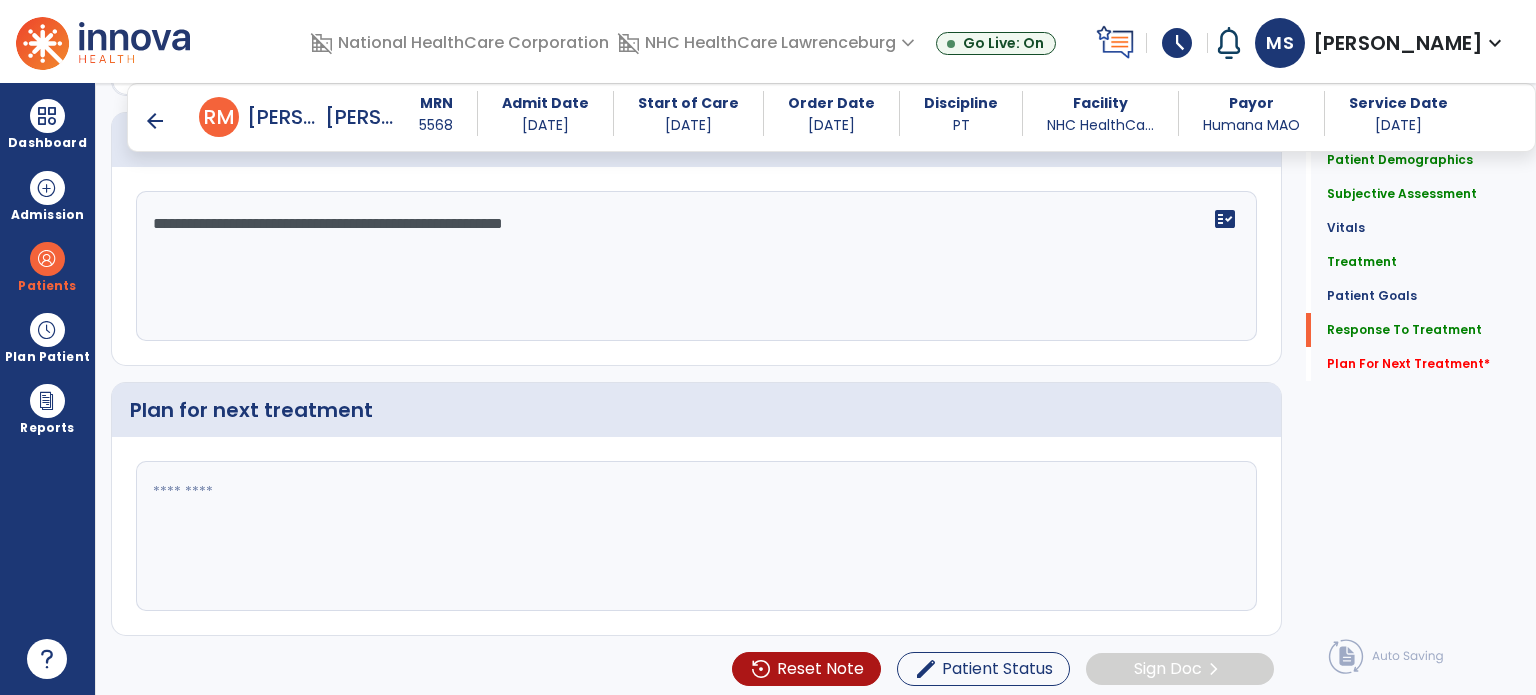 type on "**********" 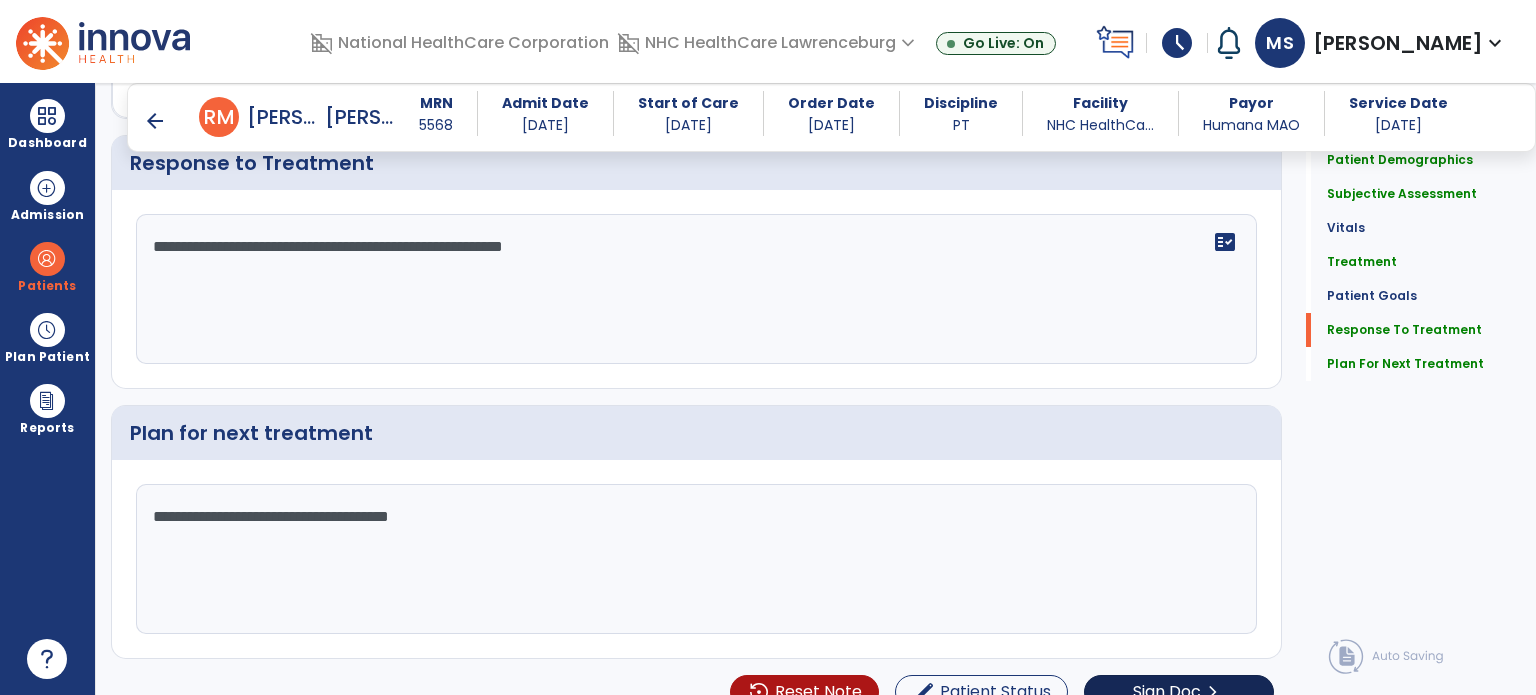 scroll, scrollTop: 2612, scrollLeft: 0, axis: vertical 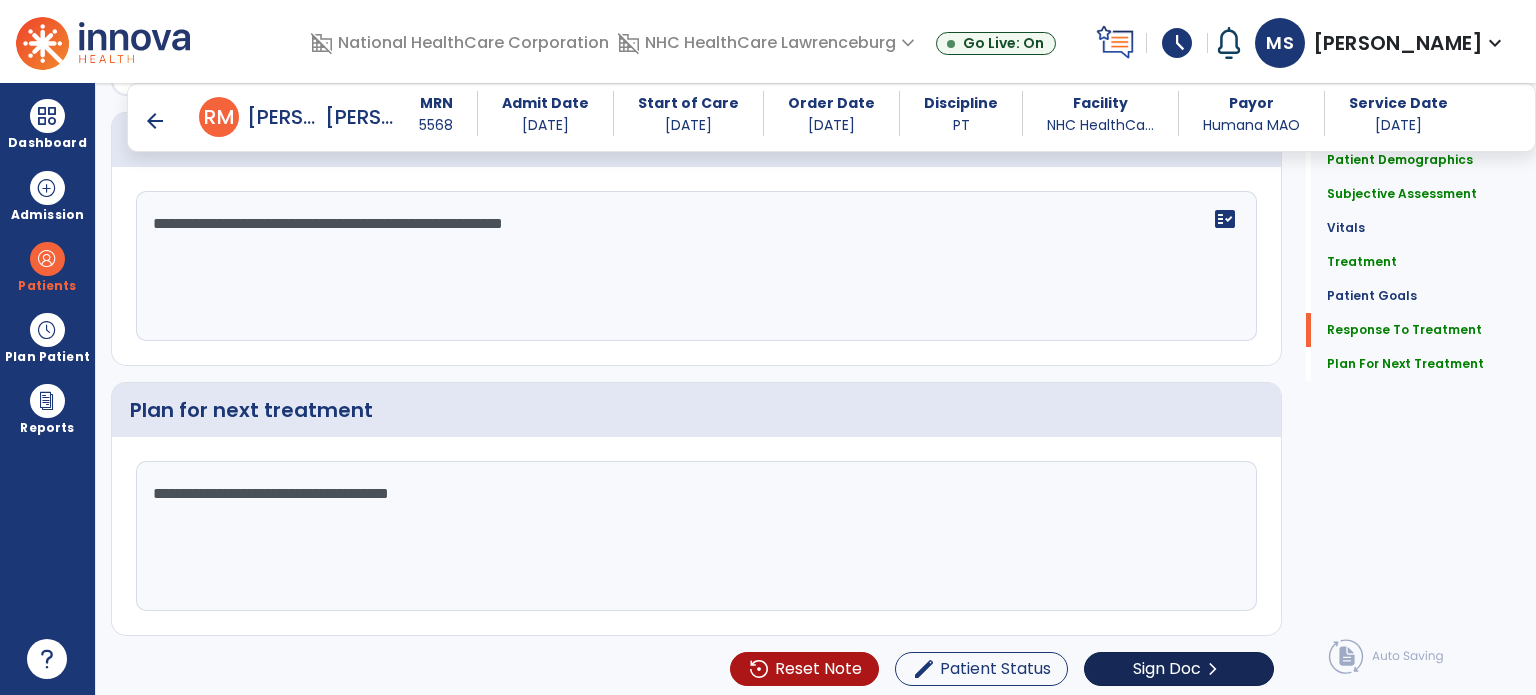 type on "**********" 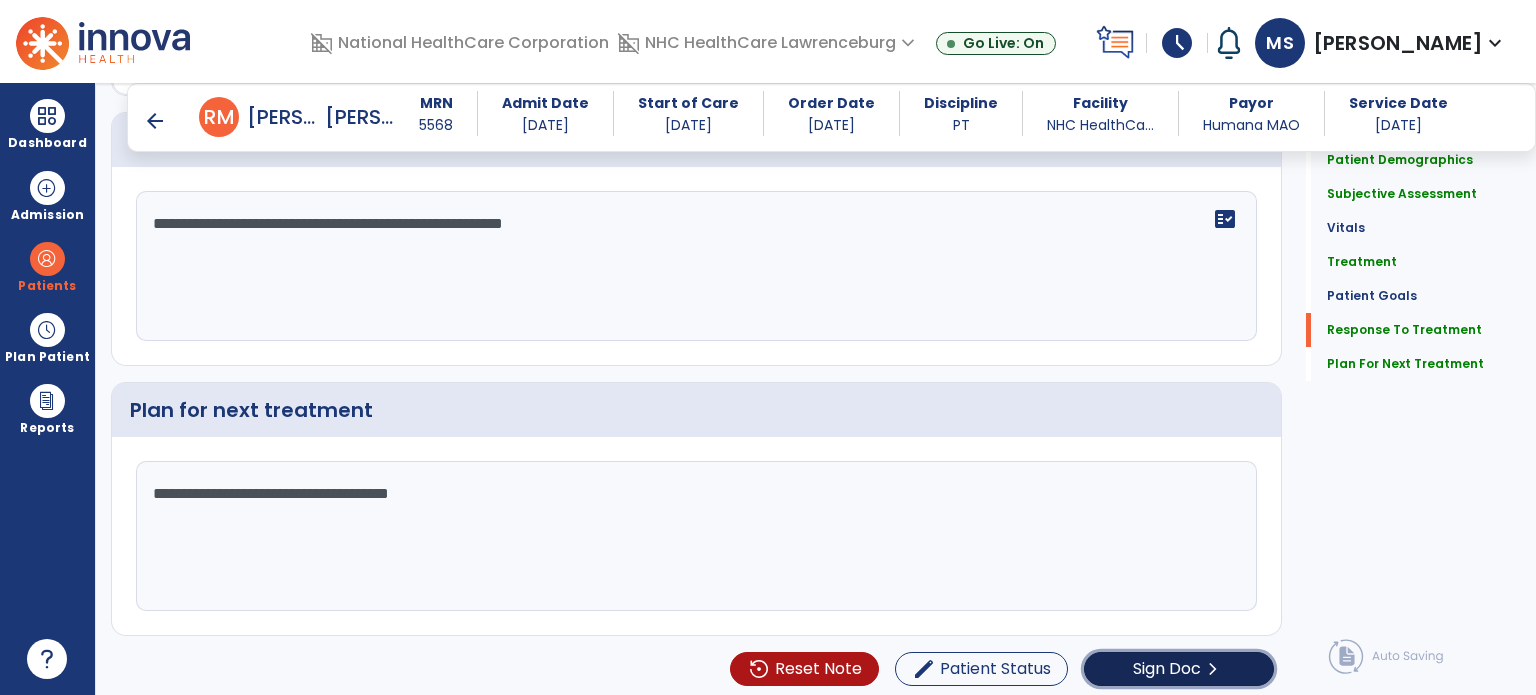 click on "Sign Doc" 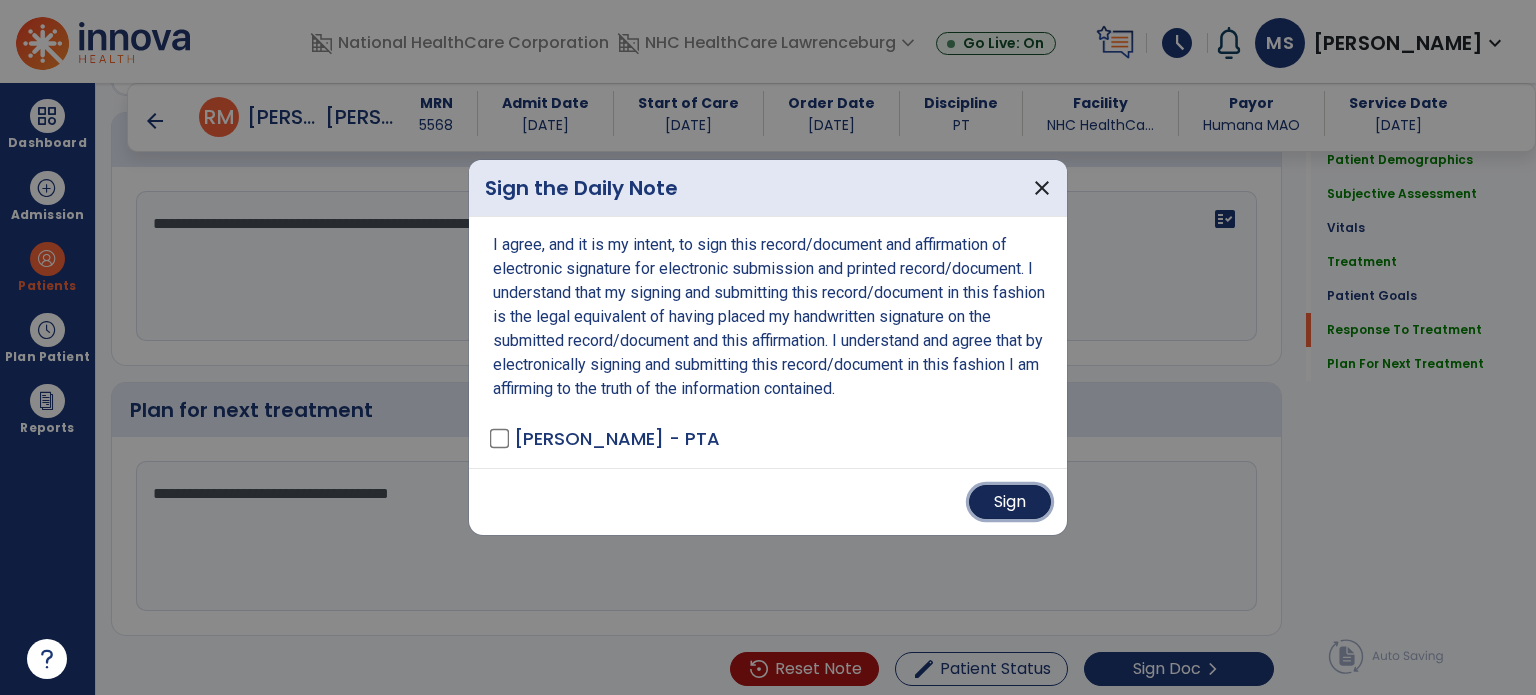 click on "Sign" at bounding box center (1010, 502) 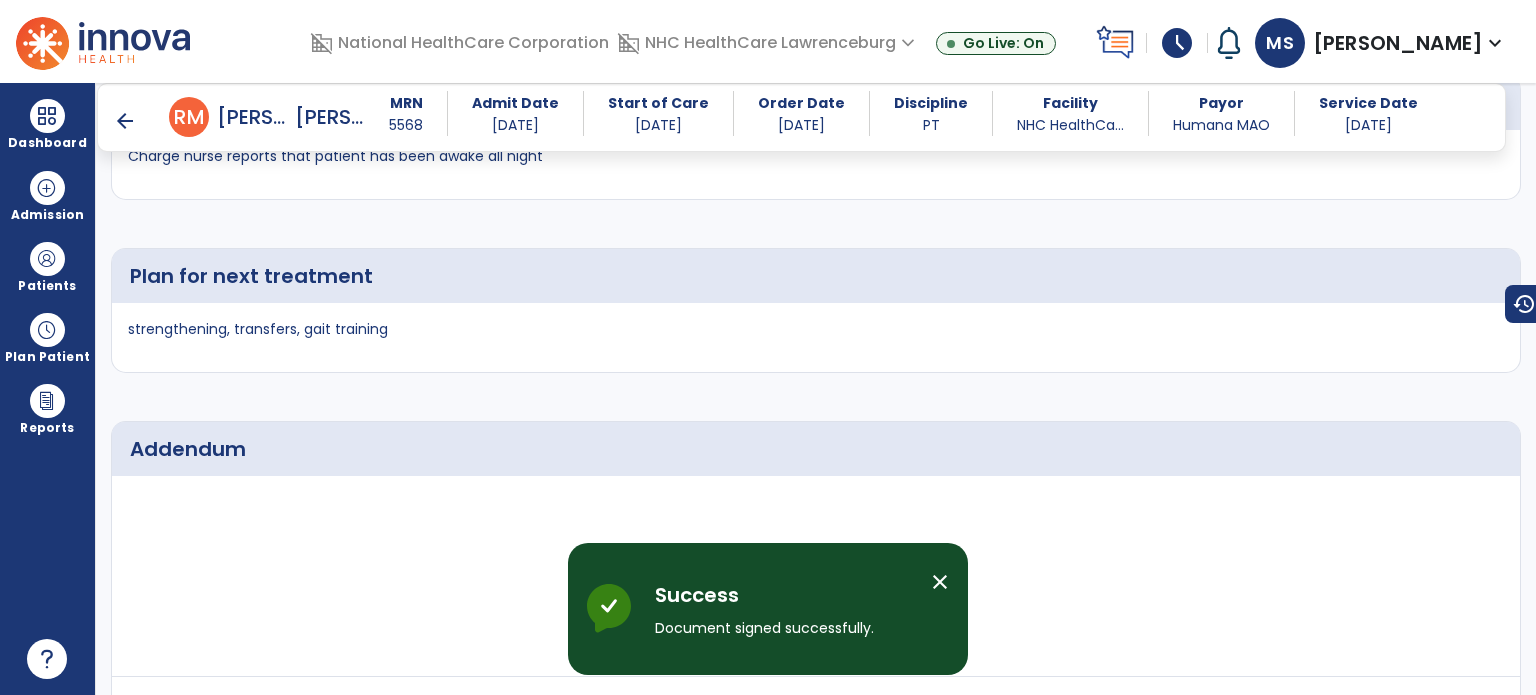scroll, scrollTop: 4076, scrollLeft: 0, axis: vertical 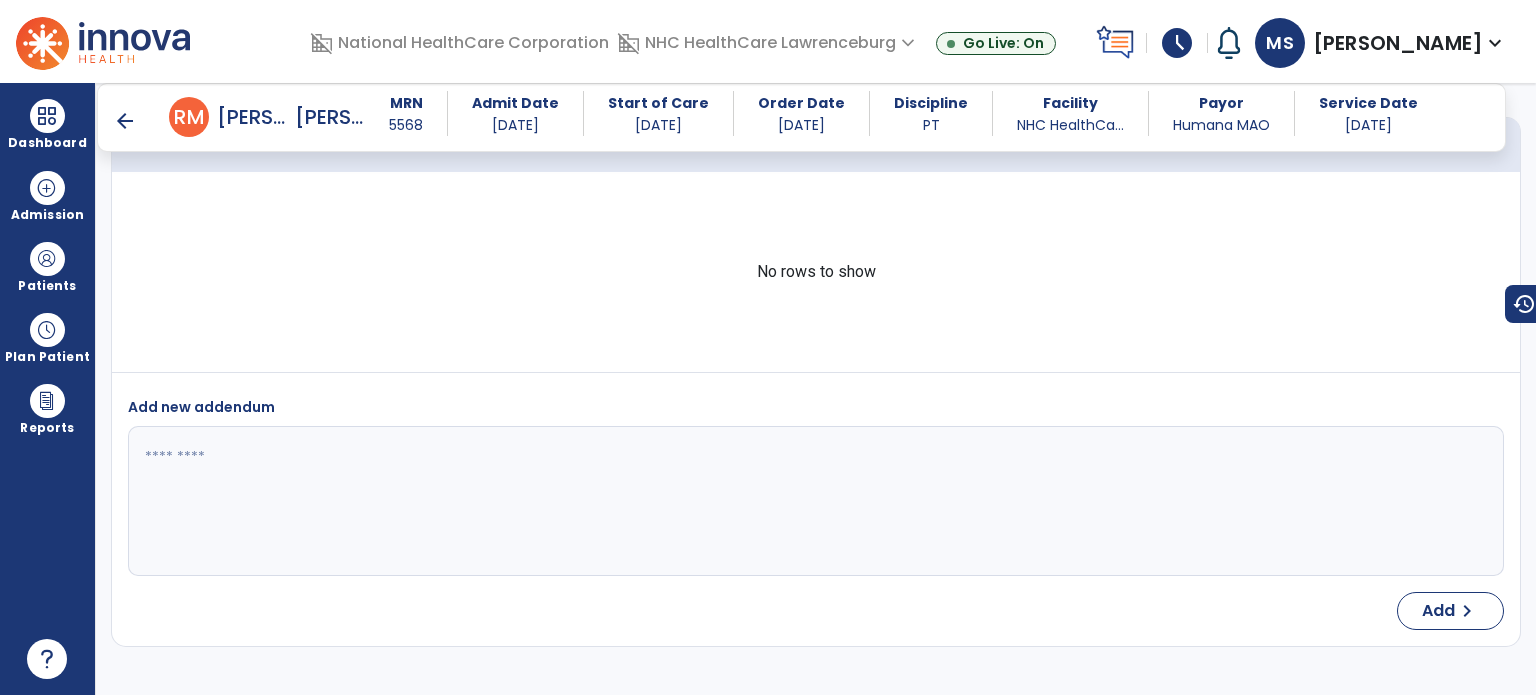 click on "arrow_back" at bounding box center [125, 121] 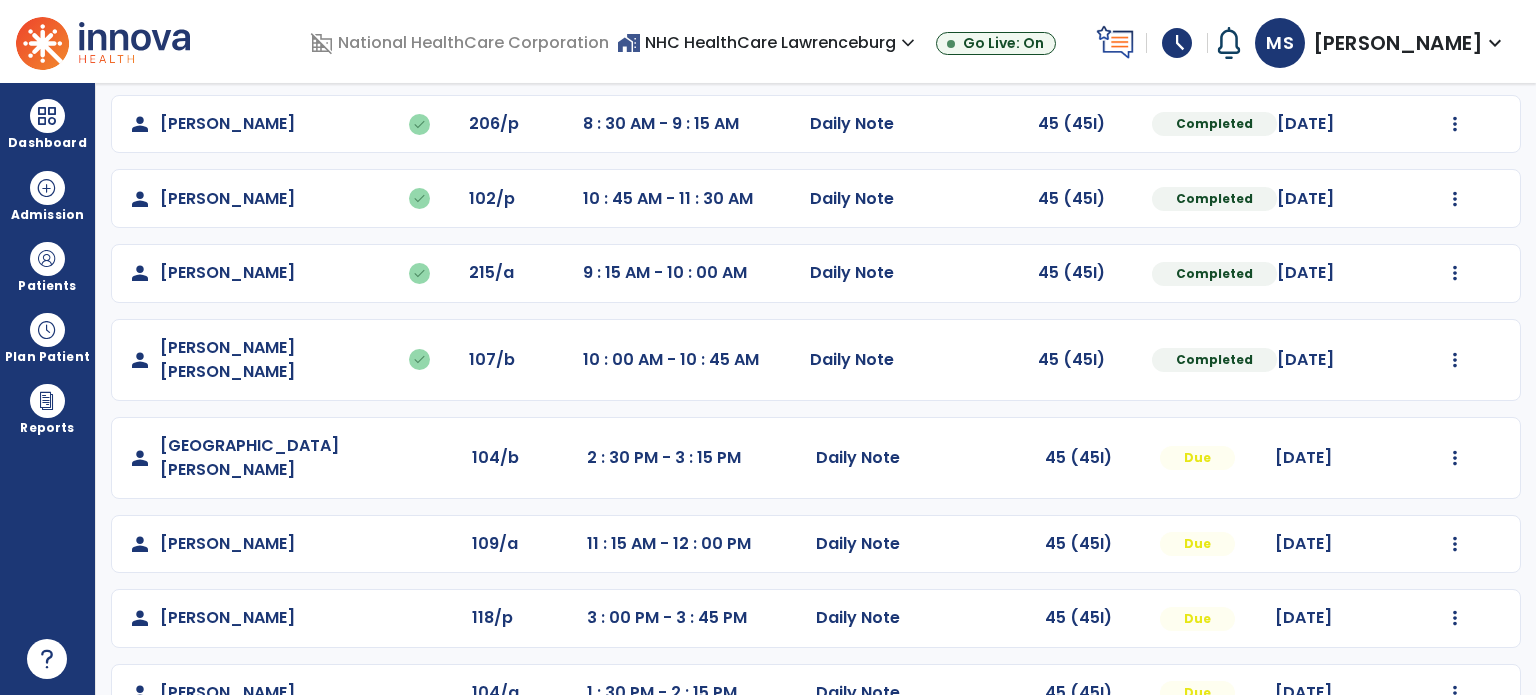 scroll, scrollTop: 392, scrollLeft: 0, axis: vertical 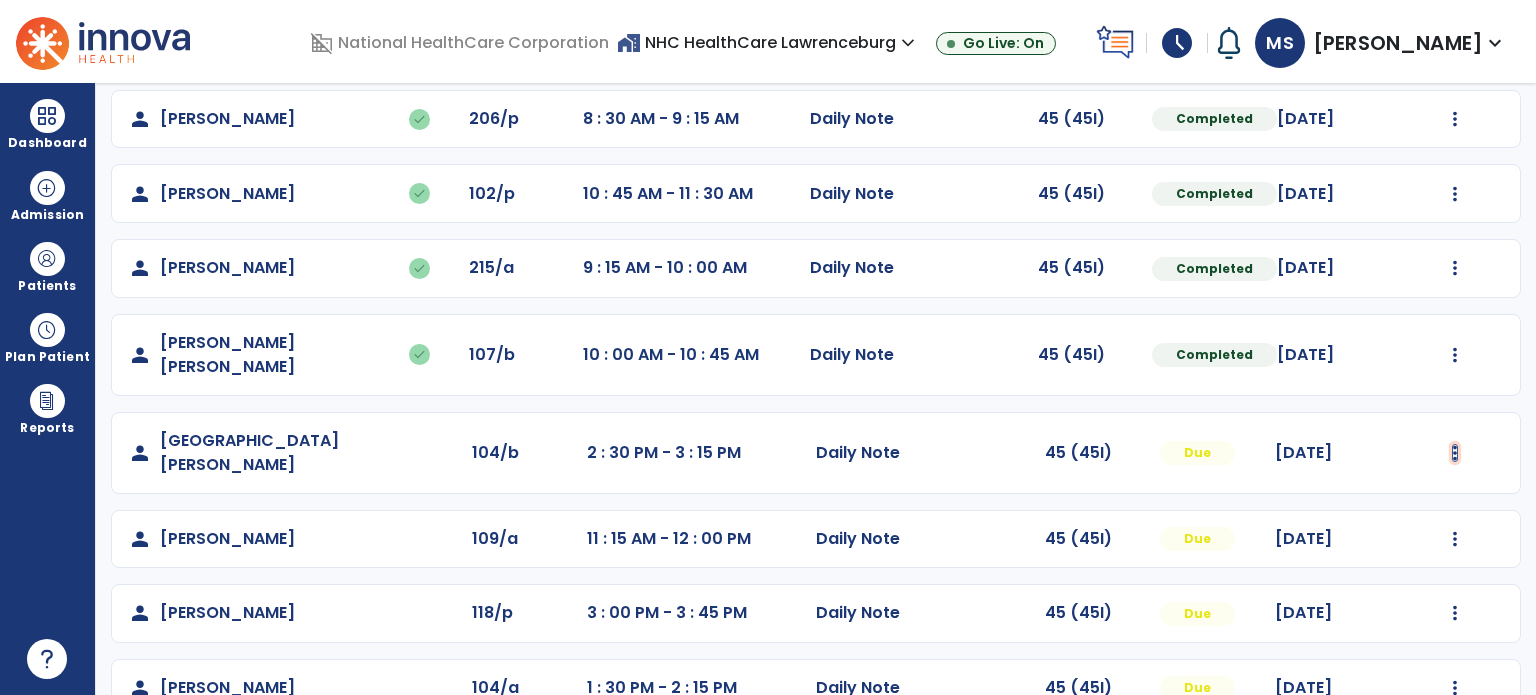 click at bounding box center [1455, -30] 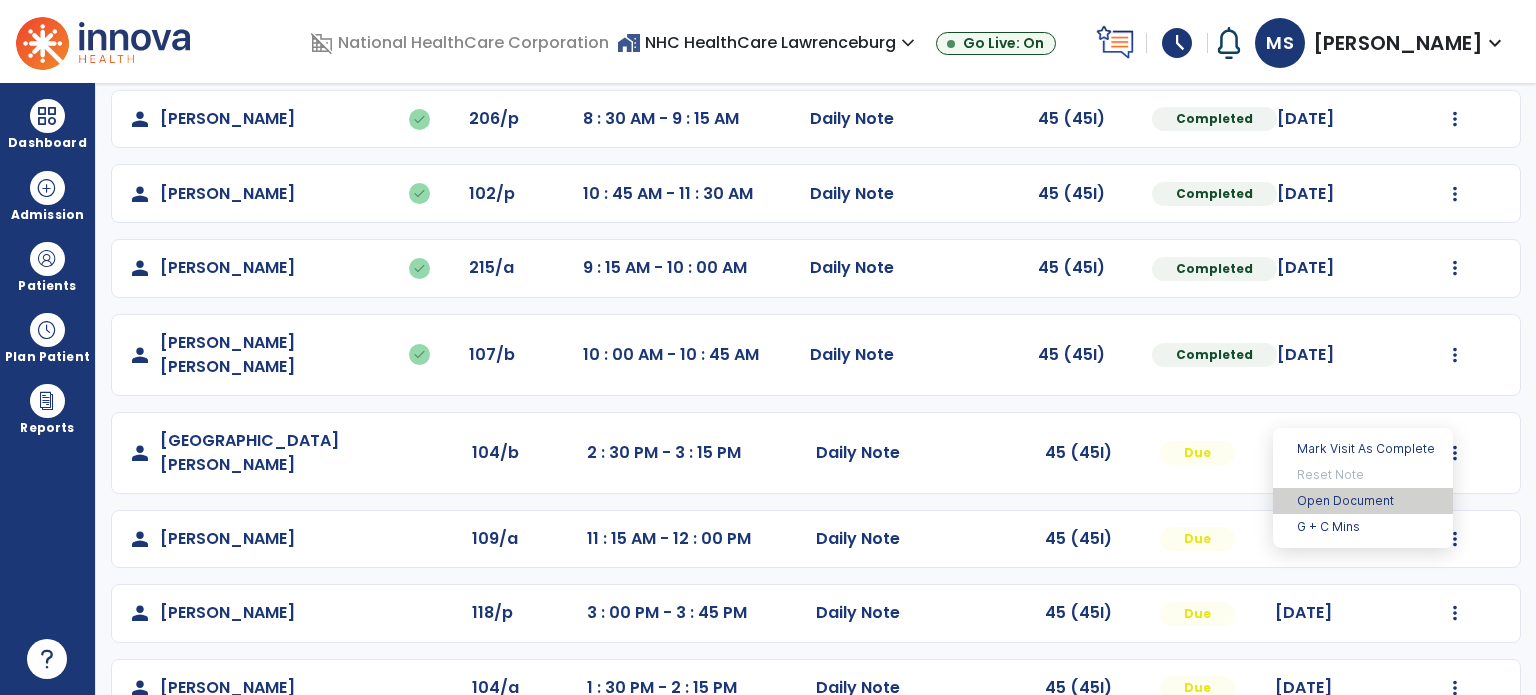 click on "Open Document" at bounding box center [1363, 501] 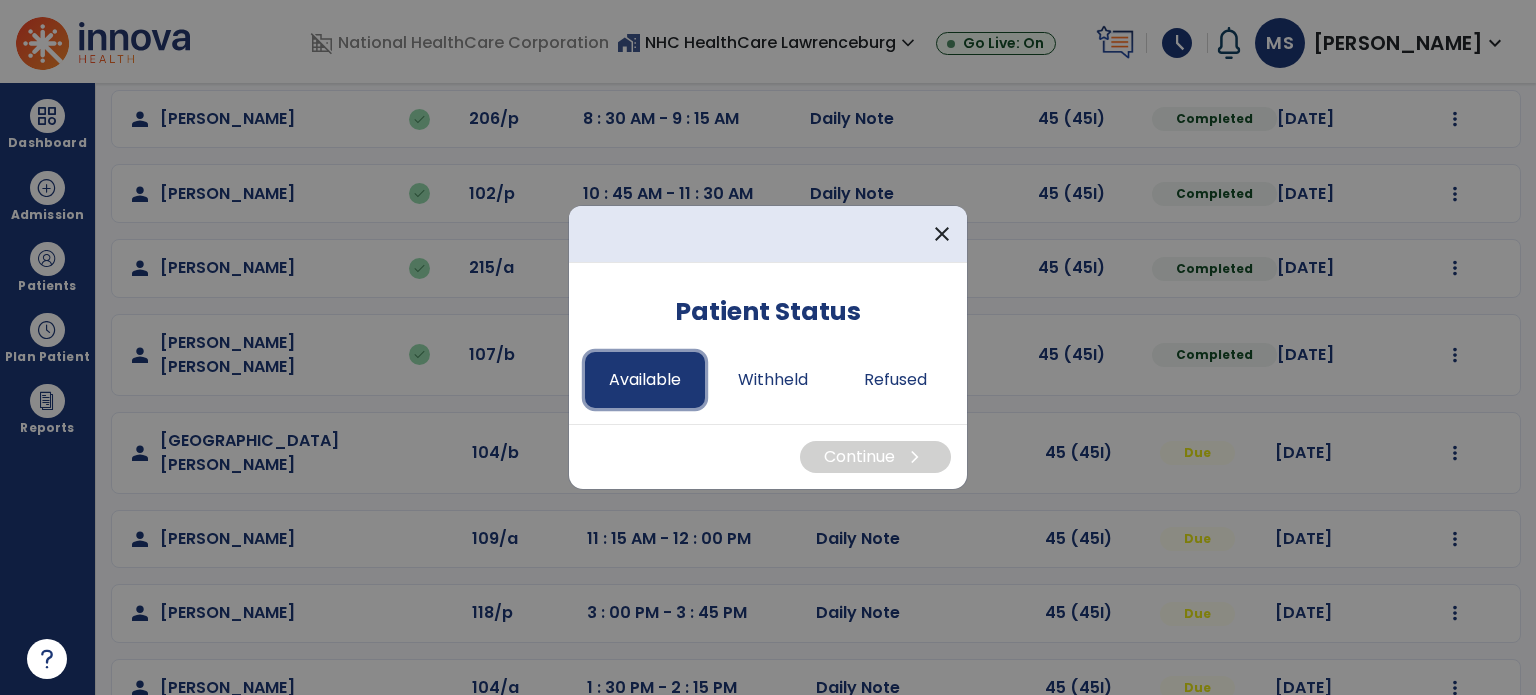 click on "Available" at bounding box center [645, 380] 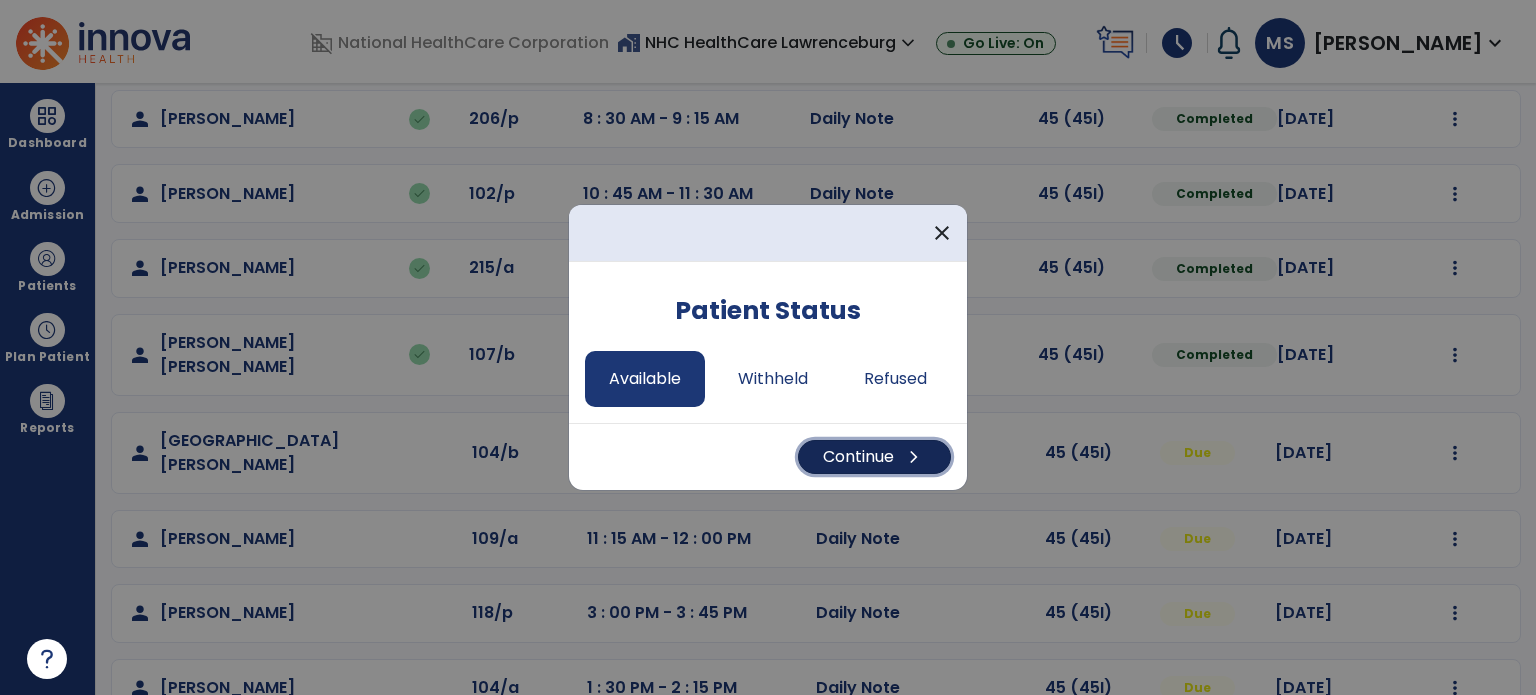 click on "Continue   chevron_right" at bounding box center [874, 457] 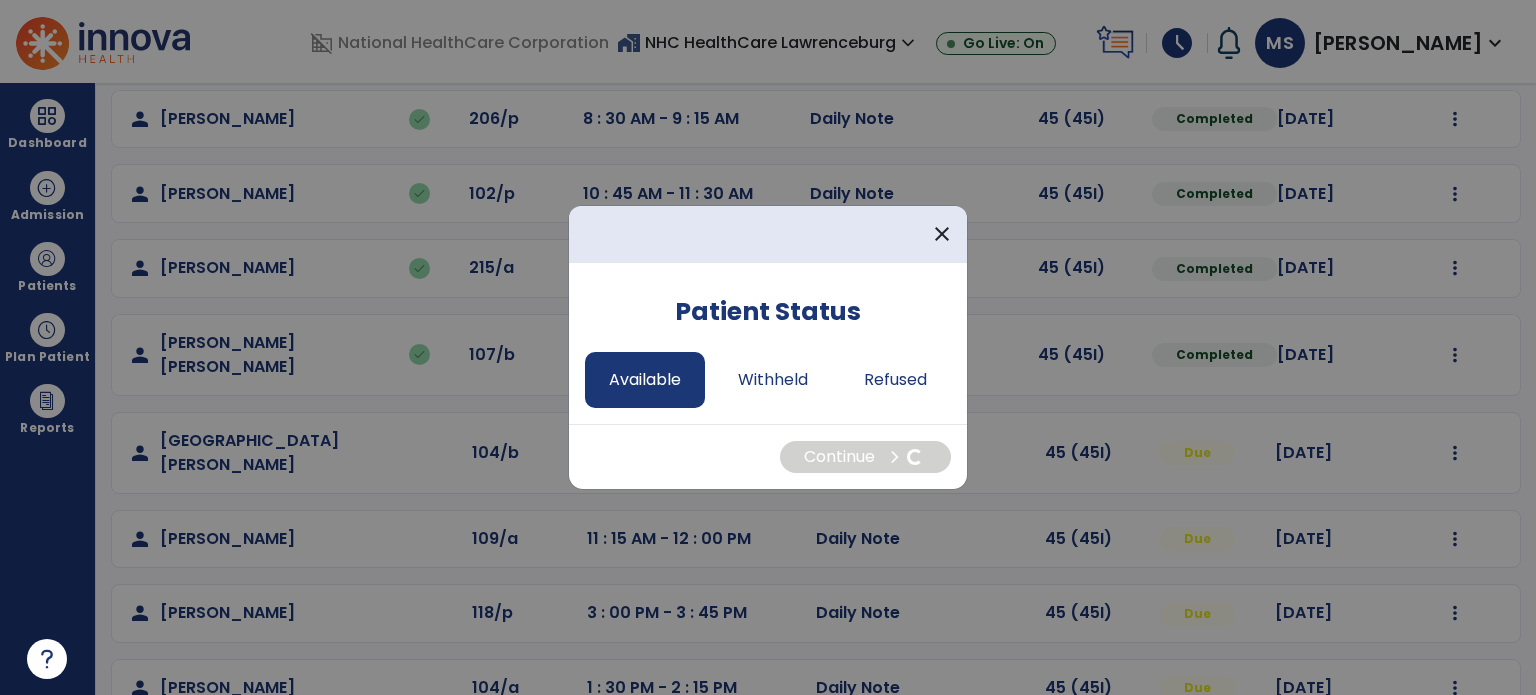 select on "*" 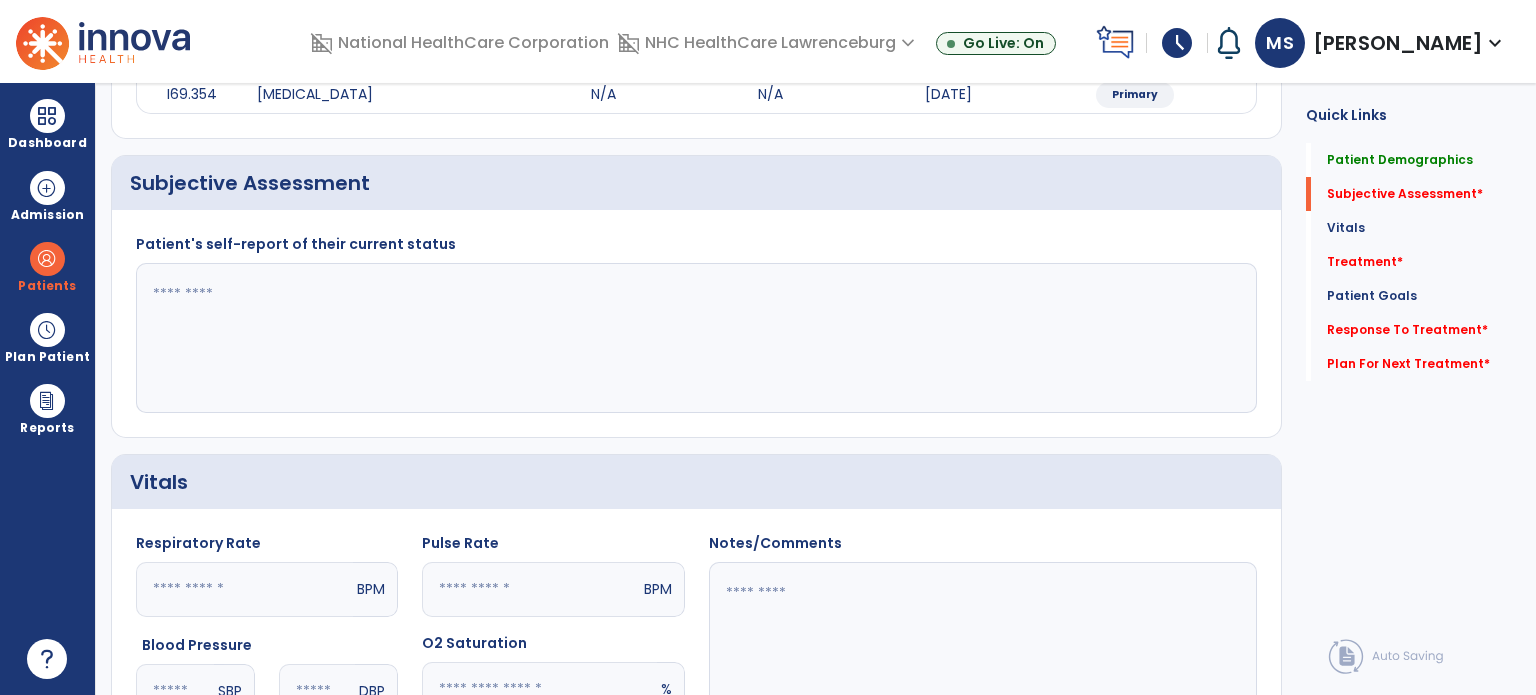 click 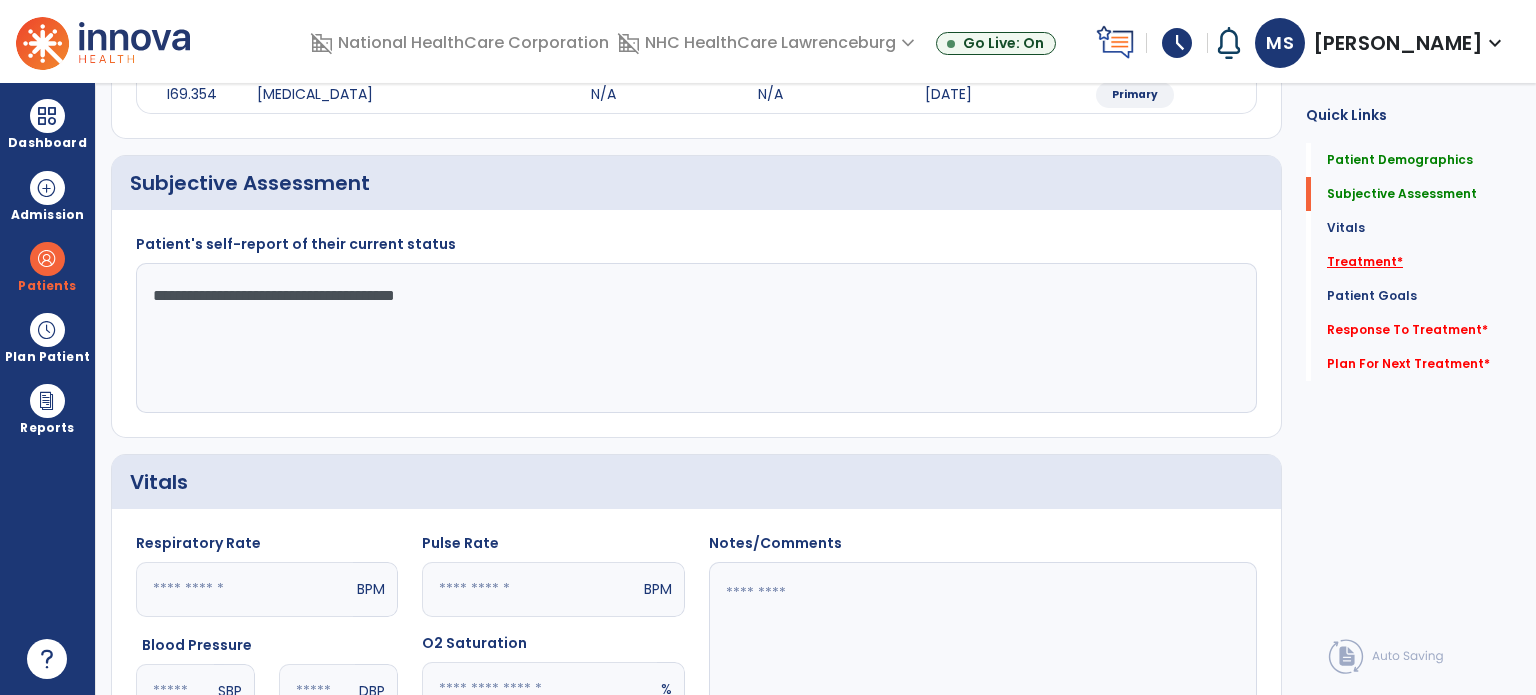 type on "**********" 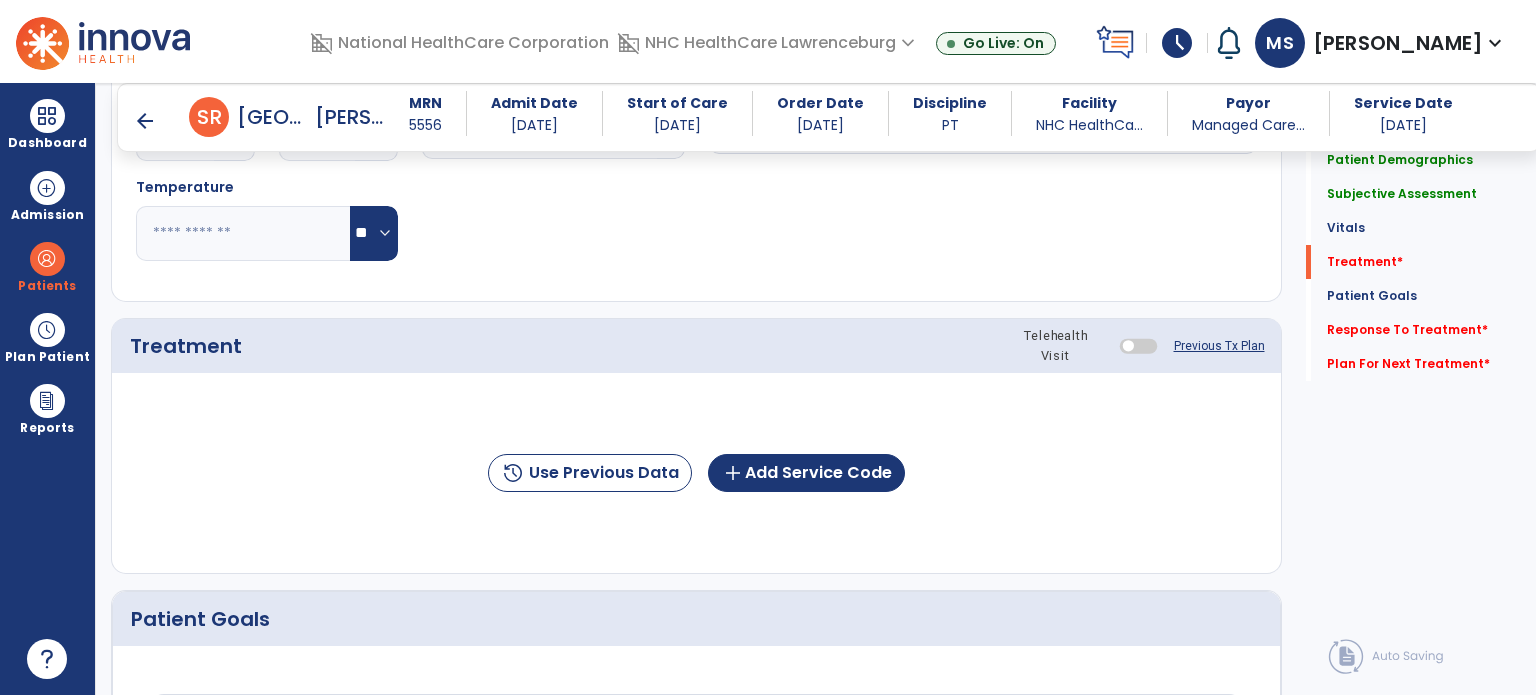 scroll, scrollTop: 1005, scrollLeft: 0, axis: vertical 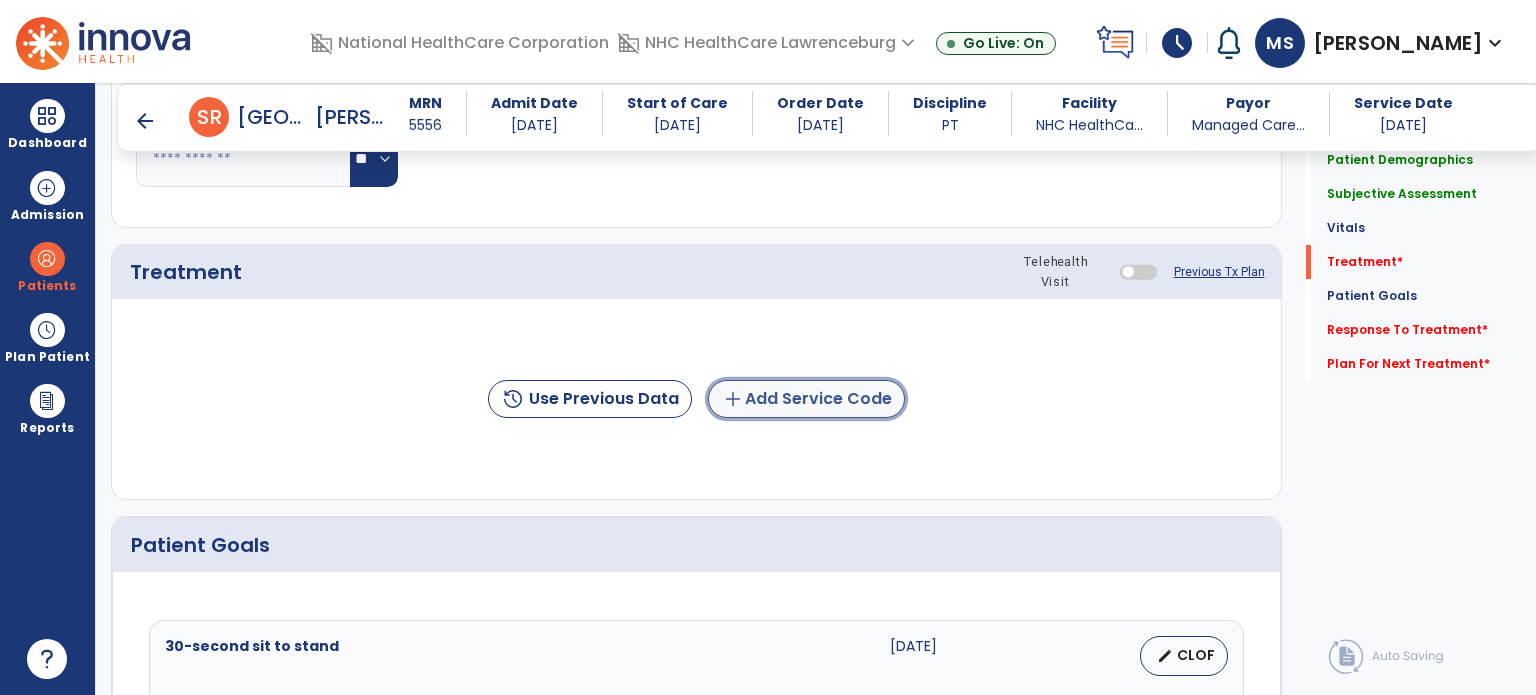 click on "add  Add Service Code" 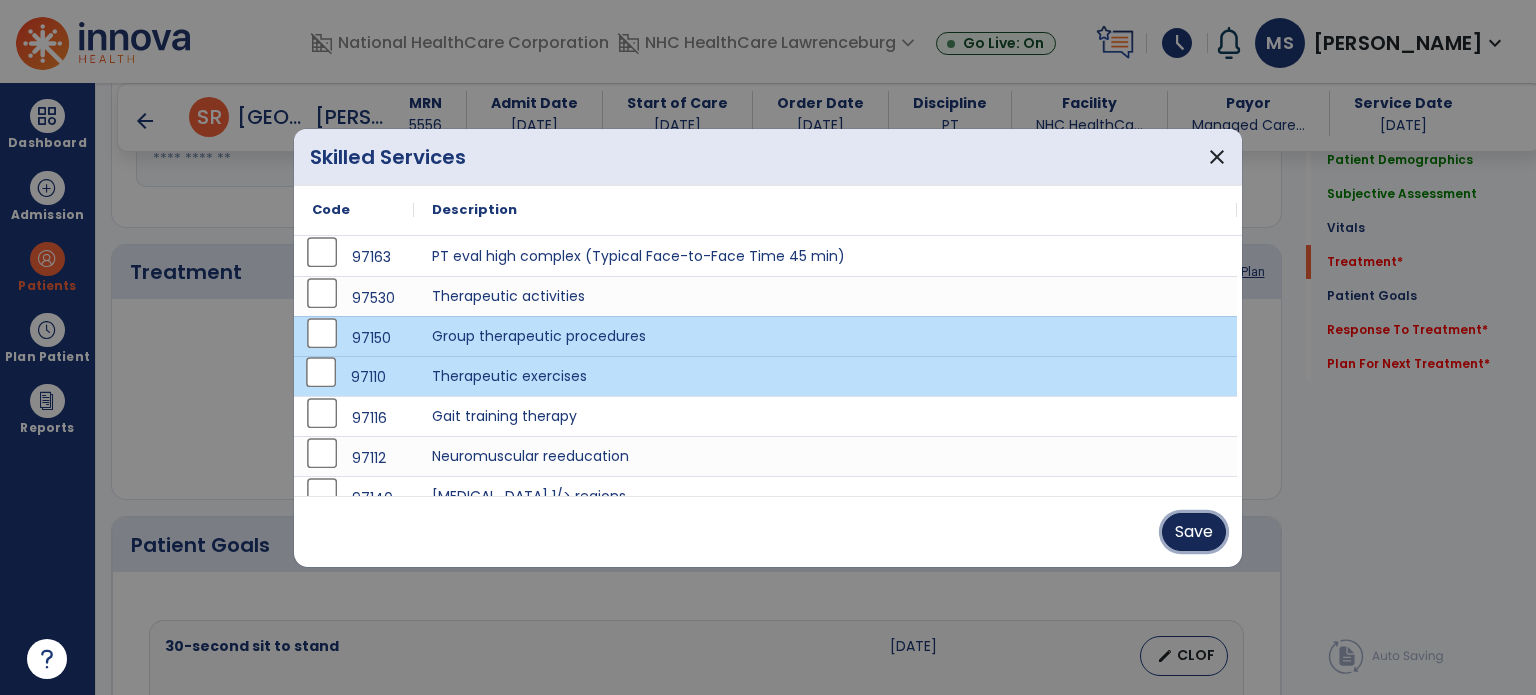 click on "Save" at bounding box center (1194, 532) 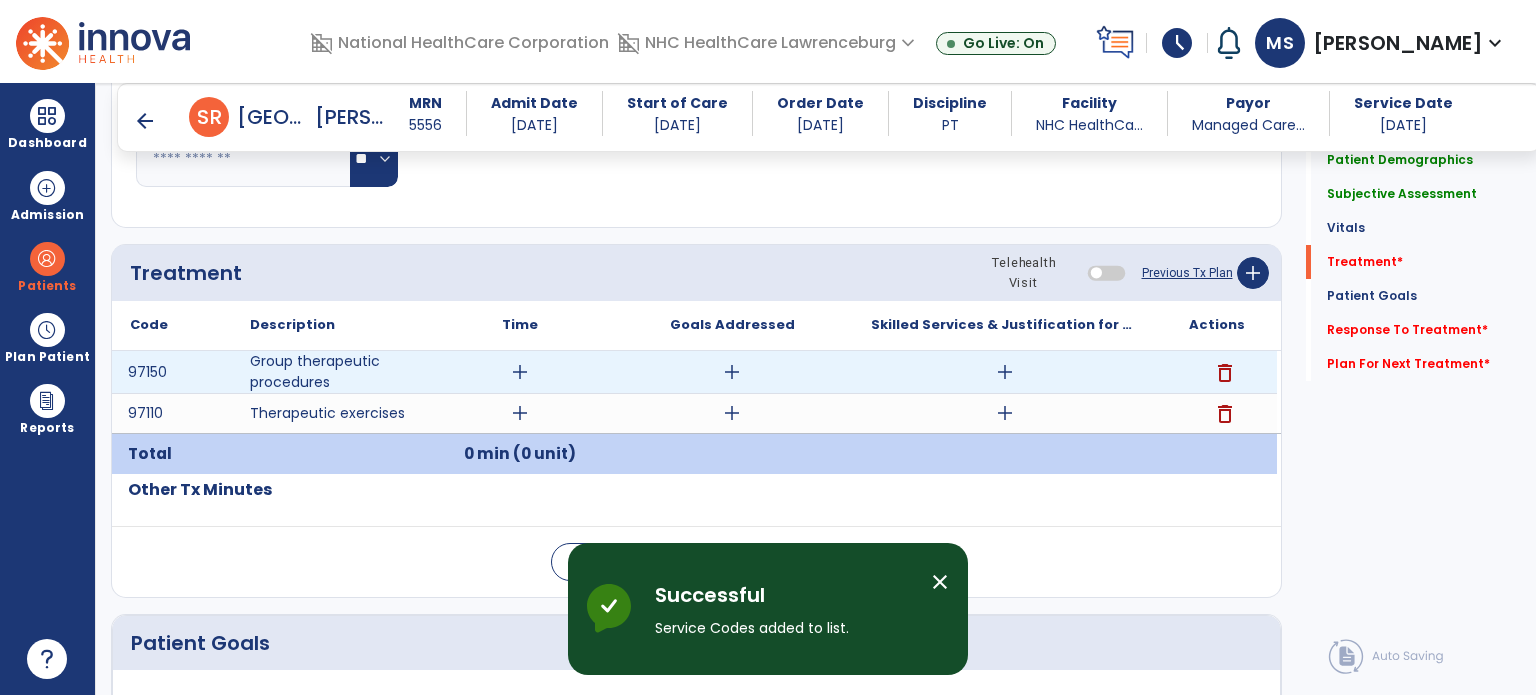 click on "add" at bounding box center (520, 372) 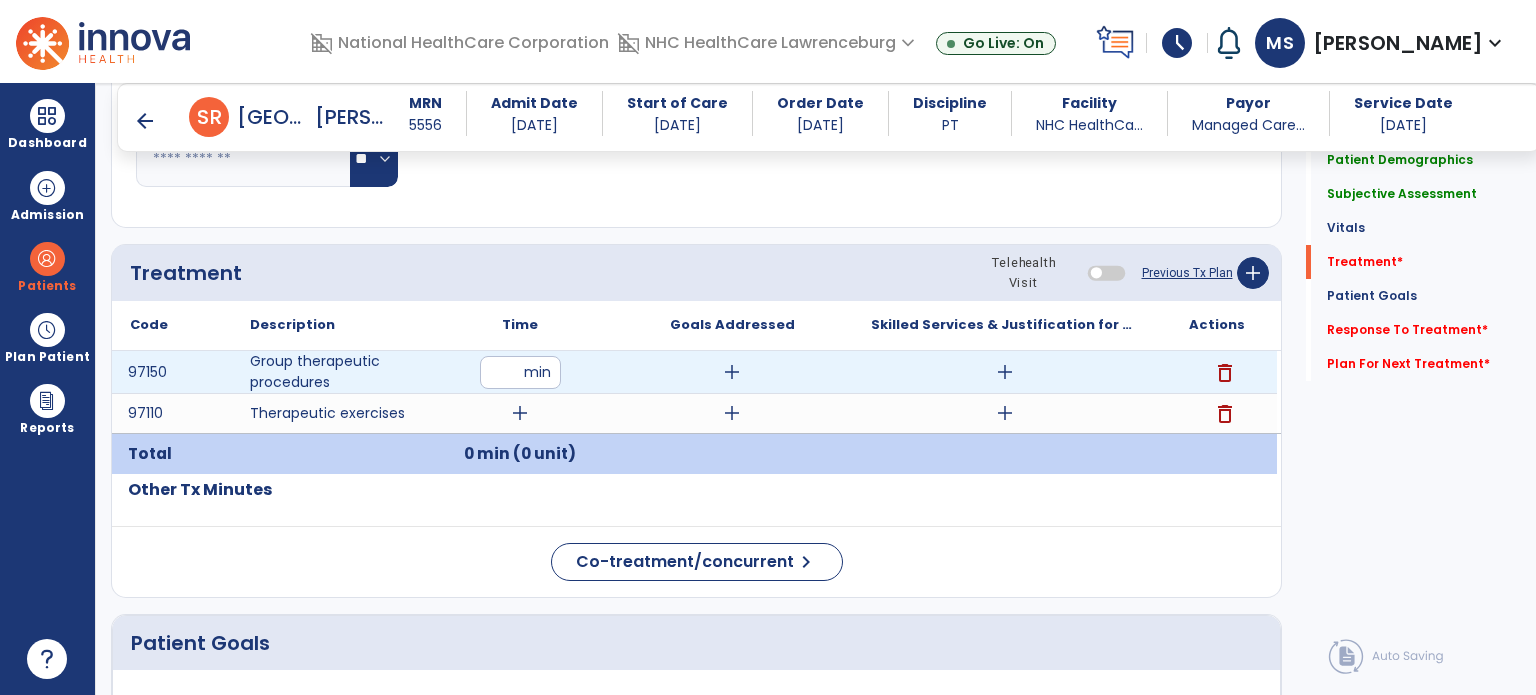 type on "**" 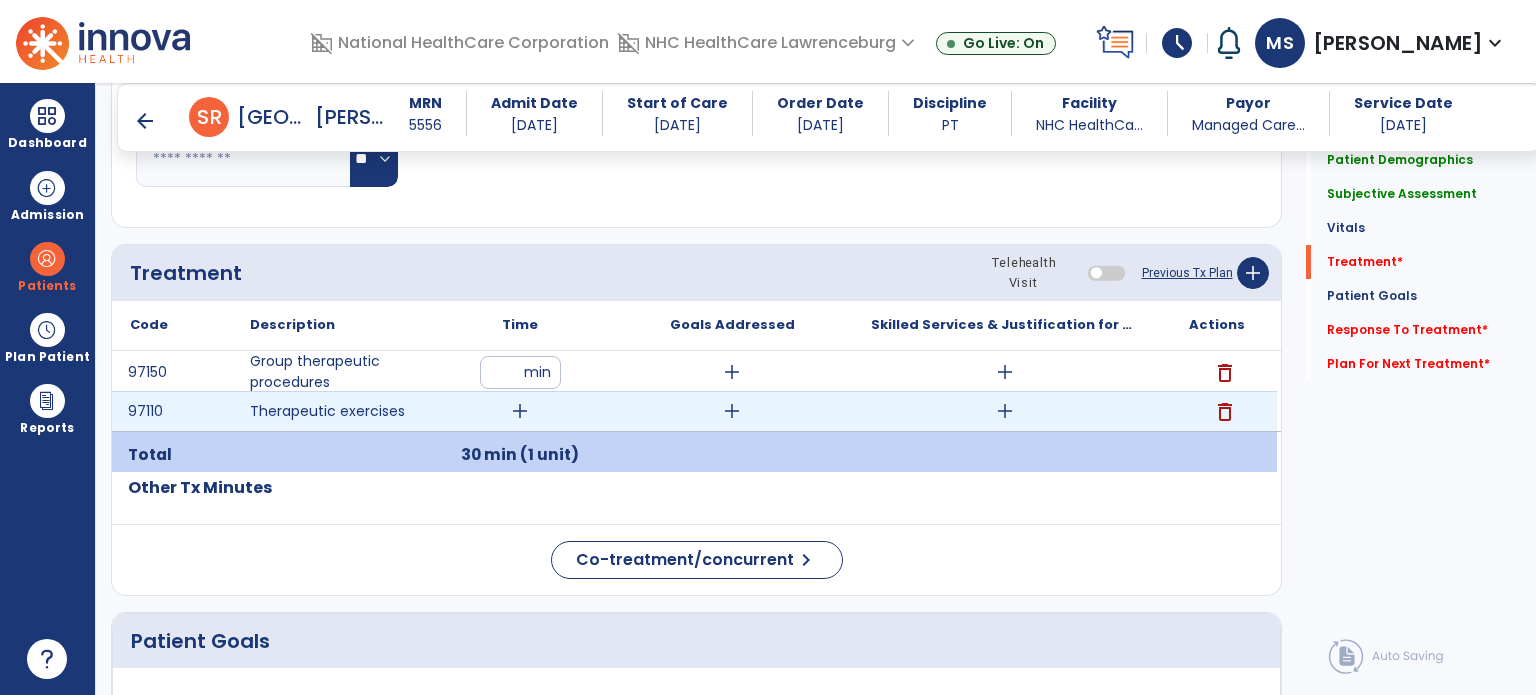 click on "add" at bounding box center [520, 411] 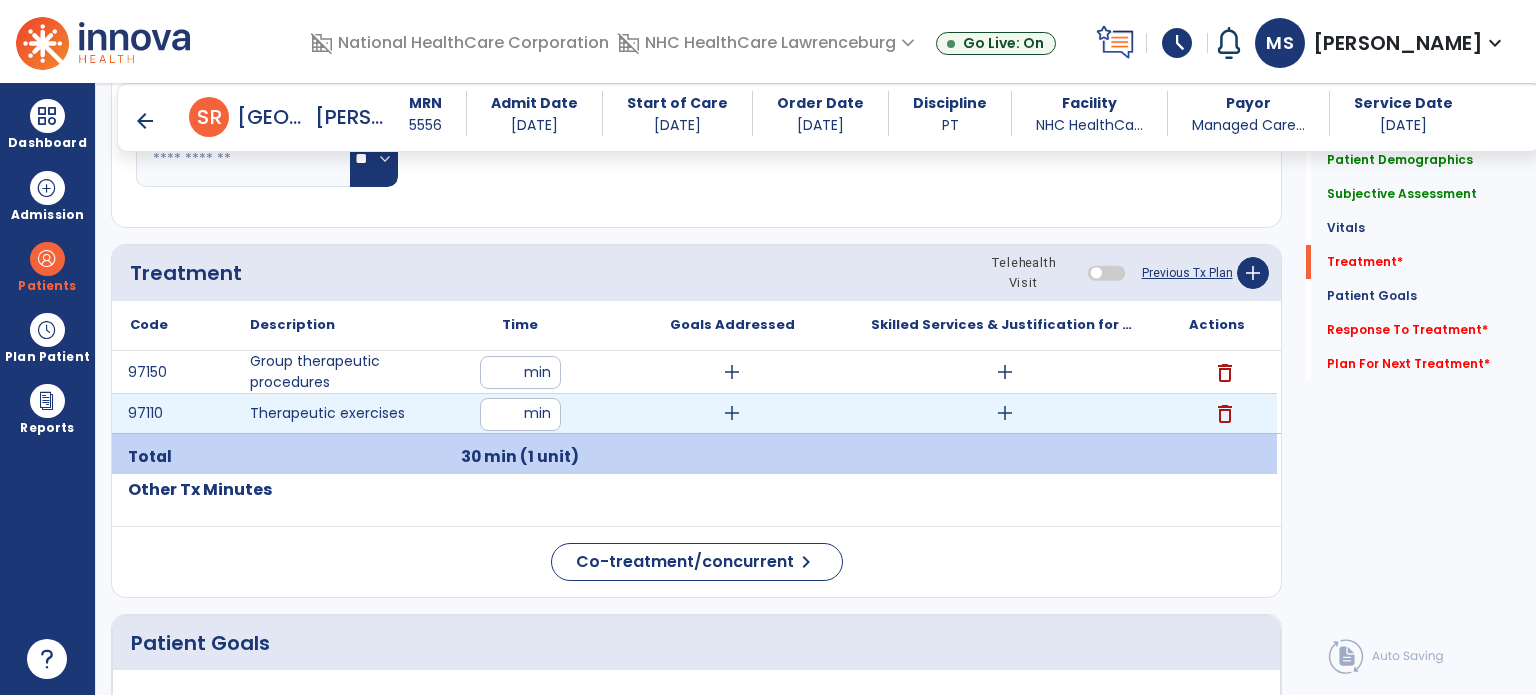 type on "**" 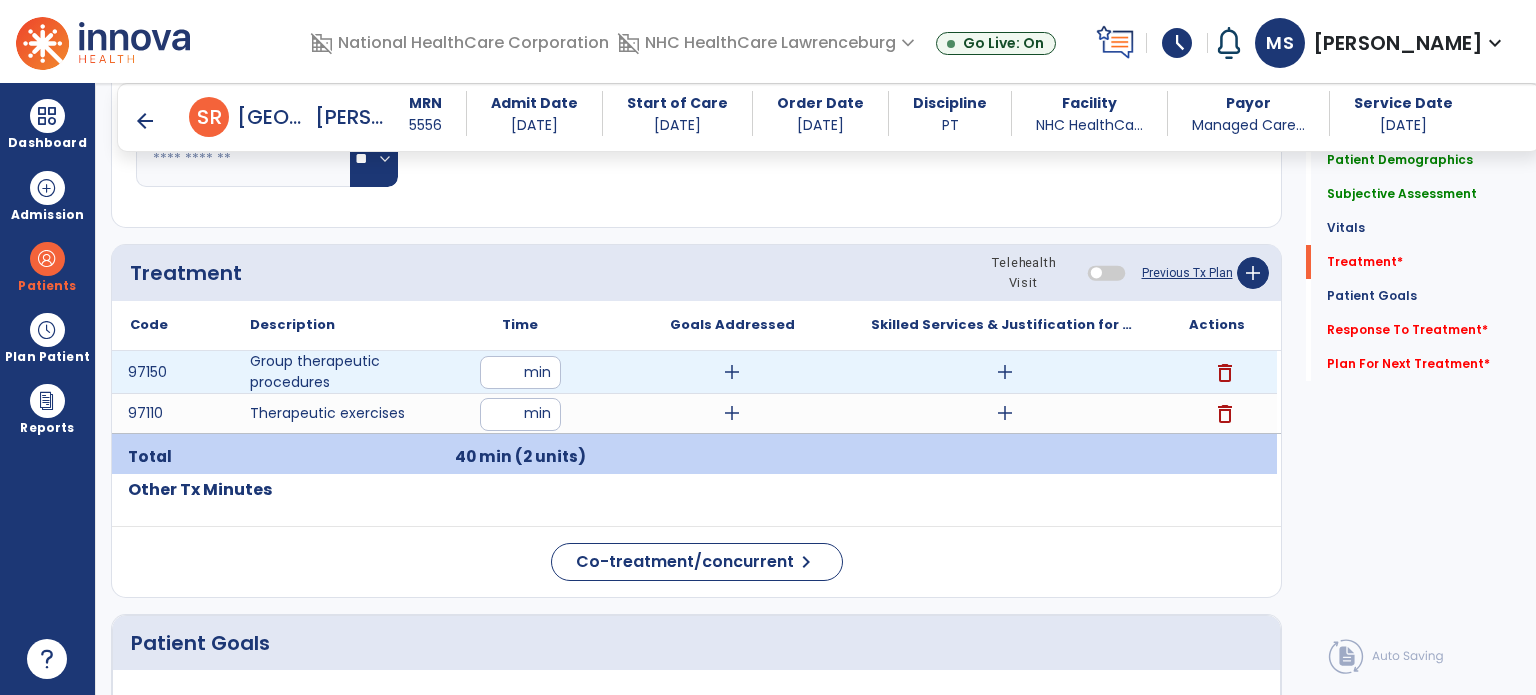 click on "add" at bounding box center [1005, 372] 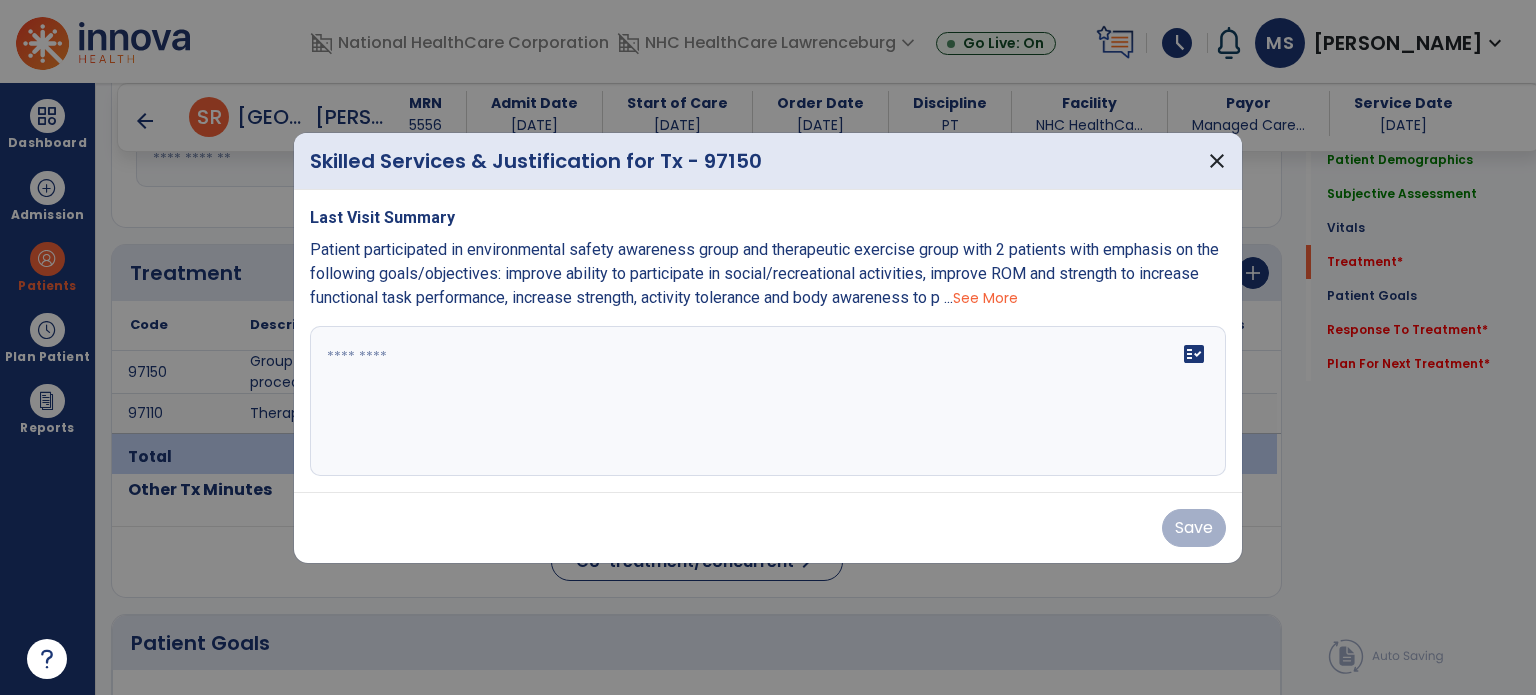 click on "See More" at bounding box center (985, 298) 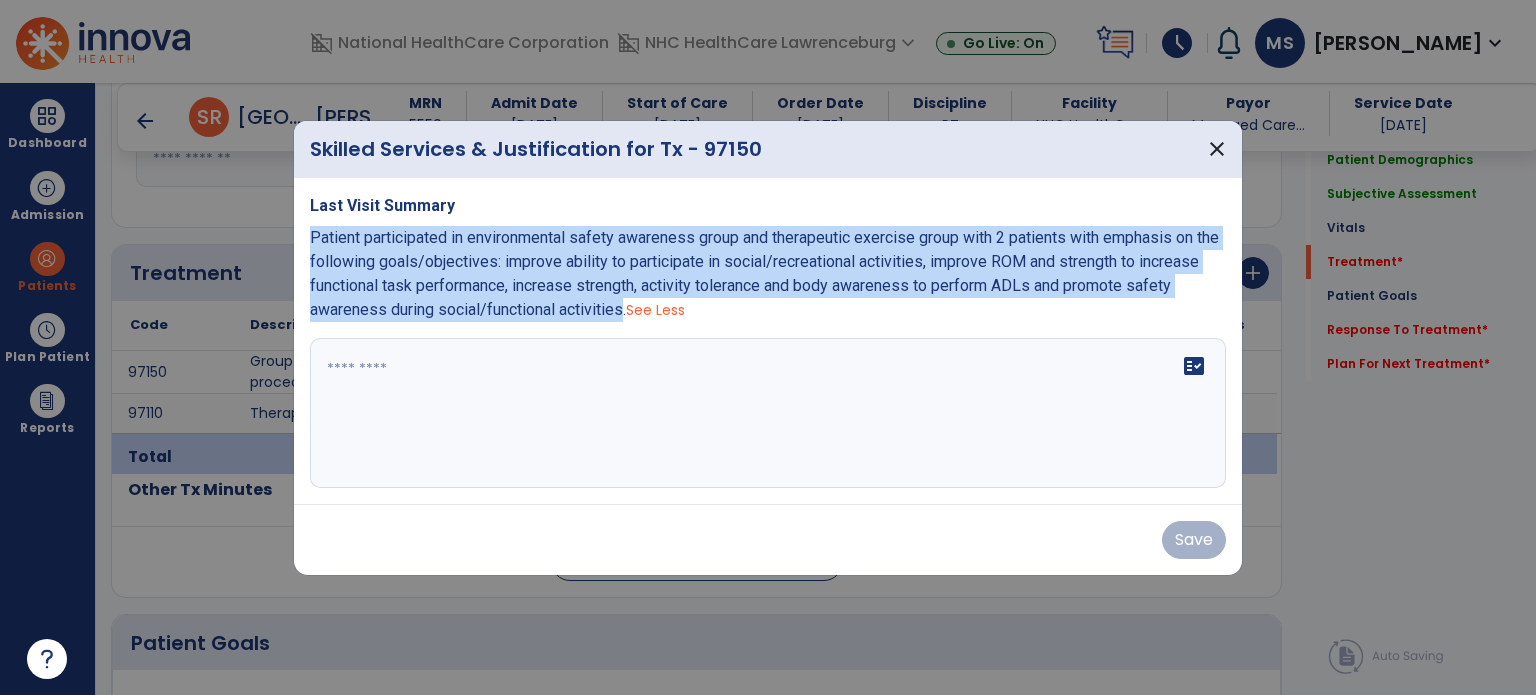 drag, startPoint x: 665, startPoint y: 311, endPoint x: 311, endPoint y: 243, distance: 360.47192 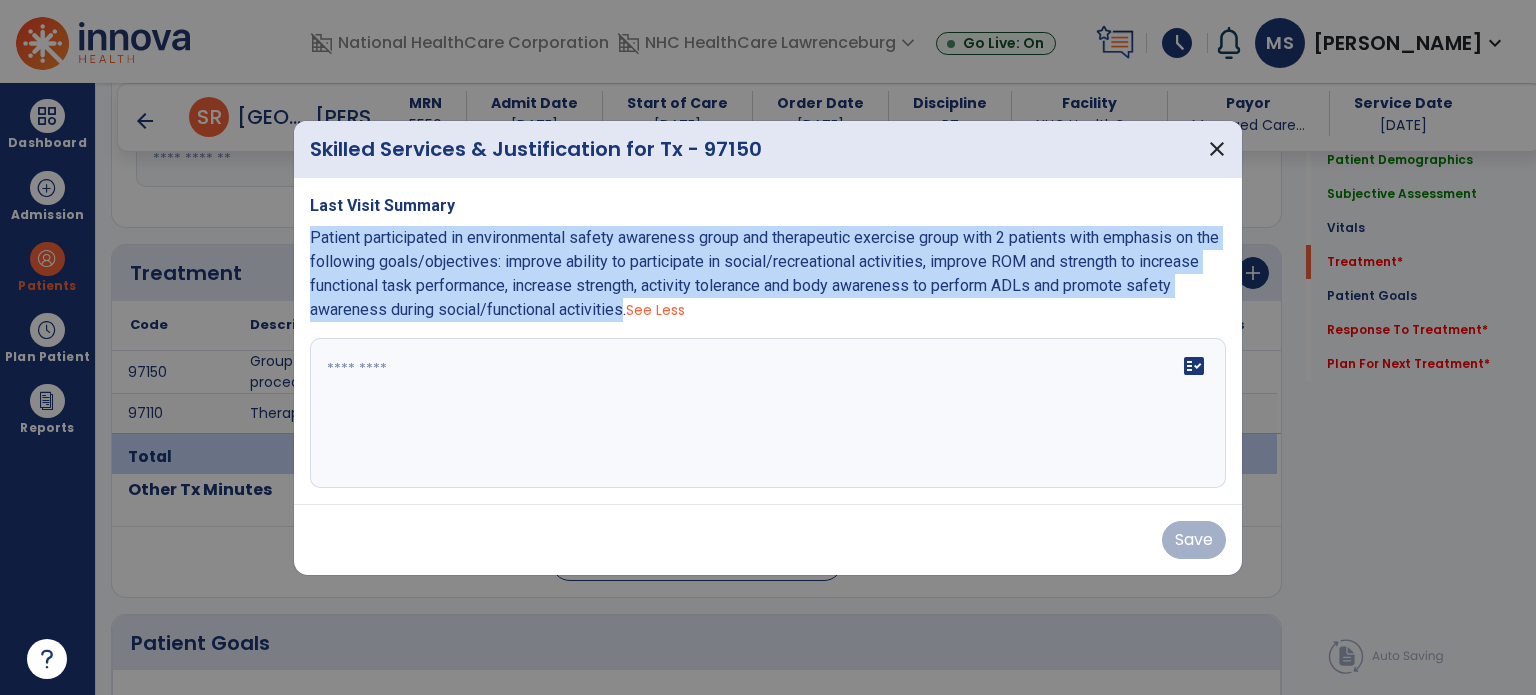 click on "Patient participated in environmental safety awareness group and therapeutic exercise group with 2 patients with emphasis on the following goals/objectives: improve ability to participate in social/recreational activities, improve ROM and strength to increase functional task performance, increase strength, activity tolerance and body awareness to perform ADLs and promote safety awareness during social/functional activities." at bounding box center [764, 273] 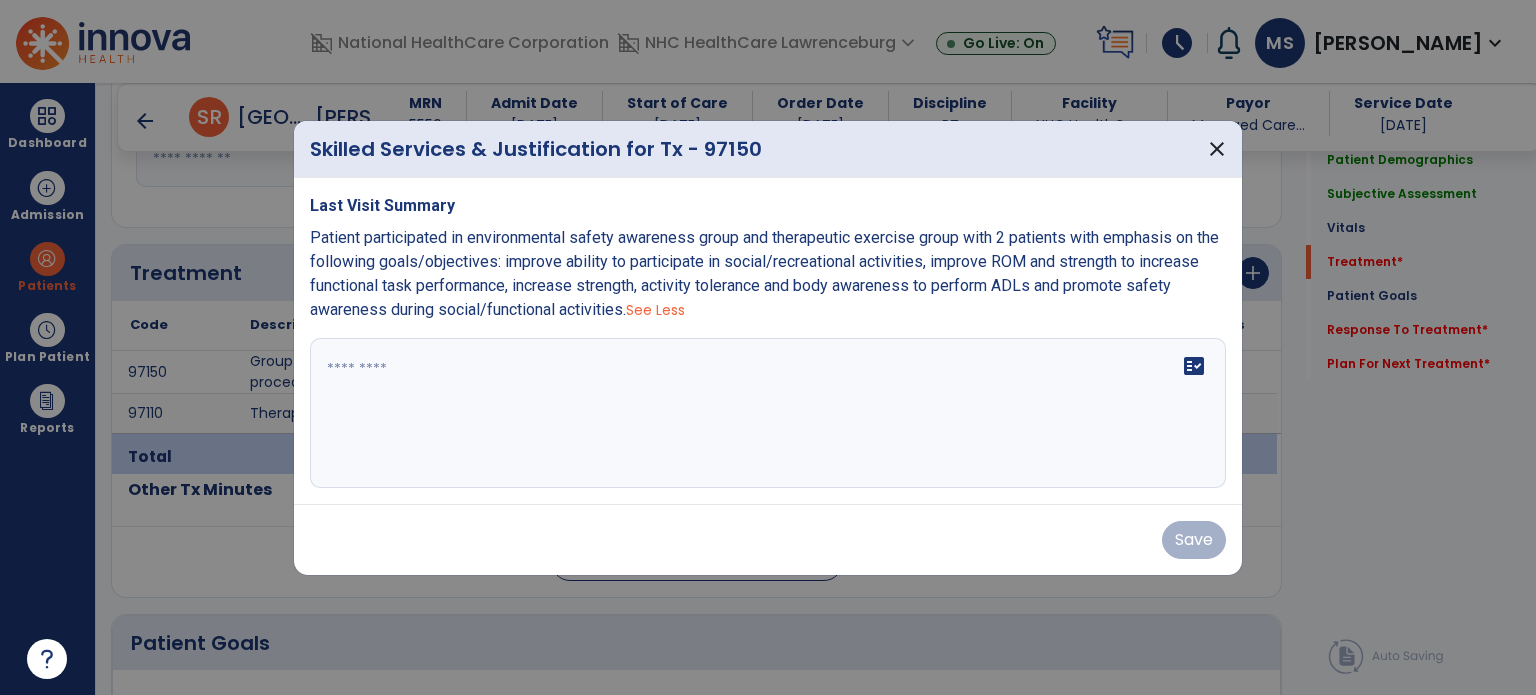 click at bounding box center [768, 413] 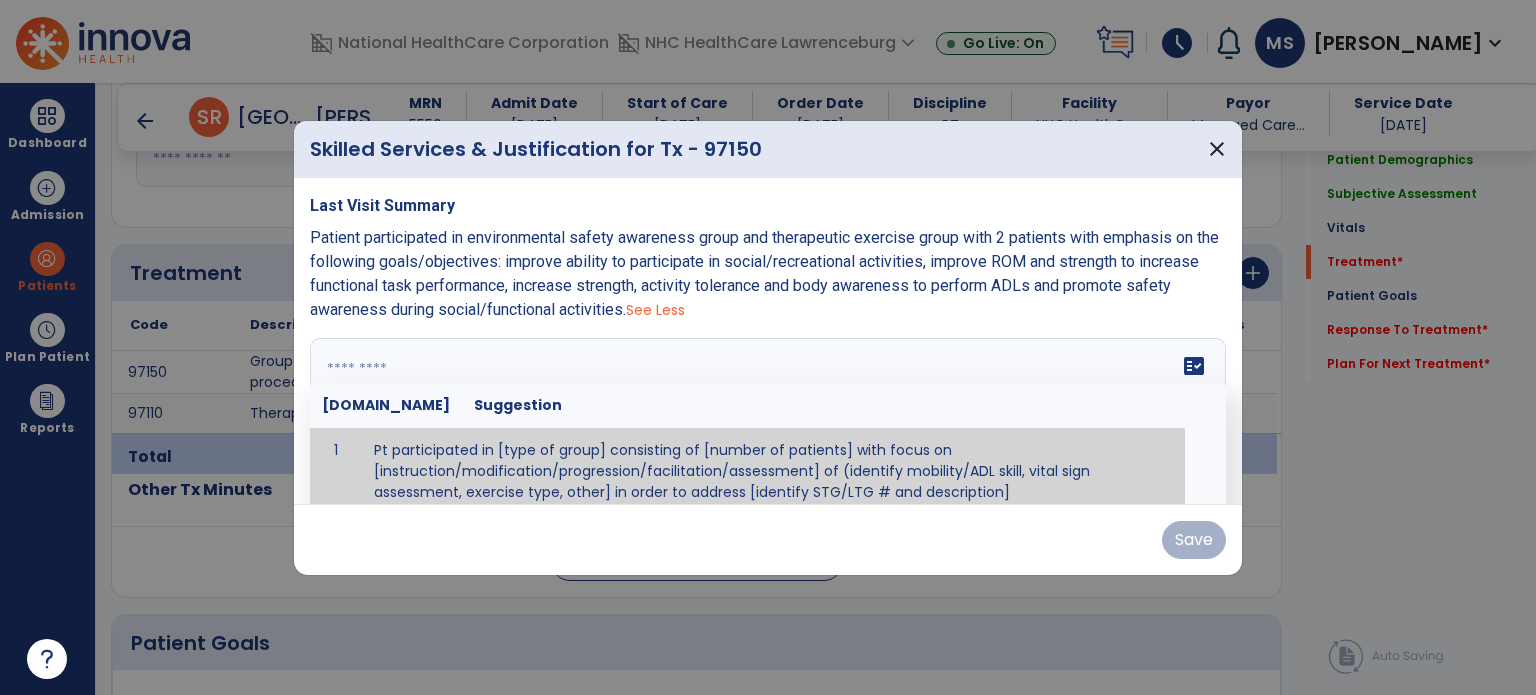 scroll, scrollTop: 12, scrollLeft: 0, axis: vertical 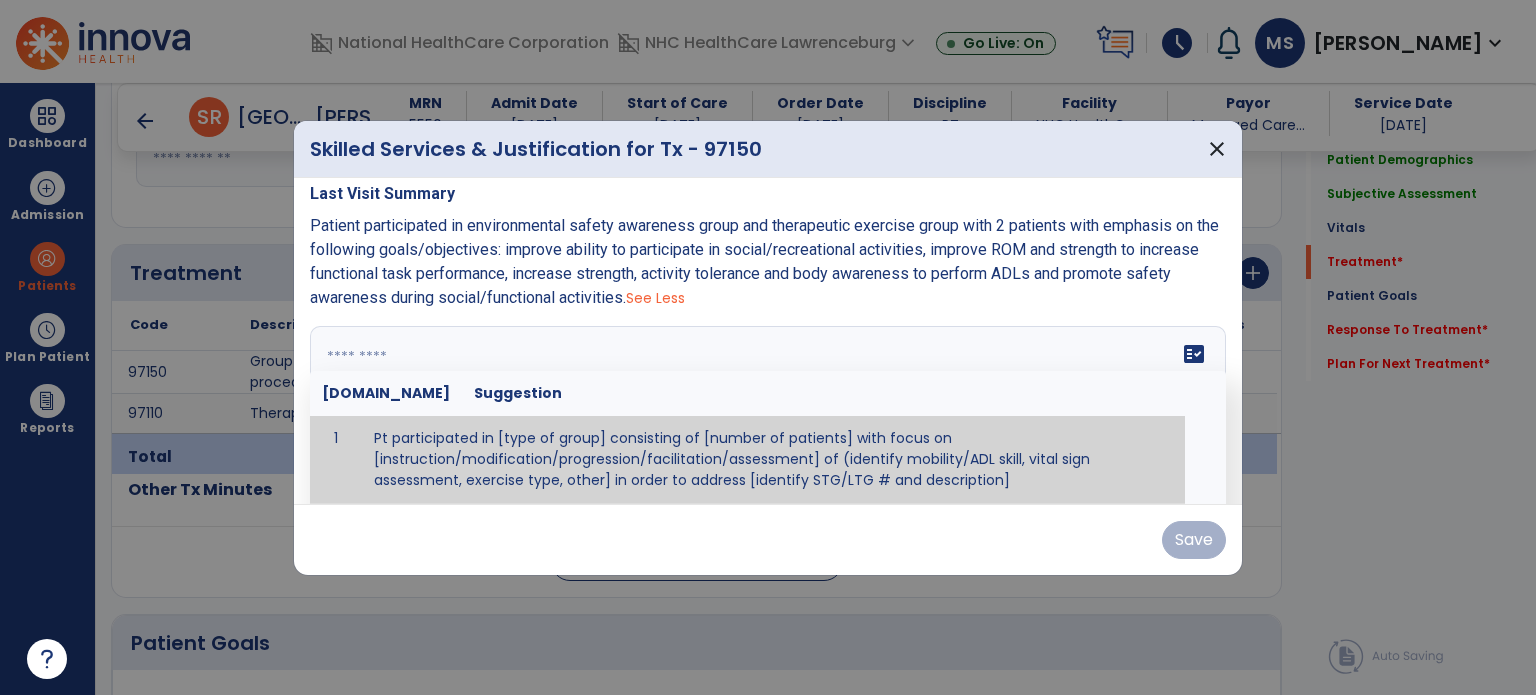 paste on "**********" 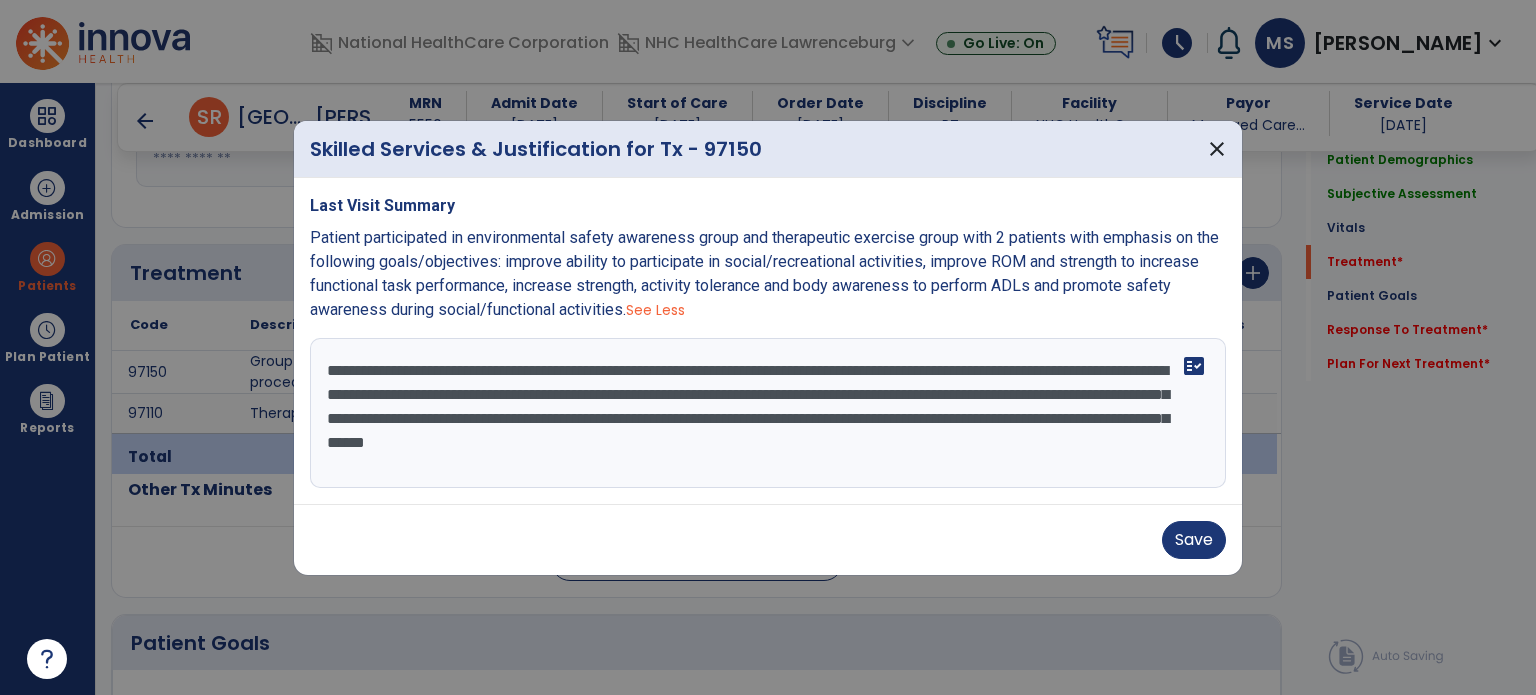 scroll, scrollTop: 0, scrollLeft: 0, axis: both 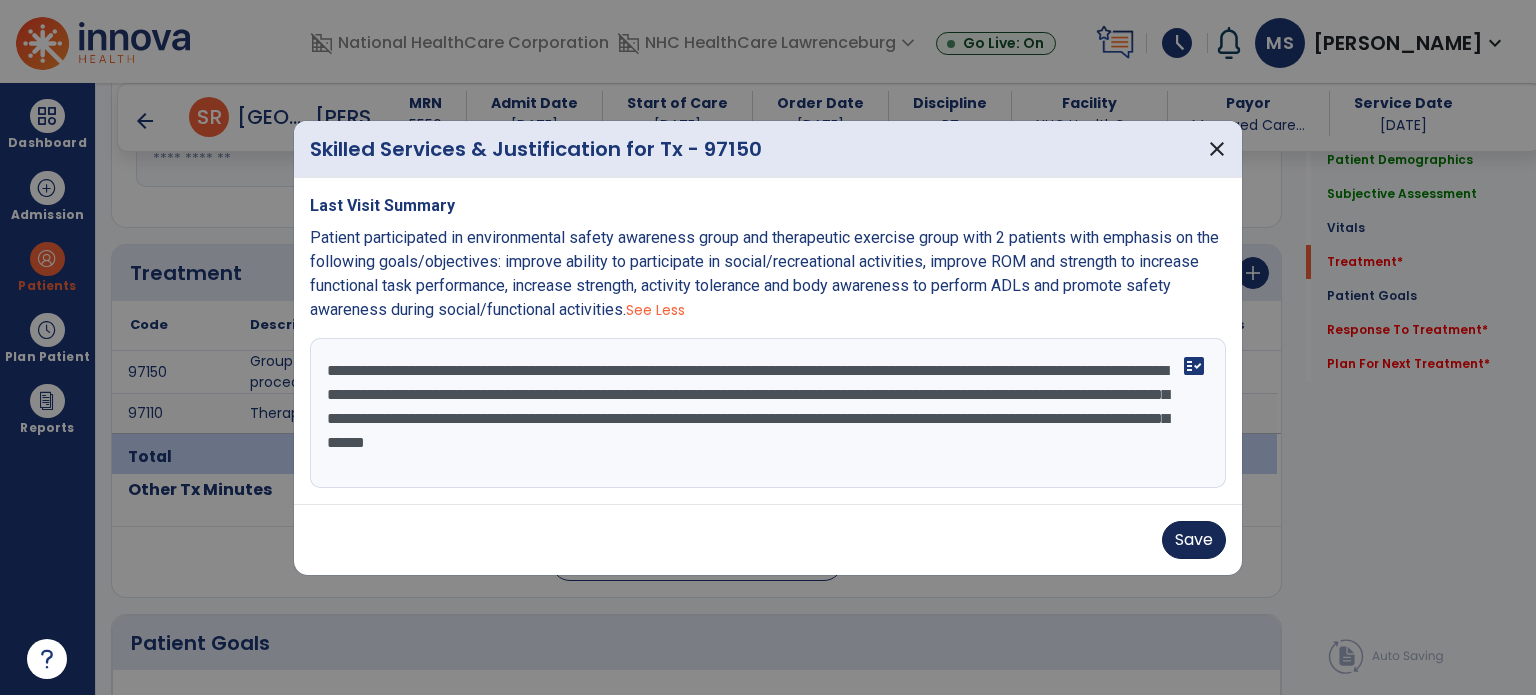 type on "**********" 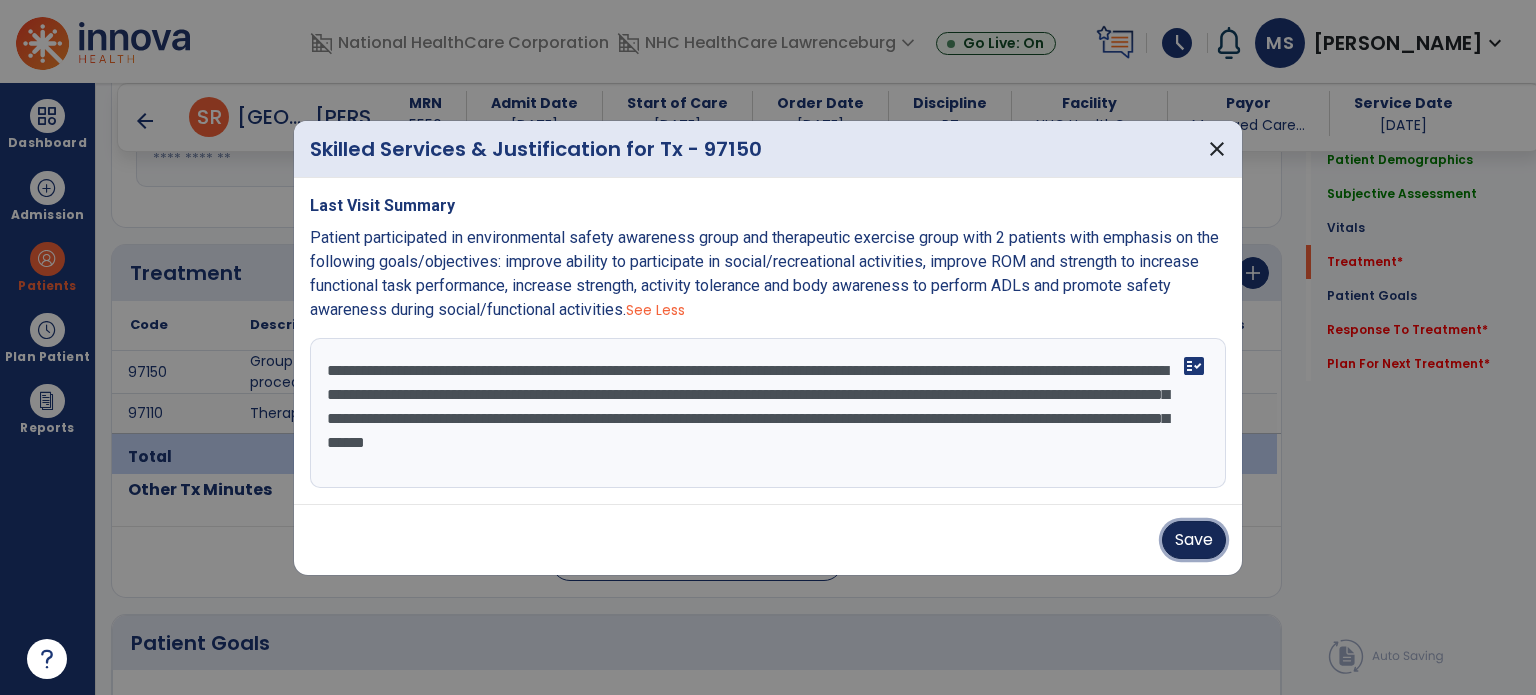 click on "Save" at bounding box center [1194, 540] 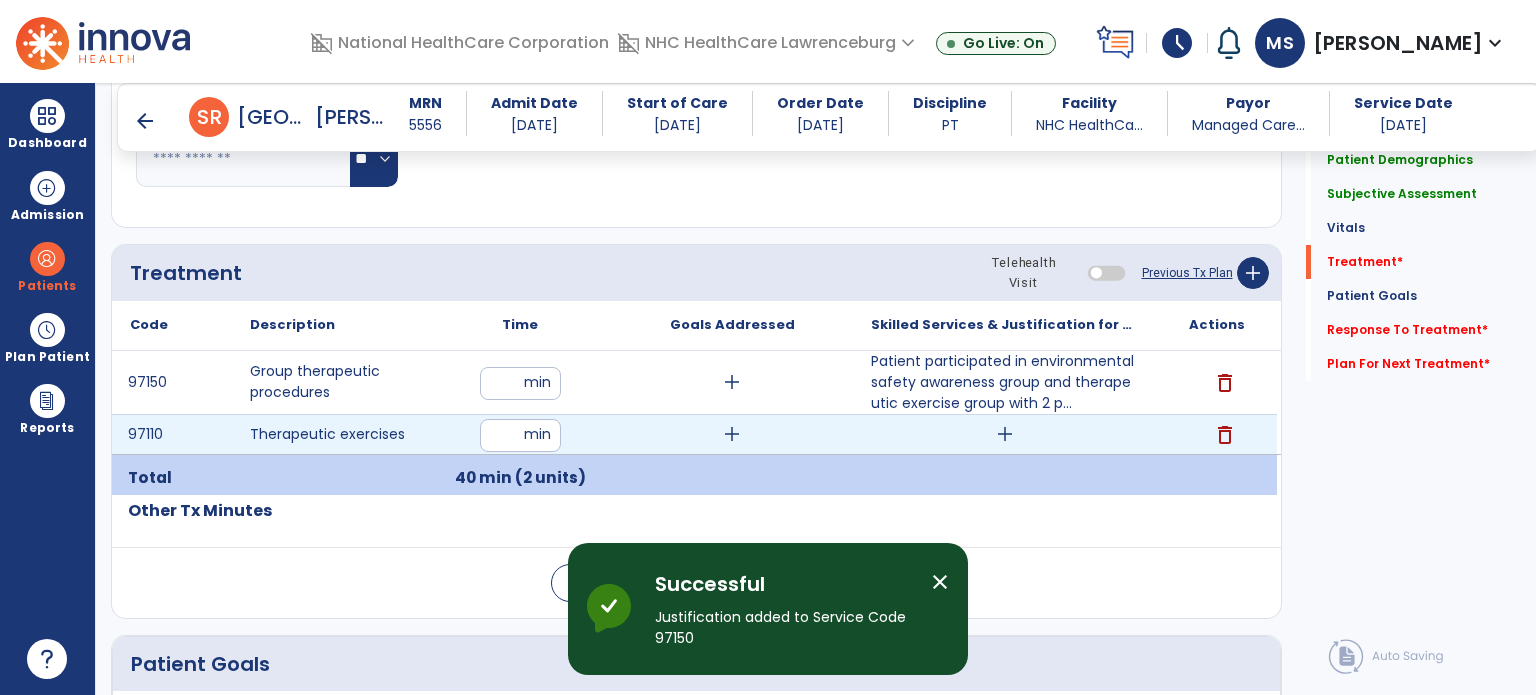 click on "add" at bounding box center [1005, 434] 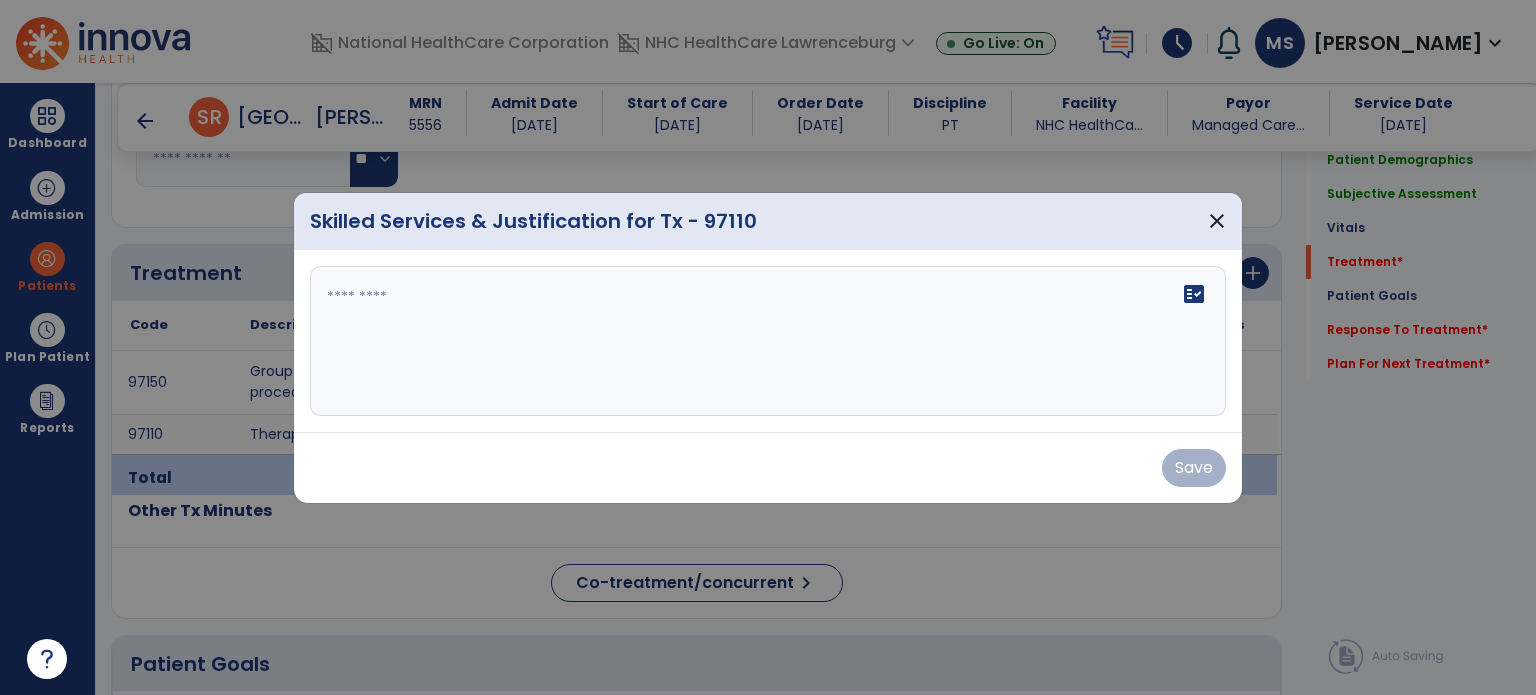 click on "fact_check" at bounding box center [768, 341] 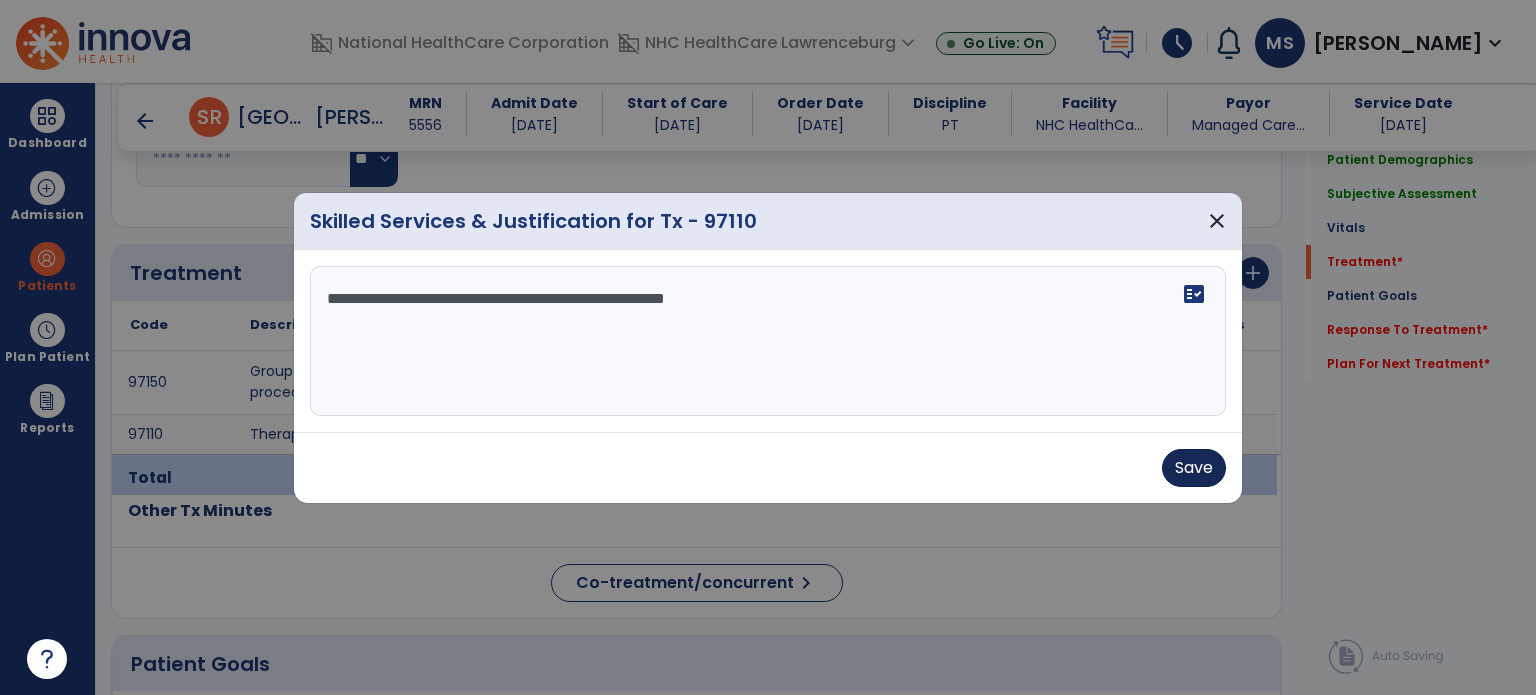 type on "**********" 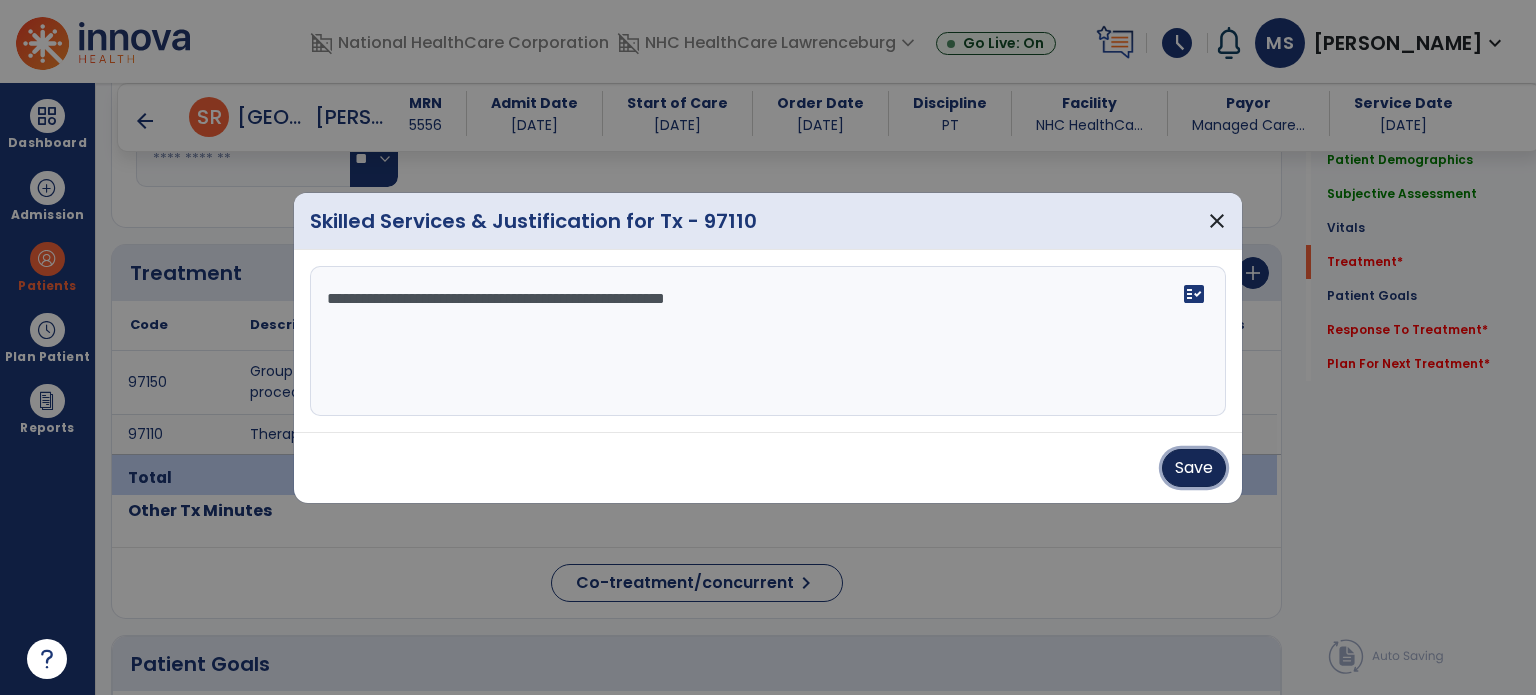 click on "Save" at bounding box center (1194, 468) 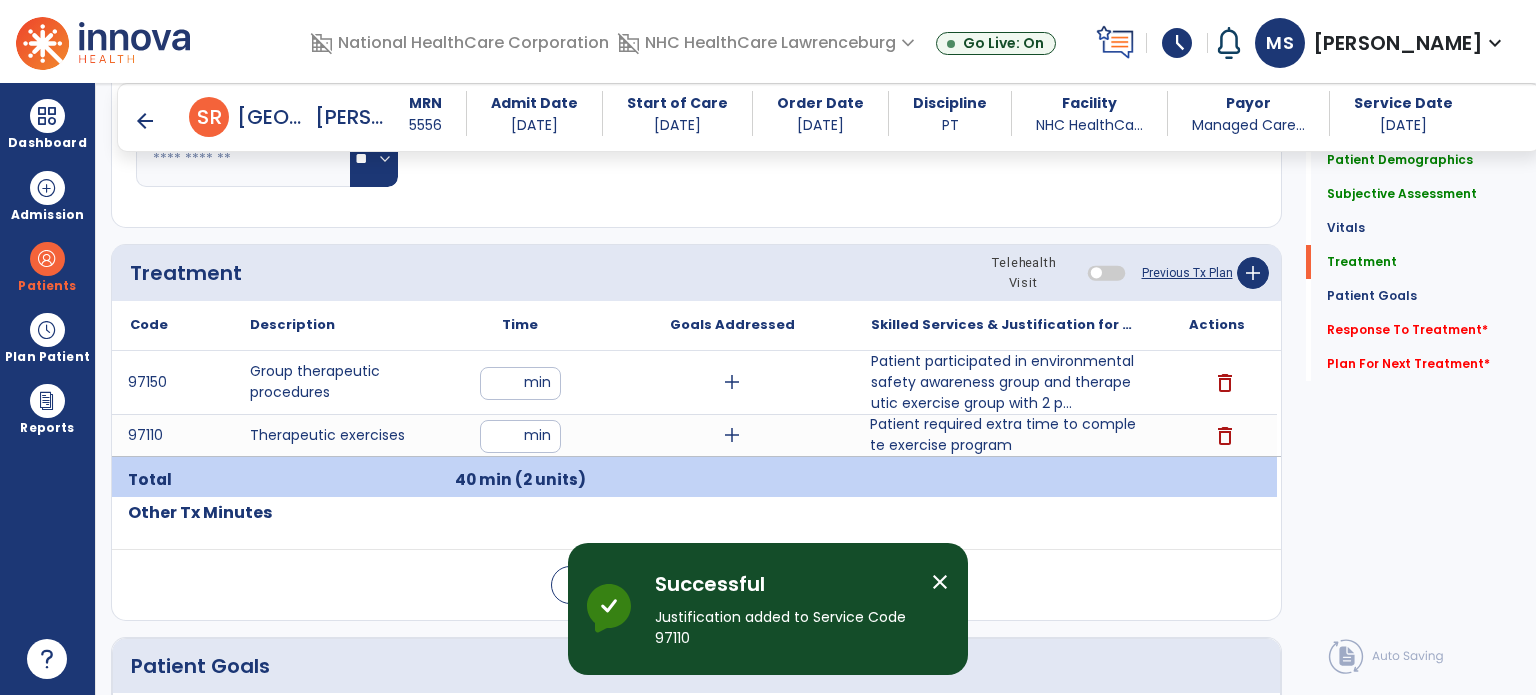 drag, startPoint x: 940, startPoint y: 582, endPoint x: 972, endPoint y: 567, distance: 35.341194 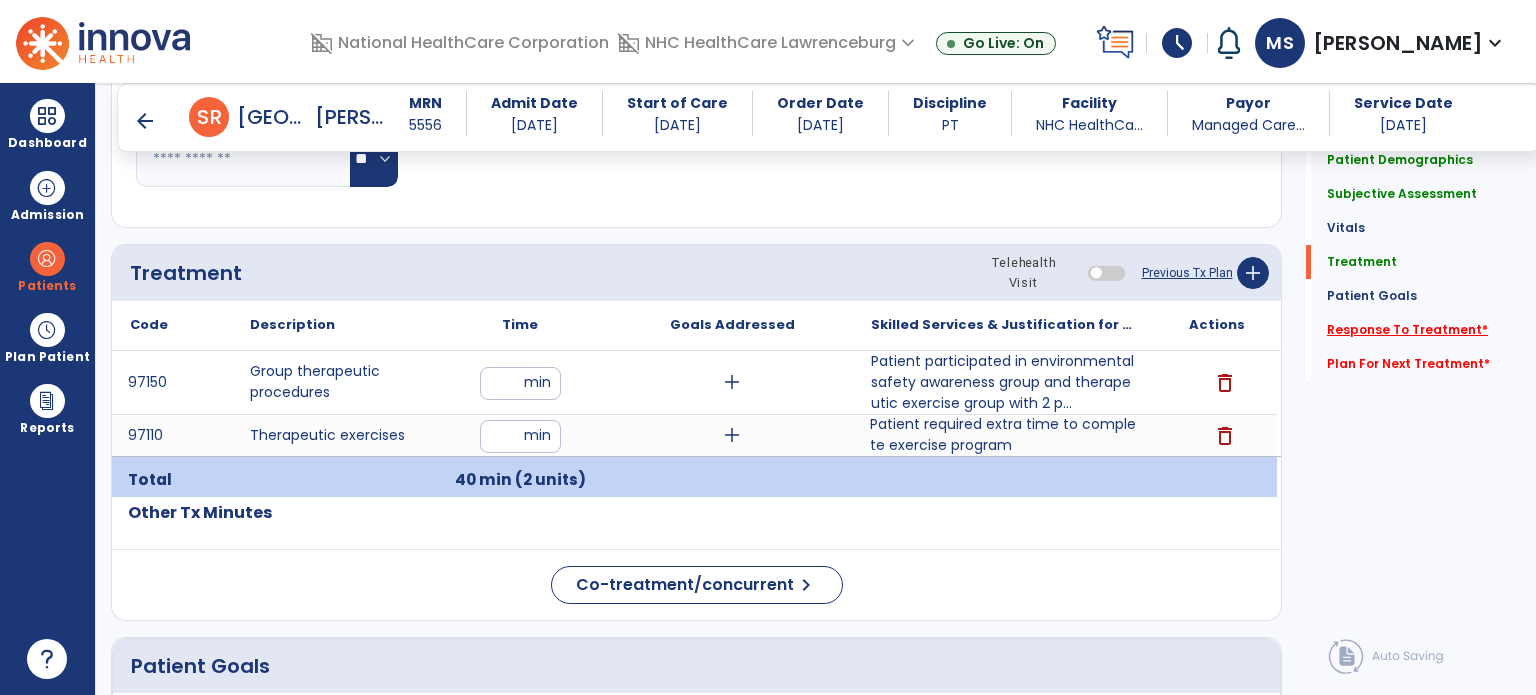 click on "Response To Treatment   *" 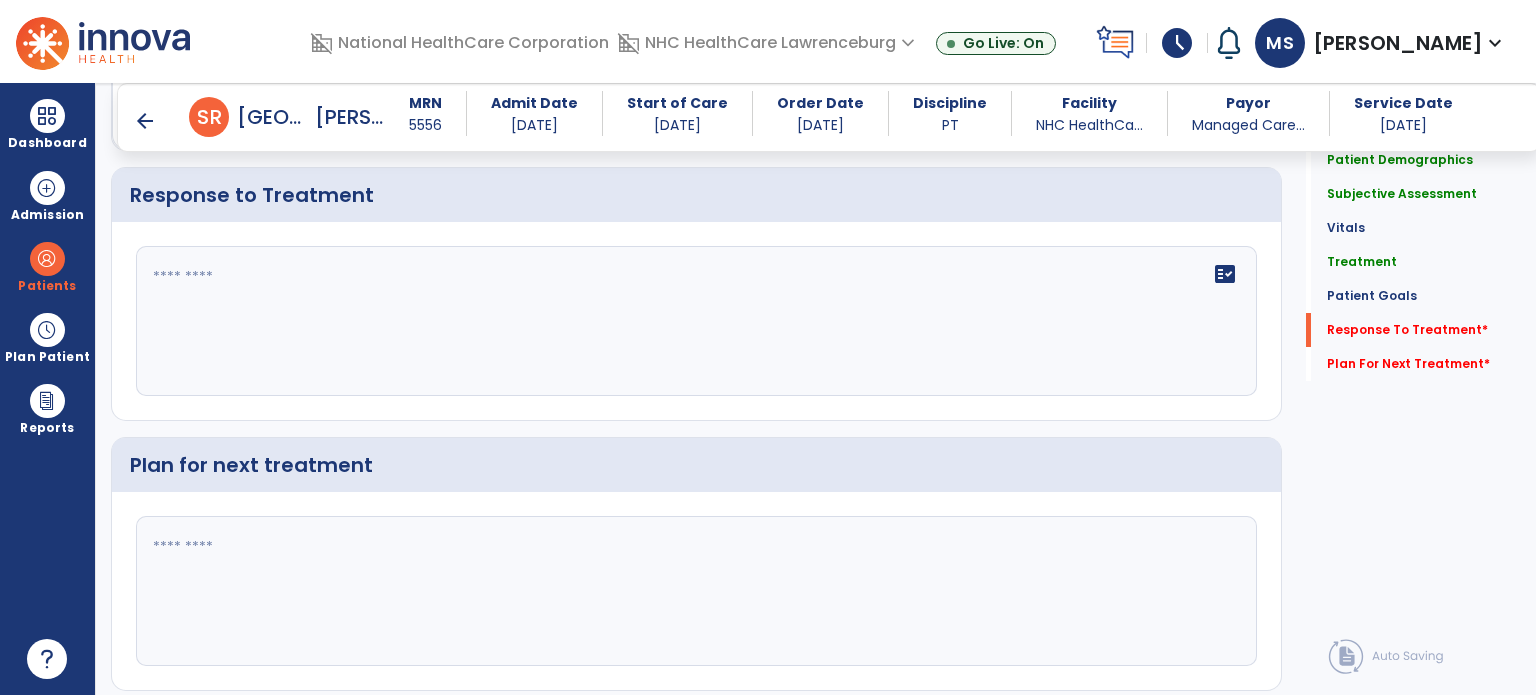 scroll, scrollTop: 2970, scrollLeft: 0, axis: vertical 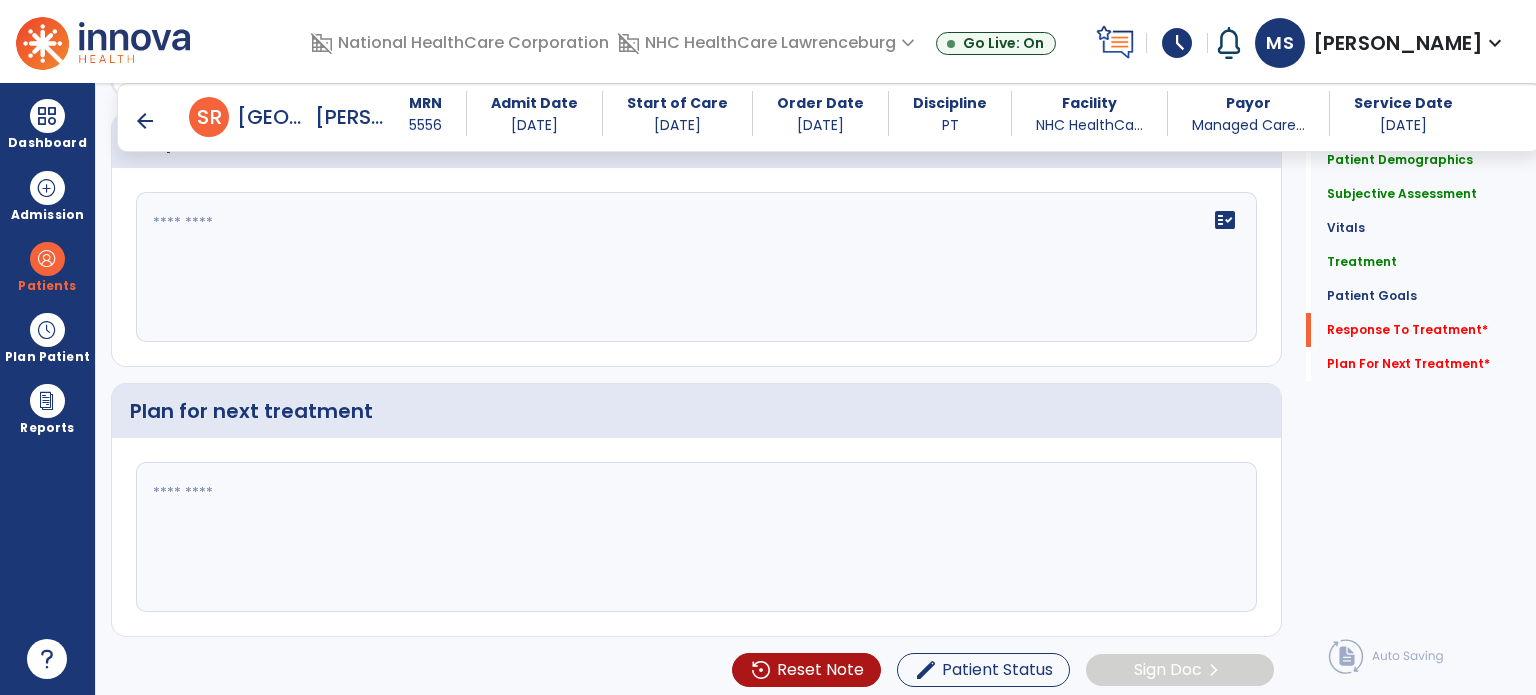 click on "fact_check" 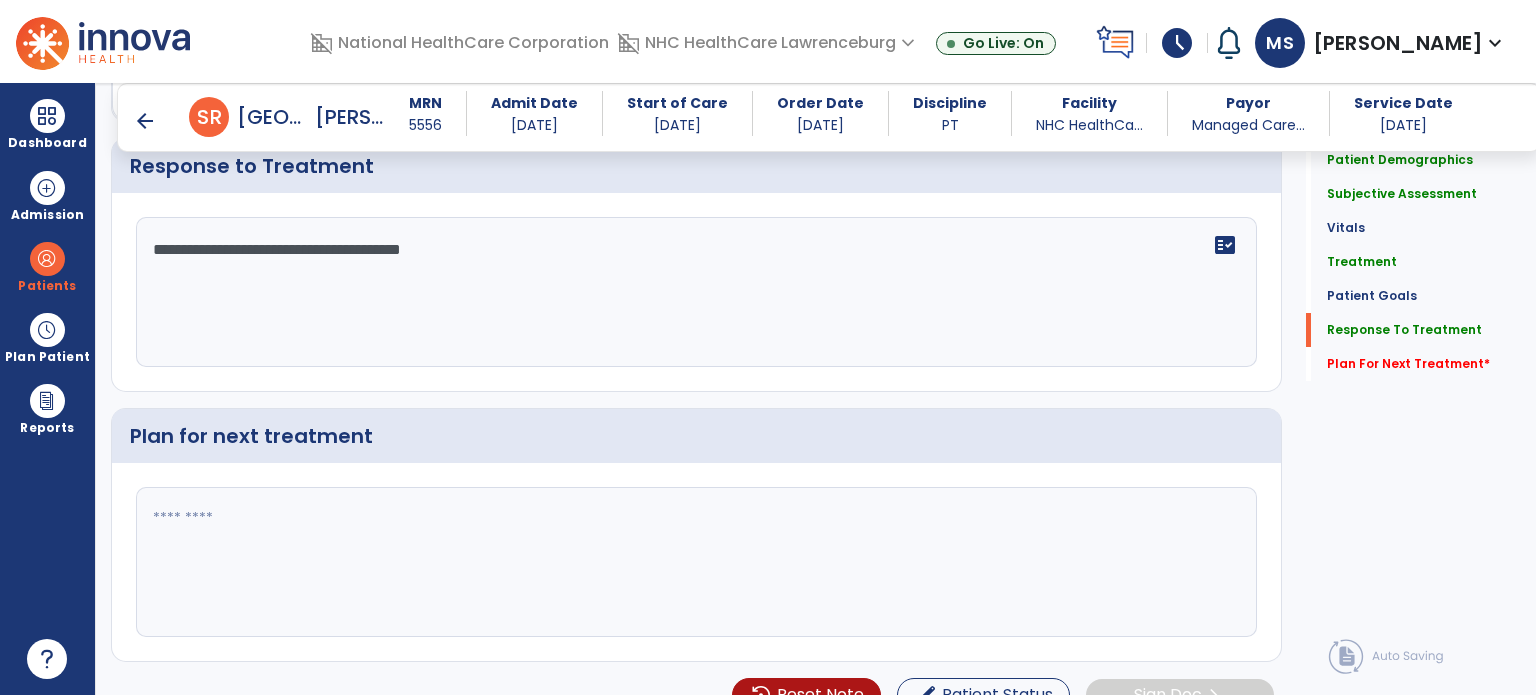 scroll, scrollTop: 2970, scrollLeft: 0, axis: vertical 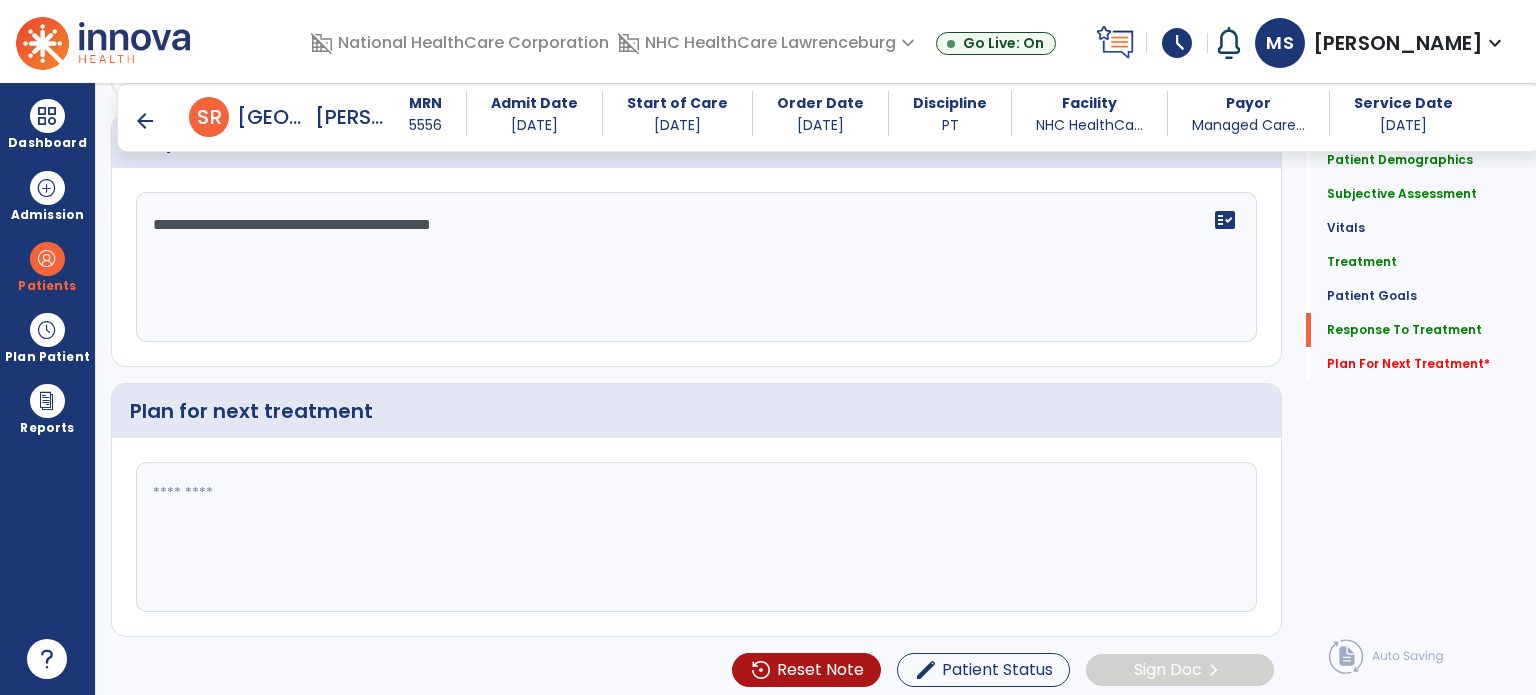 type on "**********" 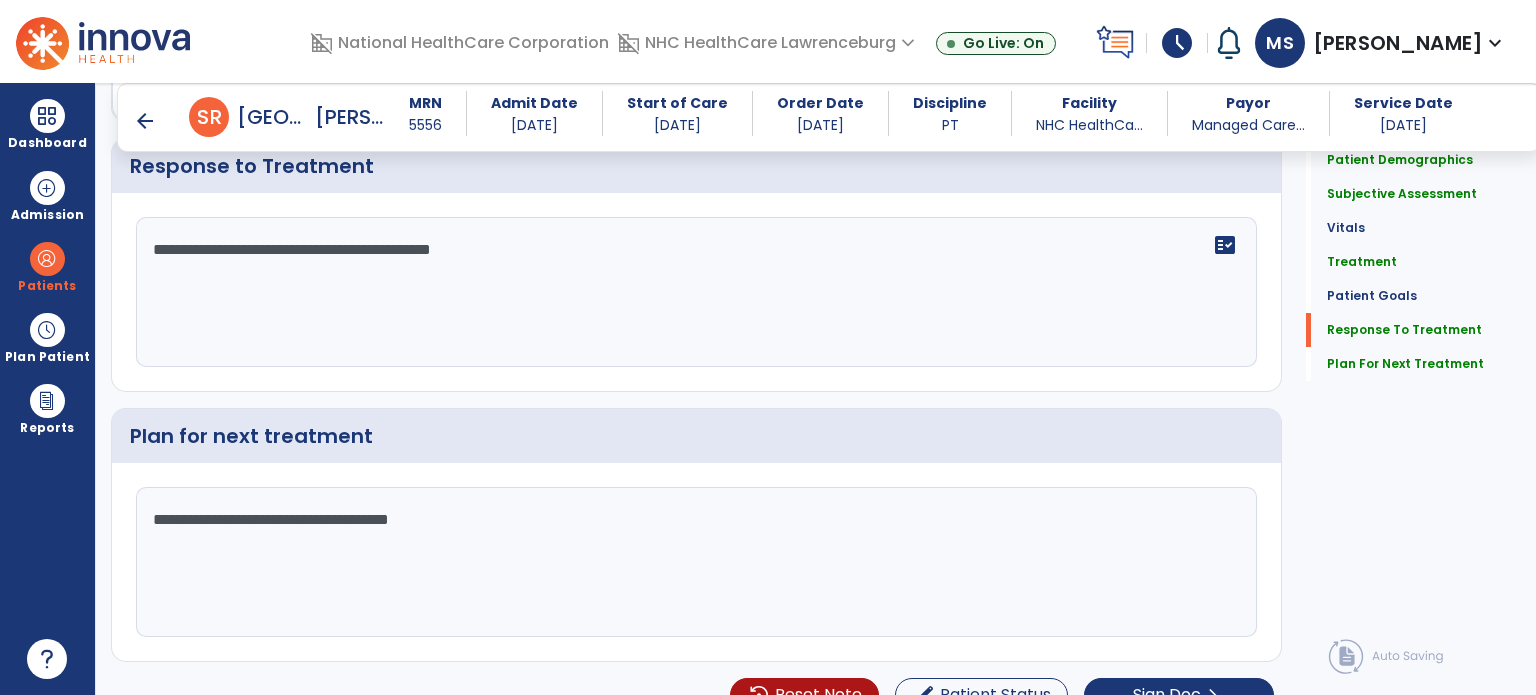 scroll, scrollTop: 2970, scrollLeft: 0, axis: vertical 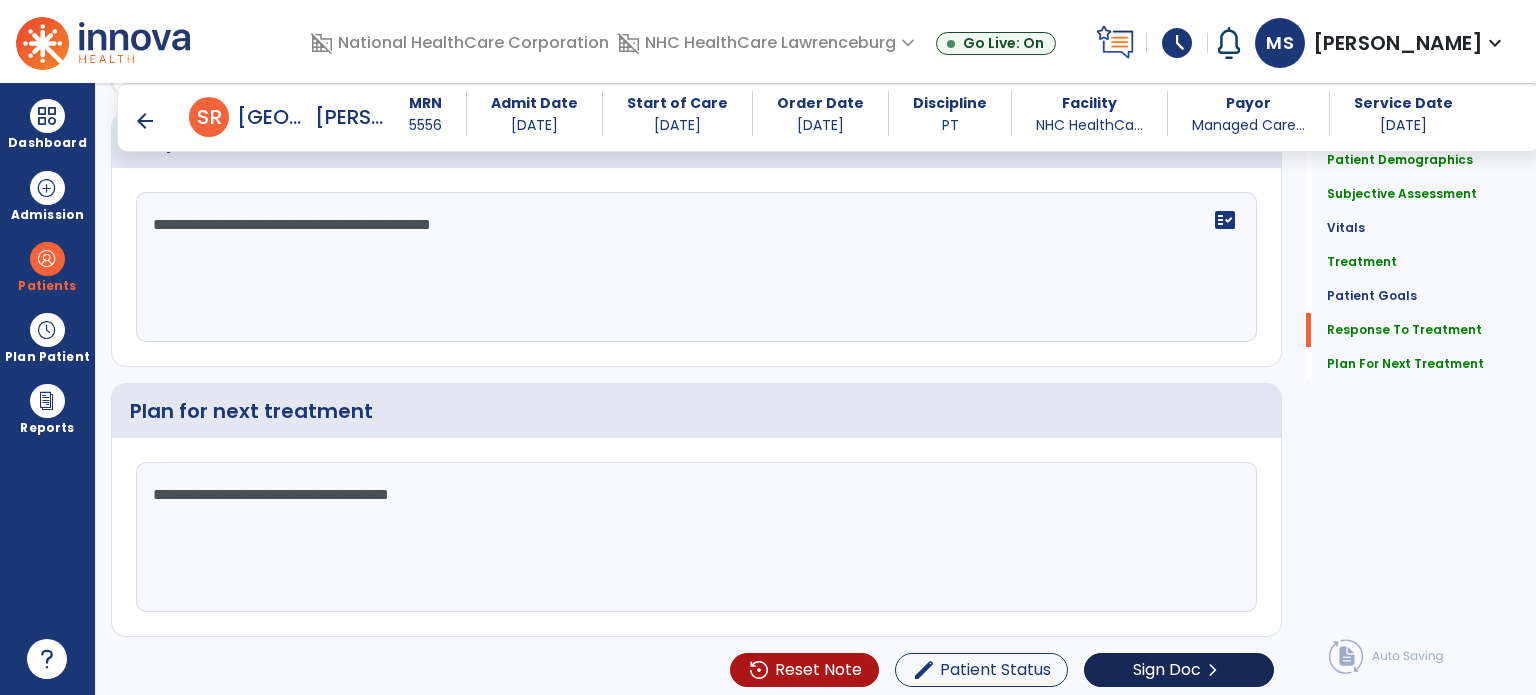 type on "**********" 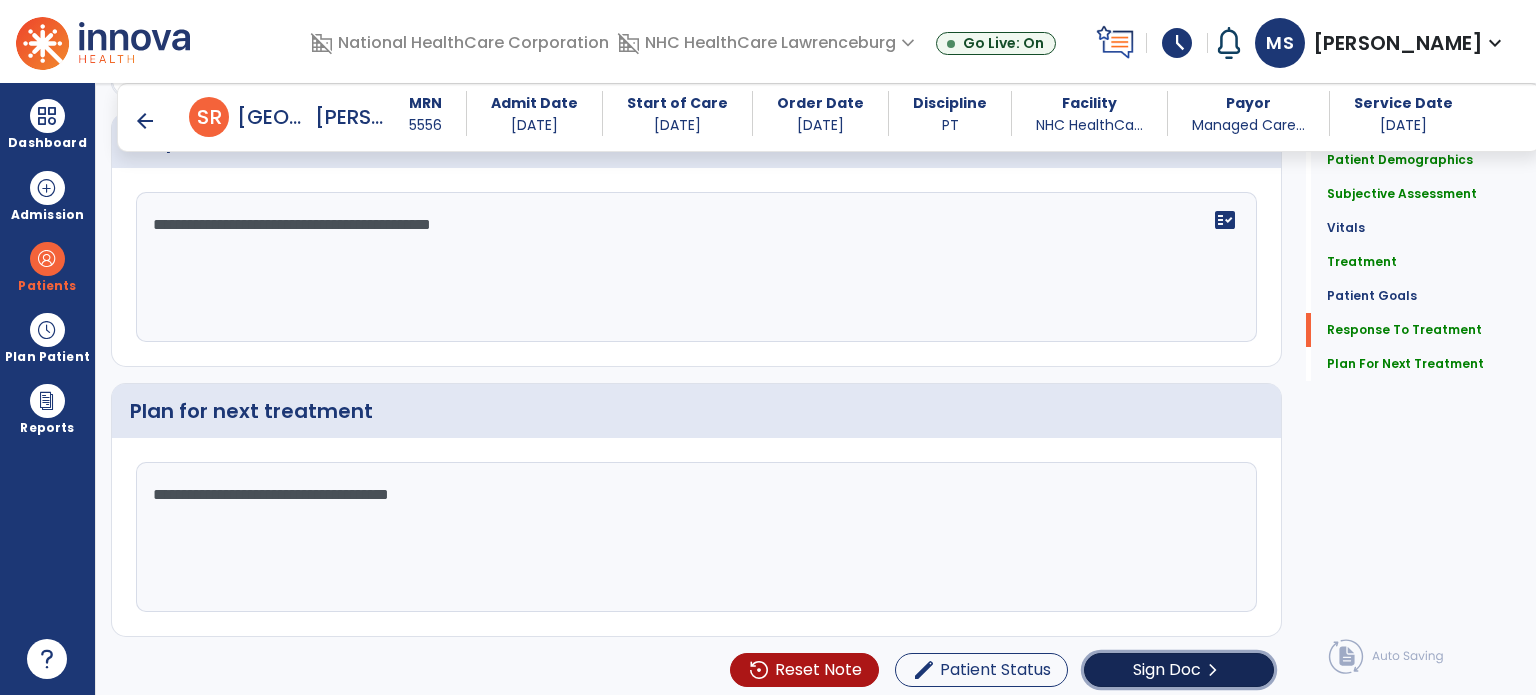 click on "Sign Doc  chevron_right" 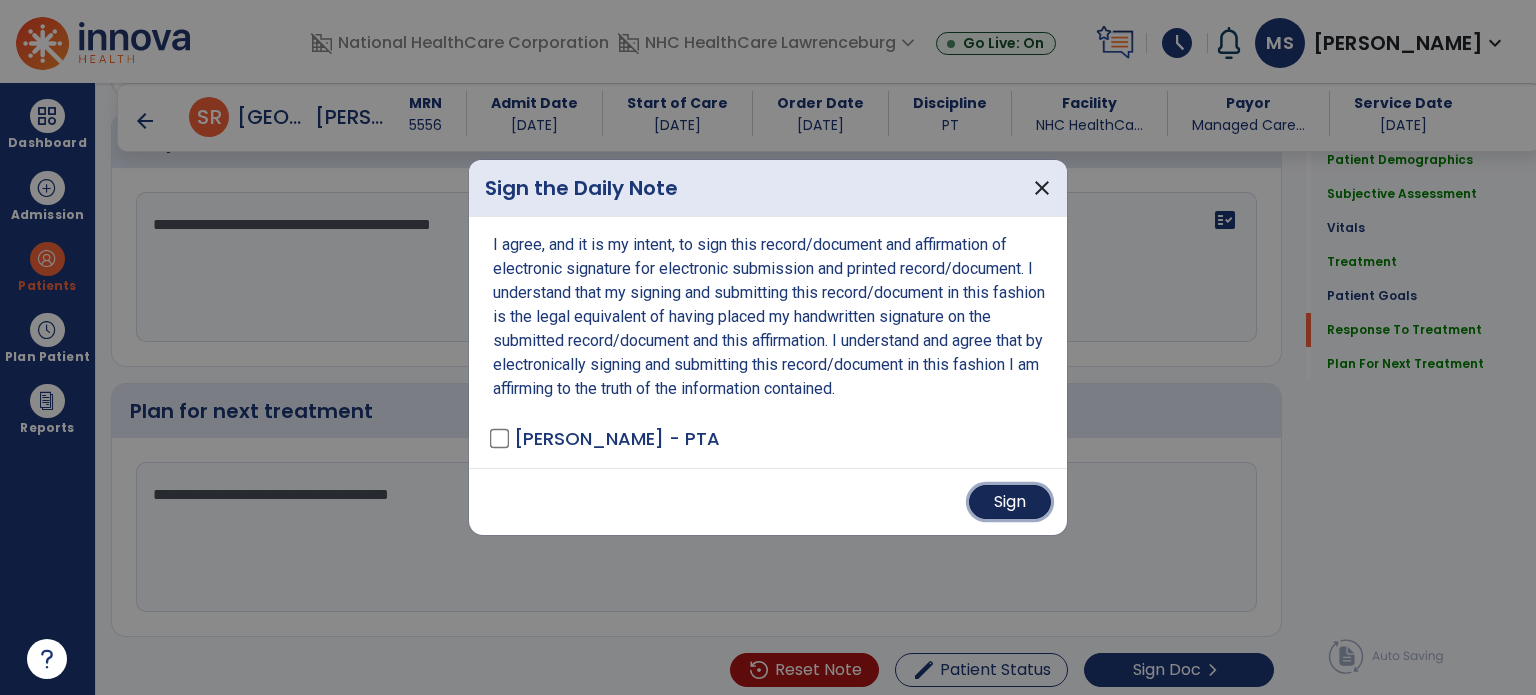 click on "Sign" at bounding box center (1010, 502) 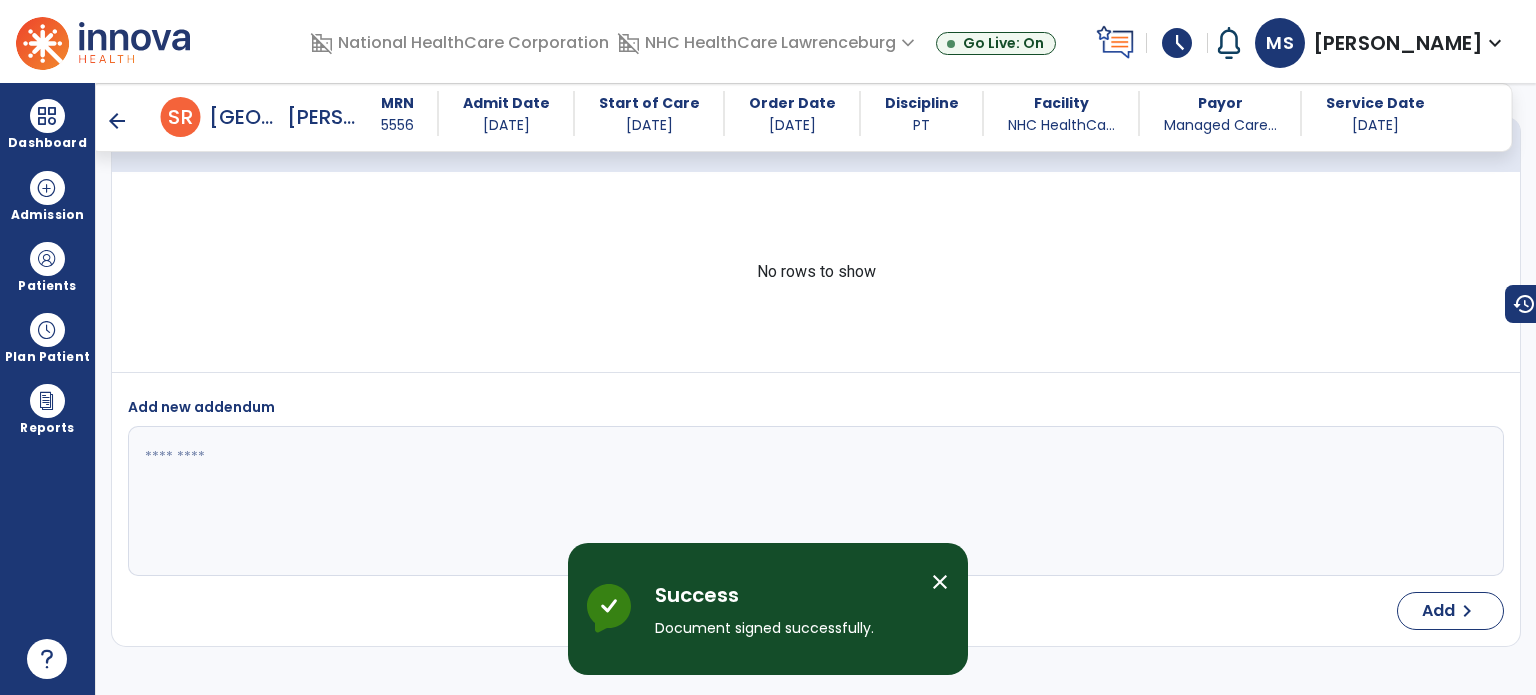 scroll, scrollTop: 4084, scrollLeft: 0, axis: vertical 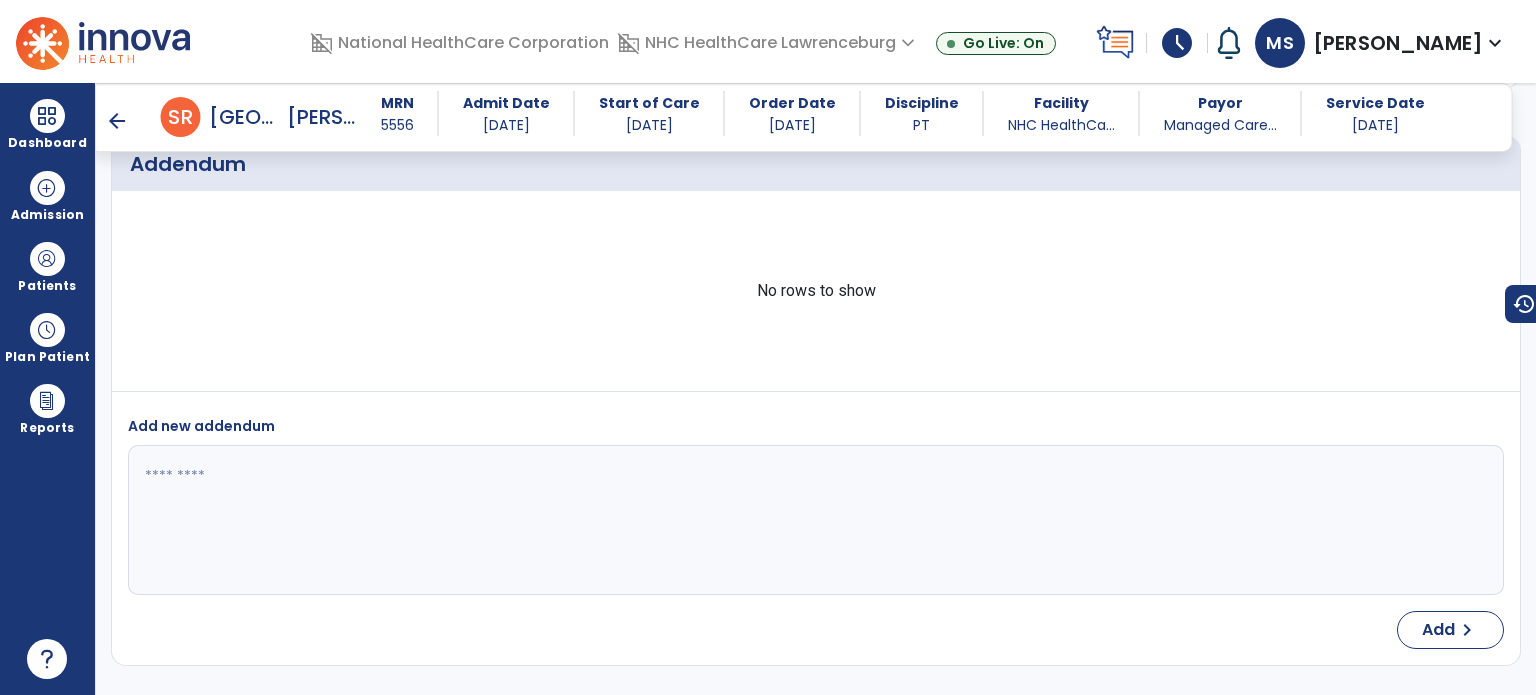 click on "arrow_back" at bounding box center [117, 121] 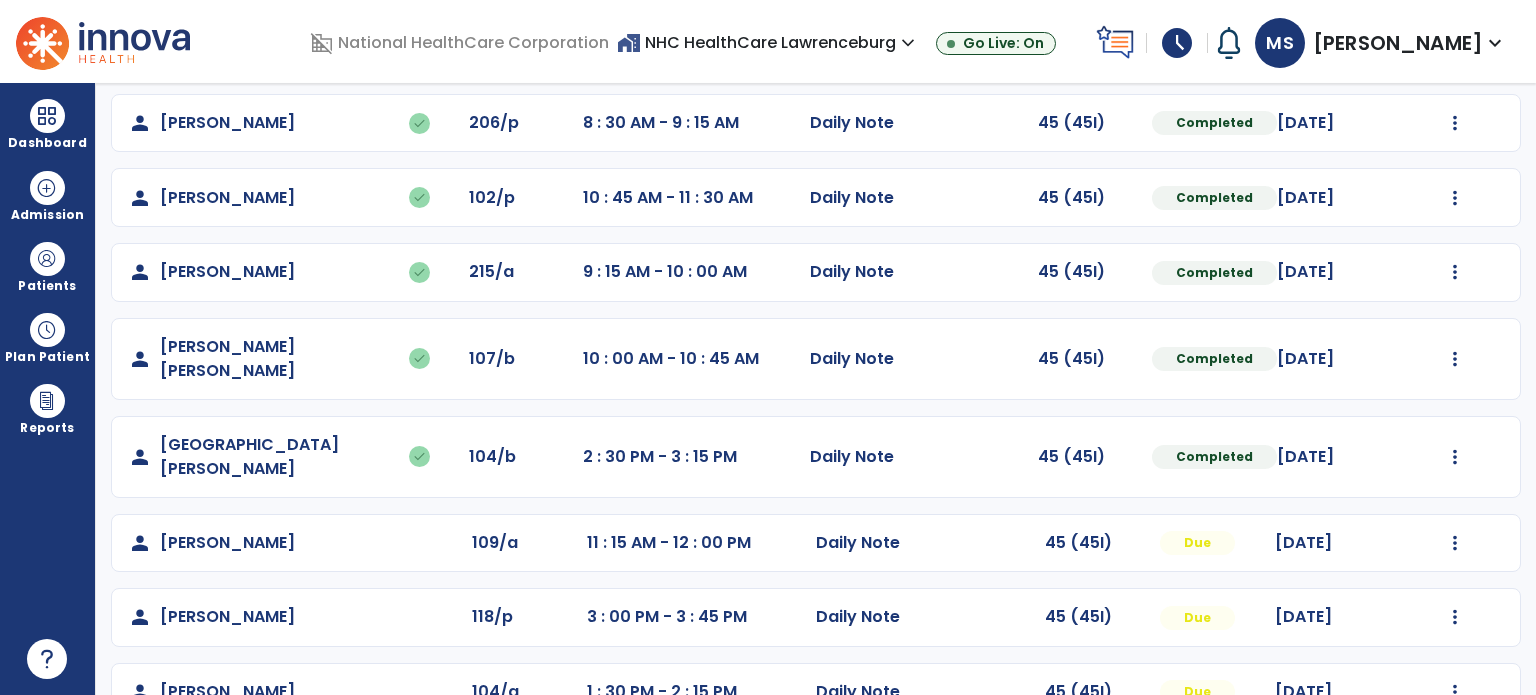 scroll, scrollTop: 392, scrollLeft: 0, axis: vertical 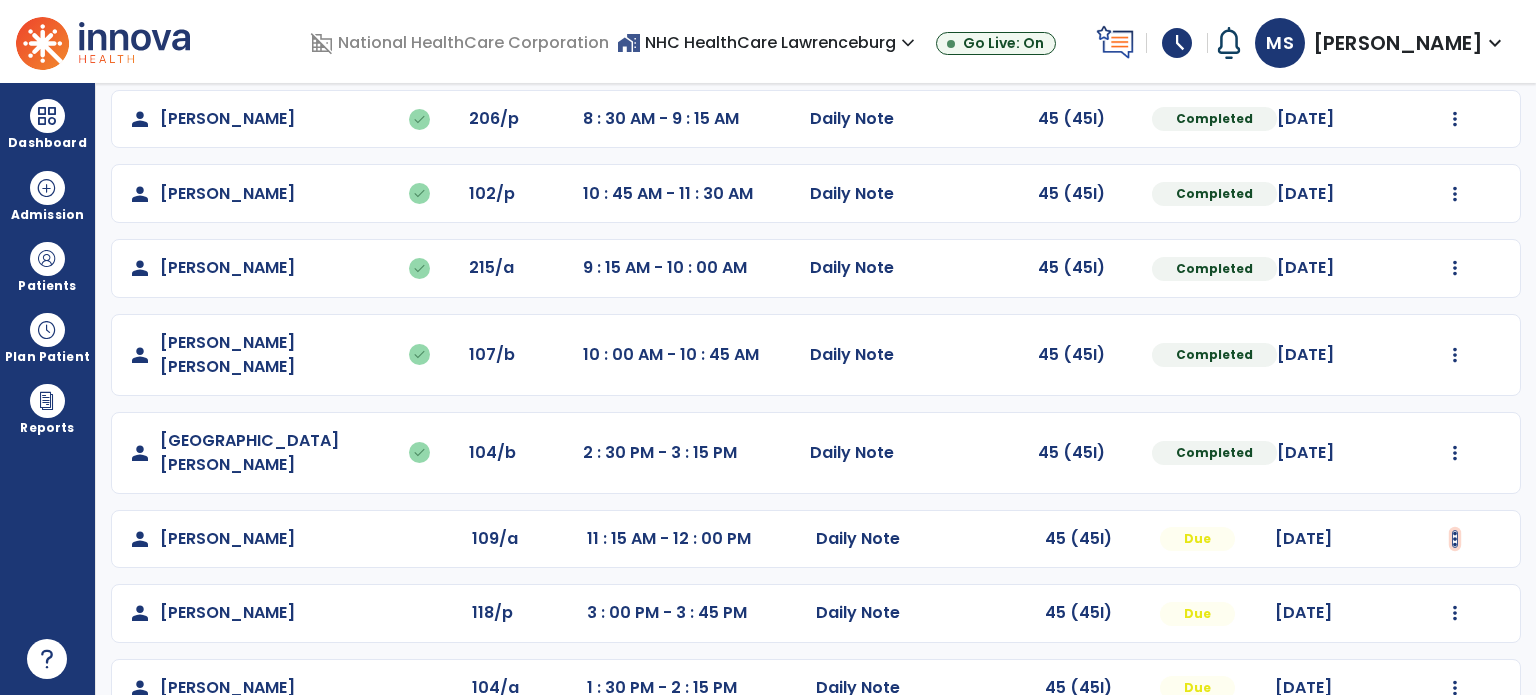 click at bounding box center (1455, -30) 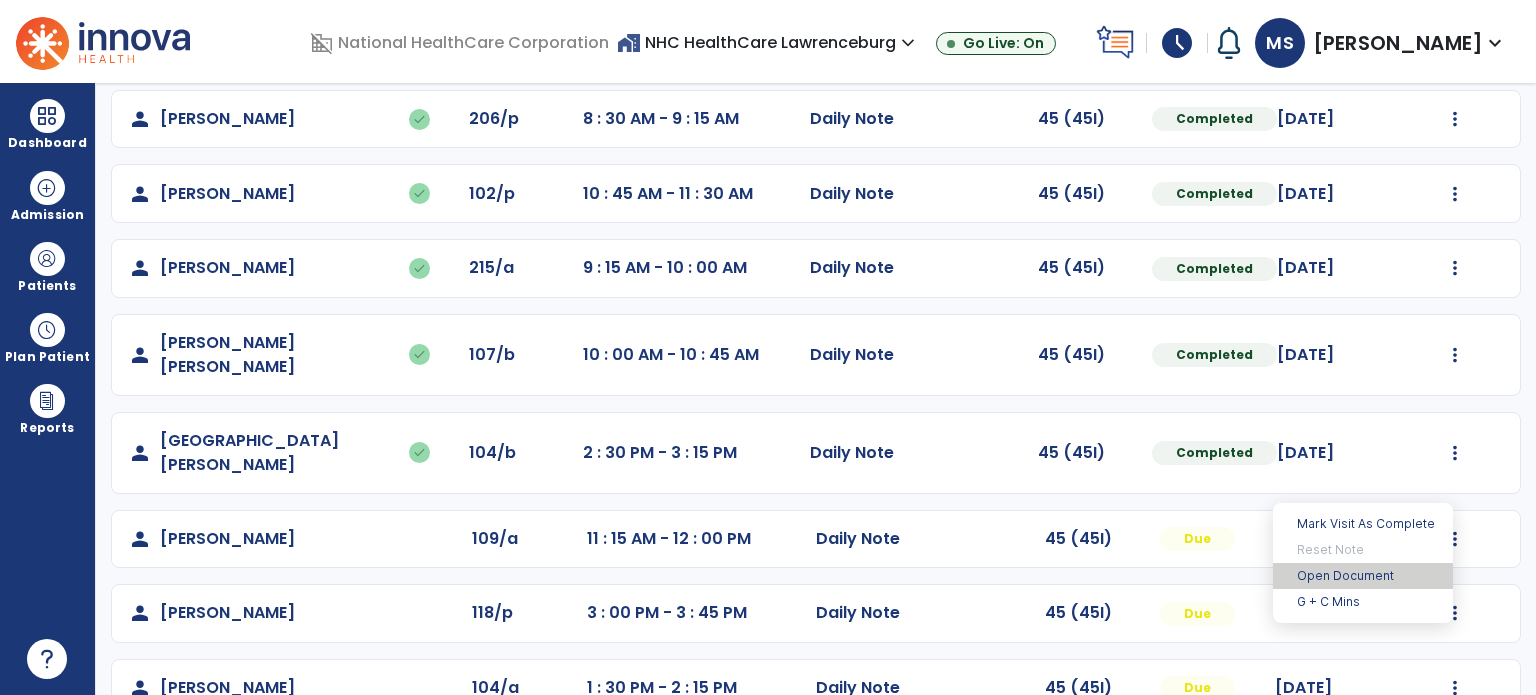 click on "Open Document" at bounding box center [1363, 576] 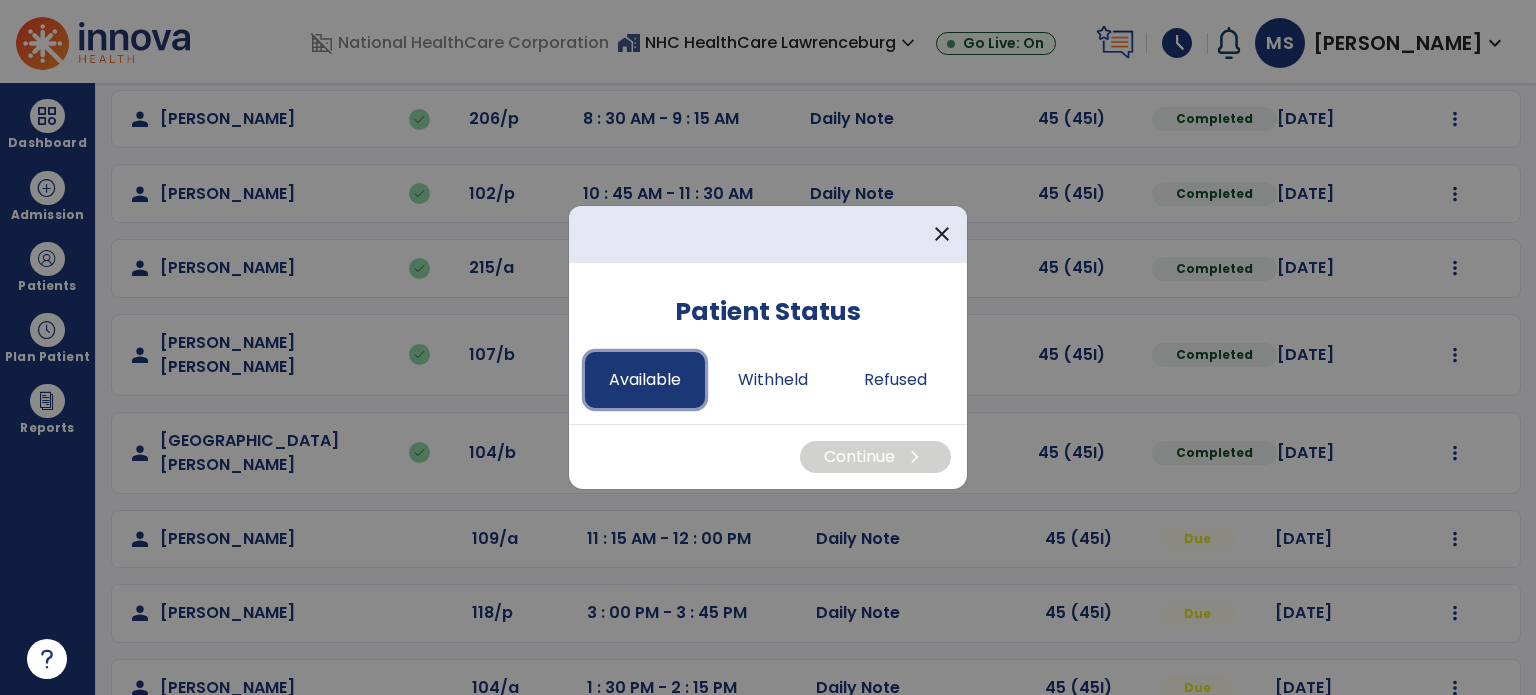 click on "Available" at bounding box center (645, 380) 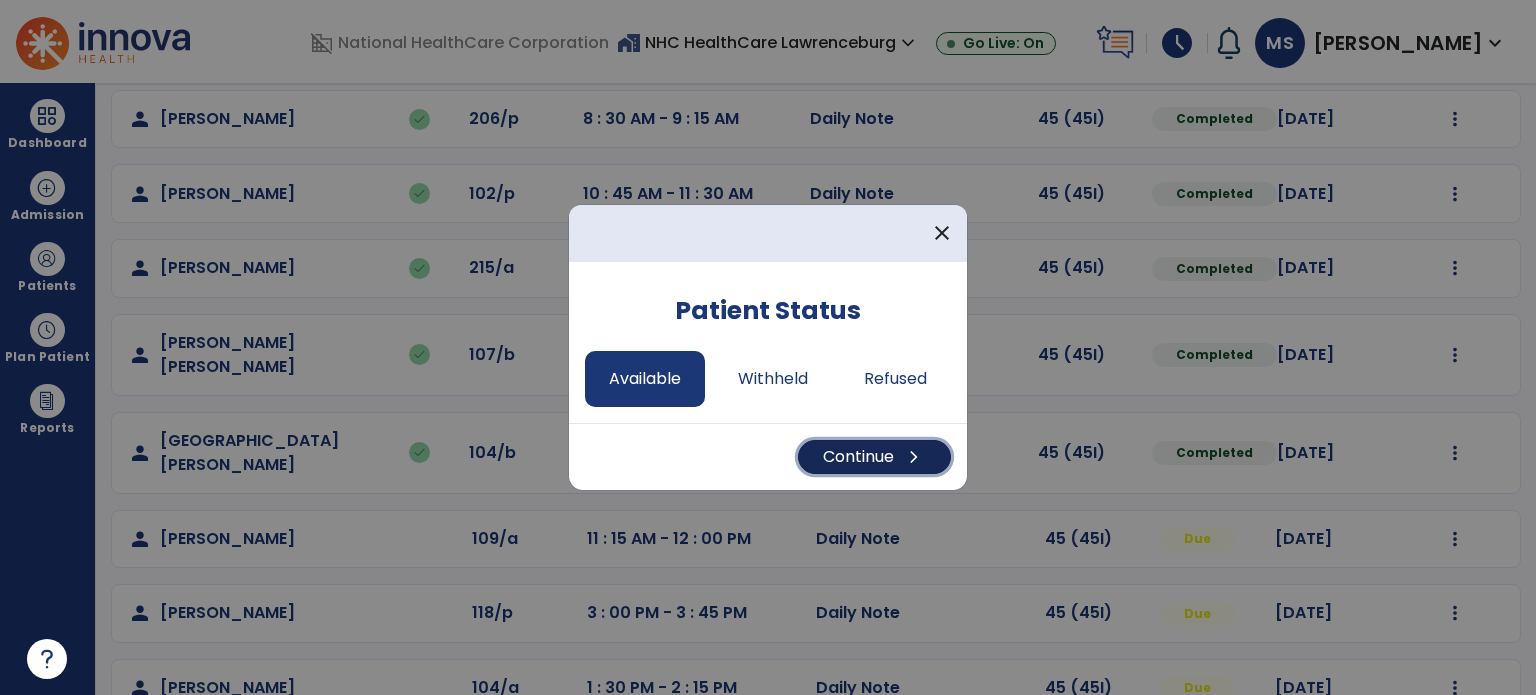 click on "chevron_right" at bounding box center (914, 457) 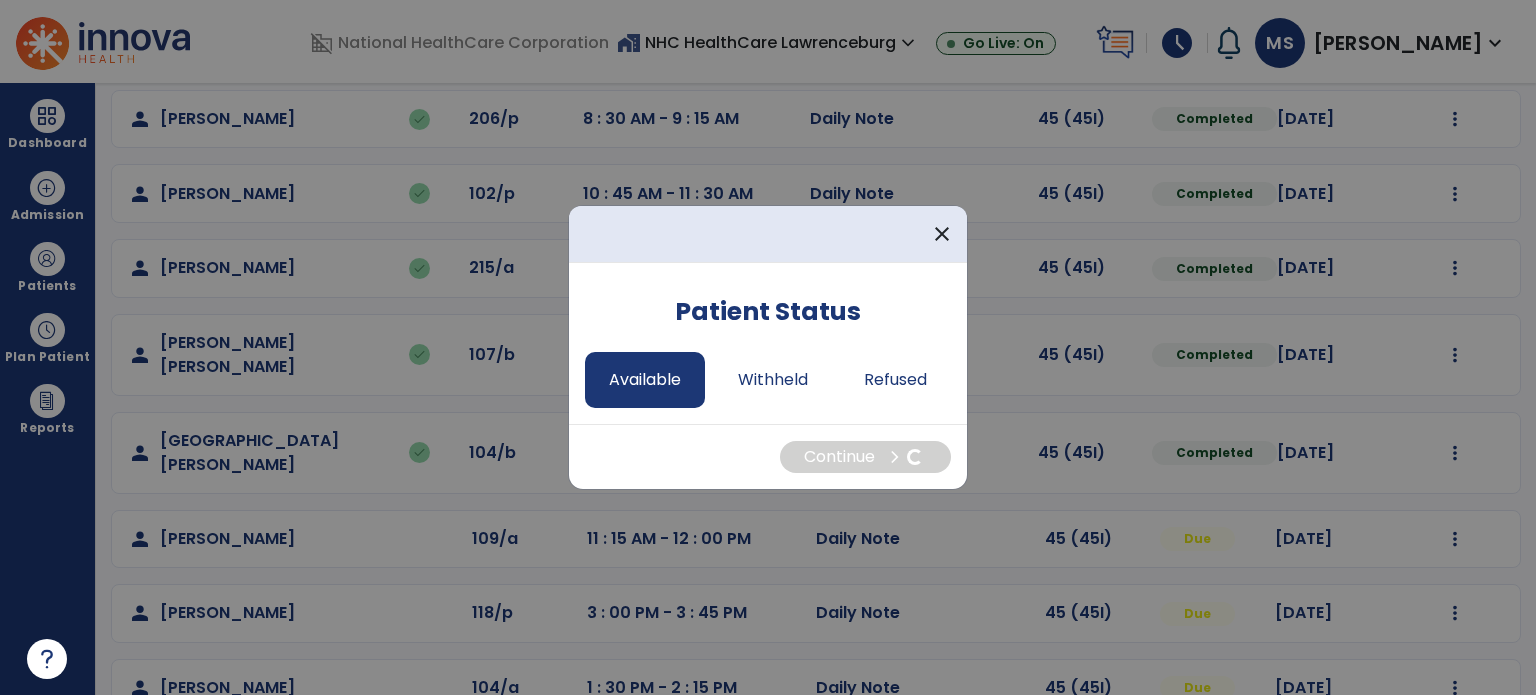 select on "*" 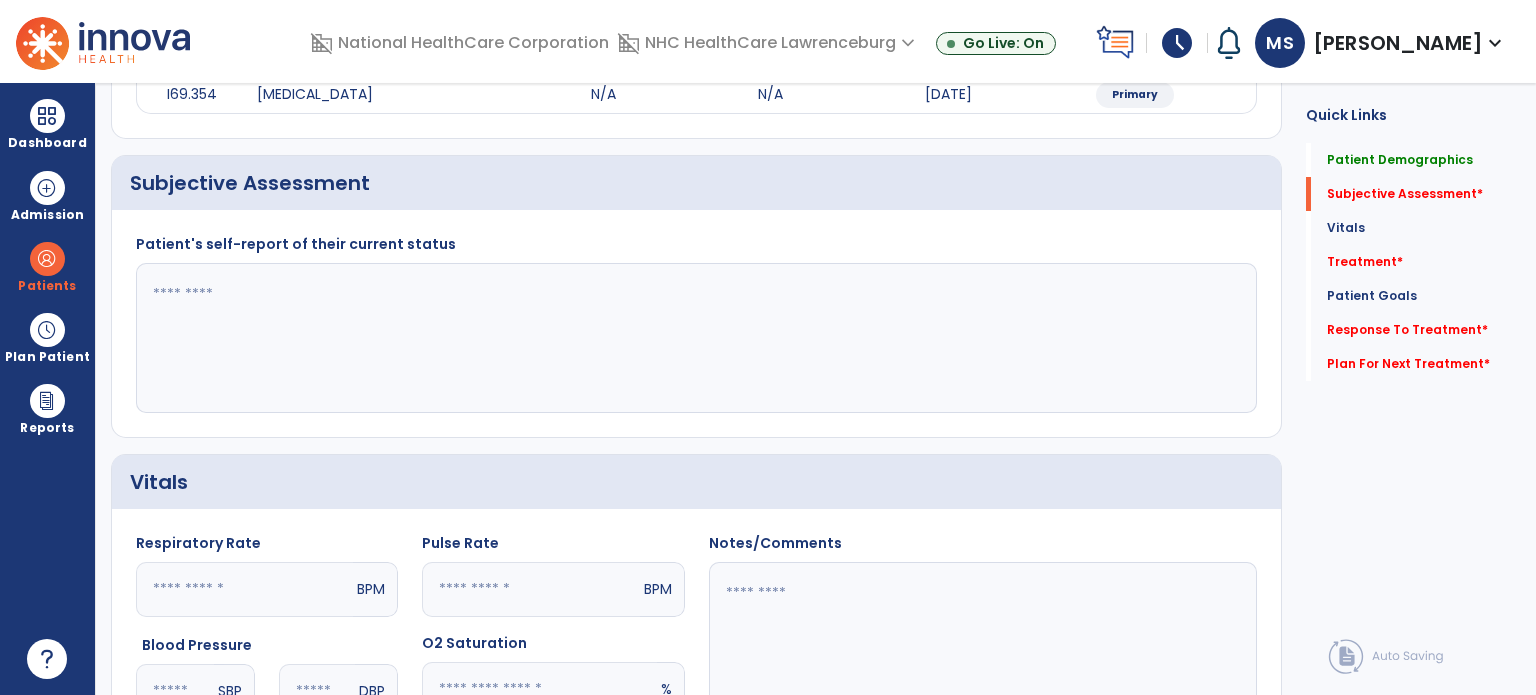 click 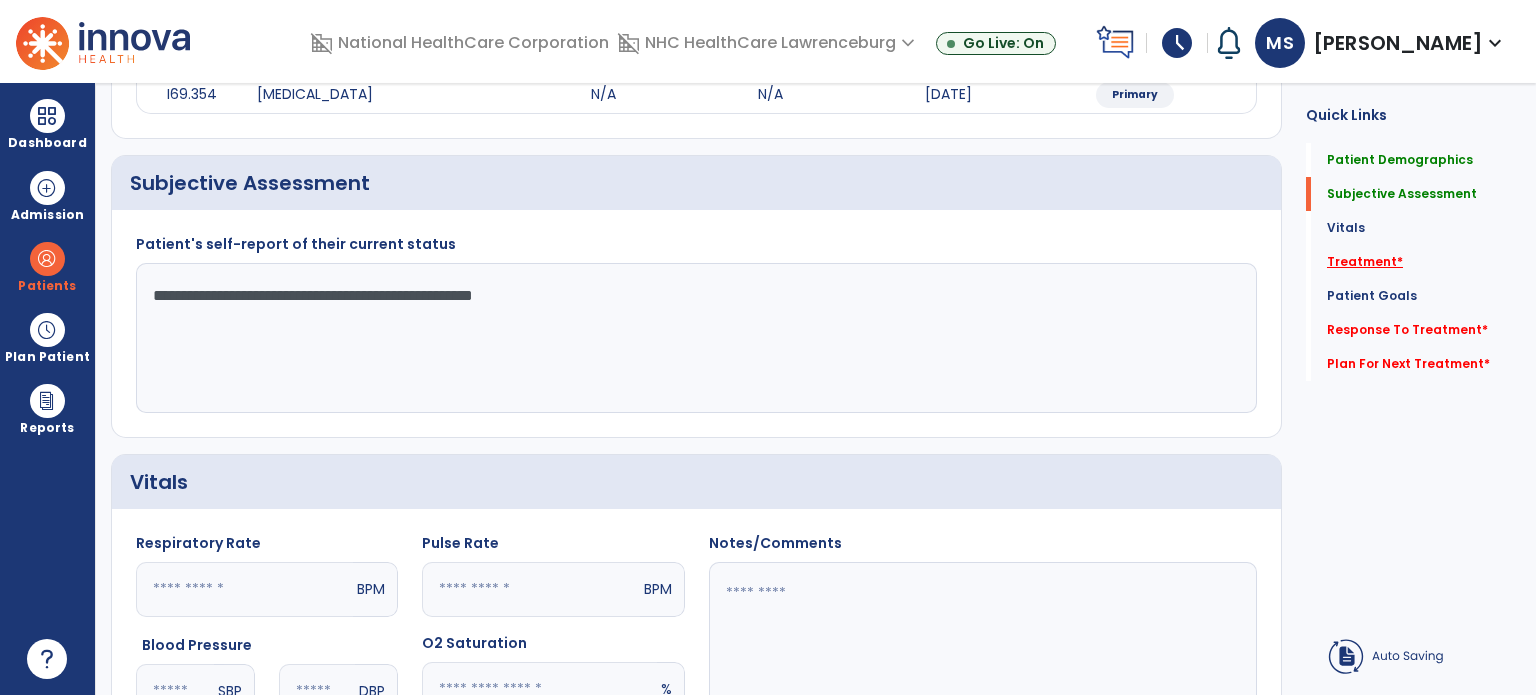 type on "**********" 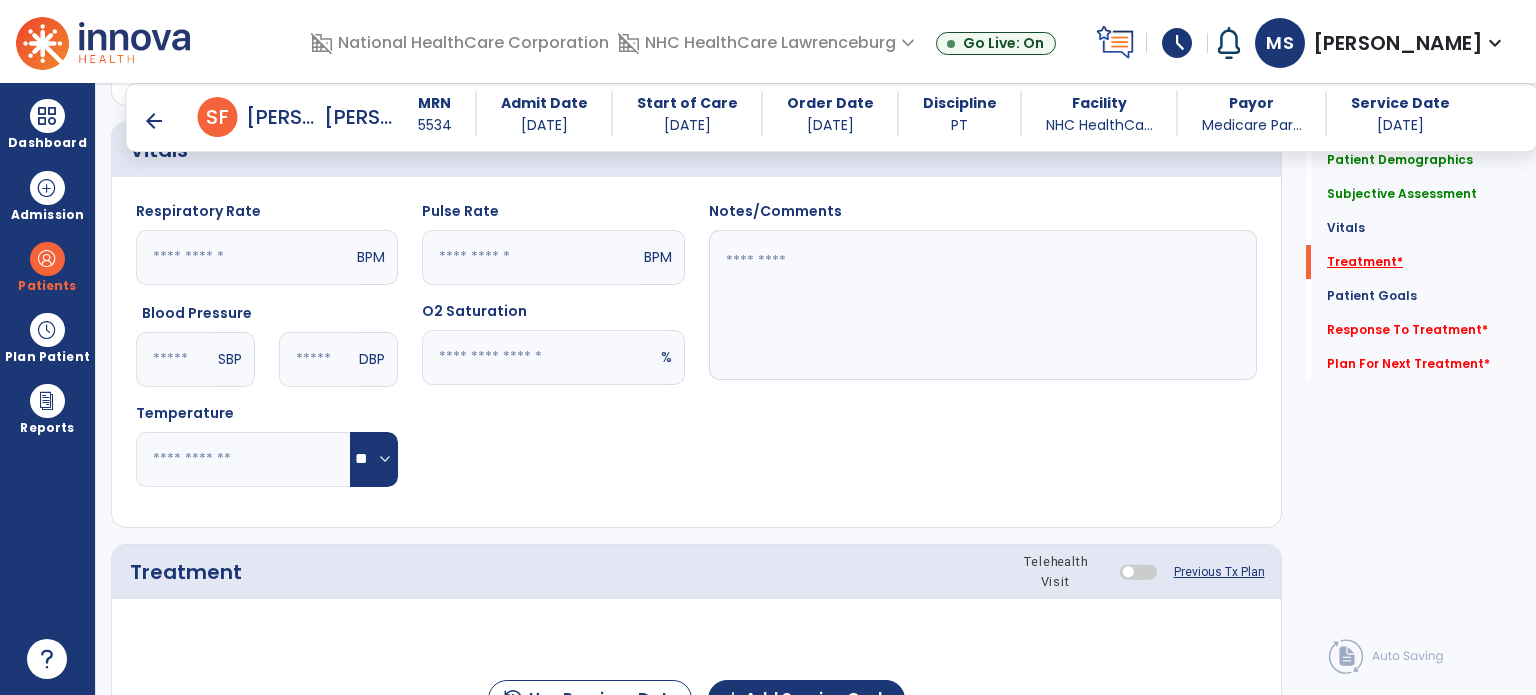 scroll, scrollTop: 1005, scrollLeft: 0, axis: vertical 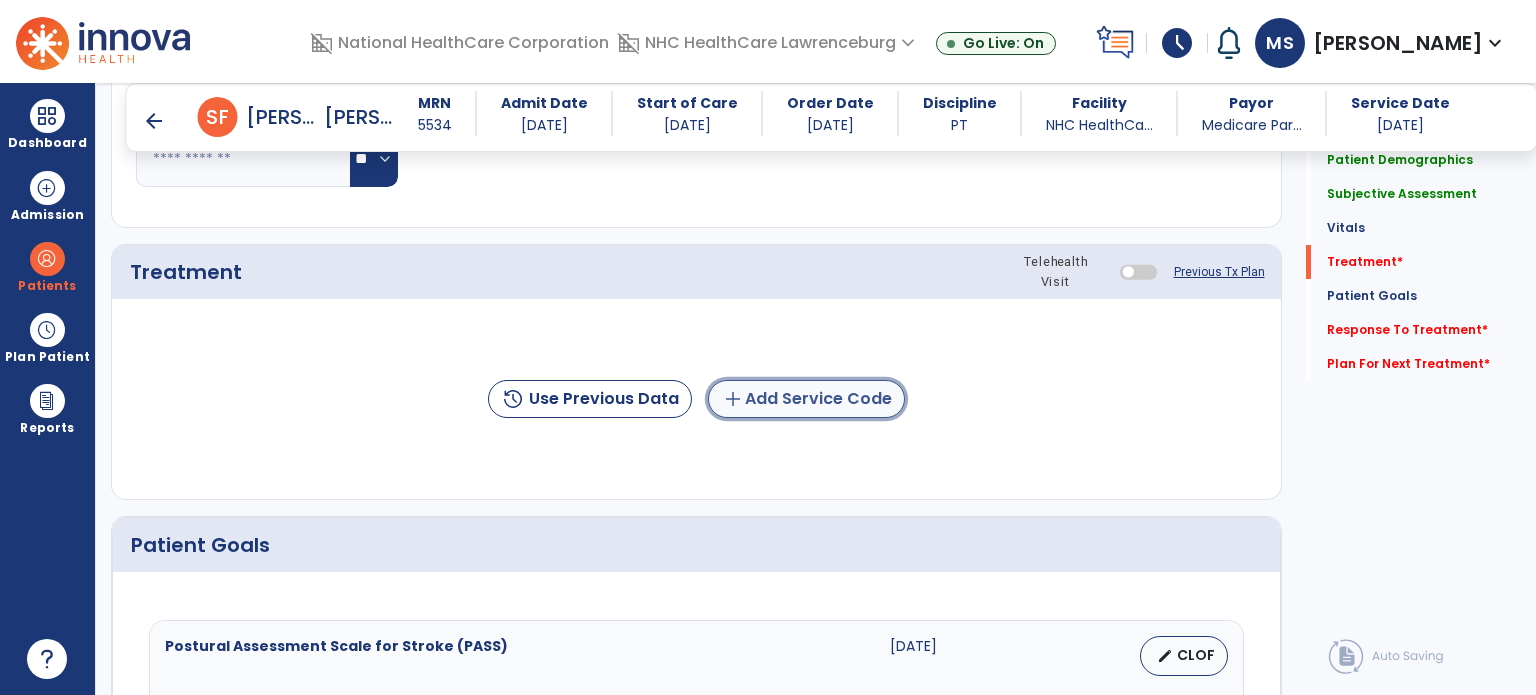 click on "add  Add Service Code" 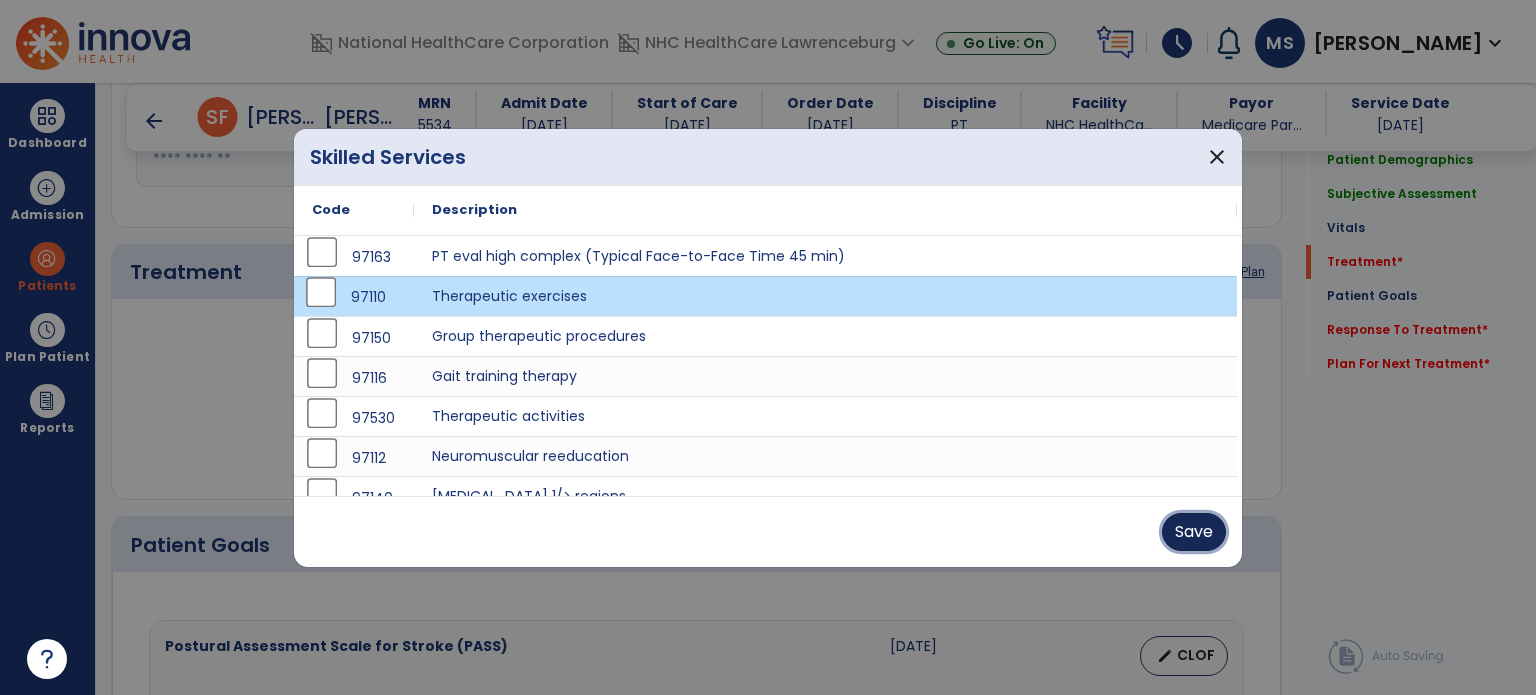 click on "Save" at bounding box center [1194, 532] 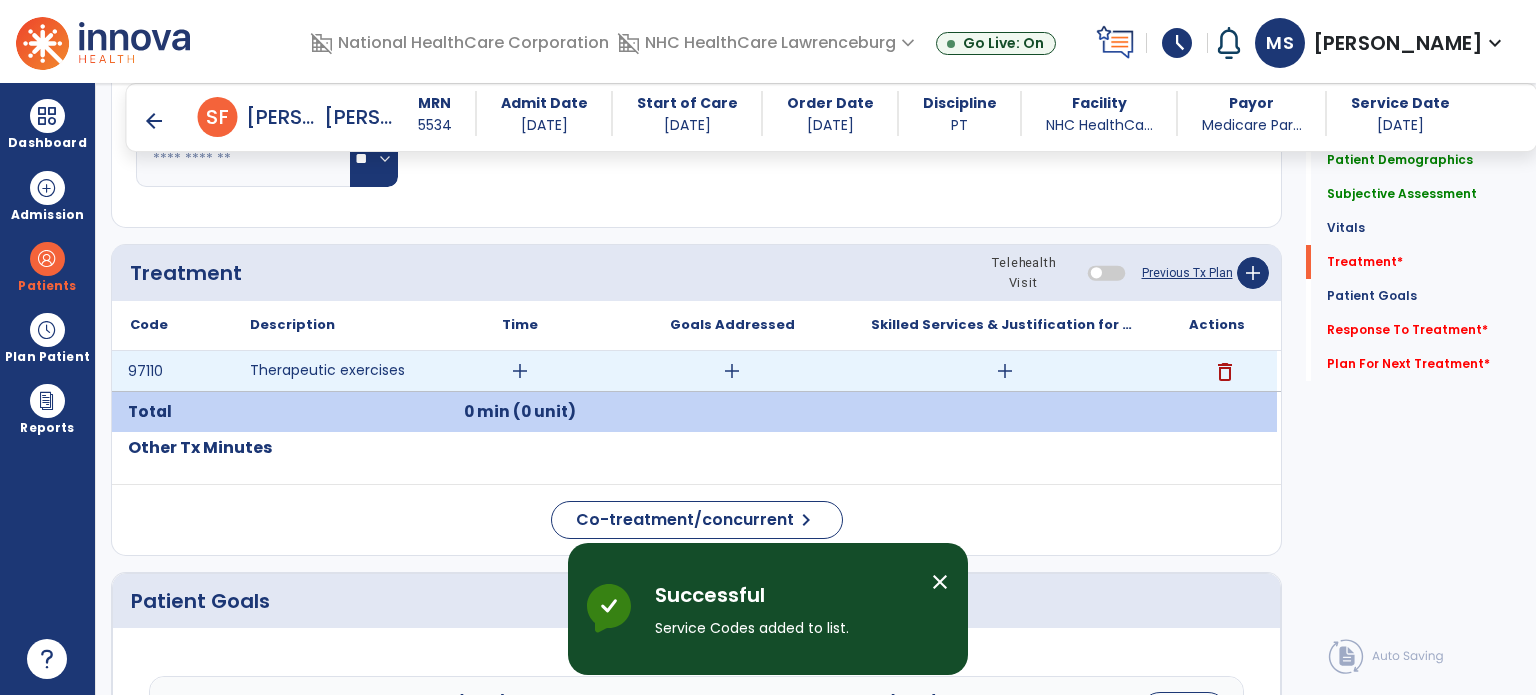 click on "add" at bounding box center (520, 371) 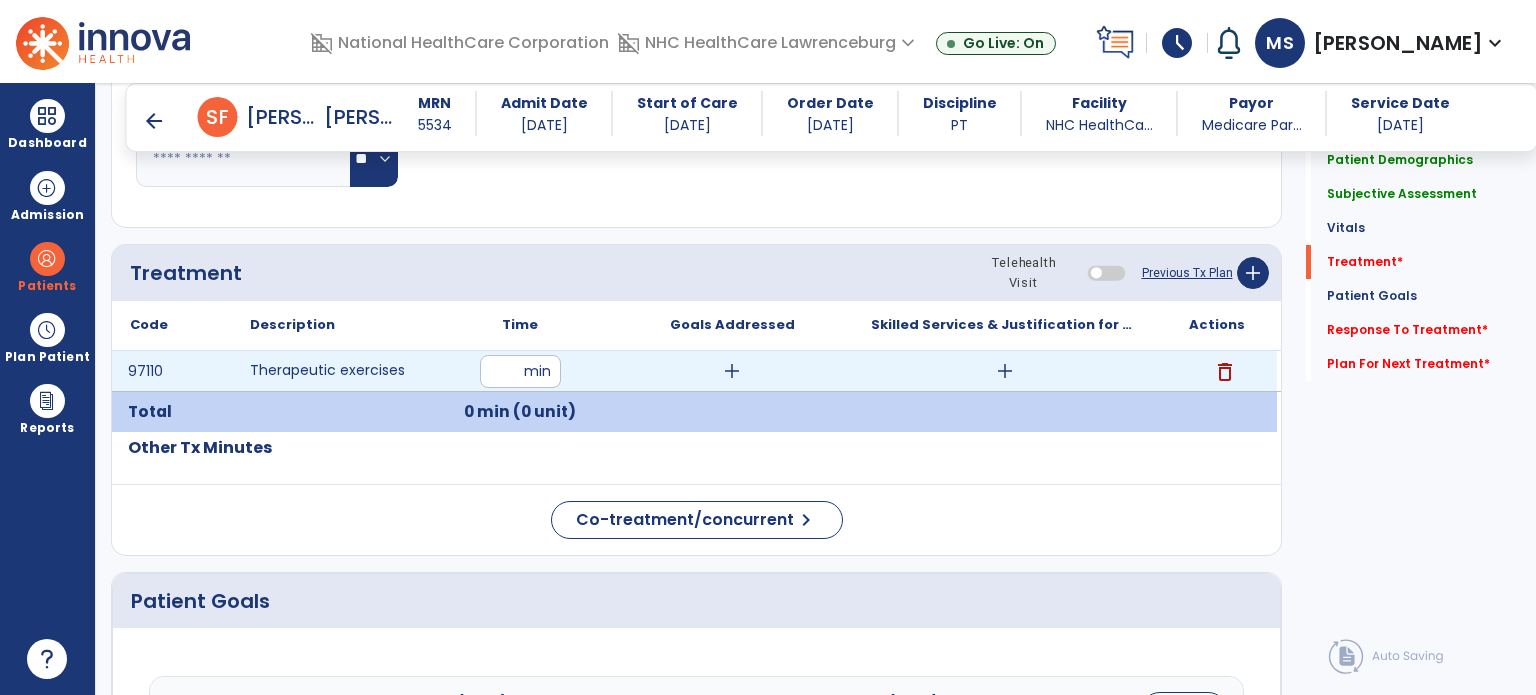 type on "**" 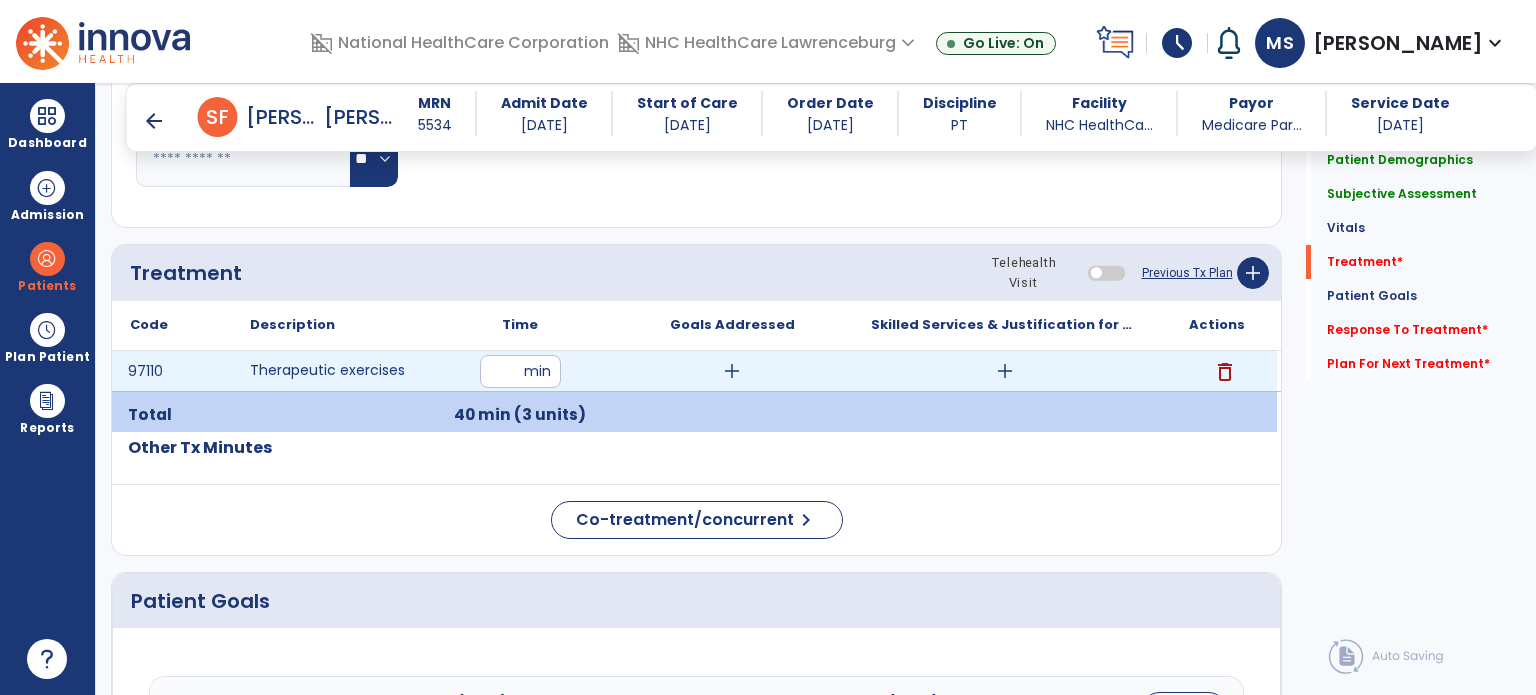 click on "add" at bounding box center [1005, 371] 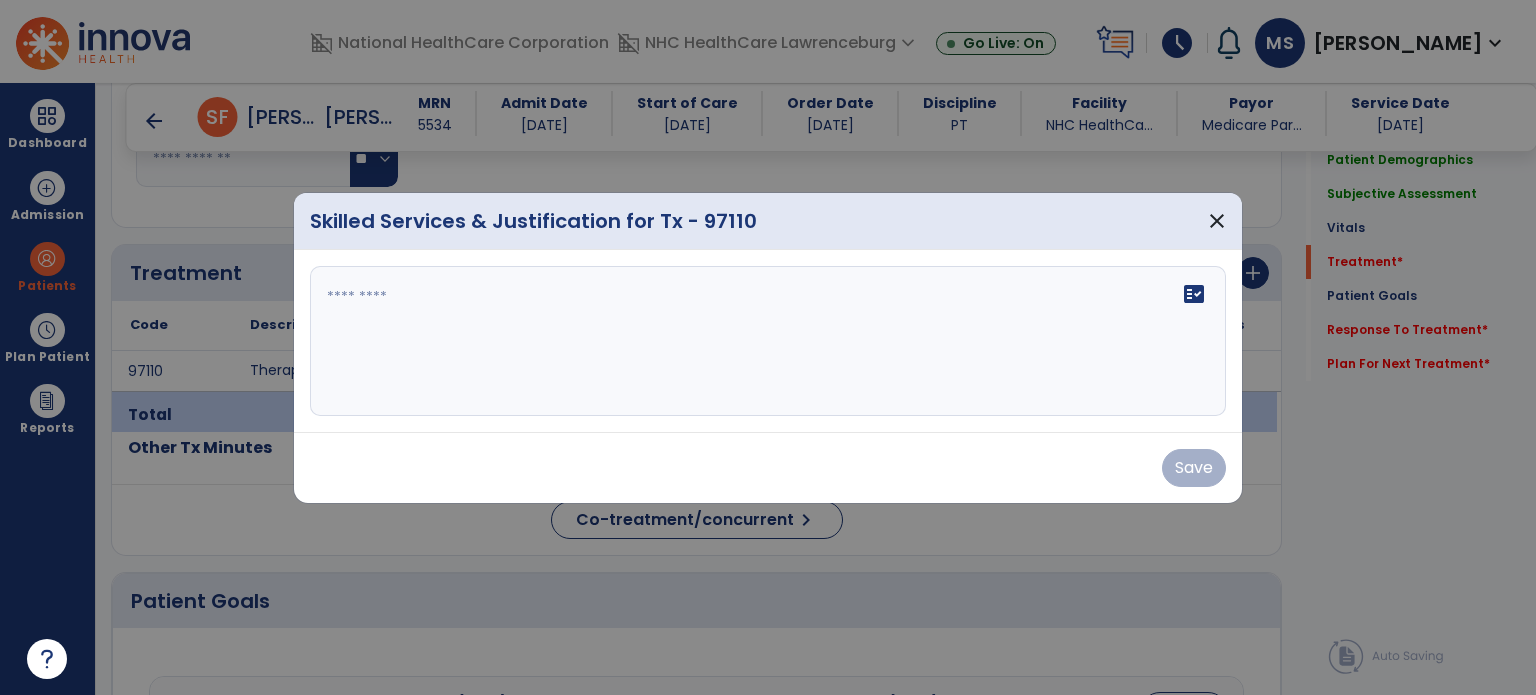click on "fact_check" at bounding box center [768, 341] 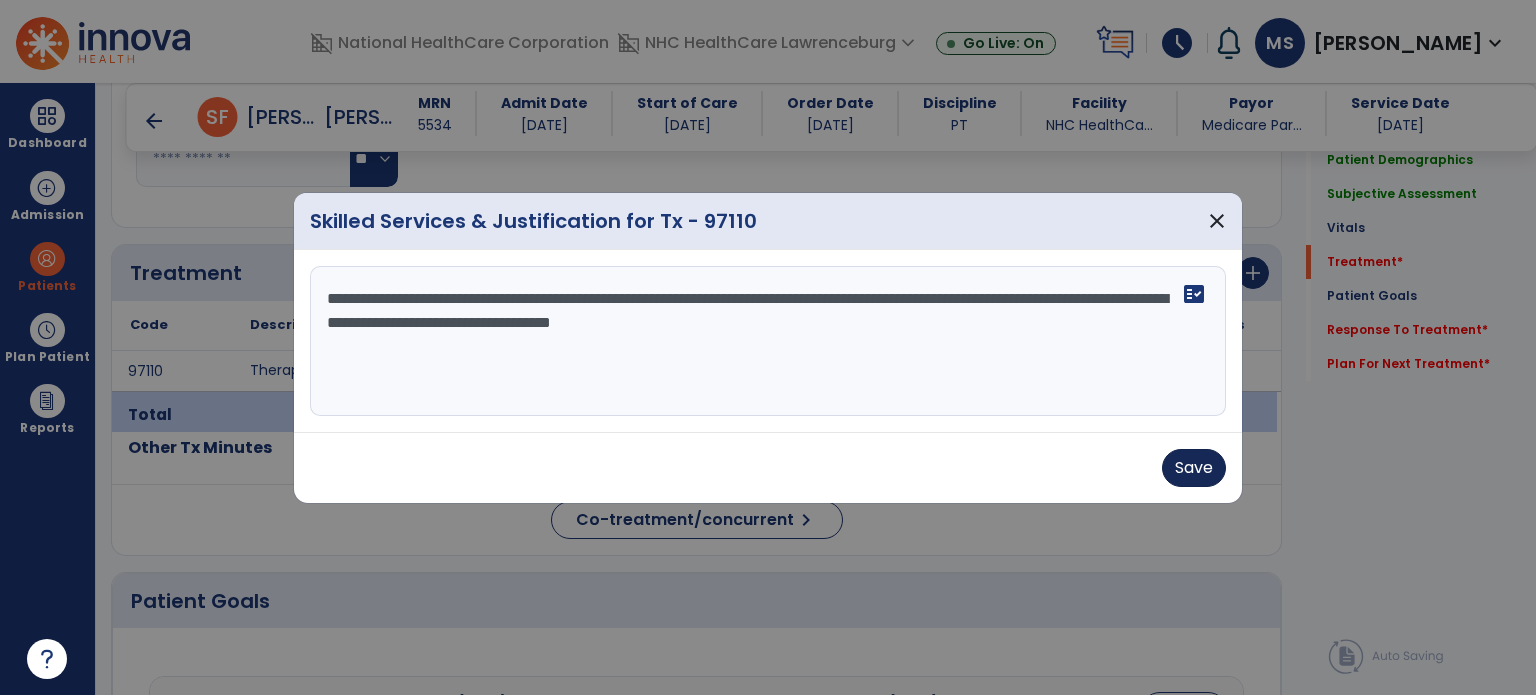 type on "**********" 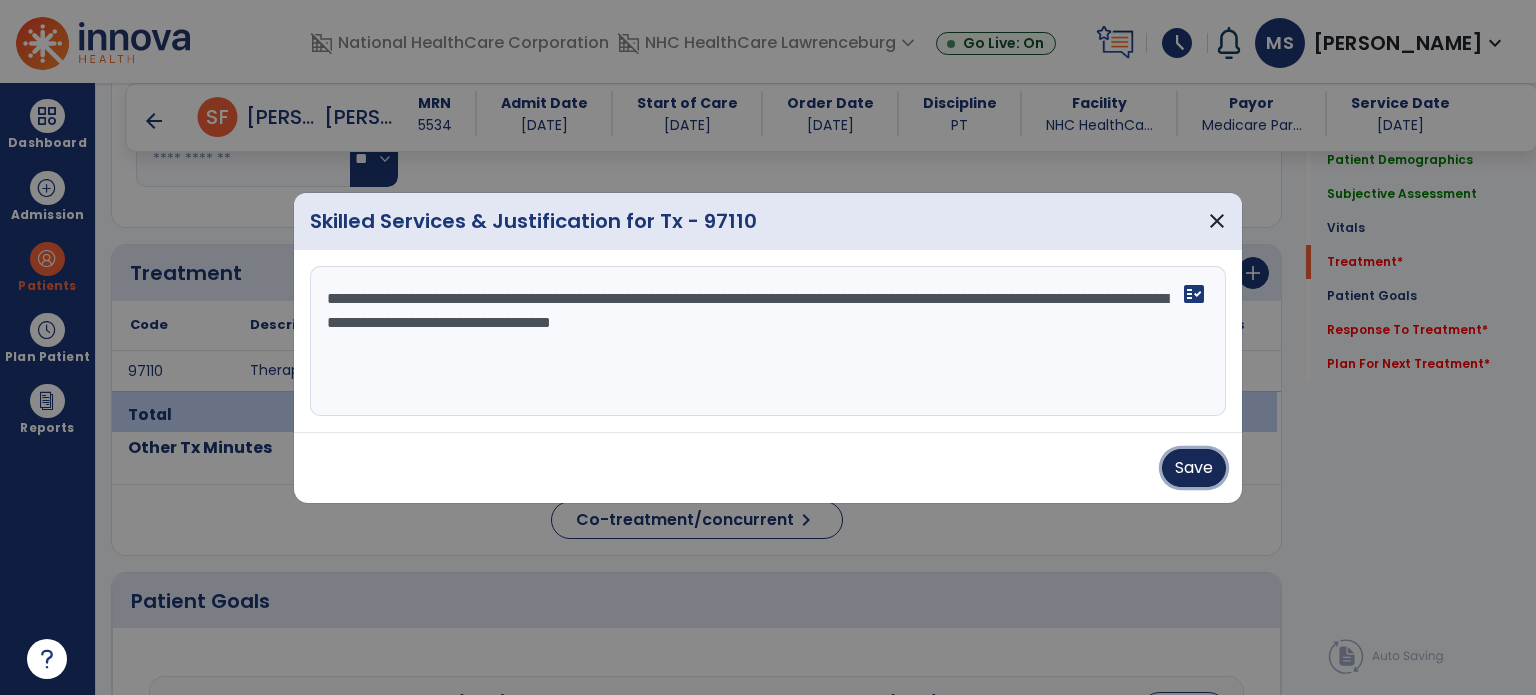 click on "Save" at bounding box center (1194, 468) 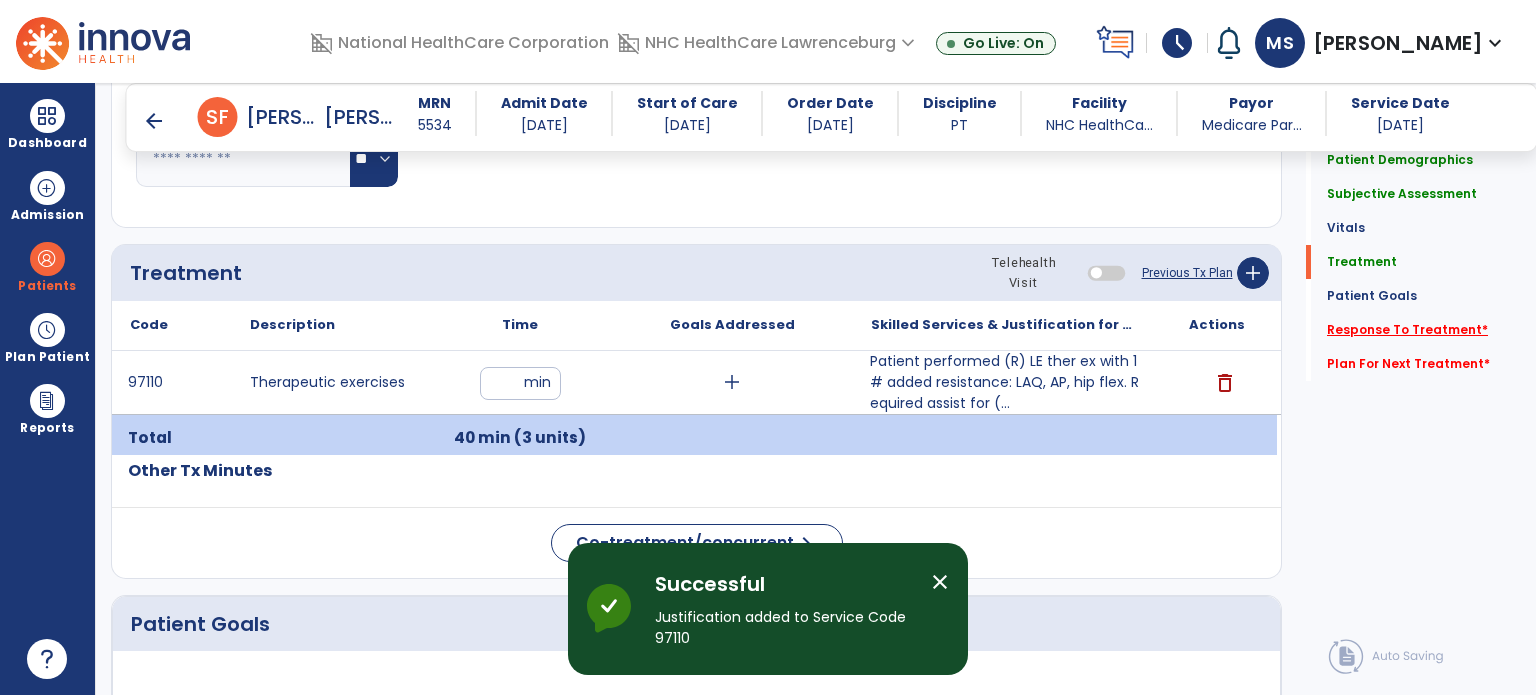 click on "Response To Treatment   *" 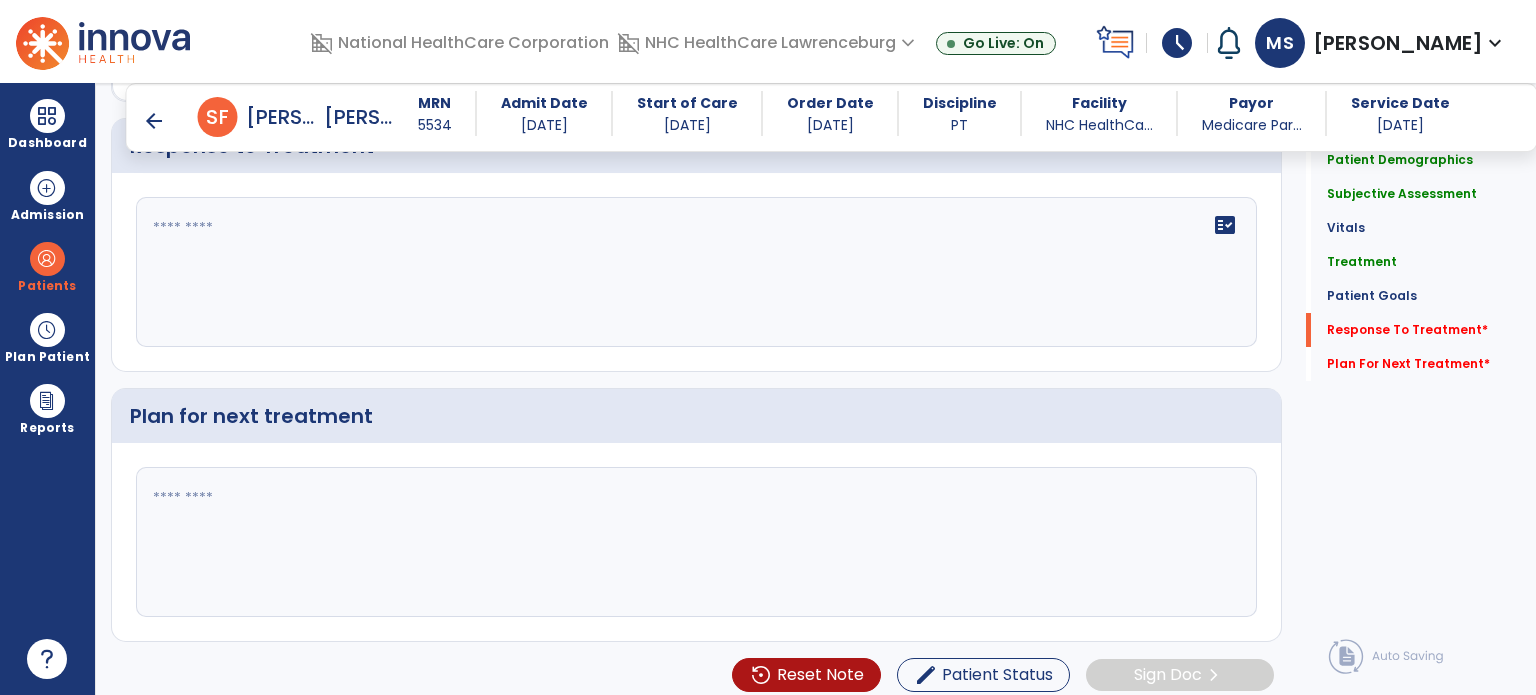 scroll, scrollTop: 2695, scrollLeft: 0, axis: vertical 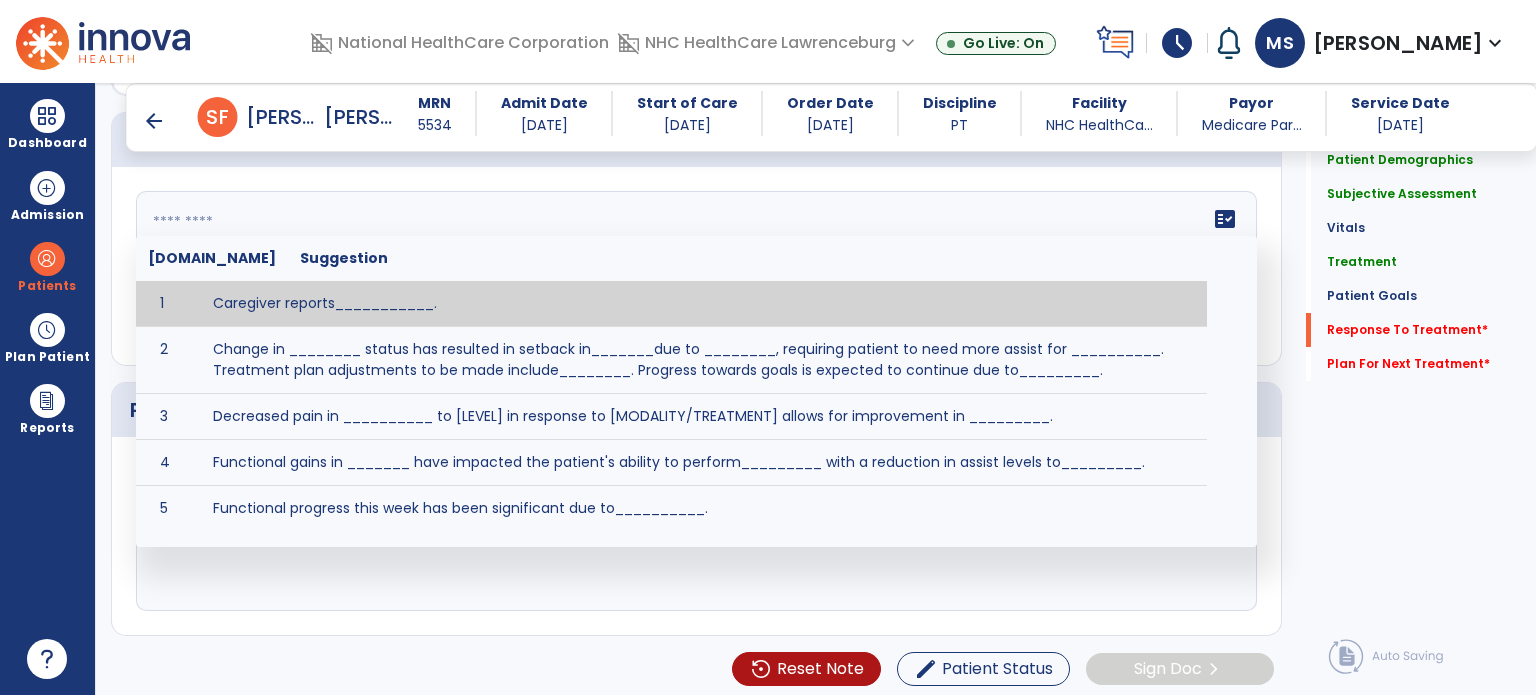 click on "fact_check  [DOMAIN_NAME] Suggestion 1 Caregiver reports___________. 2 Change in ________ status has resulted in setback in_______due to ________, requiring patient to need more assist for __________.   Treatment plan adjustments to be made include________.  Progress towards goals is expected to continue due to_________. 3 Decreased pain in __________ to [LEVEL] in response to [MODALITY/TREATMENT] allows for improvement in _________. 4 Functional gains in _______ have impacted the patient's ability to perform_________ with a reduction in assist levels to_________. 5 Functional progress this week has been significant due to__________. 6 Gains in ________ have improved the patient's ability to perform ______with decreased levels of assist to___________. 7 Improvement in ________allows patient to tolerate higher levels of challenges in_________. 8 Pain in [AREA] has decreased to [LEVEL] in response to [TREATMENT/MODALITY], allowing fore ease in completing__________. 9 10 11 12 13 14 15 16 17 18 19 20 21" 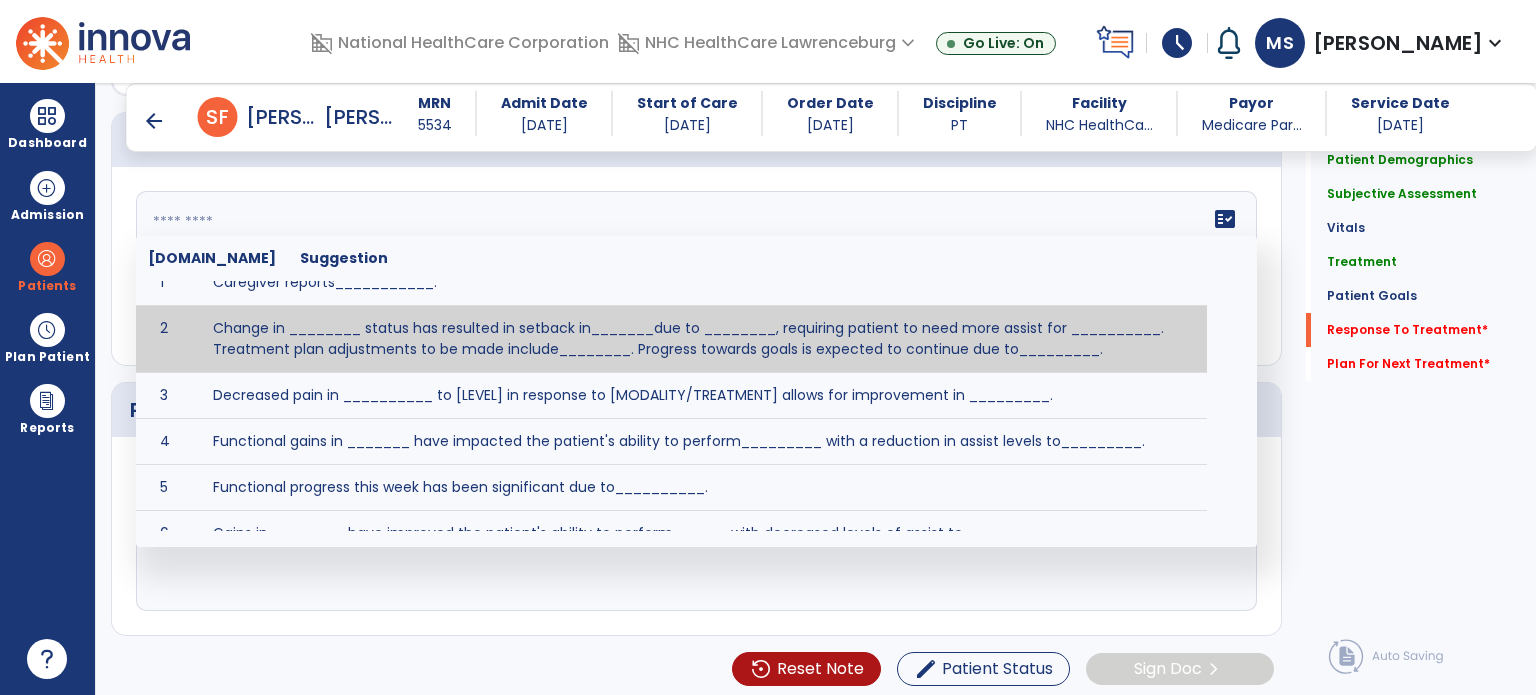 scroll, scrollTop: 0, scrollLeft: 0, axis: both 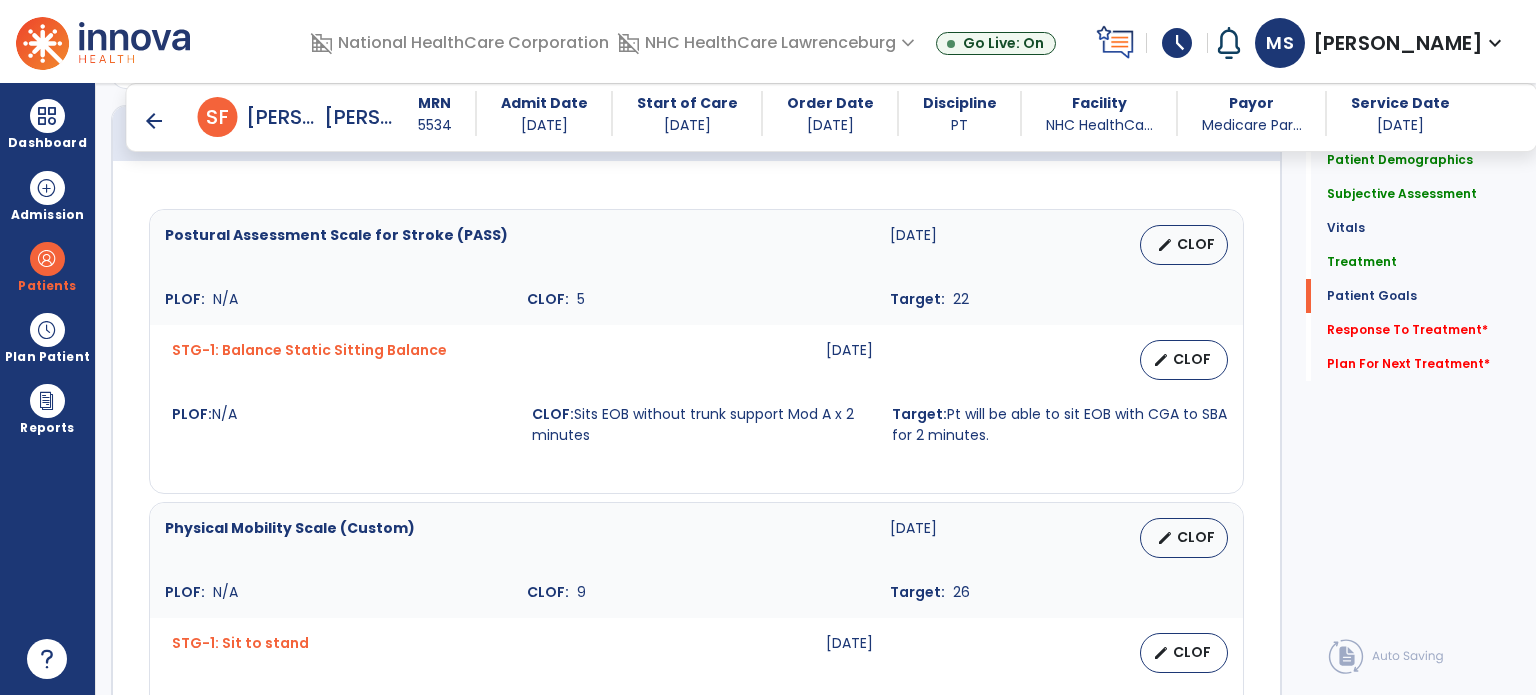 click on "STG-1: Balance  Static Sitting Balance  [DATE]   edit   CLOF PLOF:  N/A  CLOF:  Sits EOB without trunk support Mod A x 2 minutes  Target:  Pt will be able to sit EOB with CGA to SBA for 2 minutes." at bounding box center [696, 393] 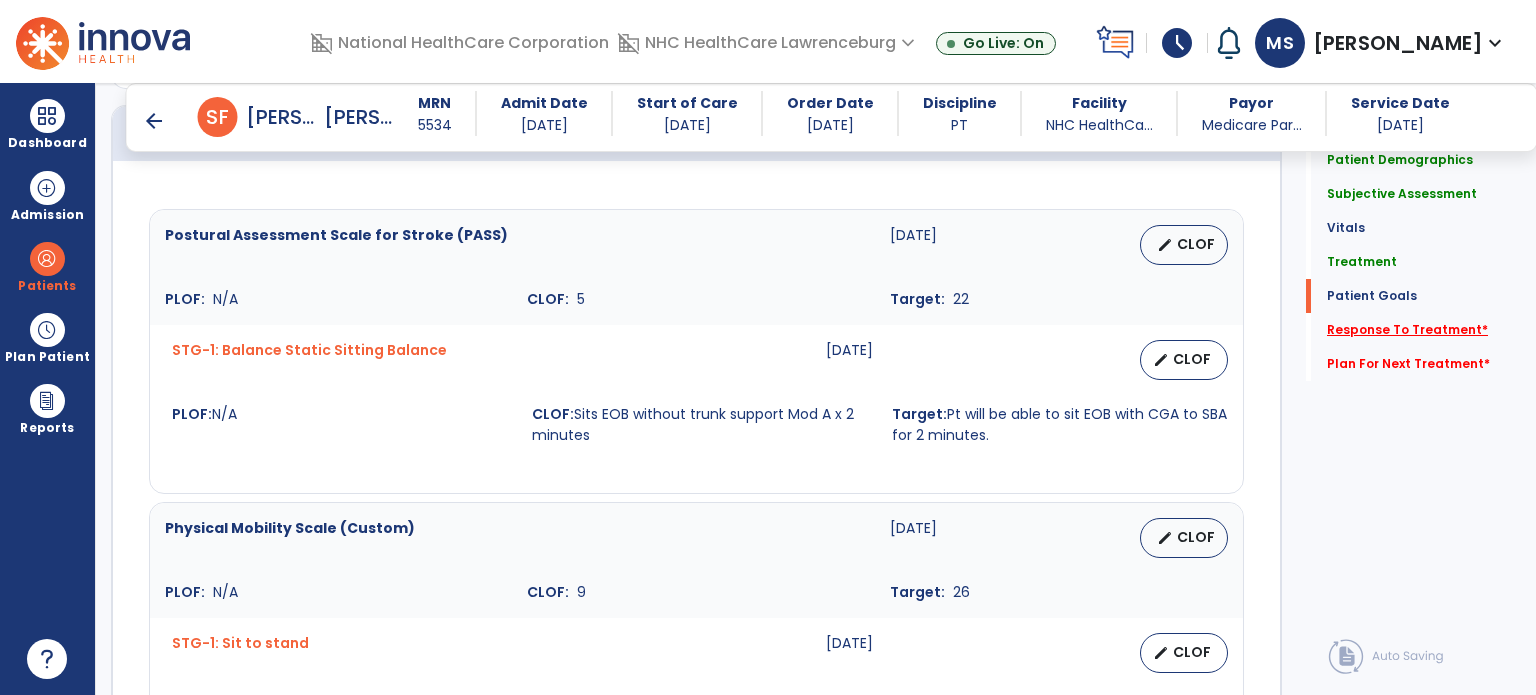 click on "Response To Treatment   *" 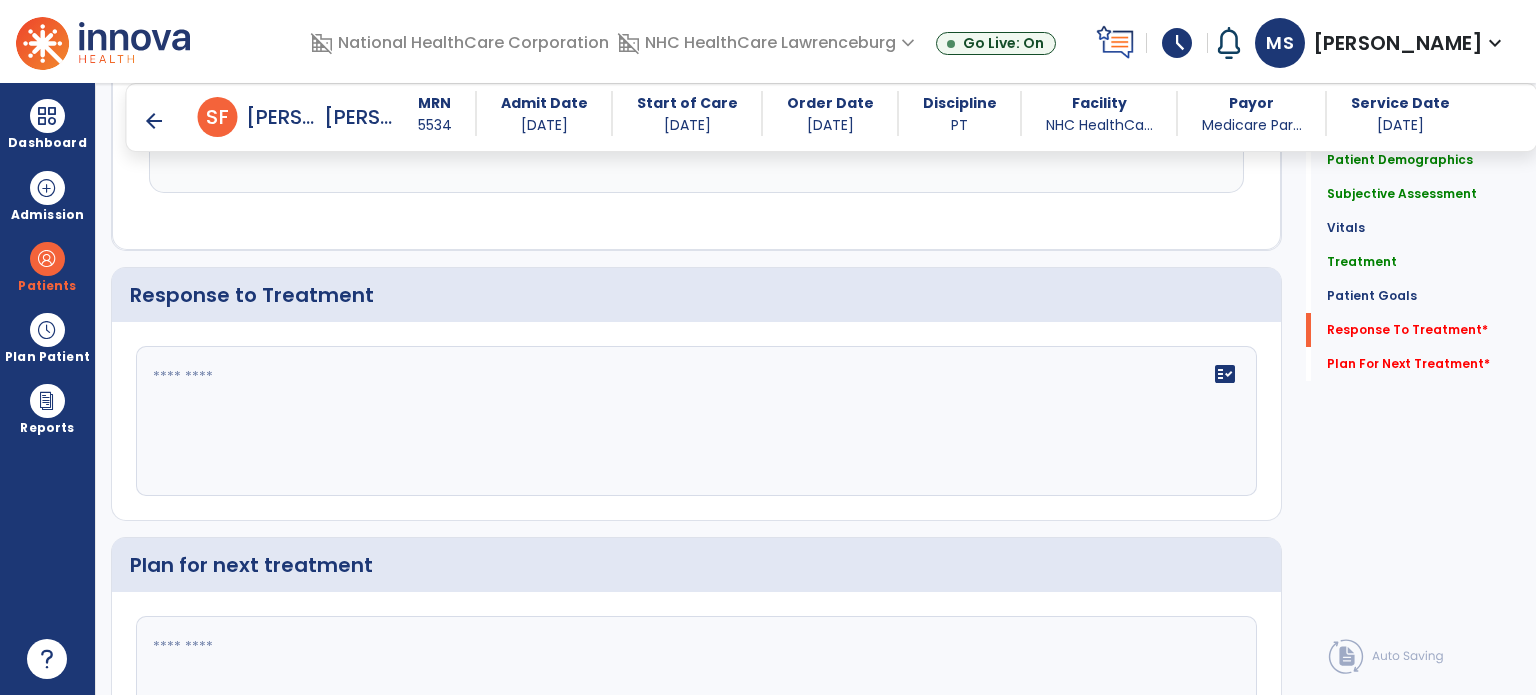 scroll, scrollTop: 2640, scrollLeft: 0, axis: vertical 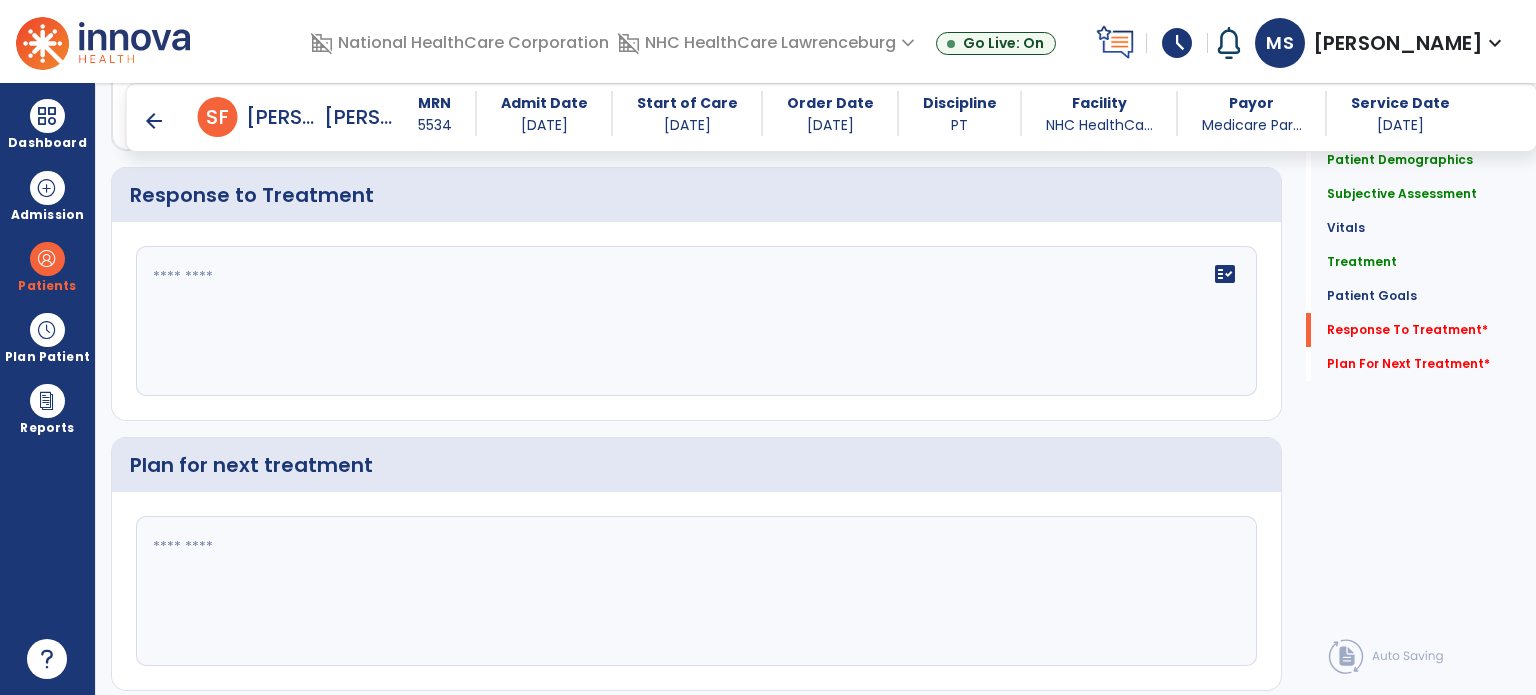 click on "fact_check" 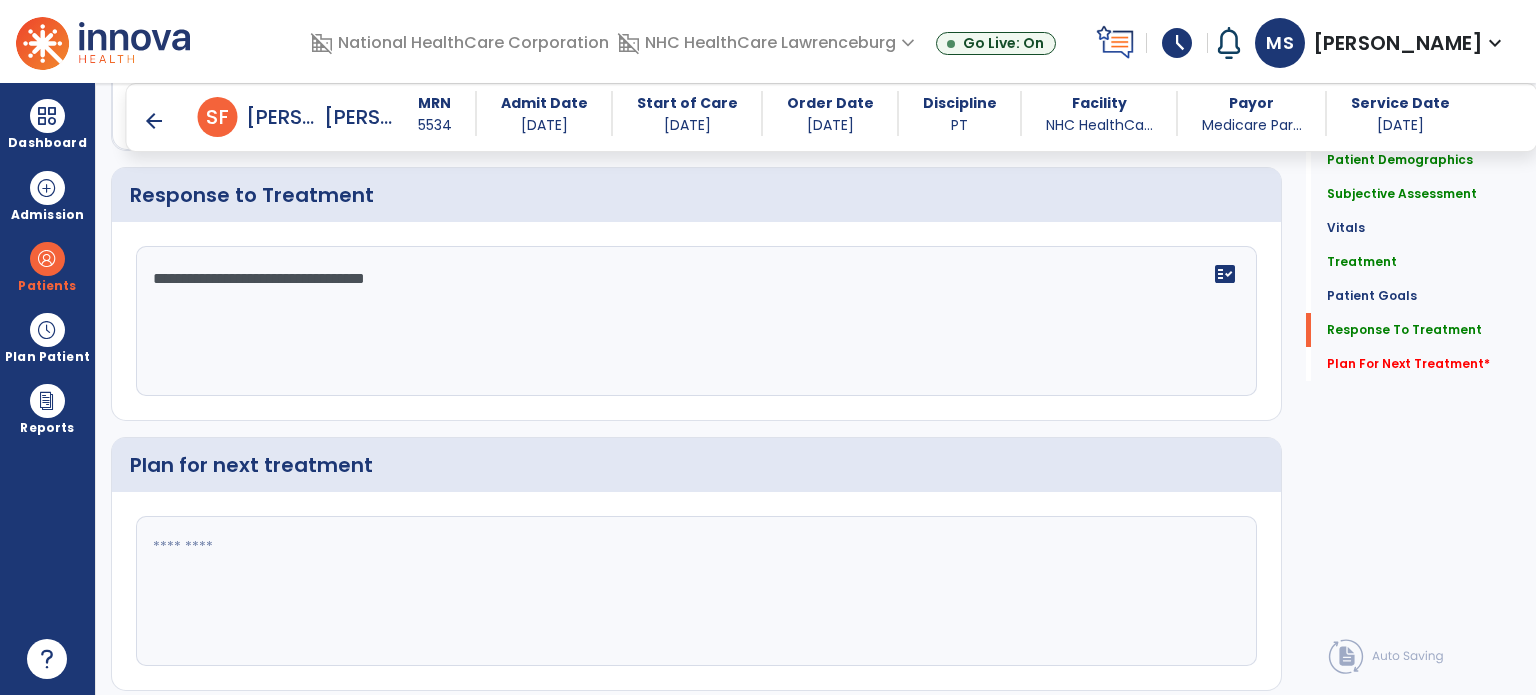 scroll, scrollTop: 2640, scrollLeft: 0, axis: vertical 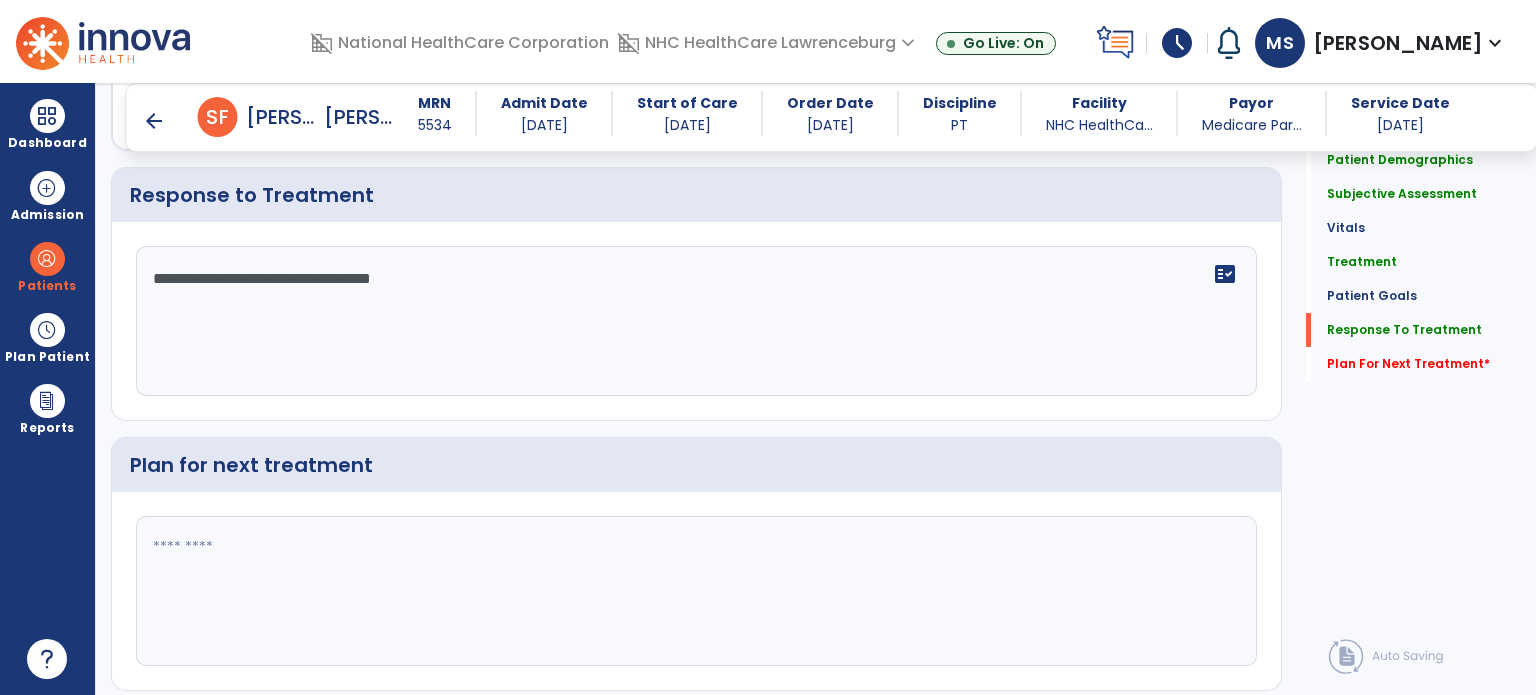 type on "**********" 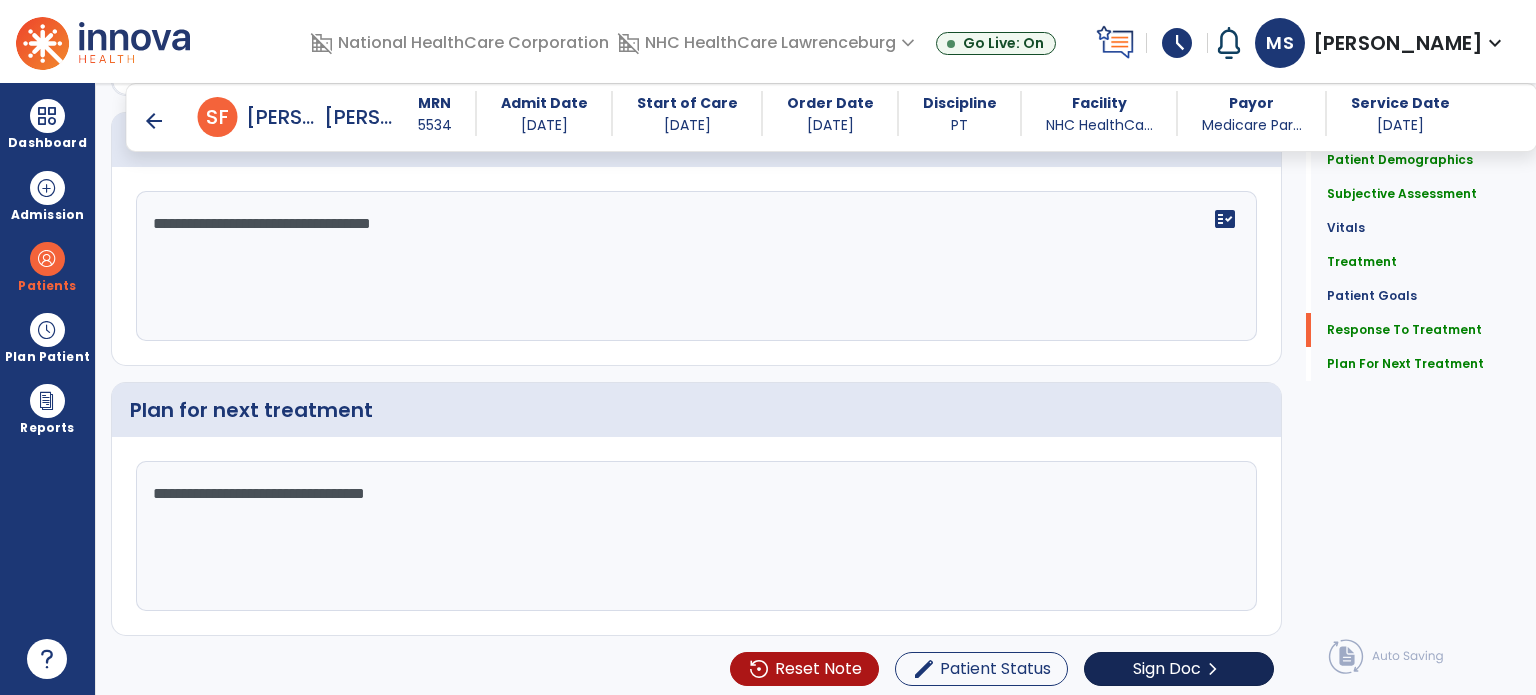 scroll, scrollTop: 2695, scrollLeft: 0, axis: vertical 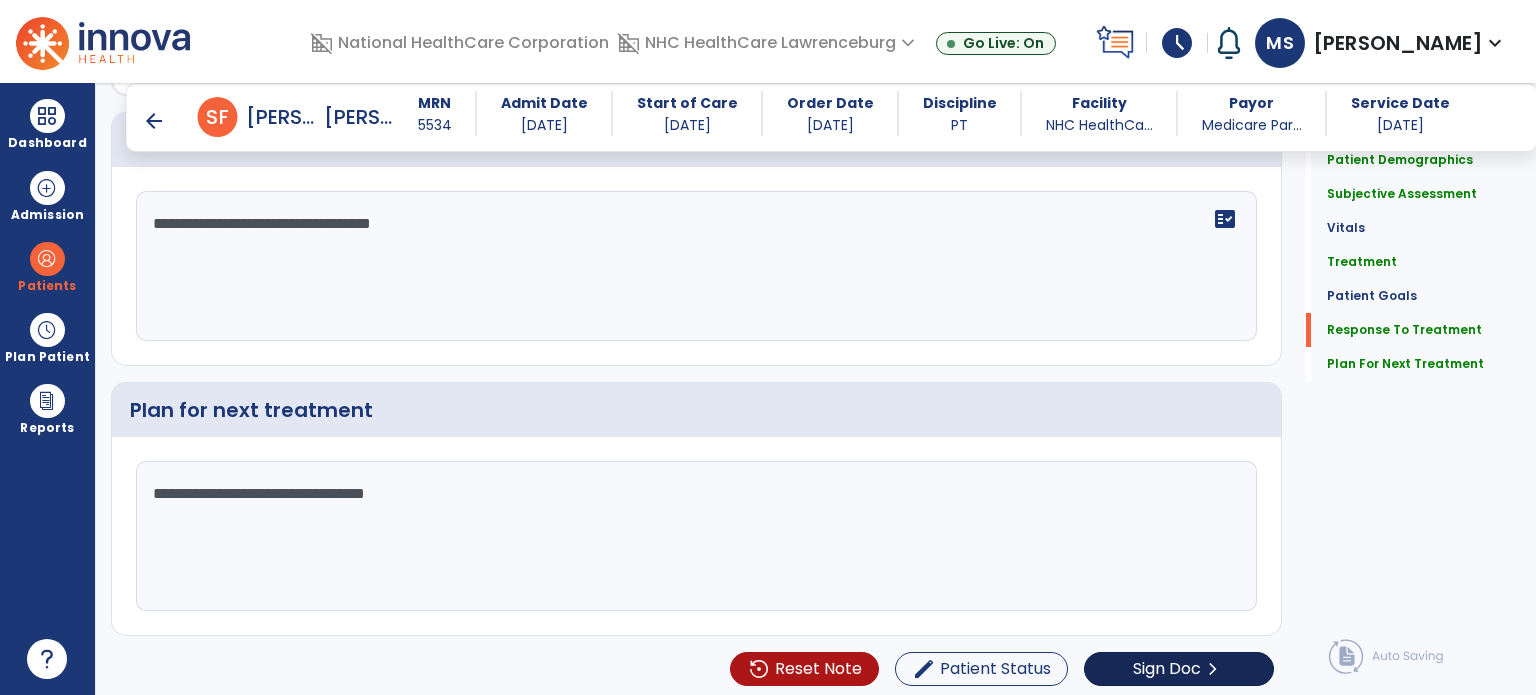 type on "**********" 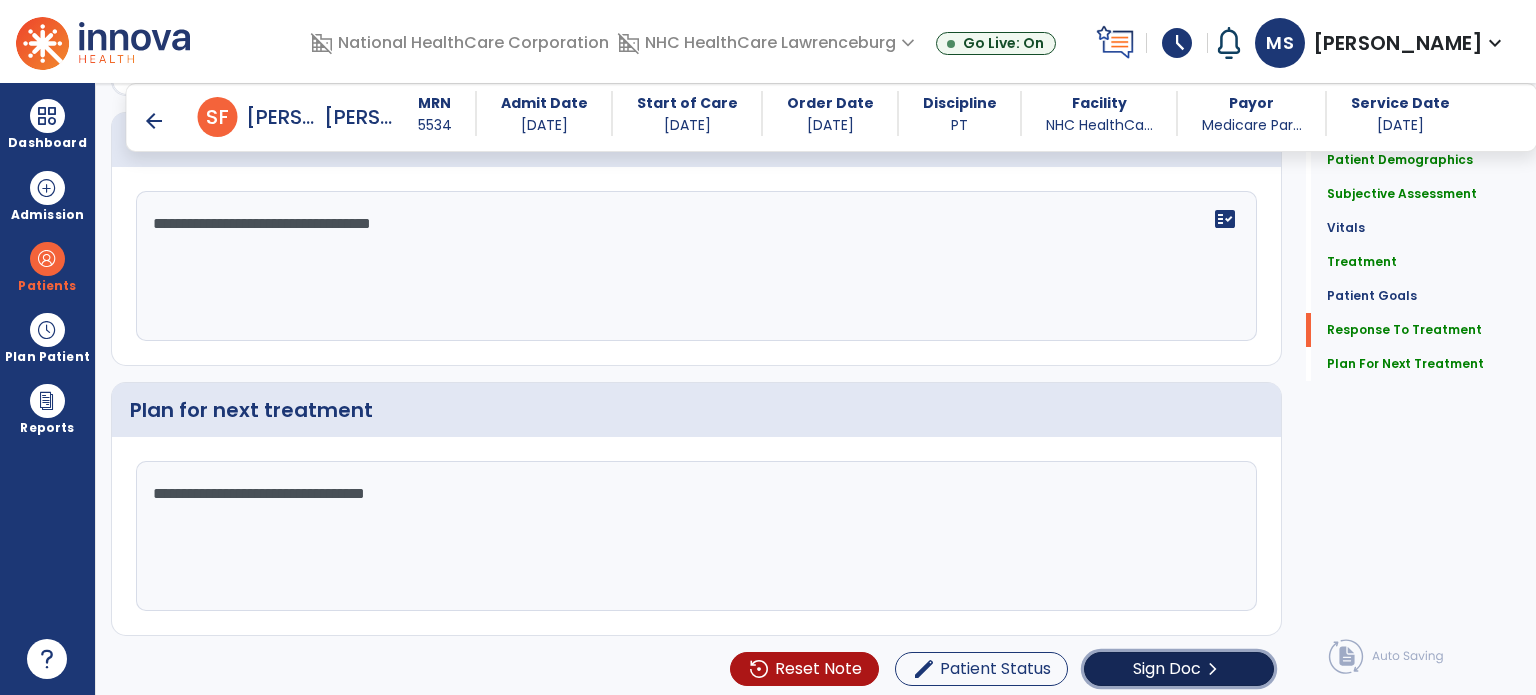 click on "Sign Doc  chevron_right" 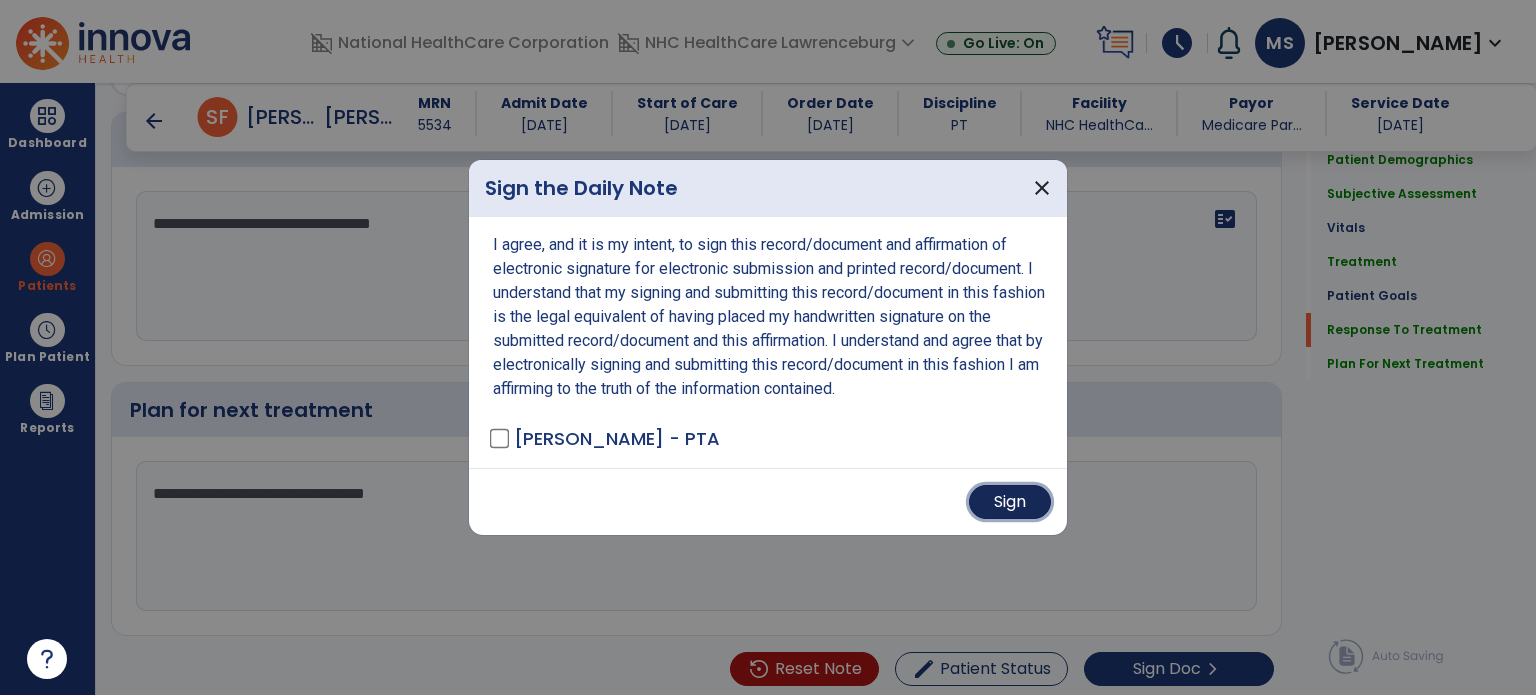 click on "Sign" at bounding box center [1010, 502] 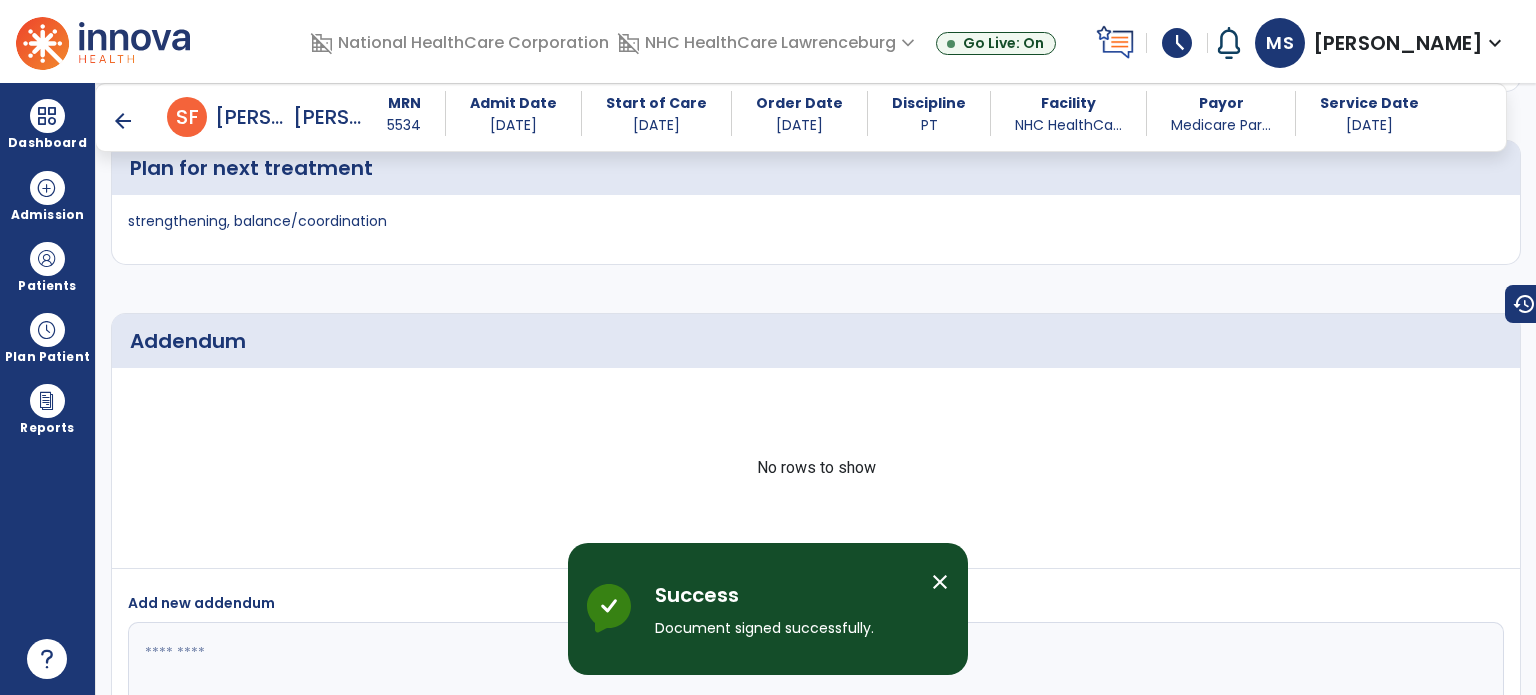 scroll, scrollTop: 3820, scrollLeft: 0, axis: vertical 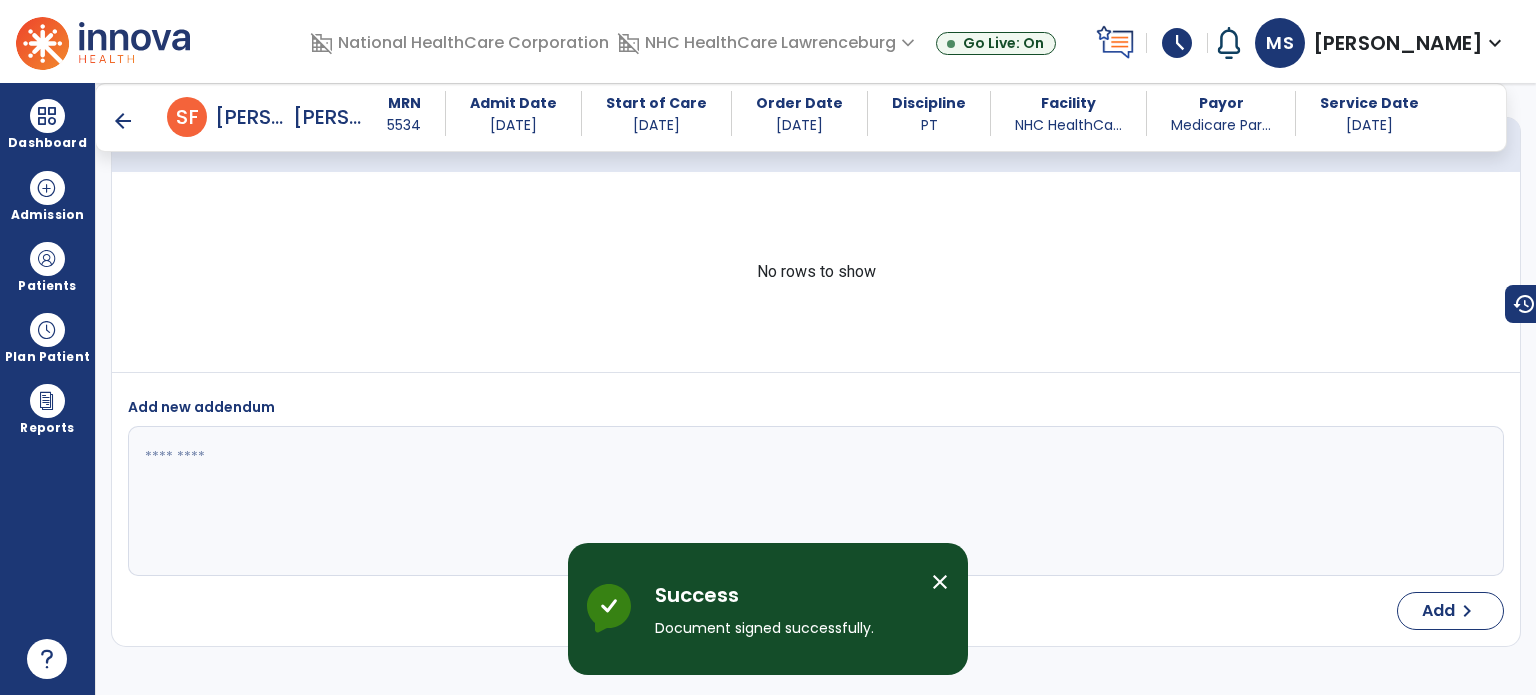 click on "arrow_back" at bounding box center (123, 121) 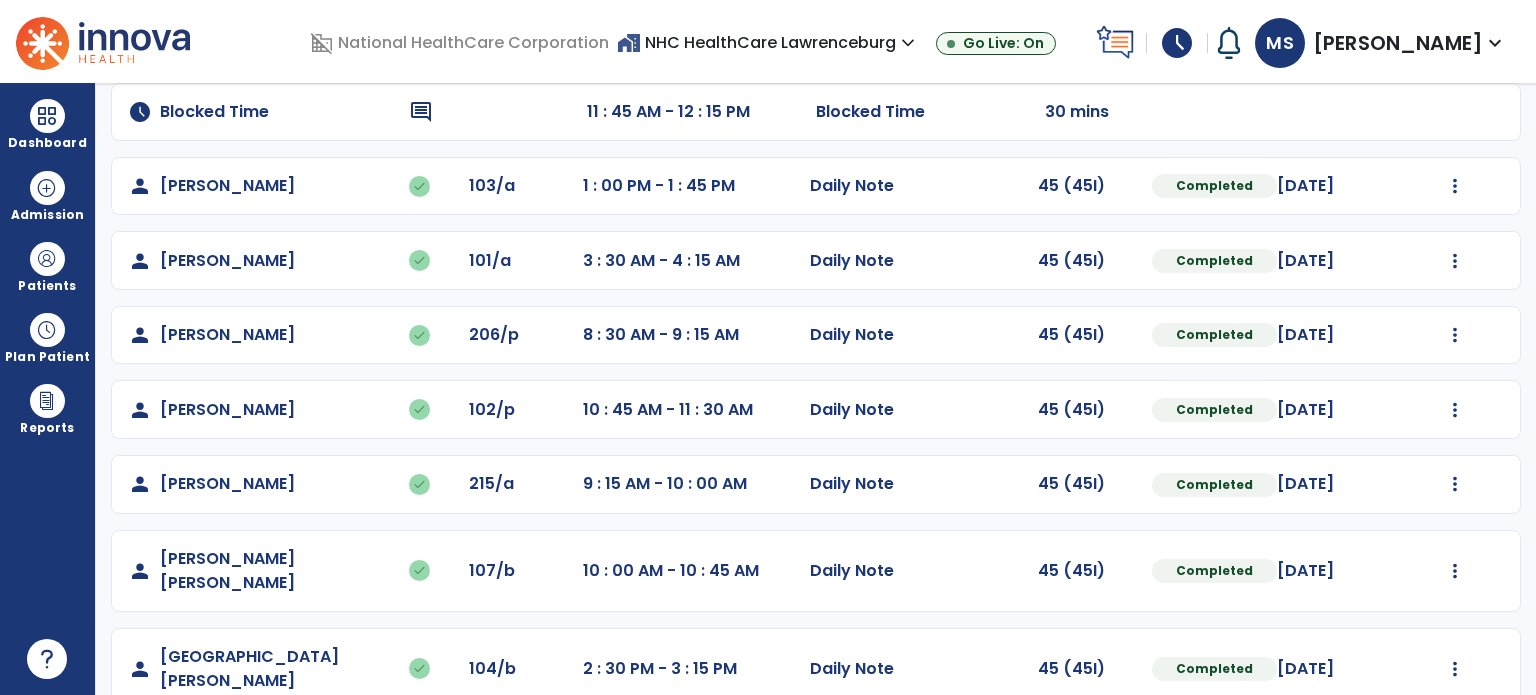 scroll, scrollTop: 392, scrollLeft: 0, axis: vertical 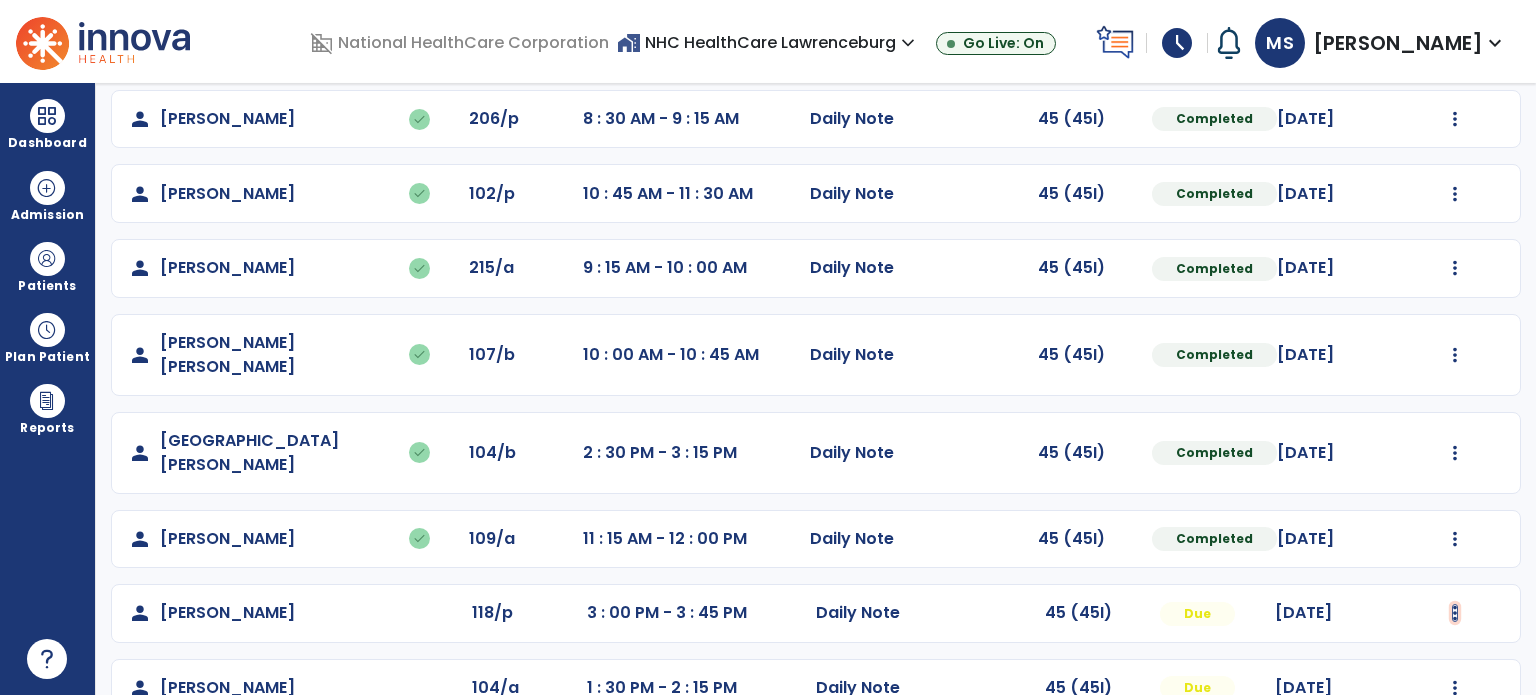 click at bounding box center [1455, -30] 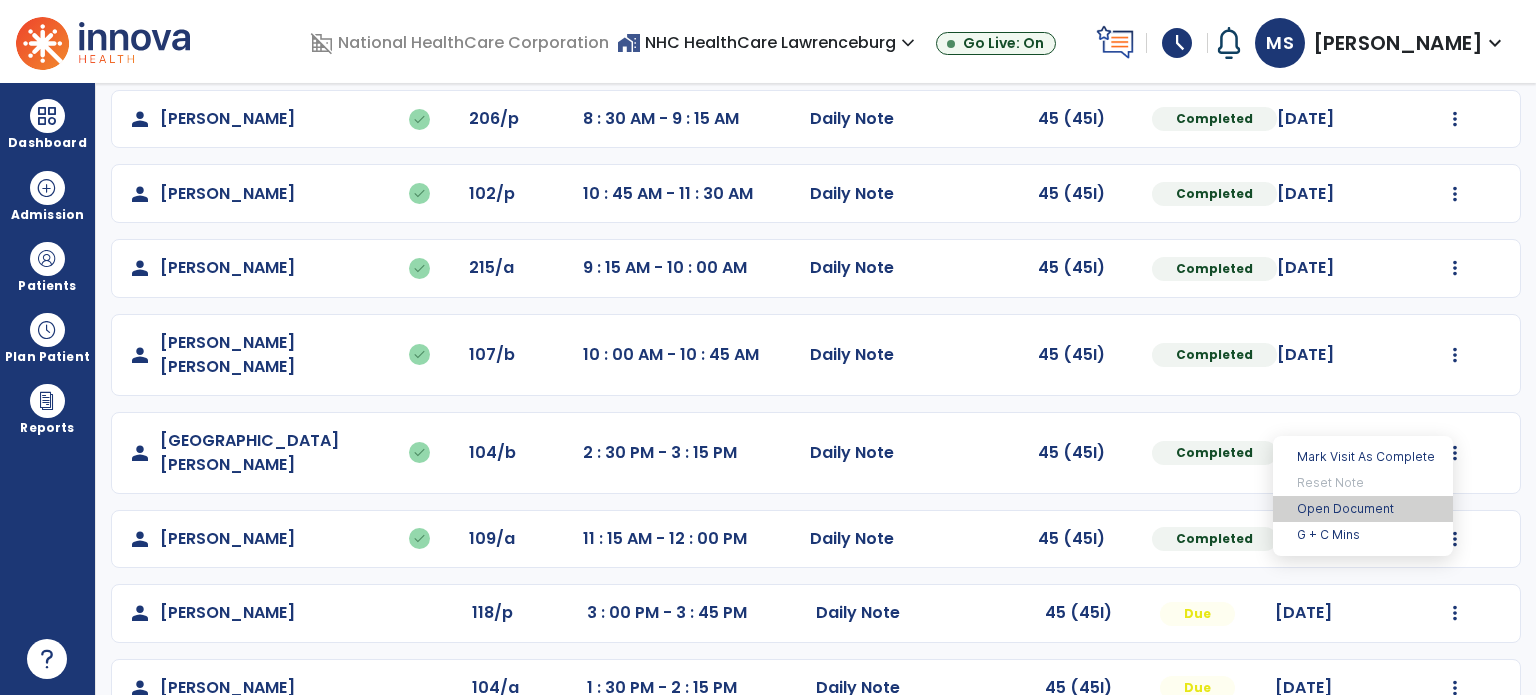 click on "Open Document" at bounding box center (1363, 509) 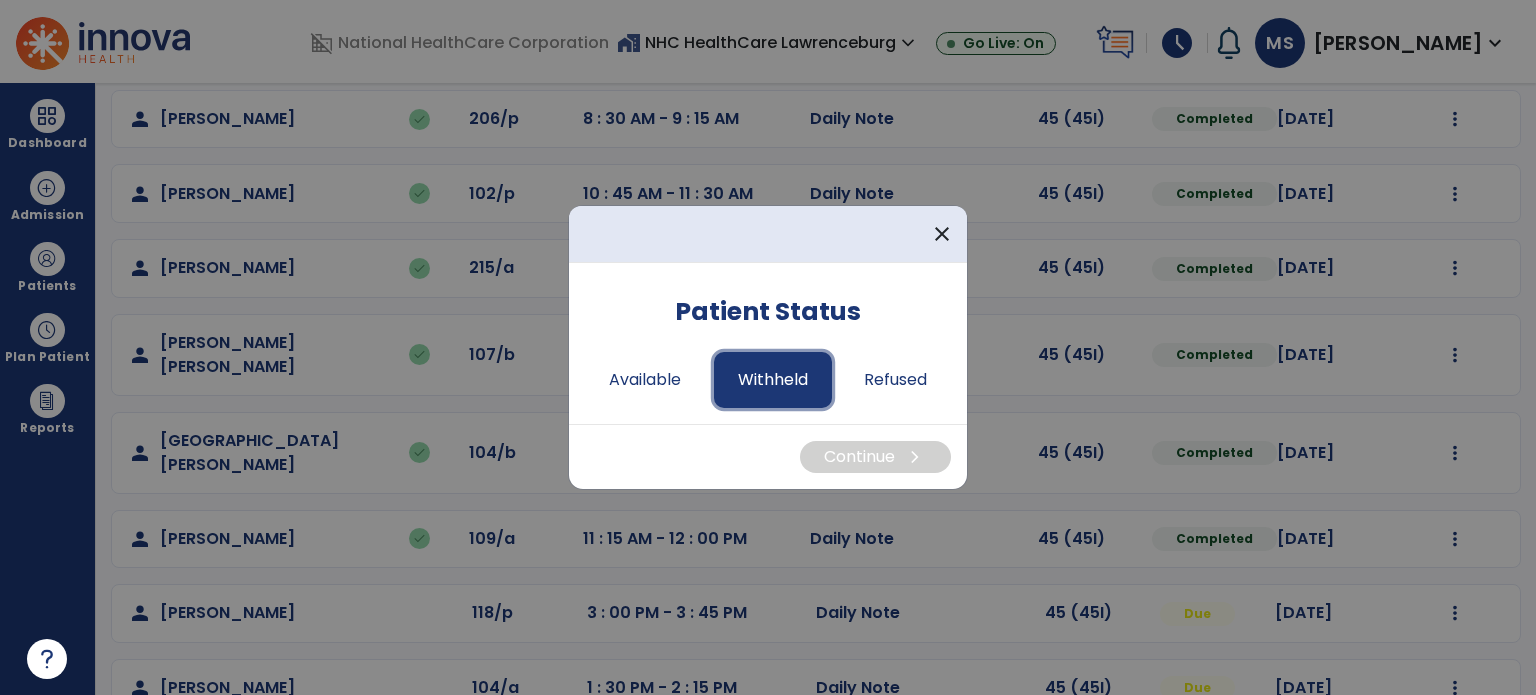 click on "Withheld" at bounding box center [773, 380] 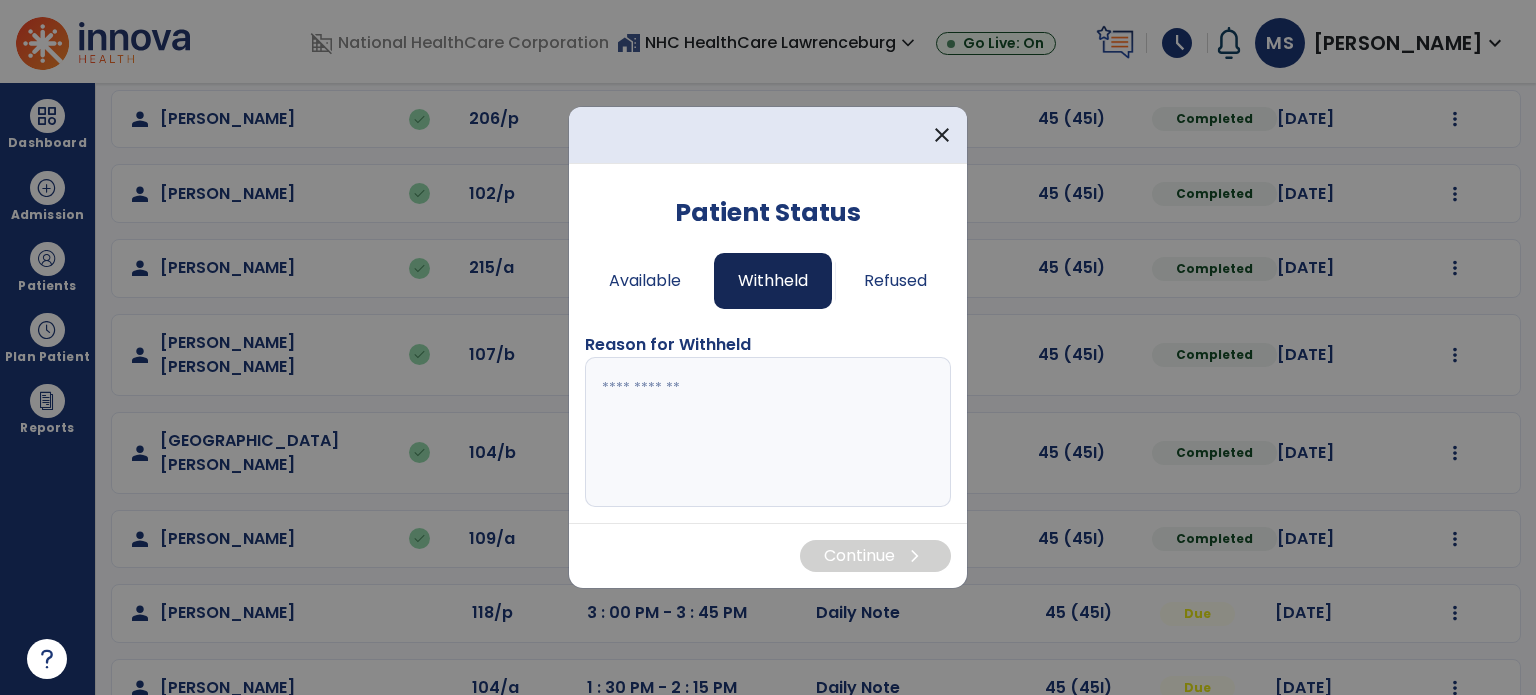 click at bounding box center (768, 432) 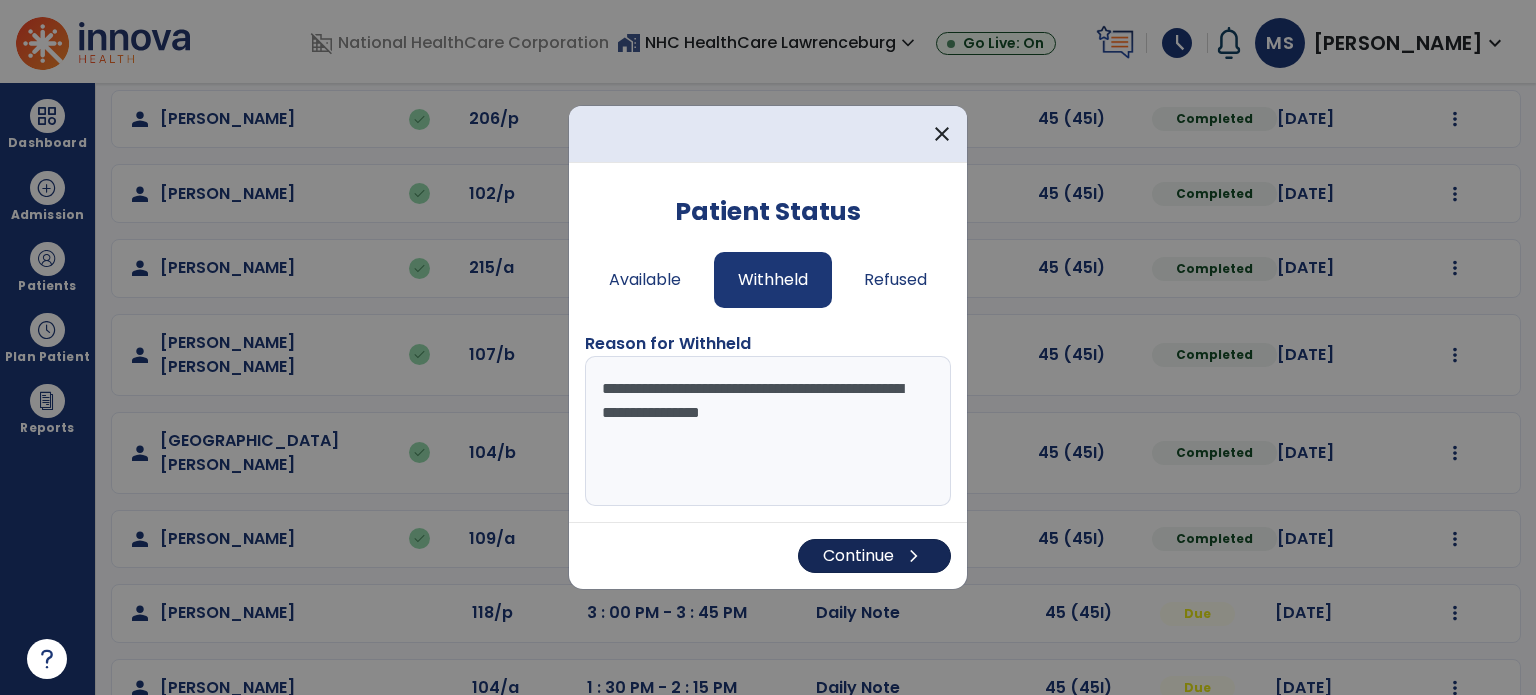 type on "**********" 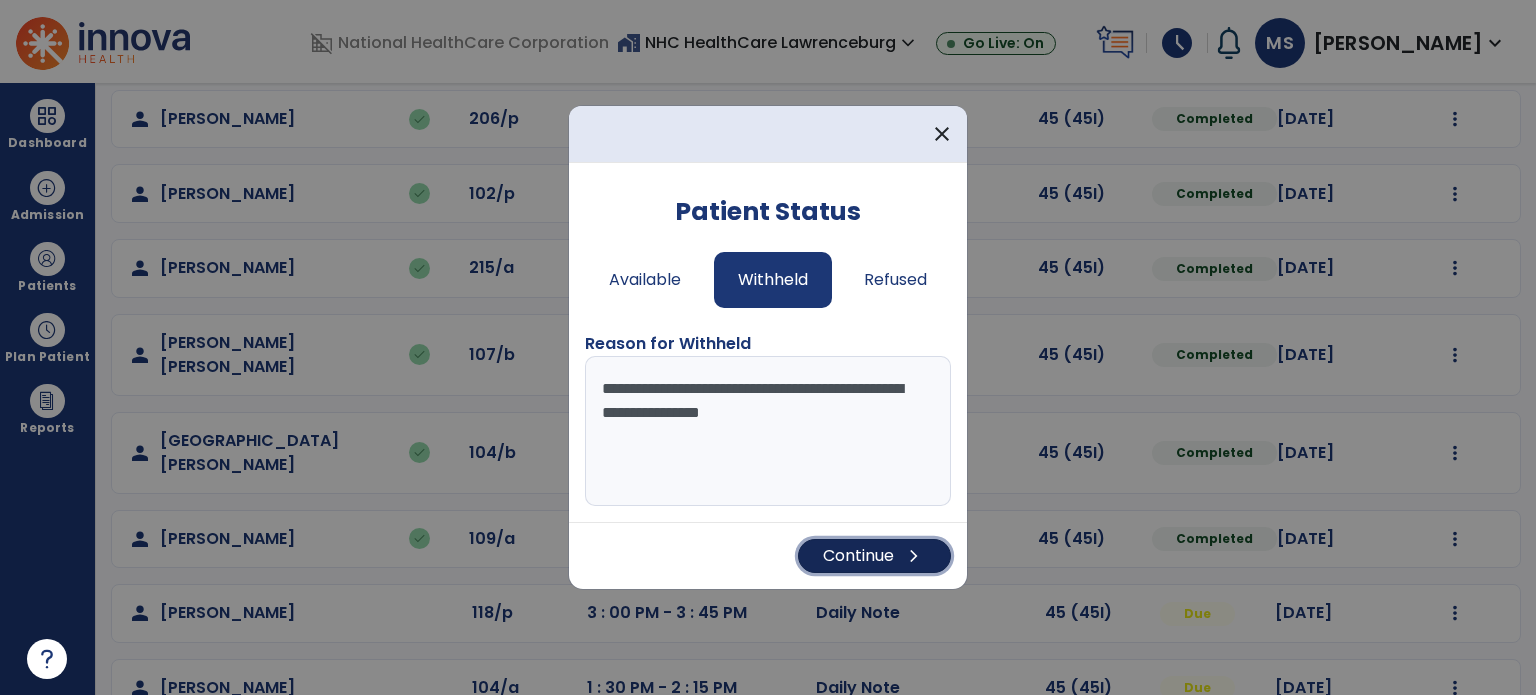 drag, startPoint x: 832, startPoint y: 545, endPoint x: 836, endPoint y: 556, distance: 11.7046995 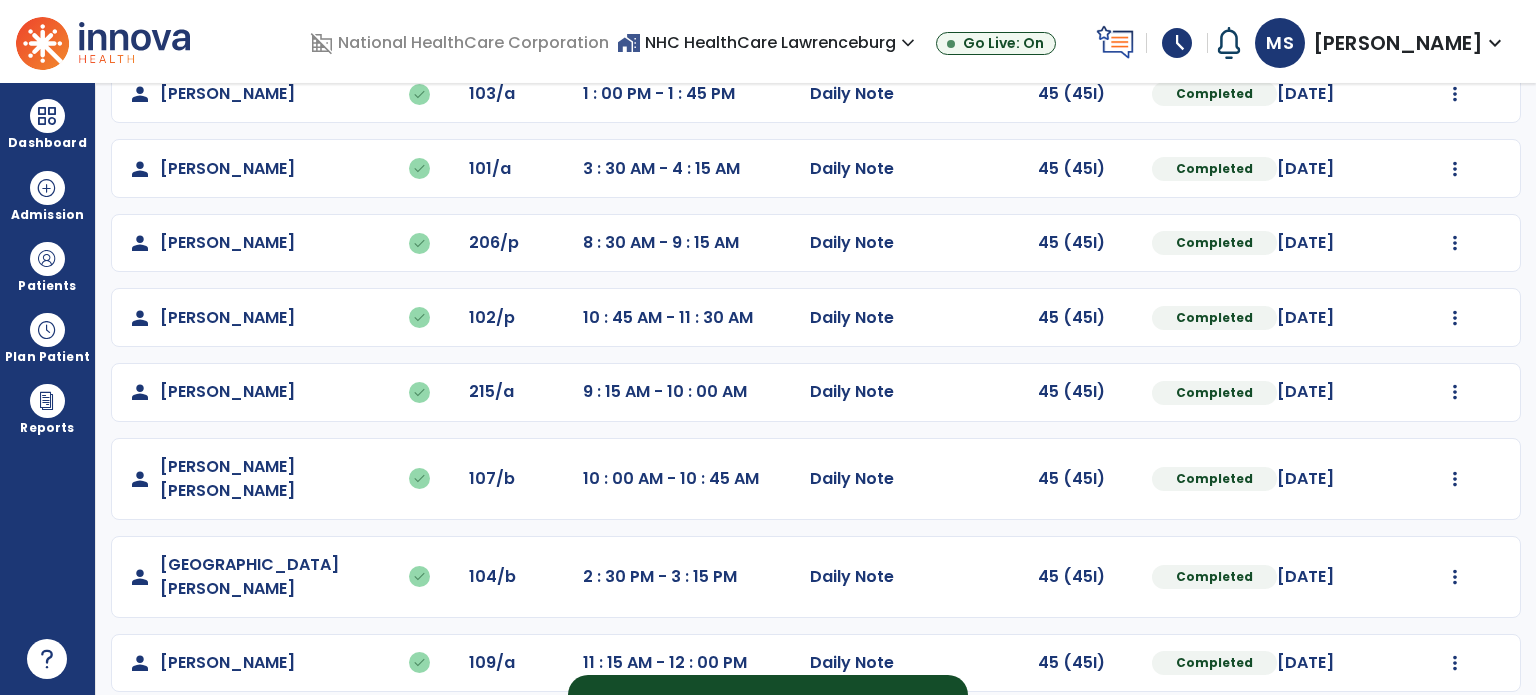 scroll, scrollTop: 392, scrollLeft: 0, axis: vertical 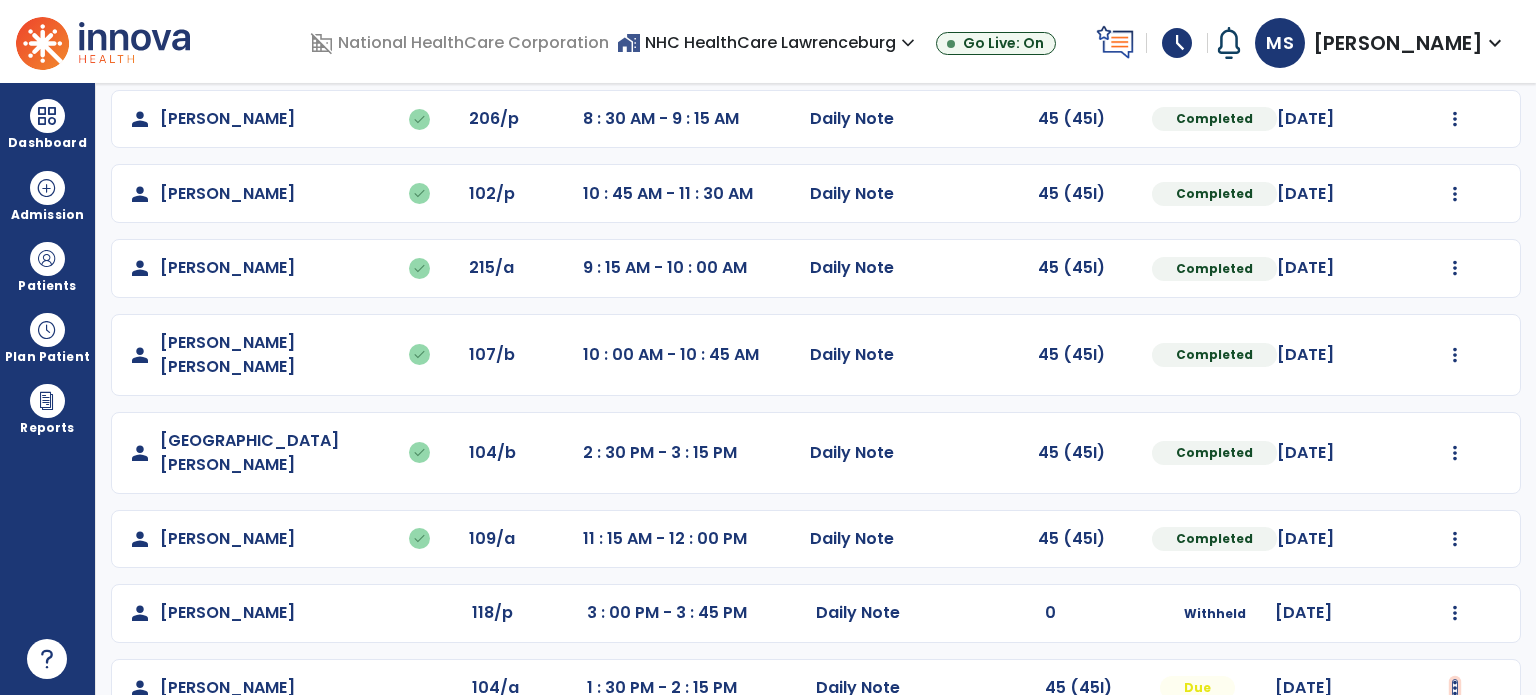 click at bounding box center [1455, -30] 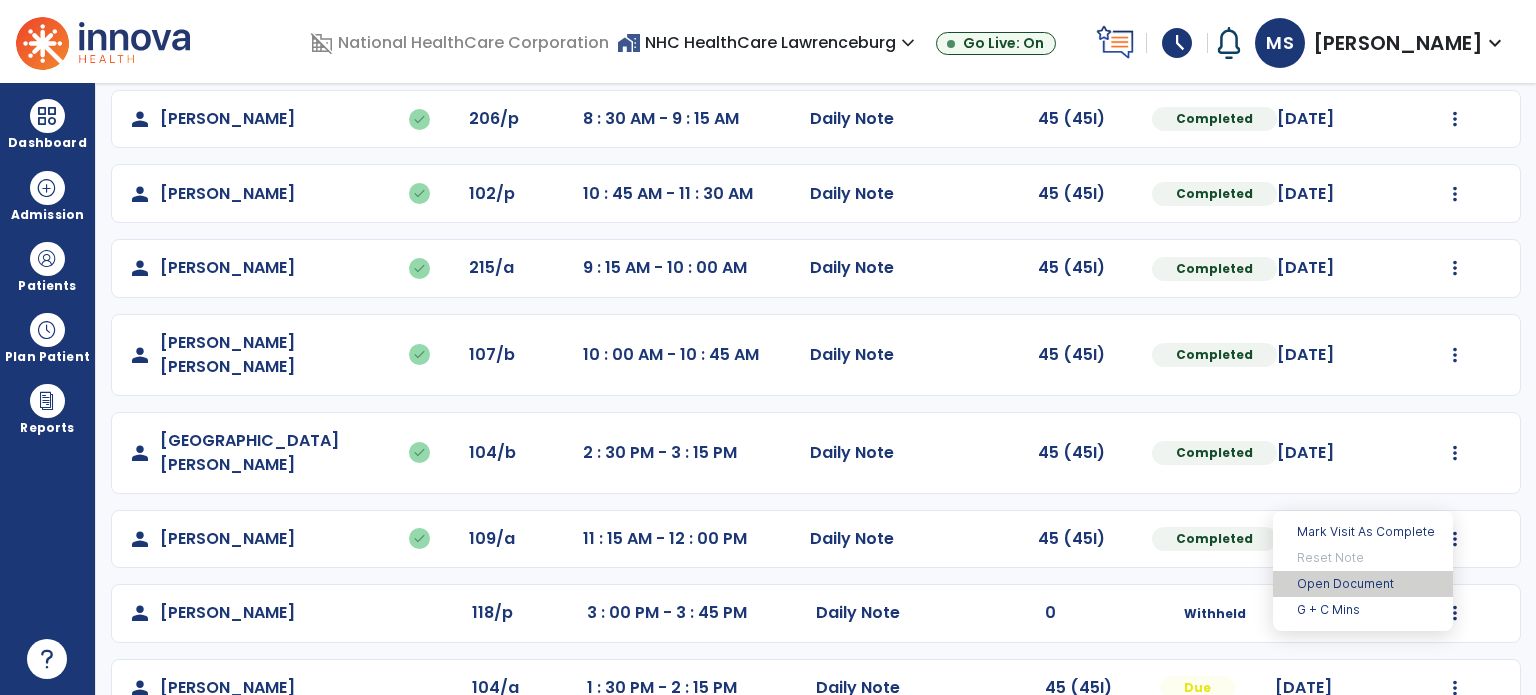 click on "Open Document" at bounding box center [1363, 584] 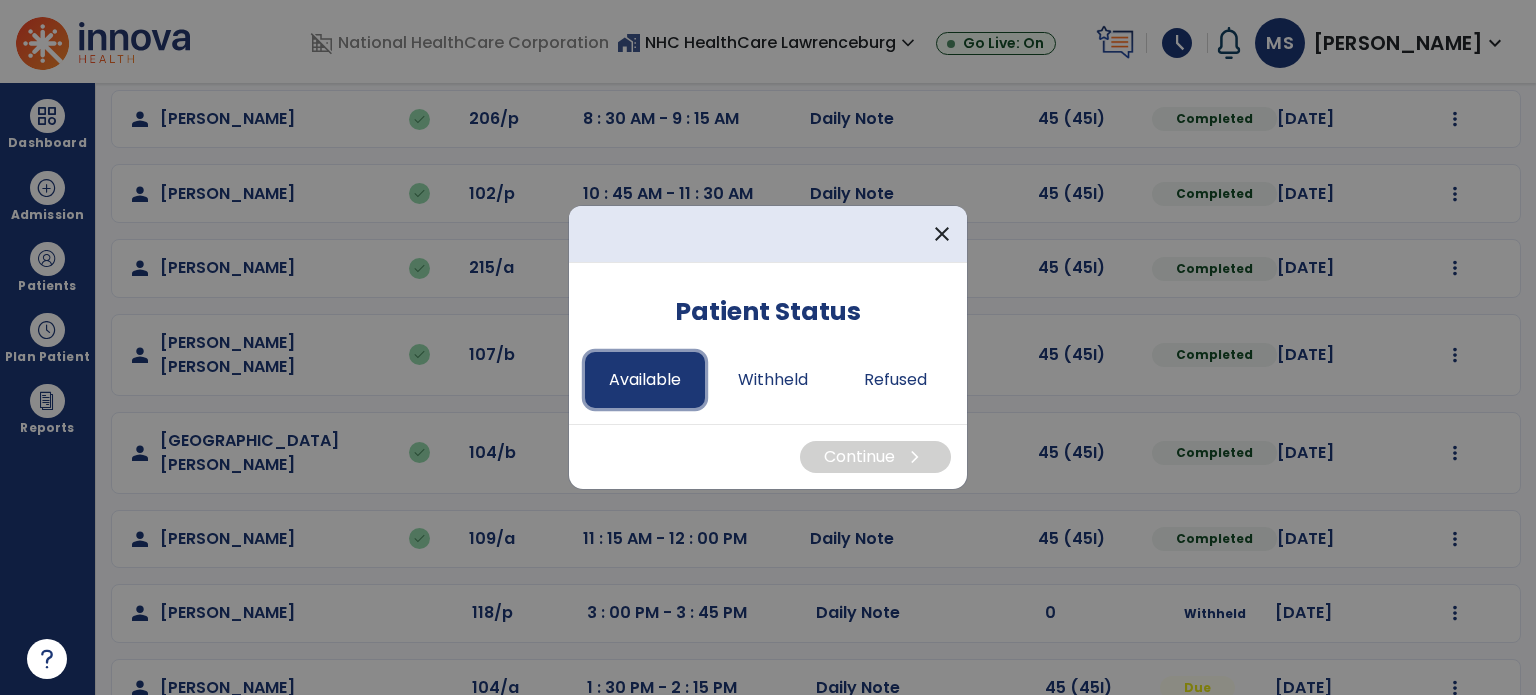 click on "Available" at bounding box center [645, 380] 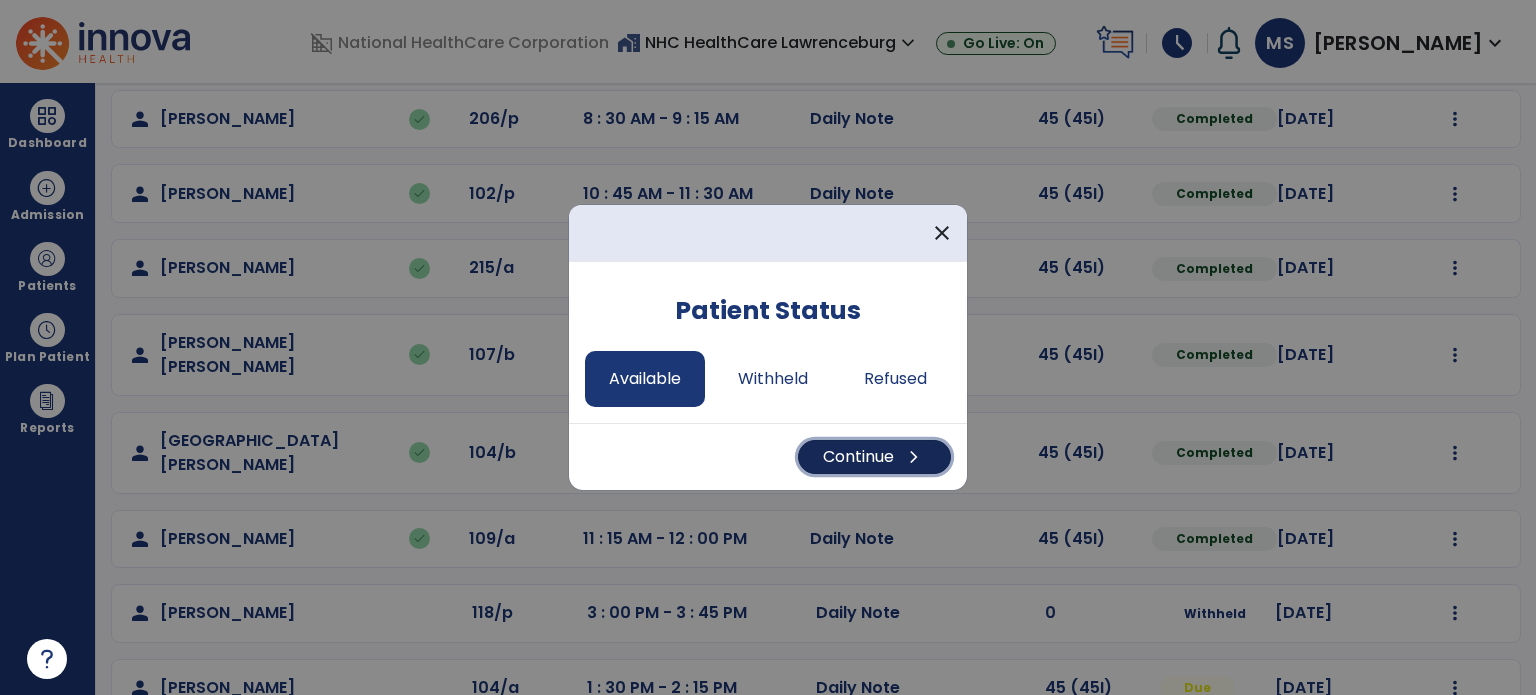 click on "Continue   chevron_right" at bounding box center (874, 457) 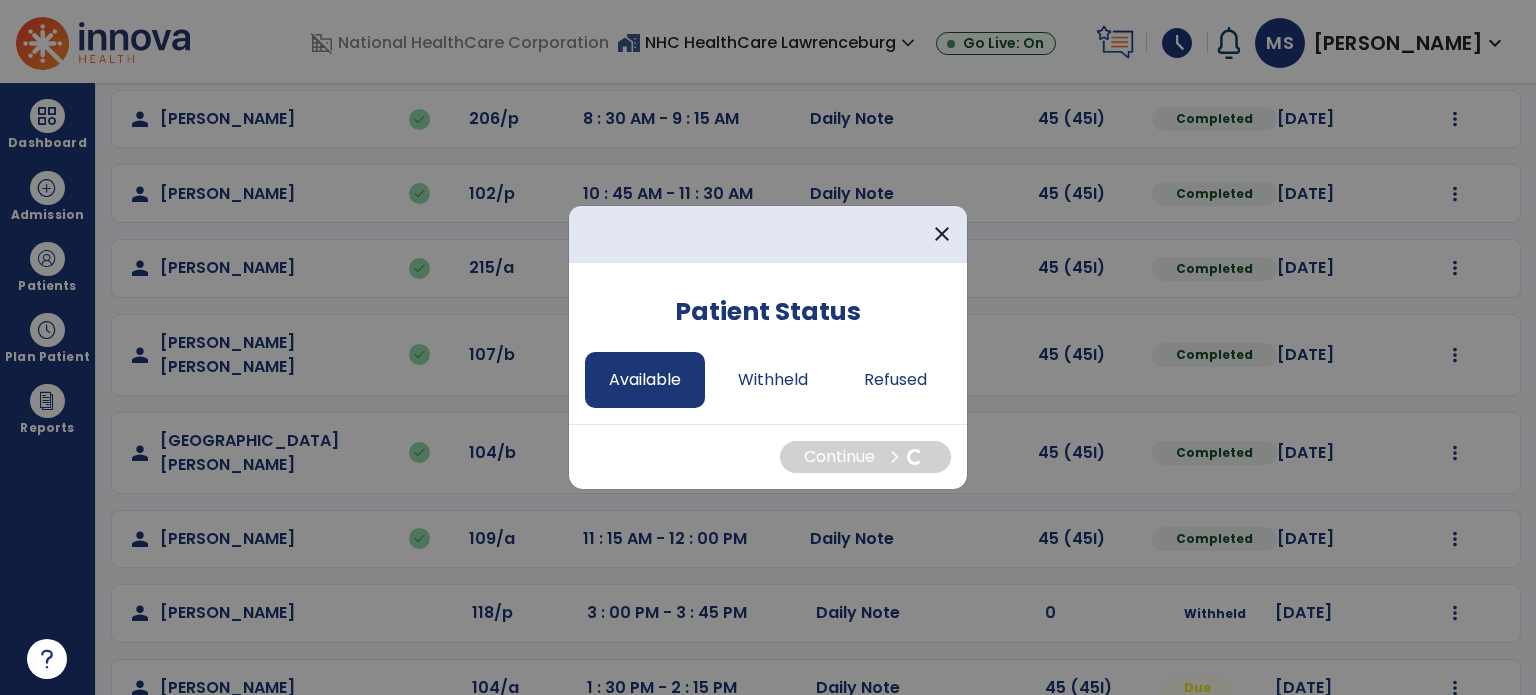 select on "*" 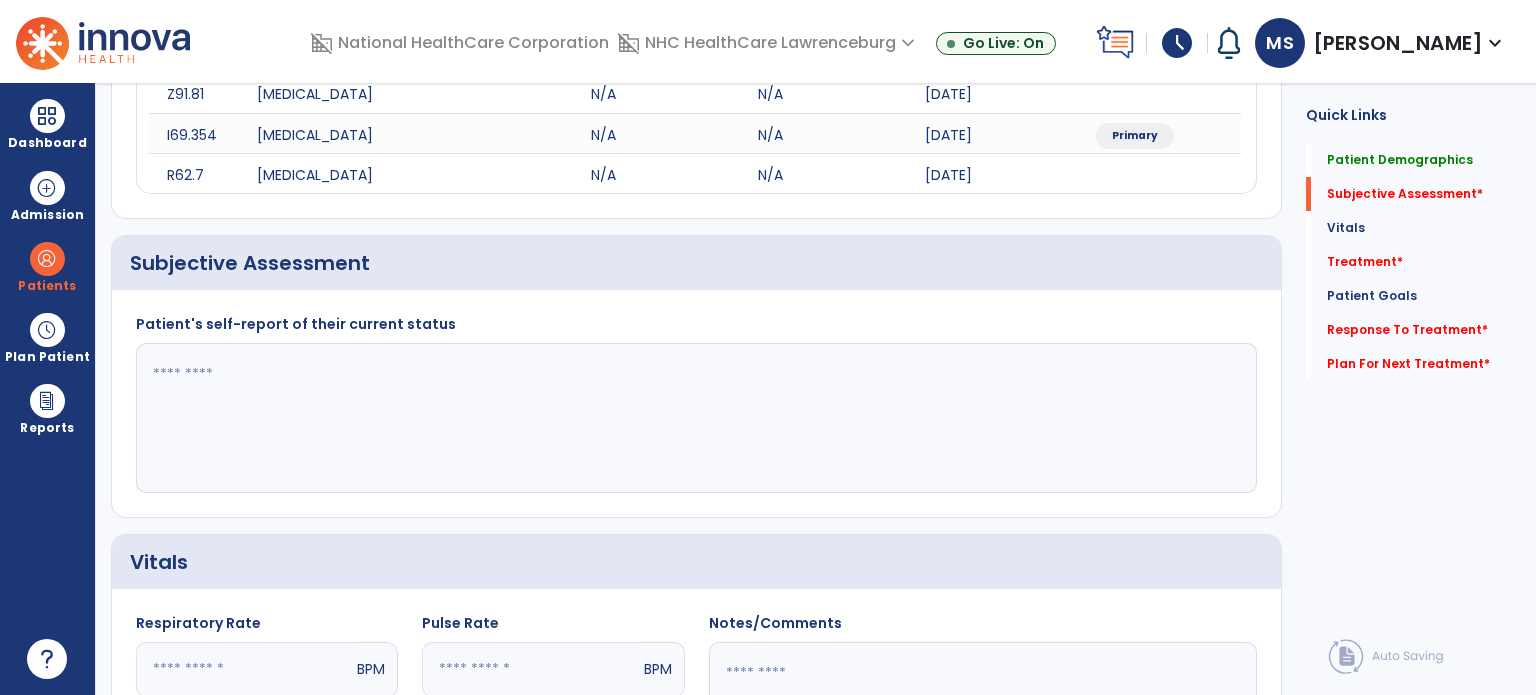 click 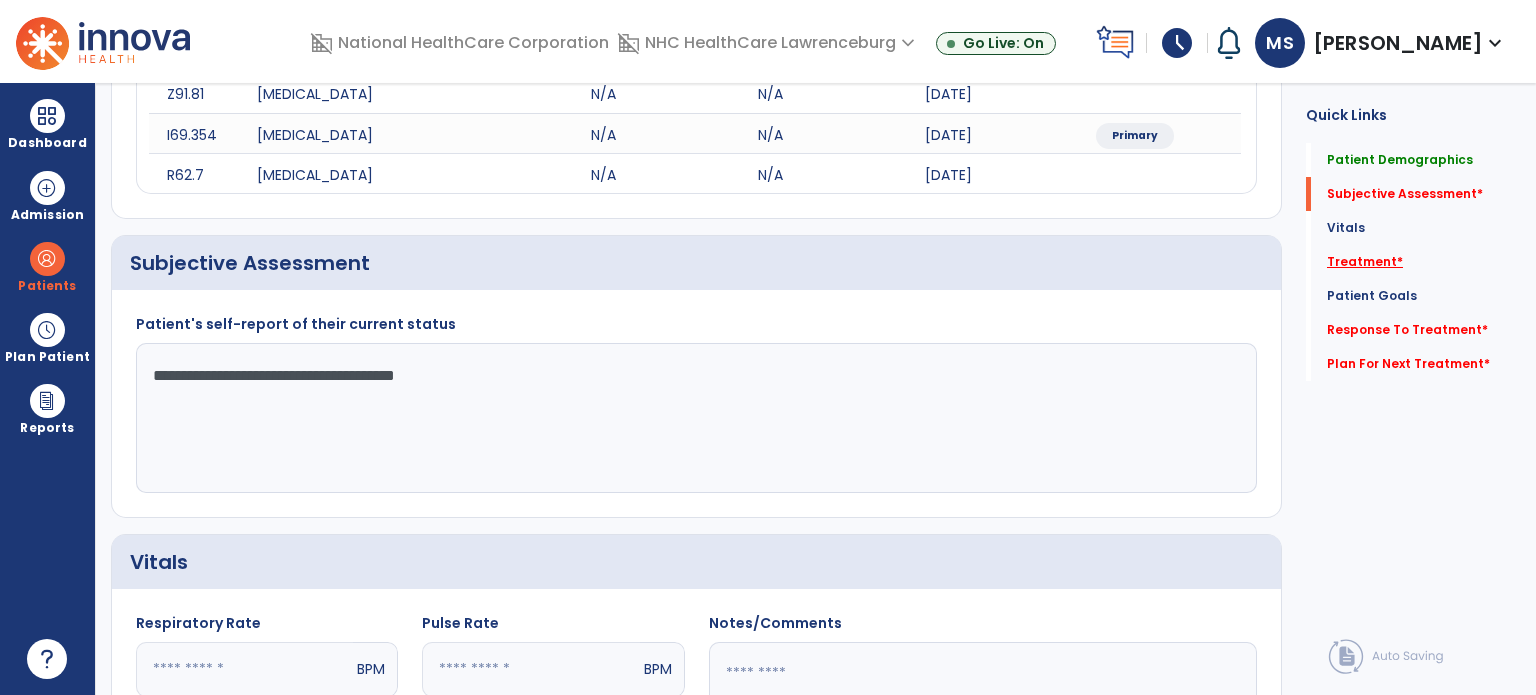 type on "**********" 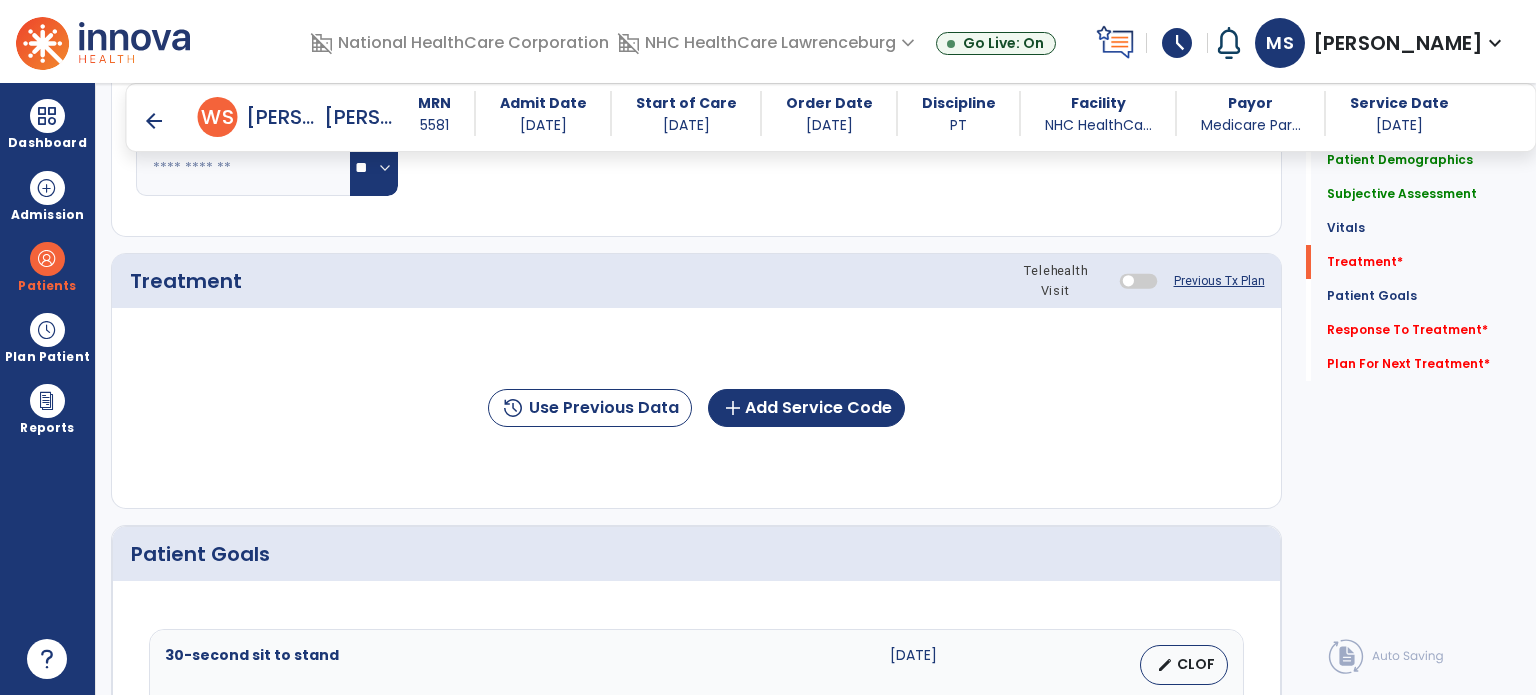 scroll, scrollTop: 1085, scrollLeft: 0, axis: vertical 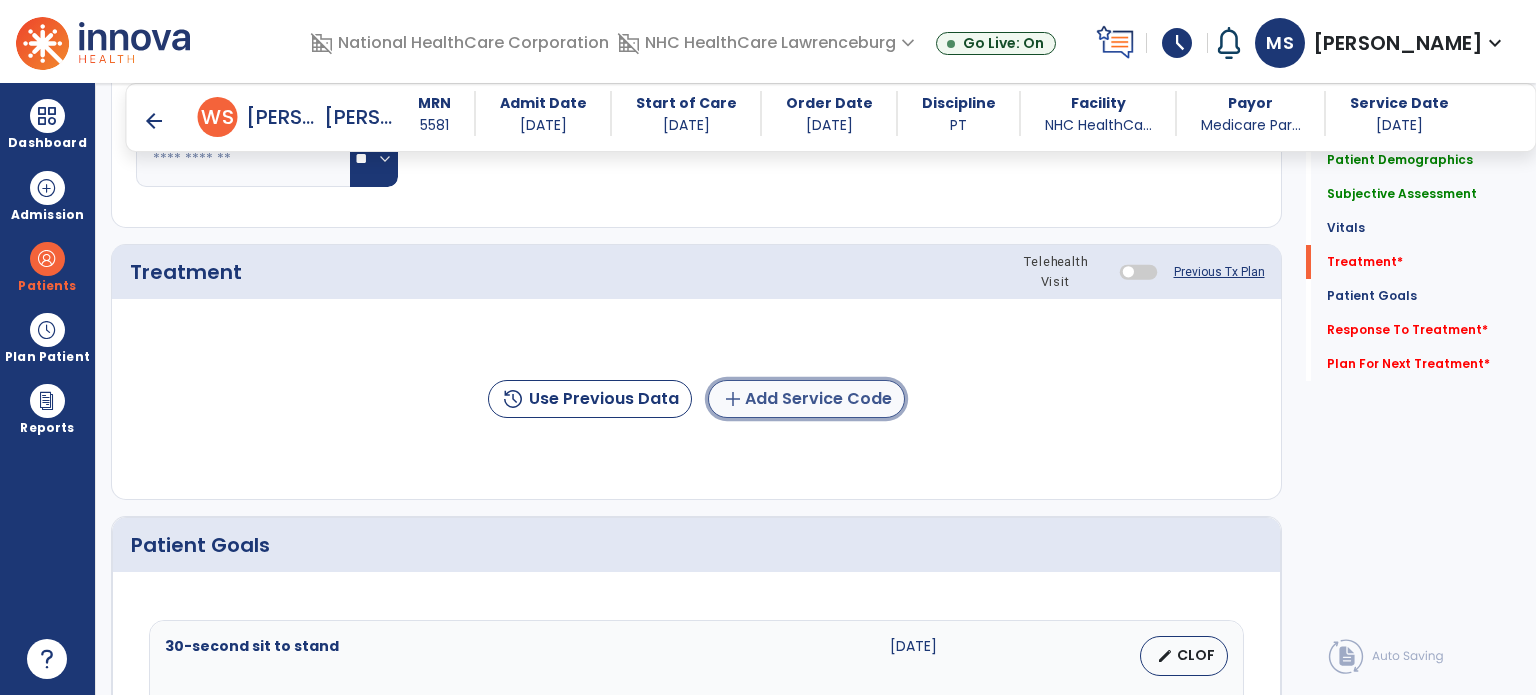 click on "add  Add Service Code" 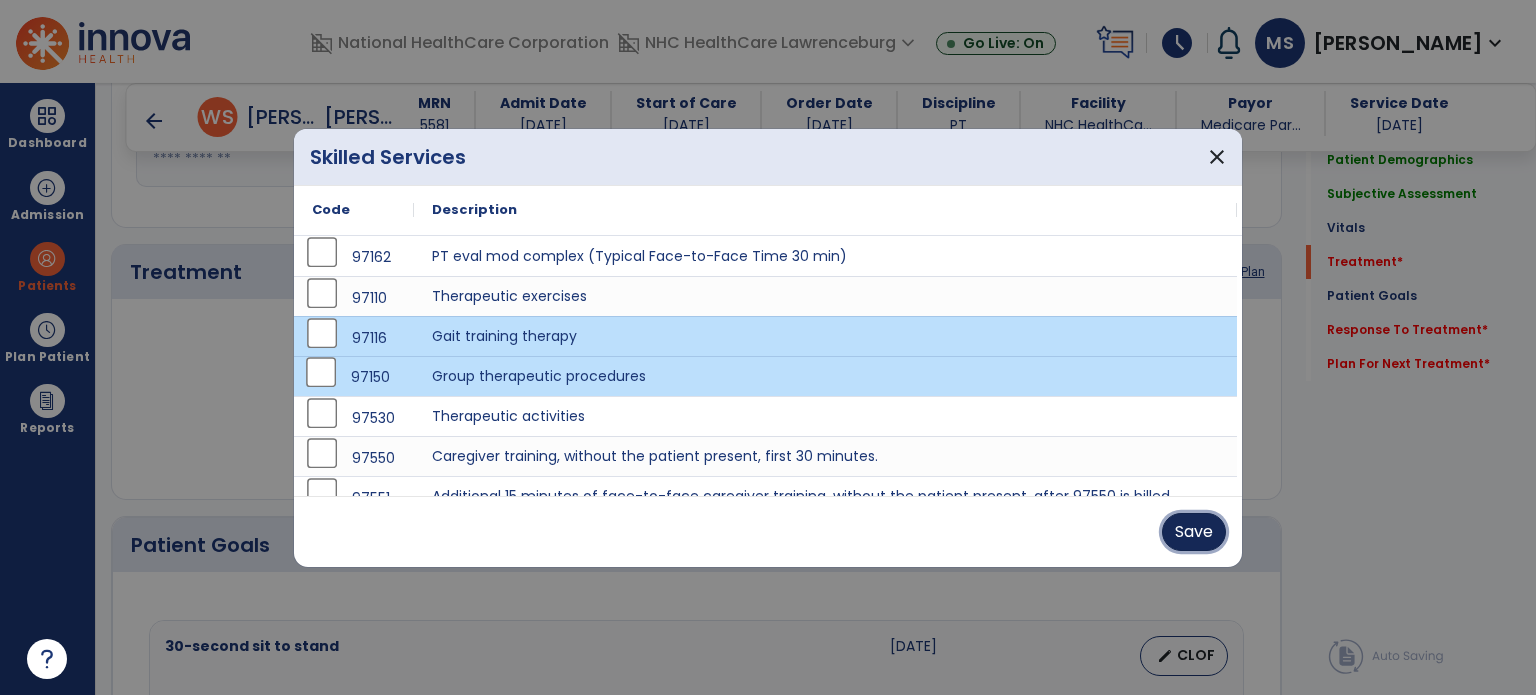 click on "Save" at bounding box center (1194, 532) 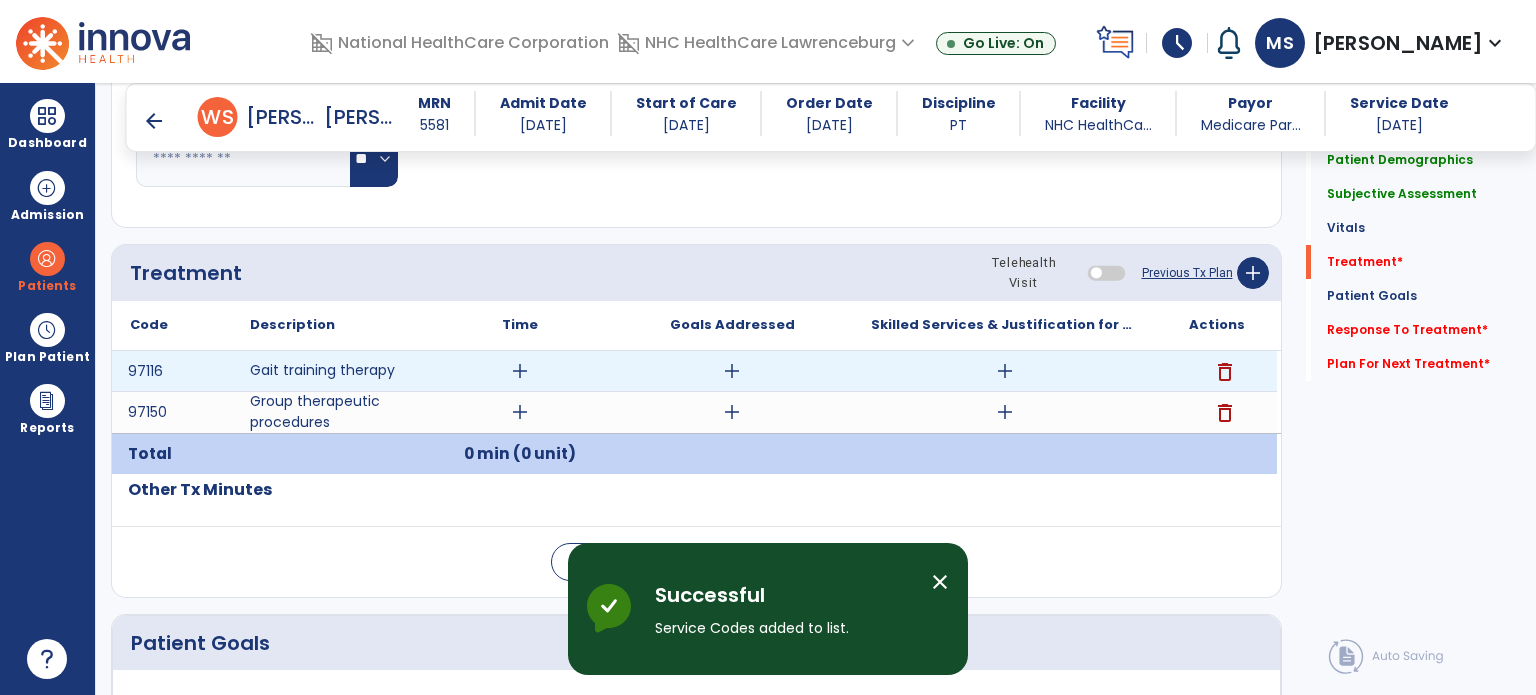 click on "add" at bounding box center [520, 371] 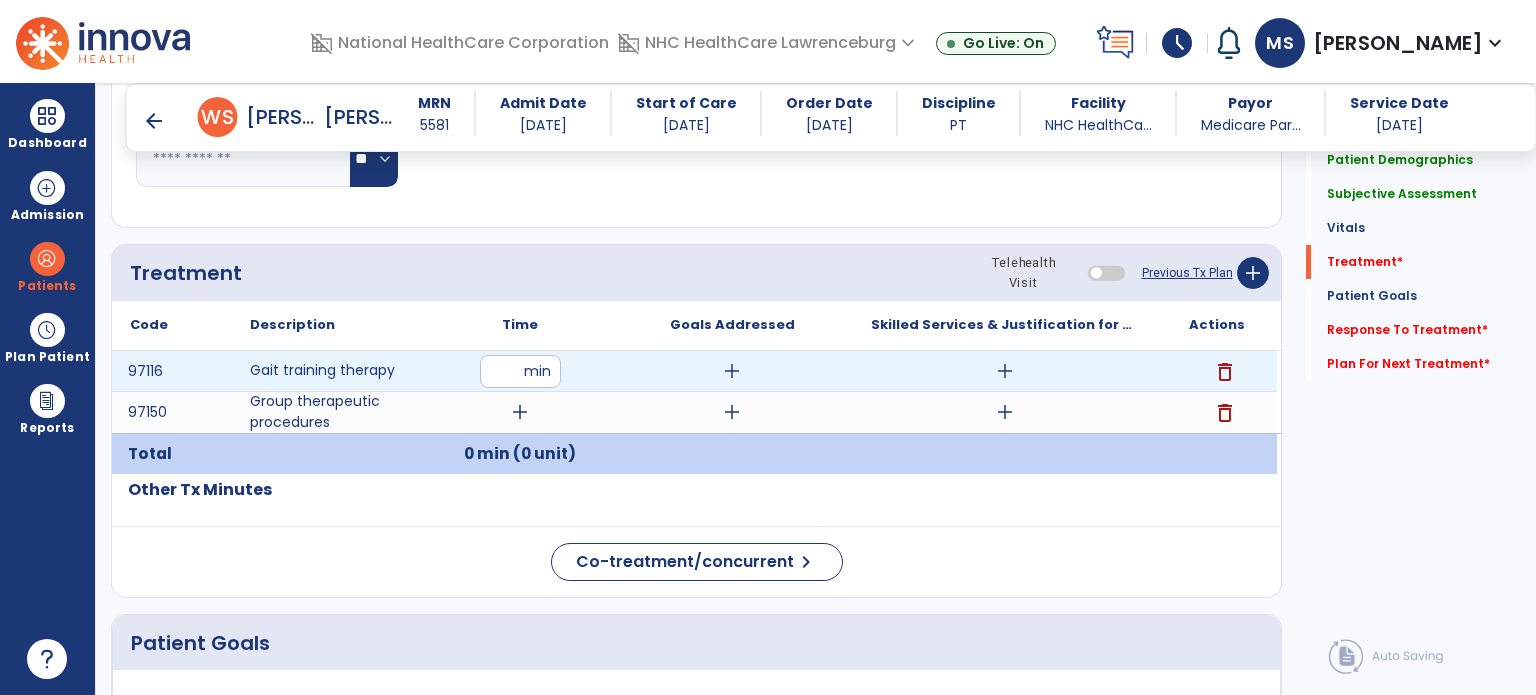 type on "**" 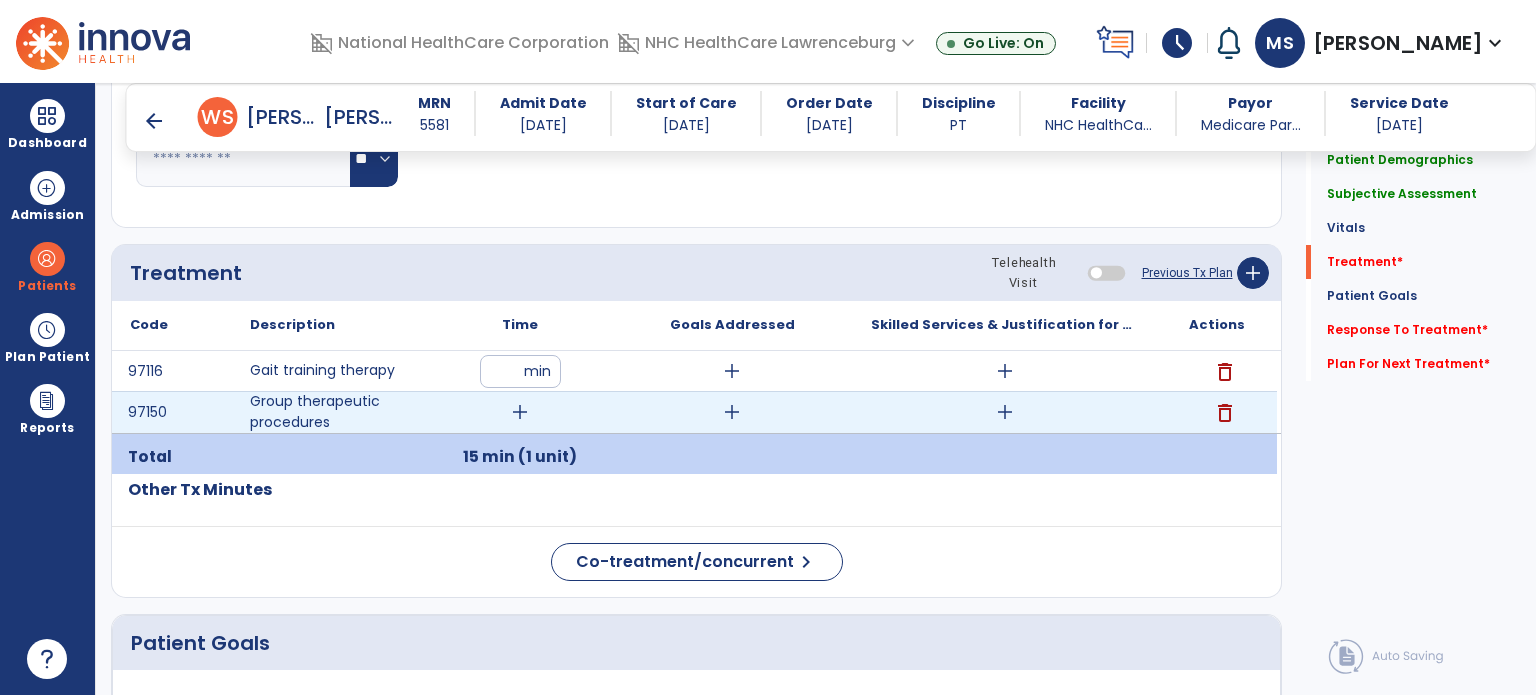 click on "add" at bounding box center [520, 412] 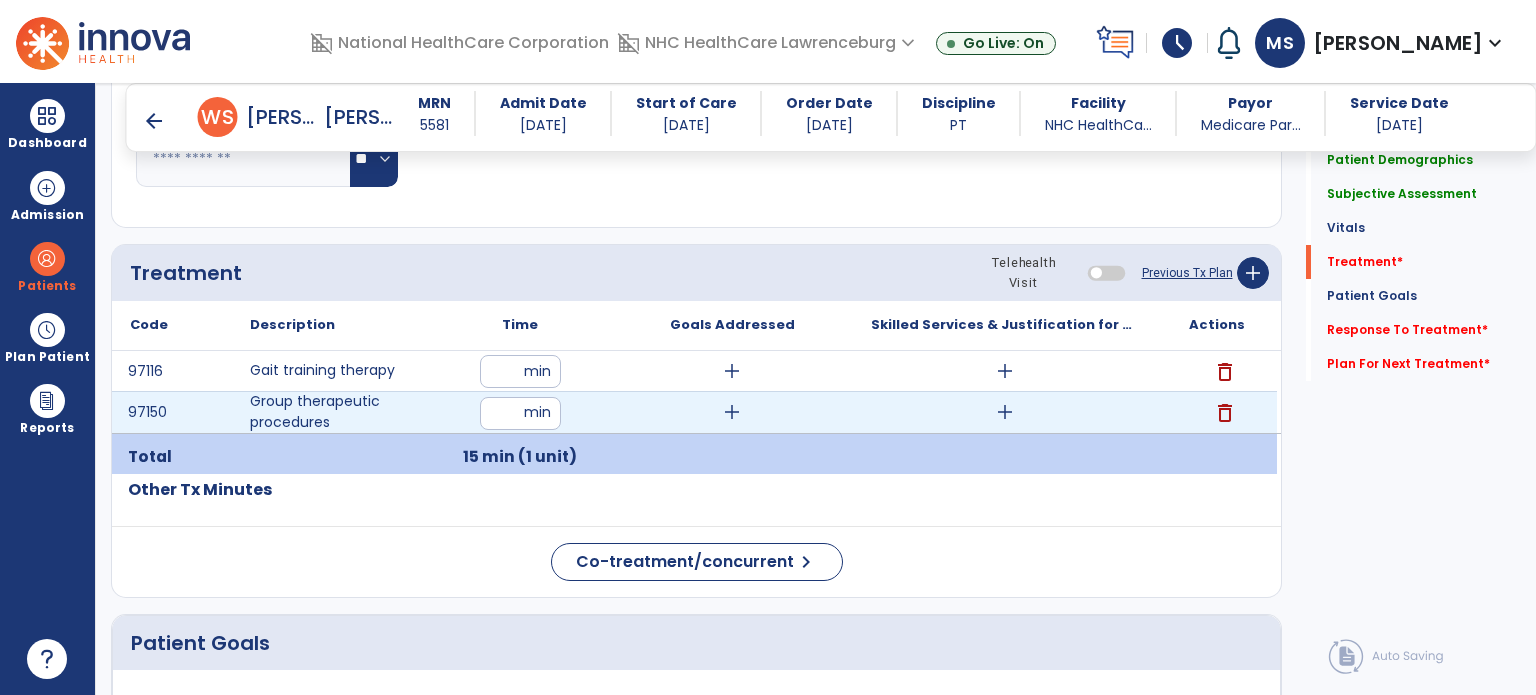 type on "**" 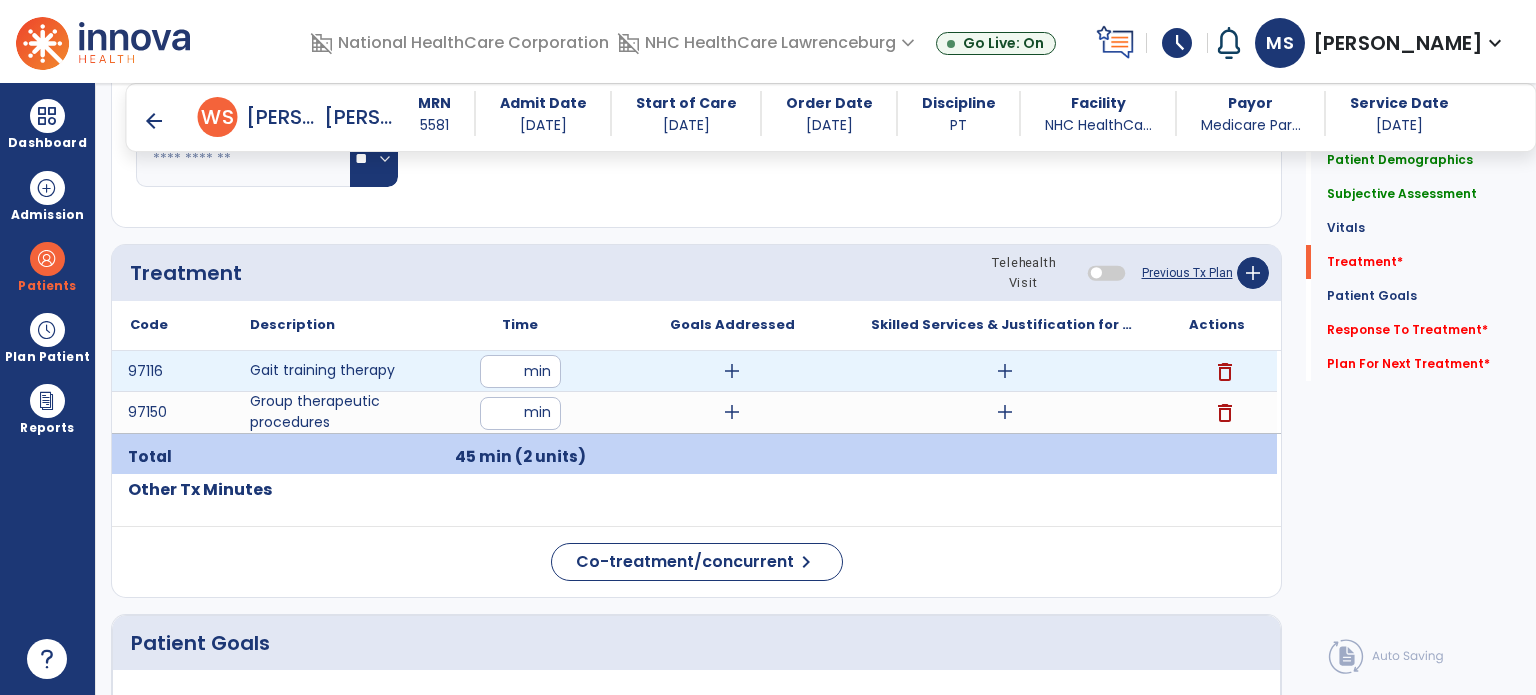 click on "add" at bounding box center (1005, 371) 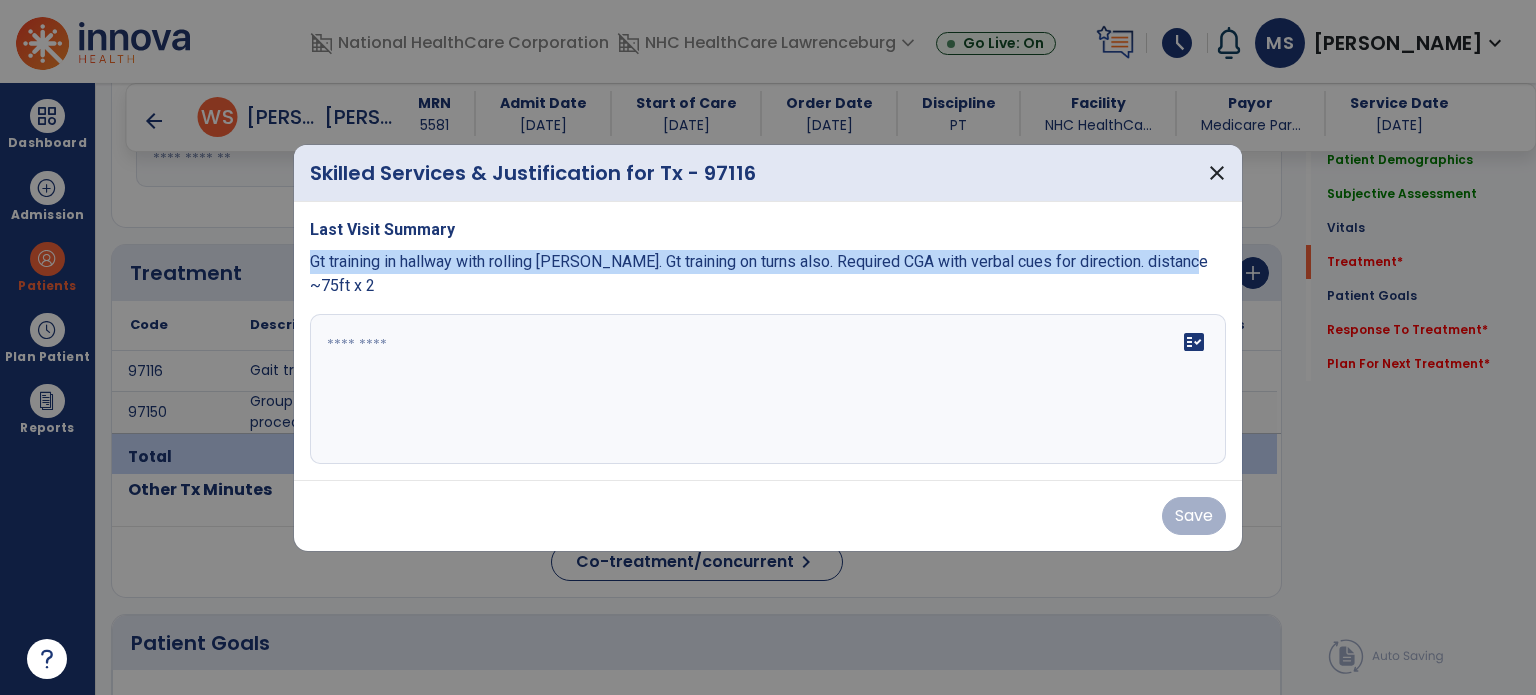 drag, startPoint x: 1196, startPoint y: 272, endPoint x: 314, endPoint y: 280, distance: 882.03625 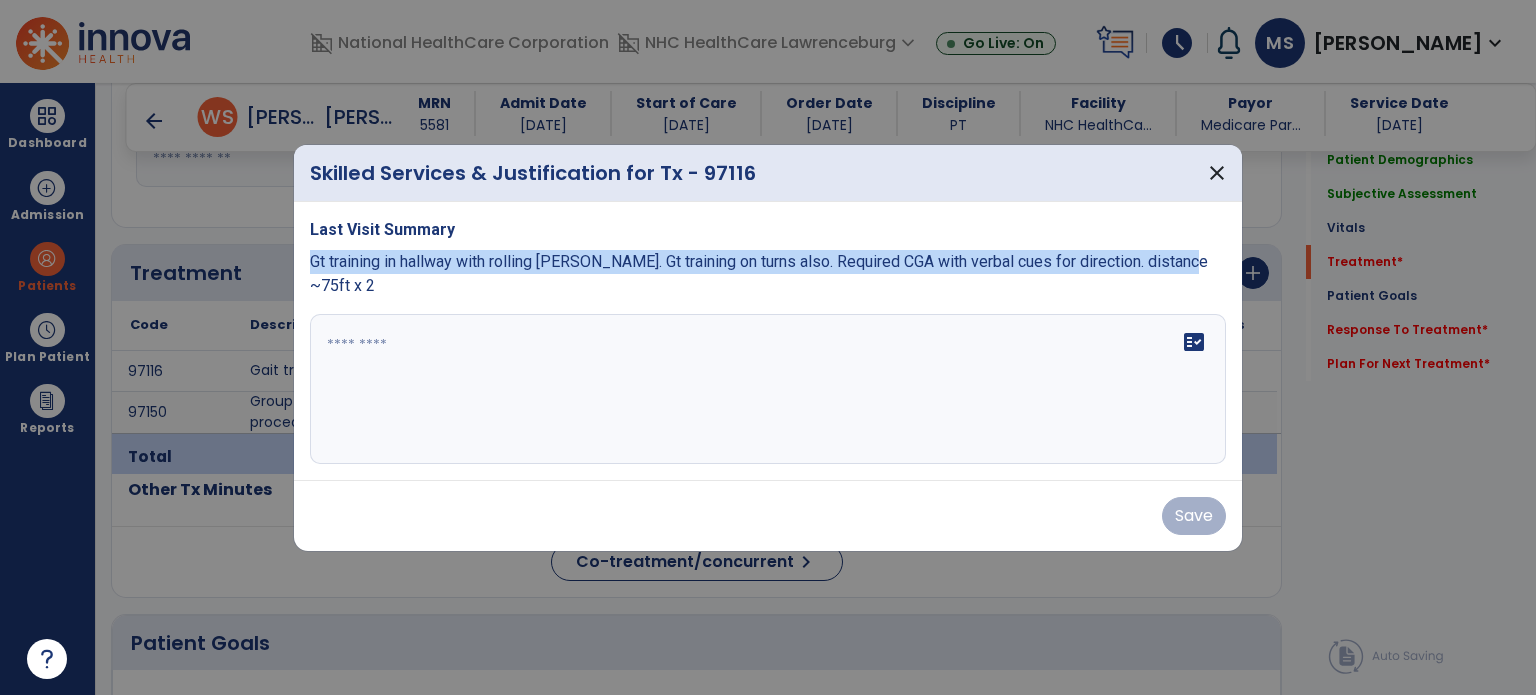click on "Gt training in hallway with rolling [PERSON_NAME]. Gt training on turns also.  Required CGA with verbal cues for direction.  distance ~75ft x 2" at bounding box center (759, 273) 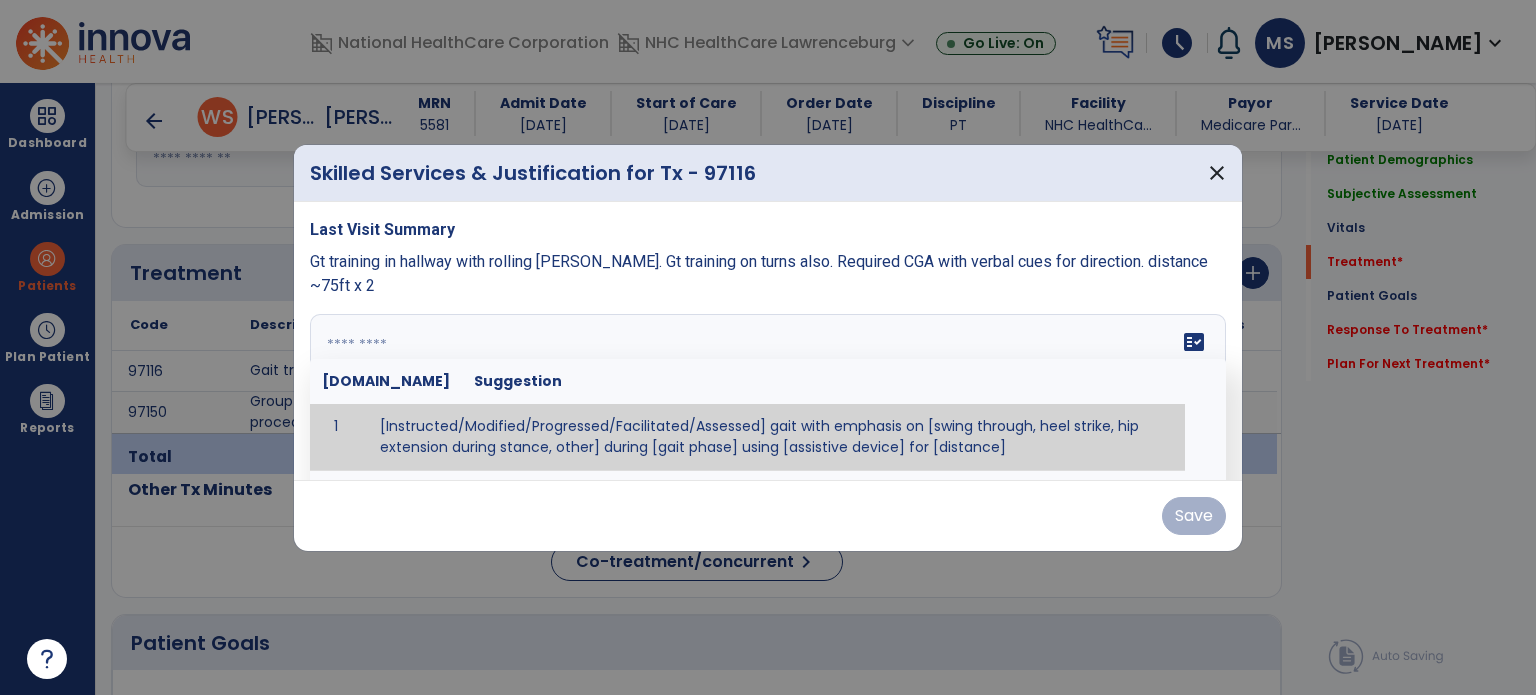 click at bounding box center [766, 389] 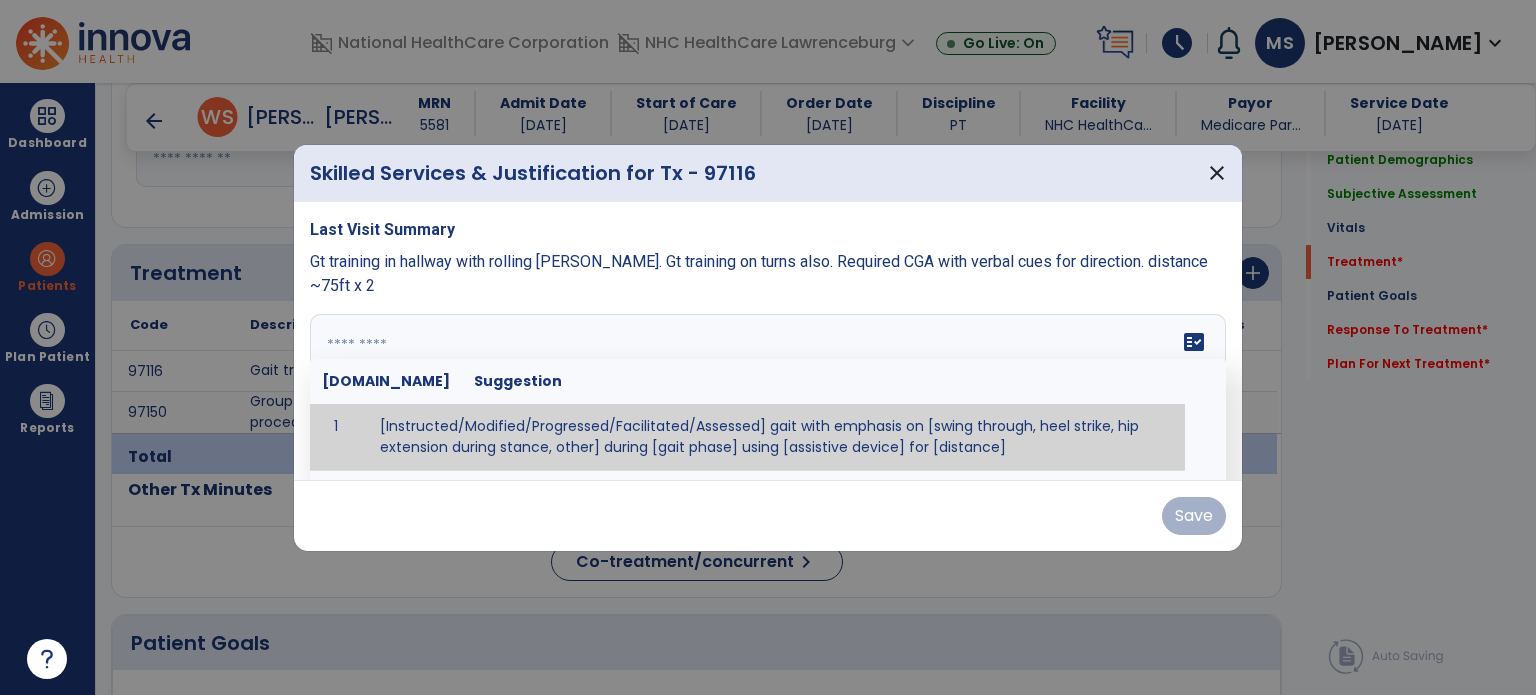 paste on "**********" 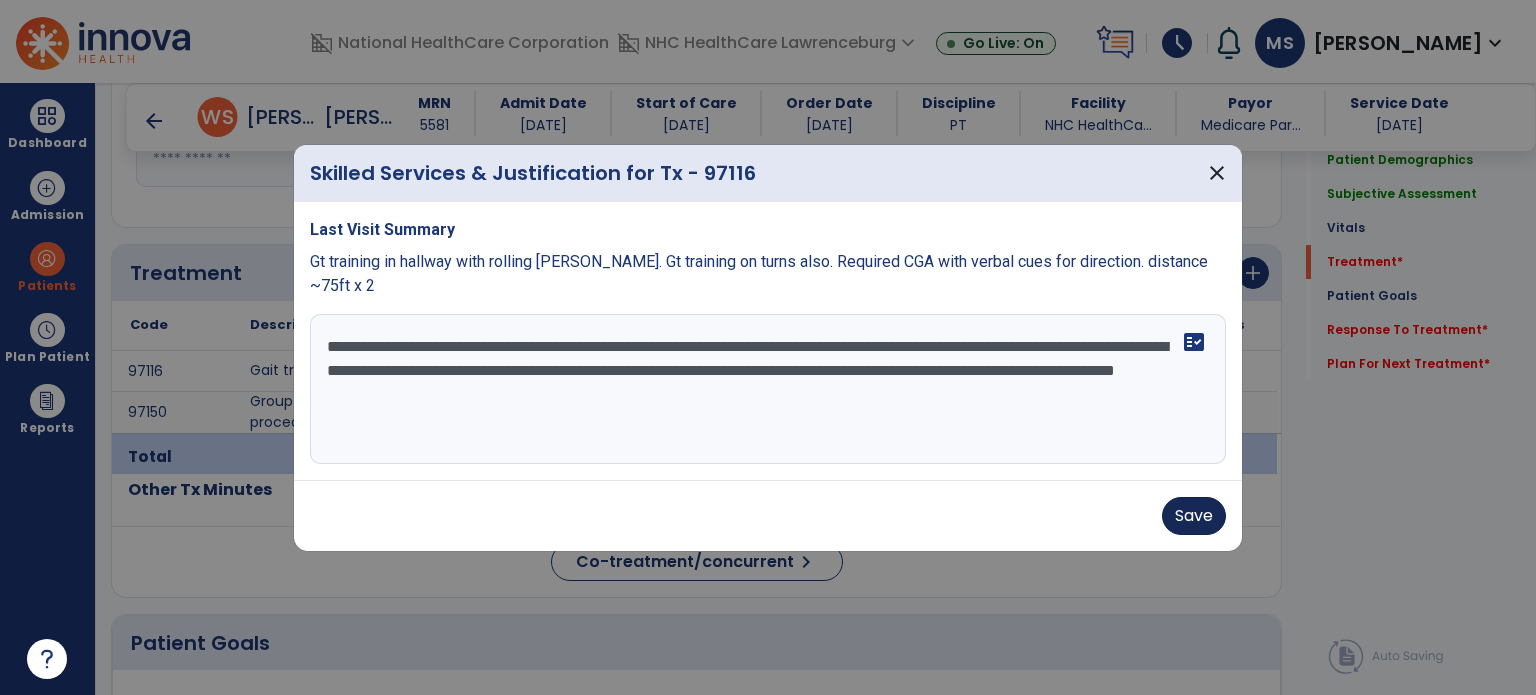 type on "**********" 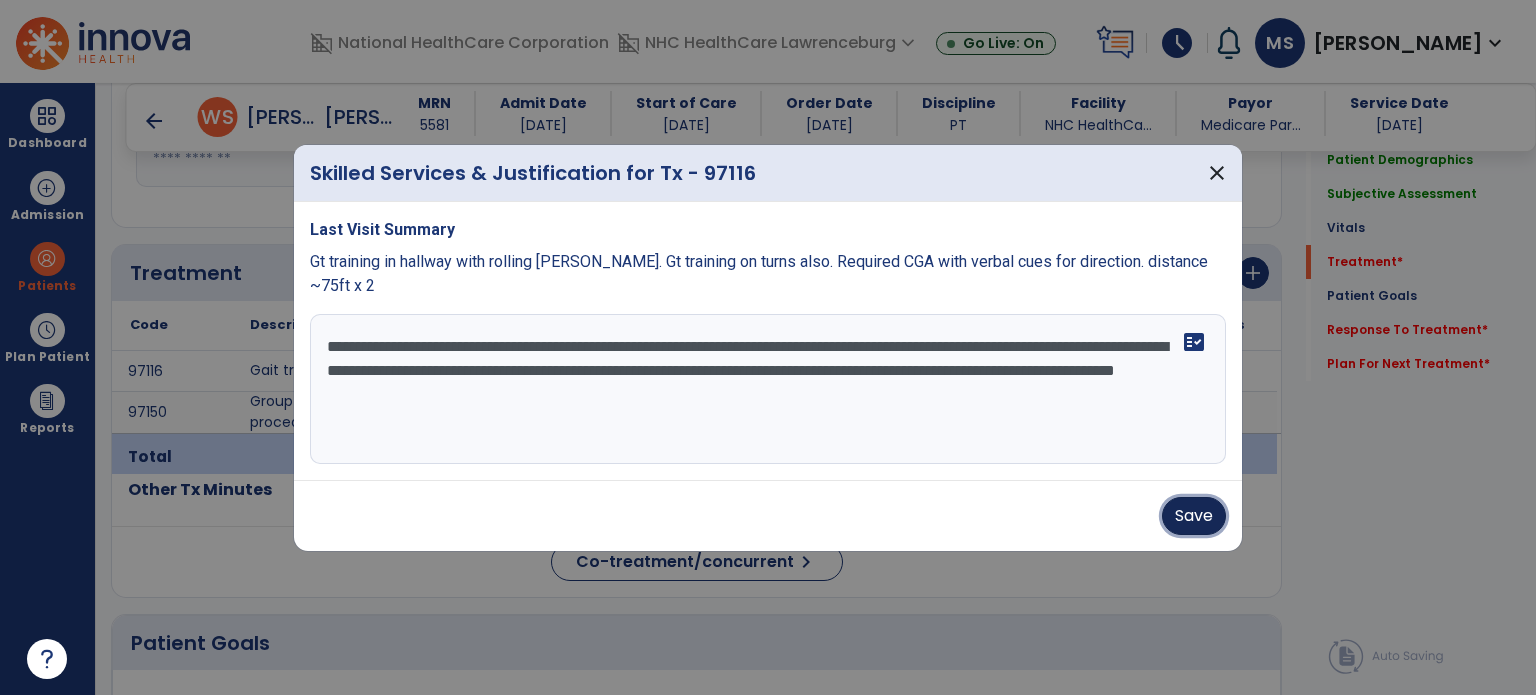 click on "Save" at bounding box center [1194, 516] 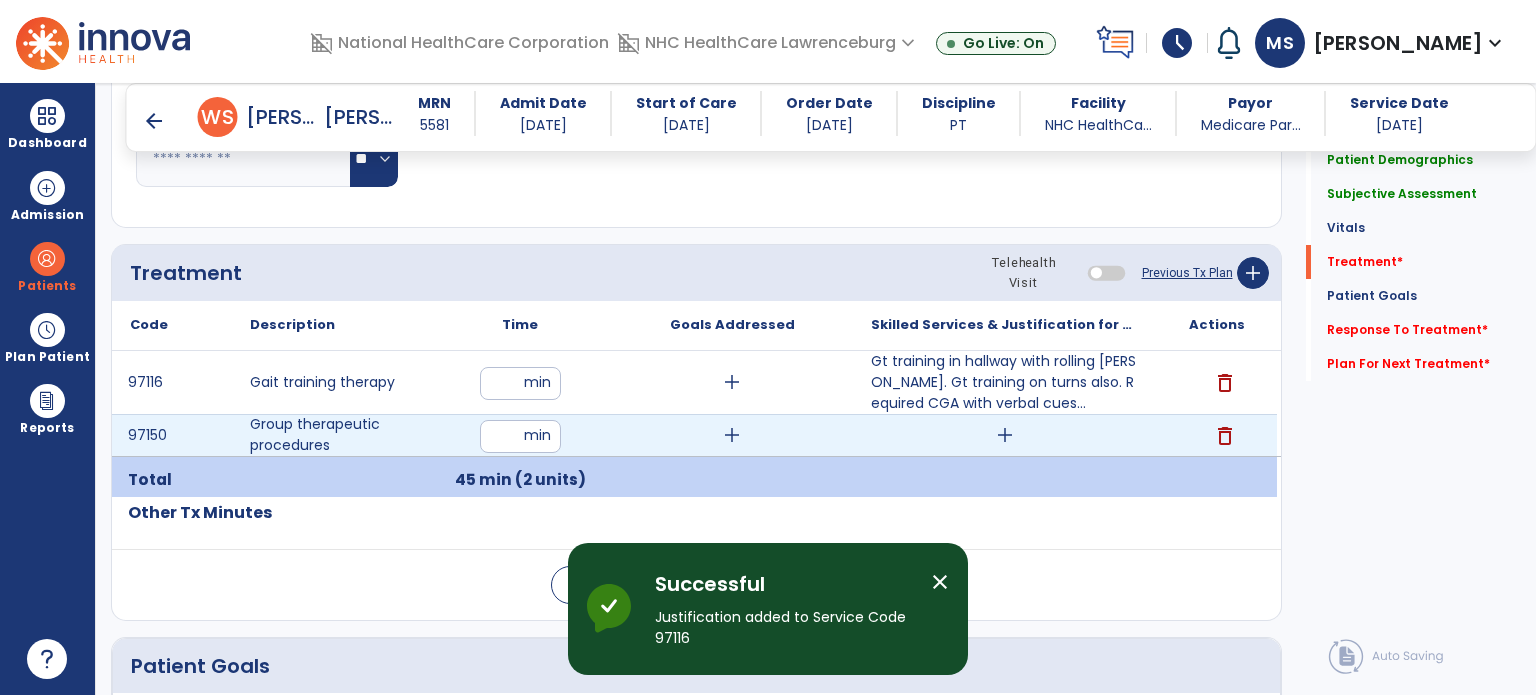 click on "add" at bounding box center (1005, 435) 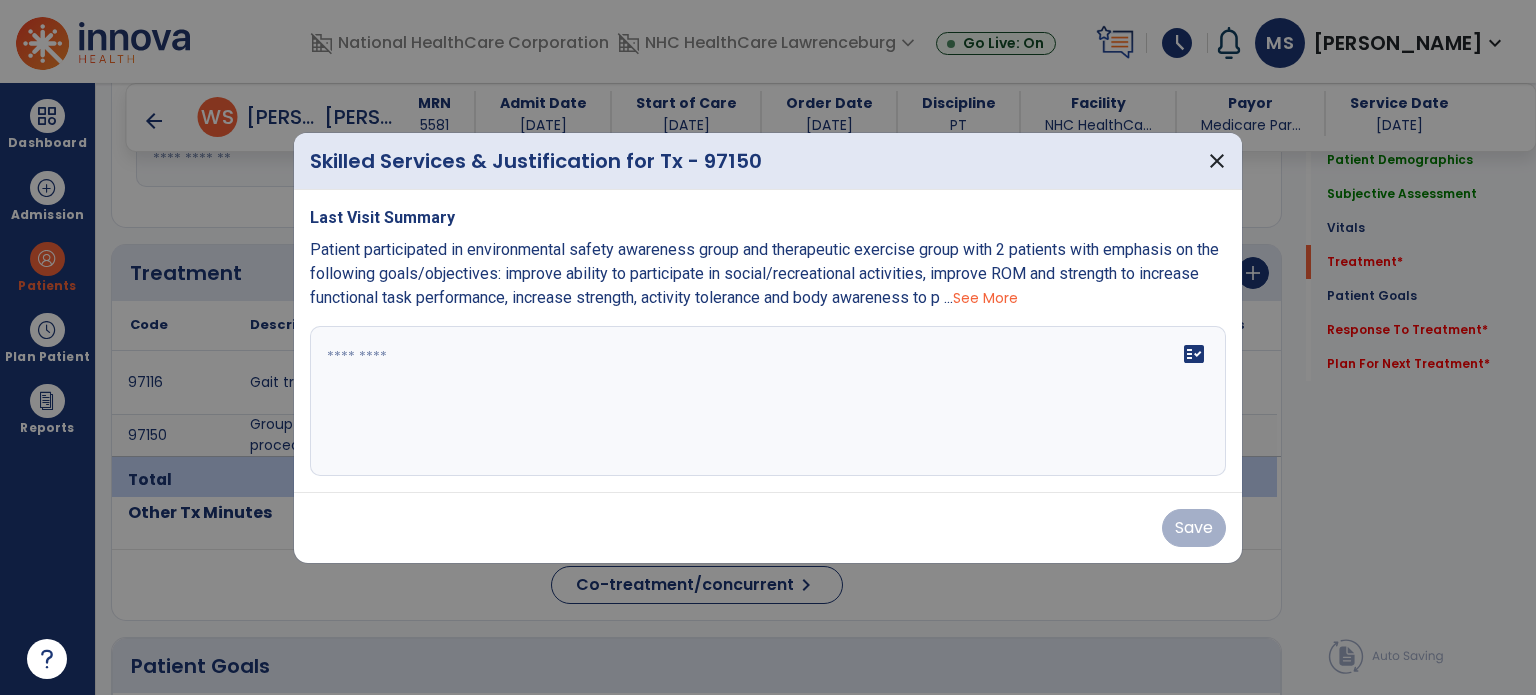 click on "See More" at bounding box center [985, 298] 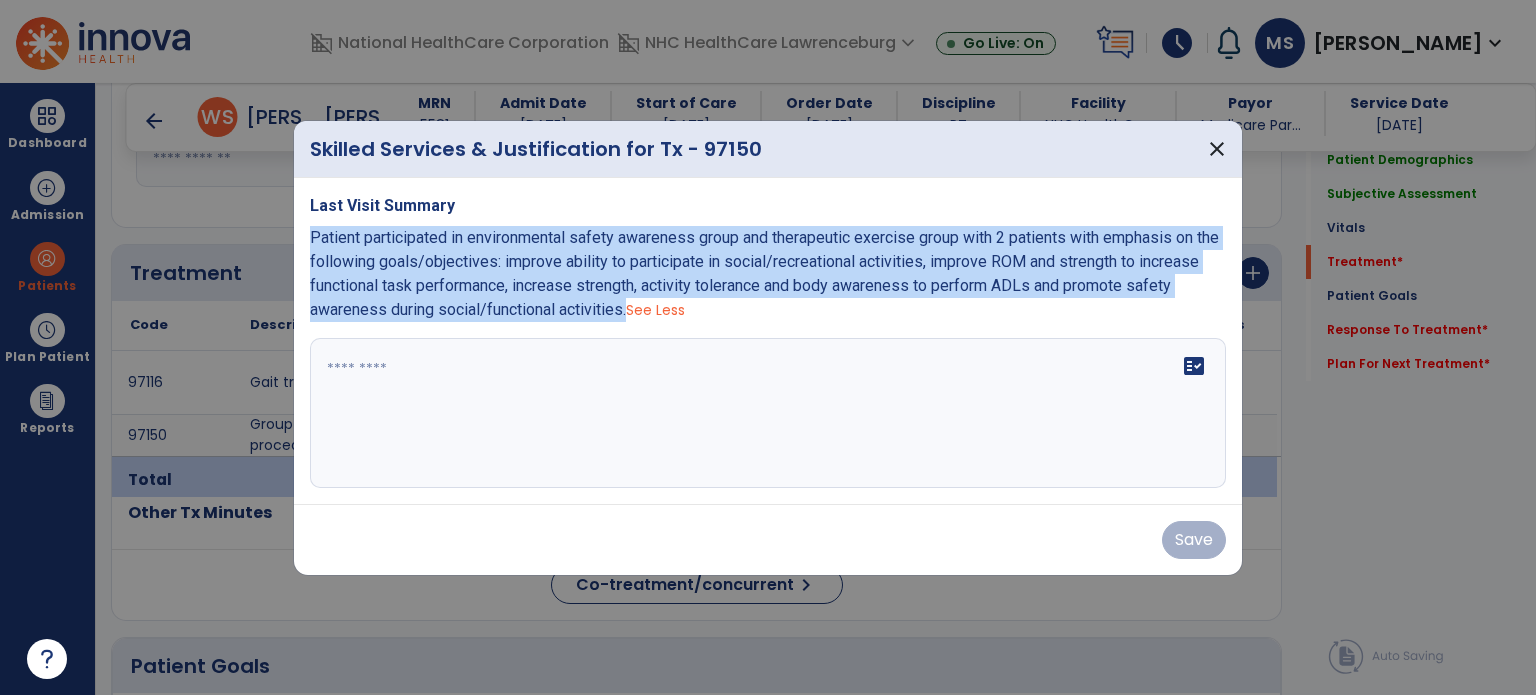 drag, startPoint x: 668, startPoint y: 316, endPoint x: 297, endPoint y: 239, distance: 378.9063 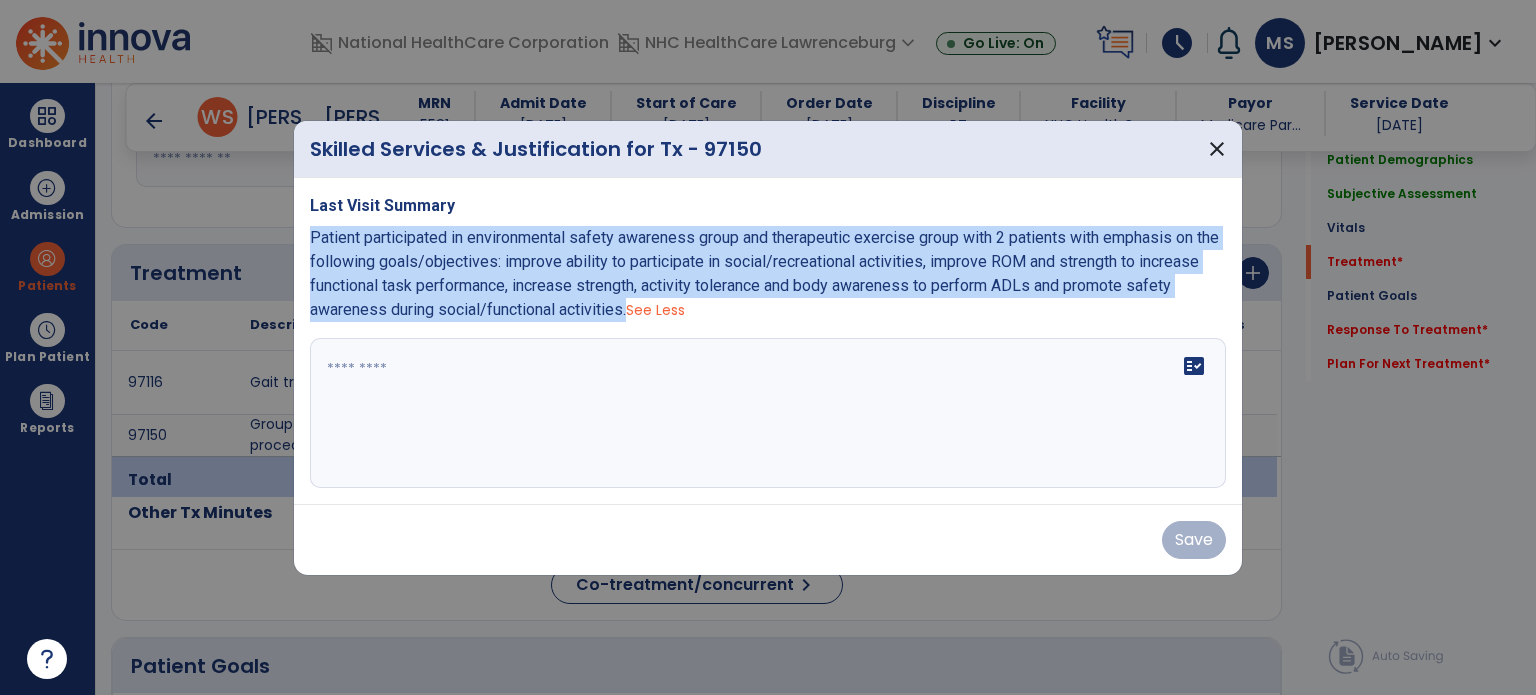click on "Last Visit Summary Patient participated in environmental safety awareness group and therapeutic exercise group with 2 patients with emphasis on the following goals/objectives: improve ability to participate in social/recreational activities, improve ROM and strength to increase functional task performance, increase strength, activity tolerance and body awareness to perform ADLs and promote safety awareness during social/functional activities.  See Less   fact_check" at bounding box center [768, 341] 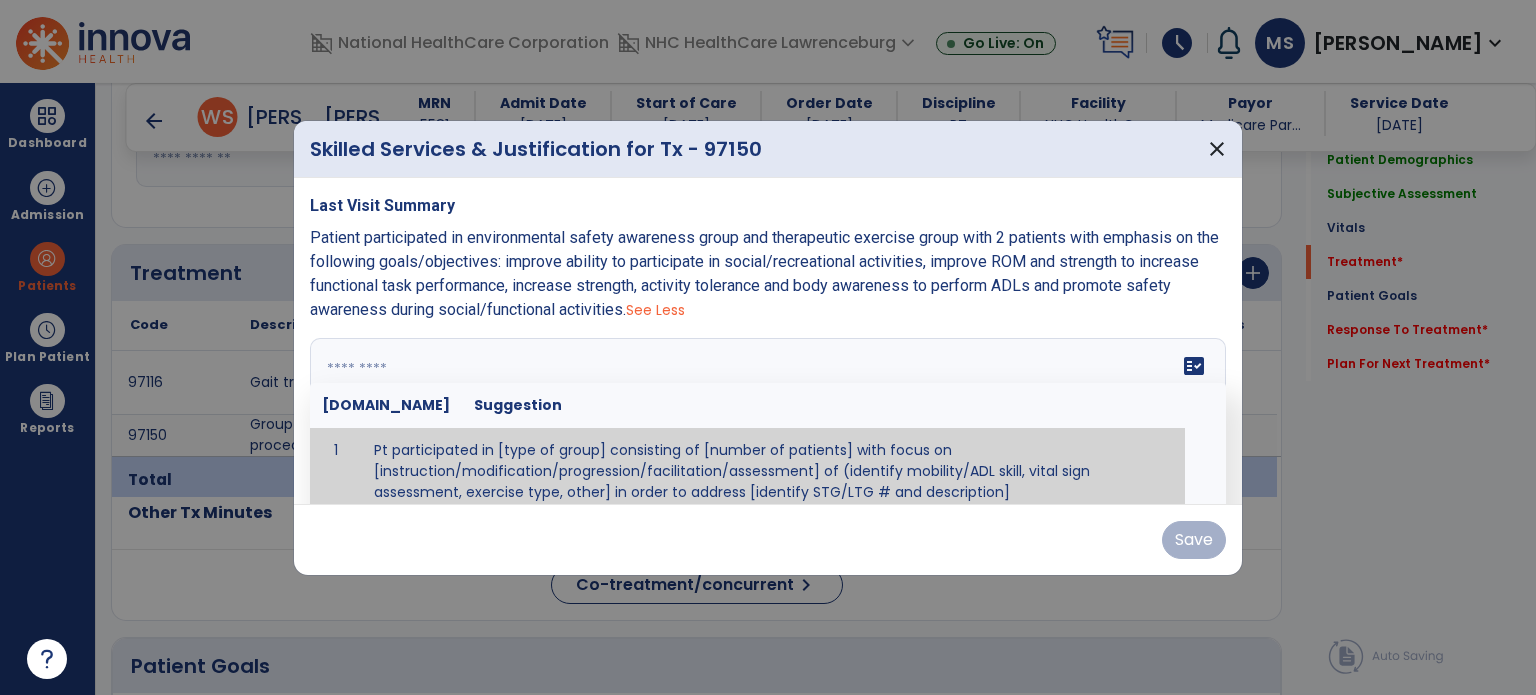 click at bounding box center (766, 413) 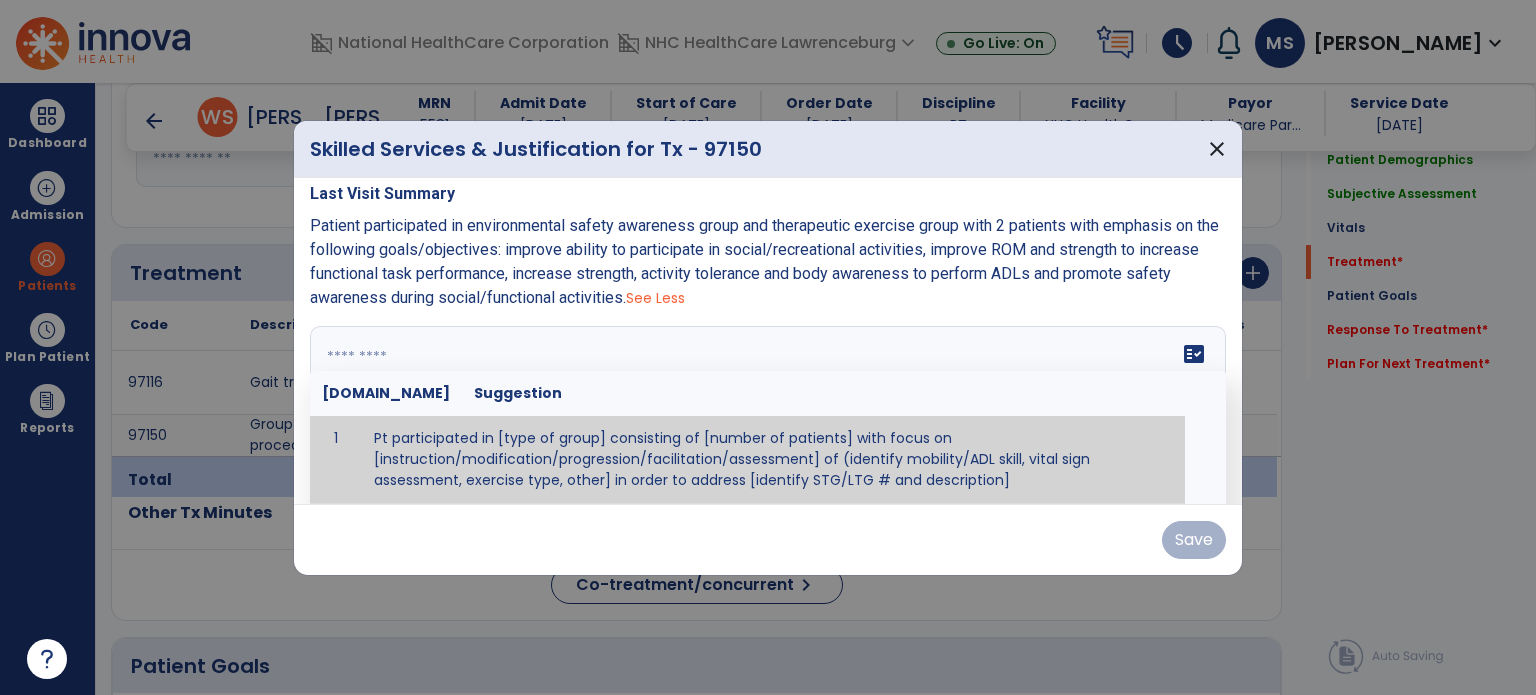 paste on "**********" 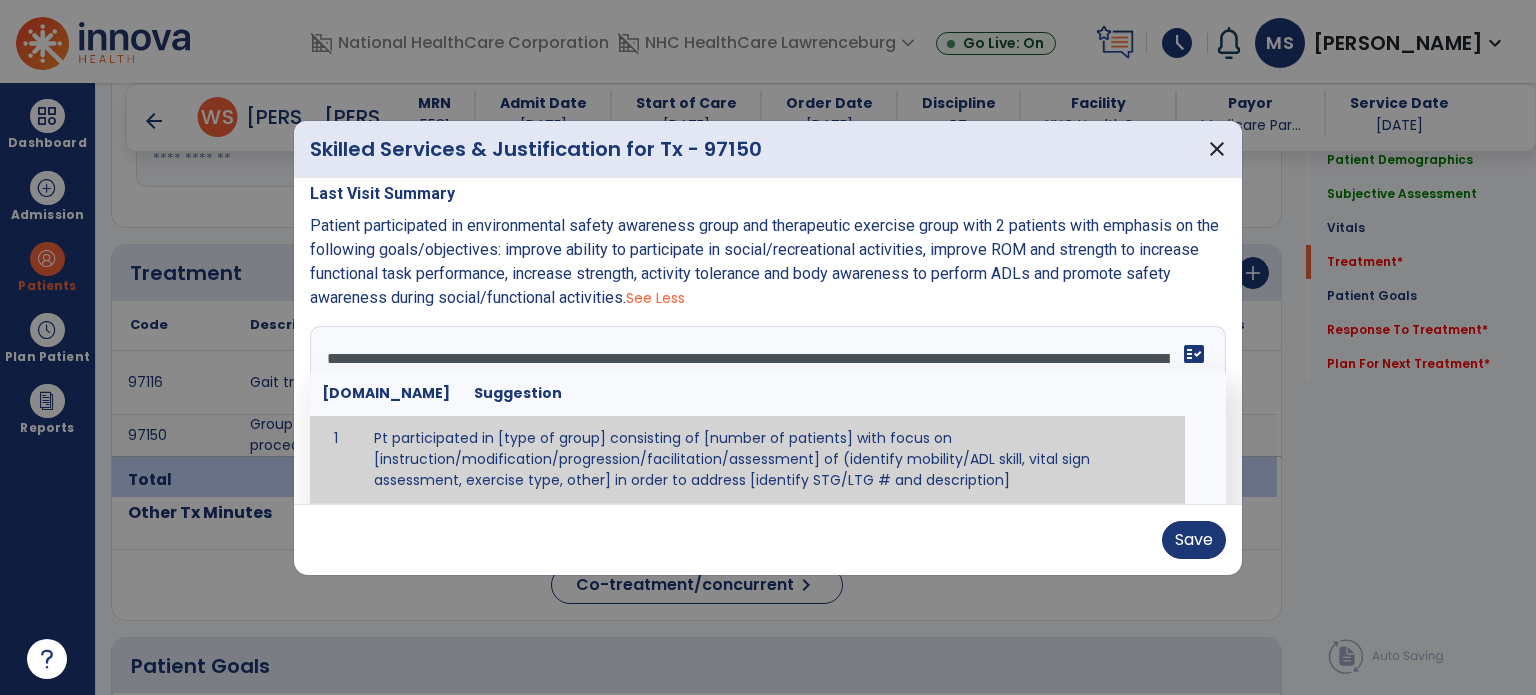scroll, scrollTop: 0, scrollLeft: 0, axis: both 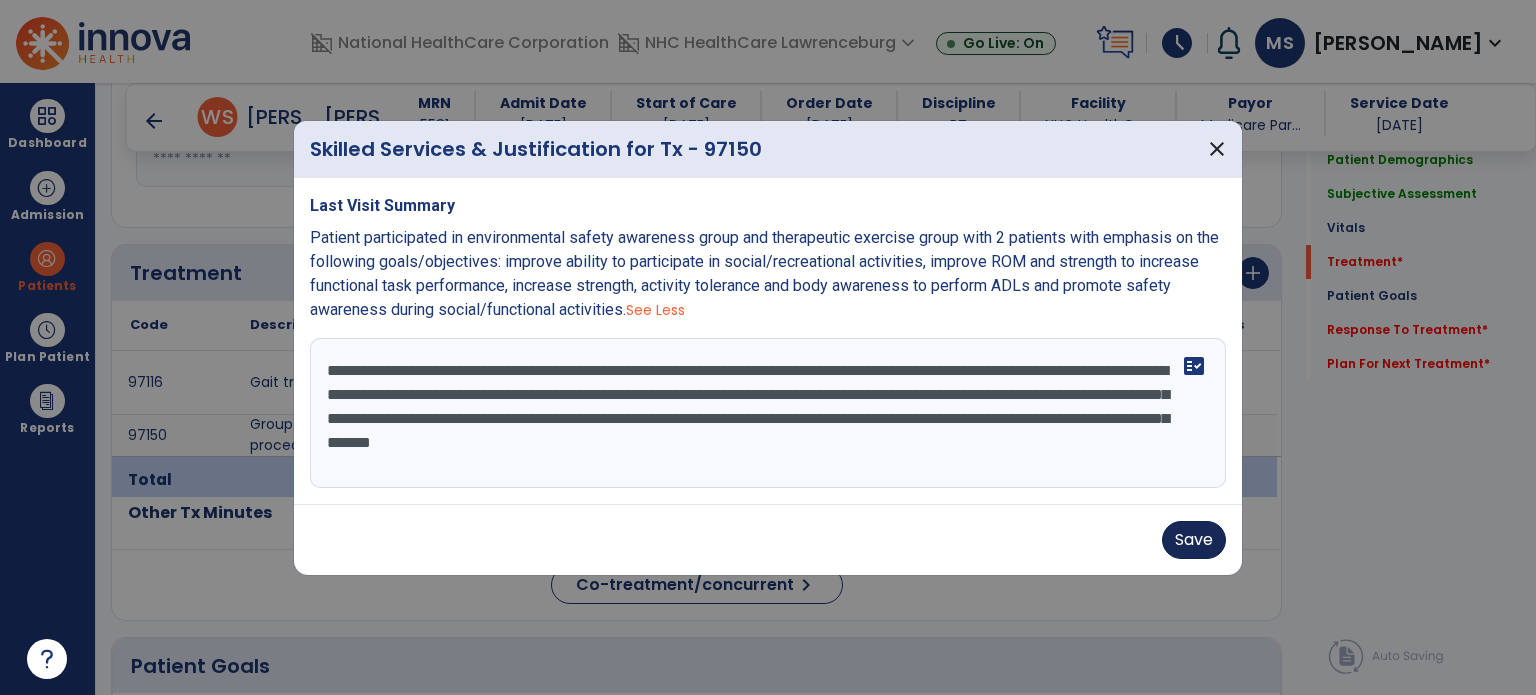 type on "**********" 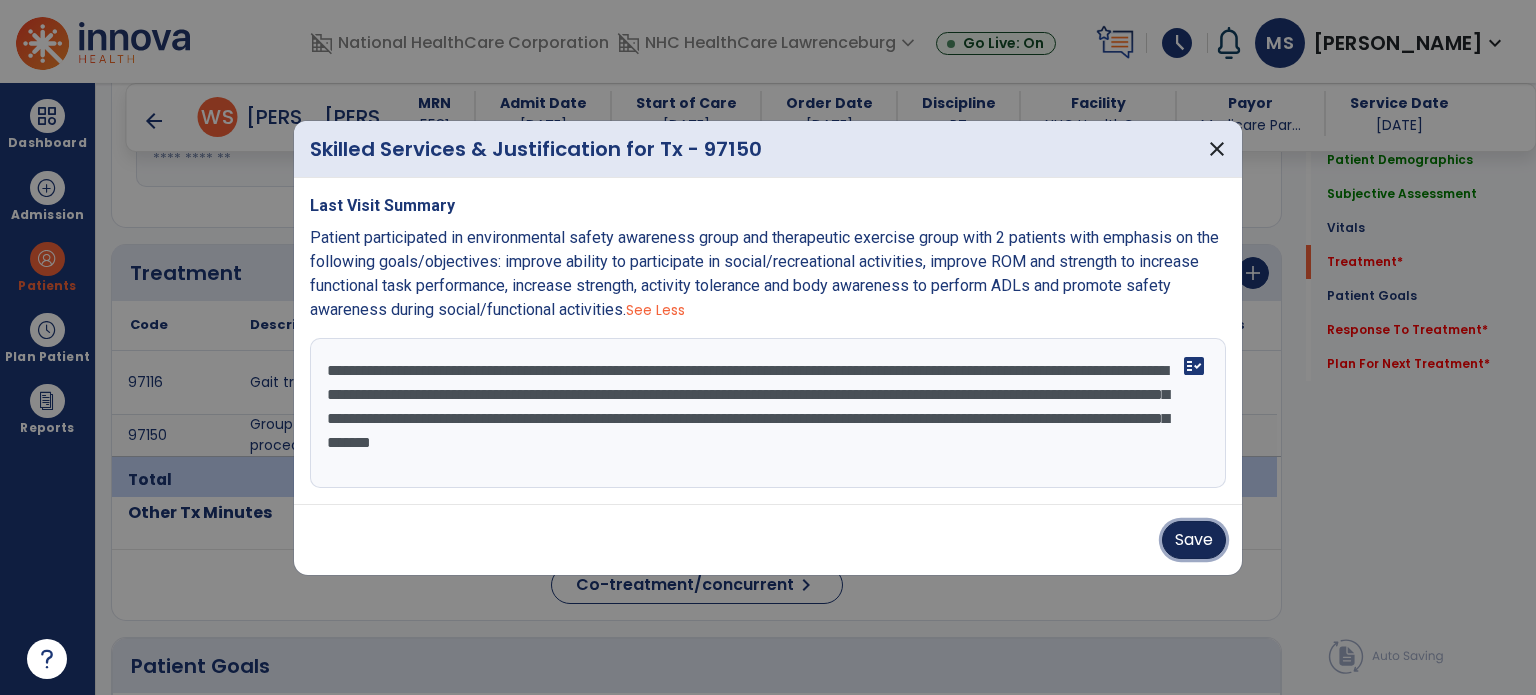 click on "Save" at bounding box center [1194, 540] 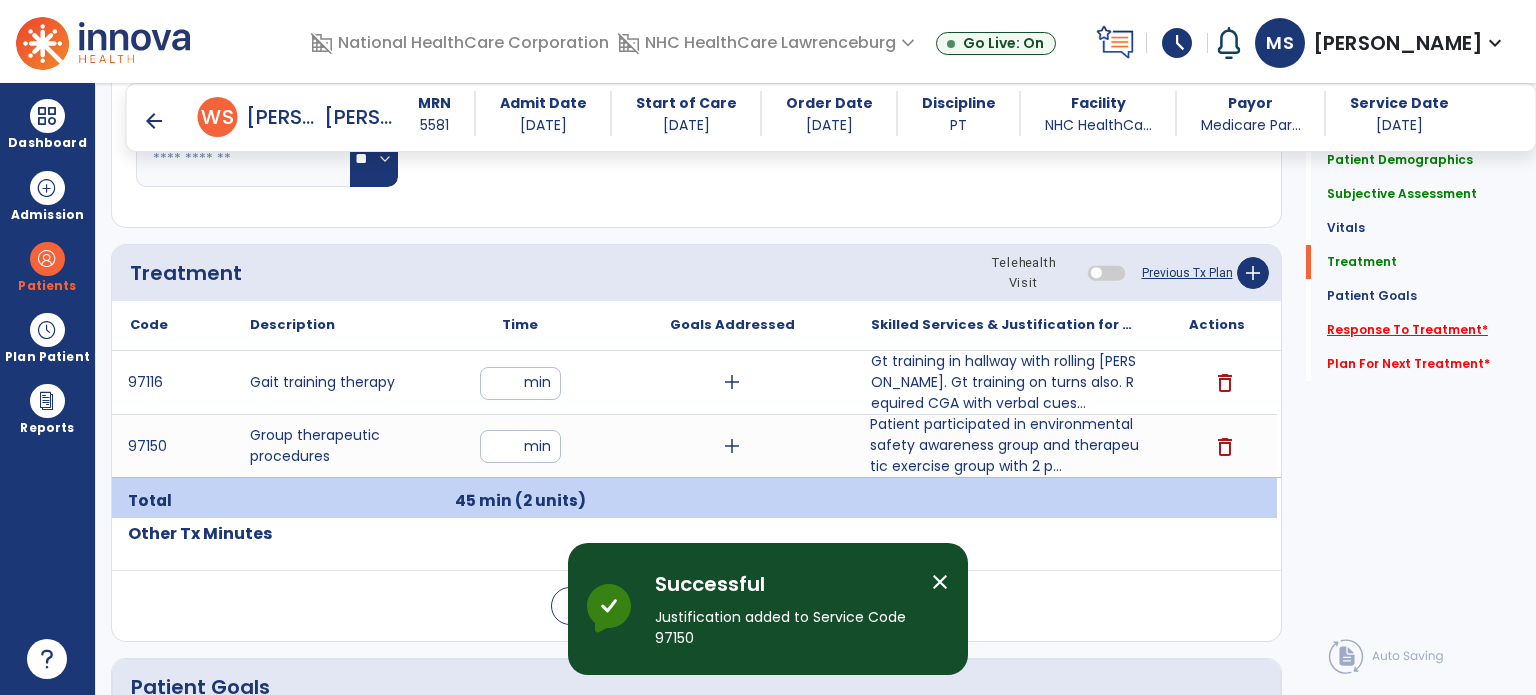 click on "Response To Treatment   *" 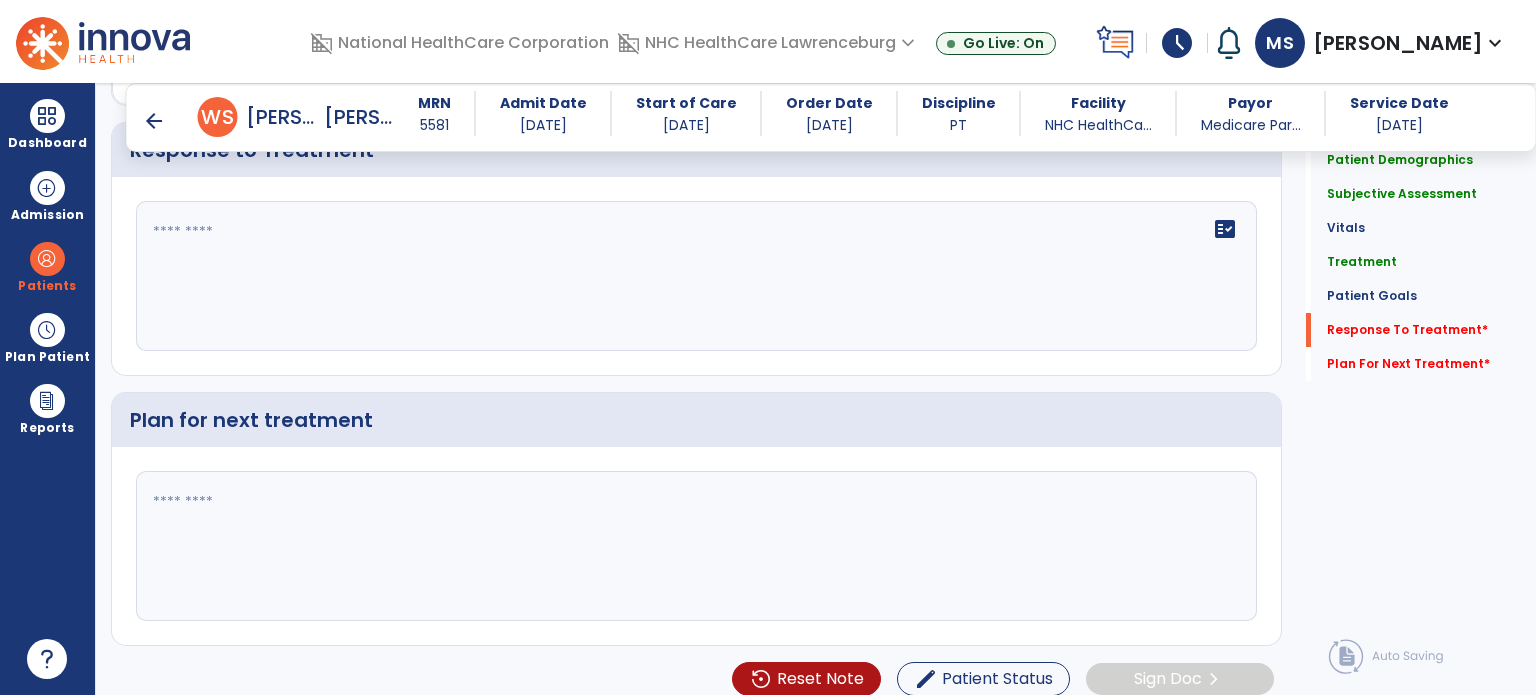 scroll, scrollTop: 2651, scrollLeft: 0, axis: vertical 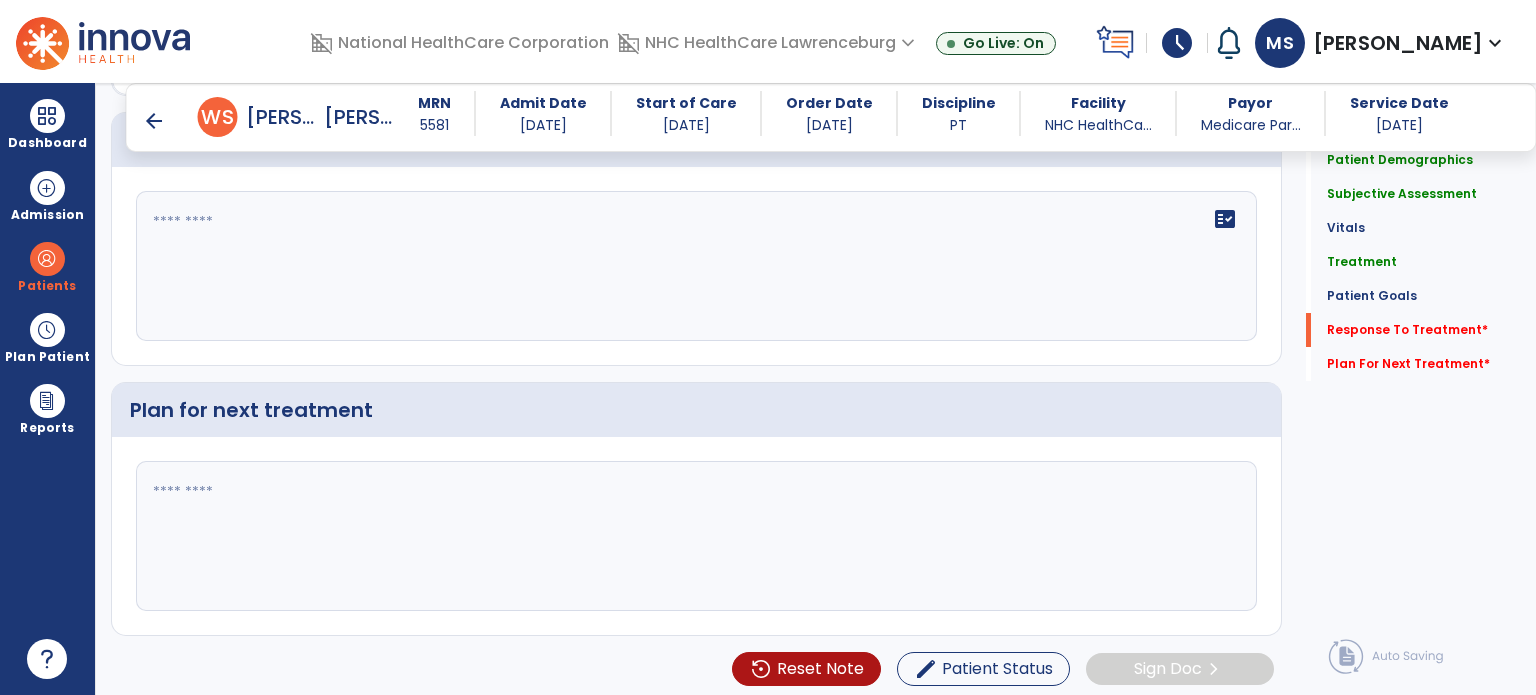 click on "fact_check" 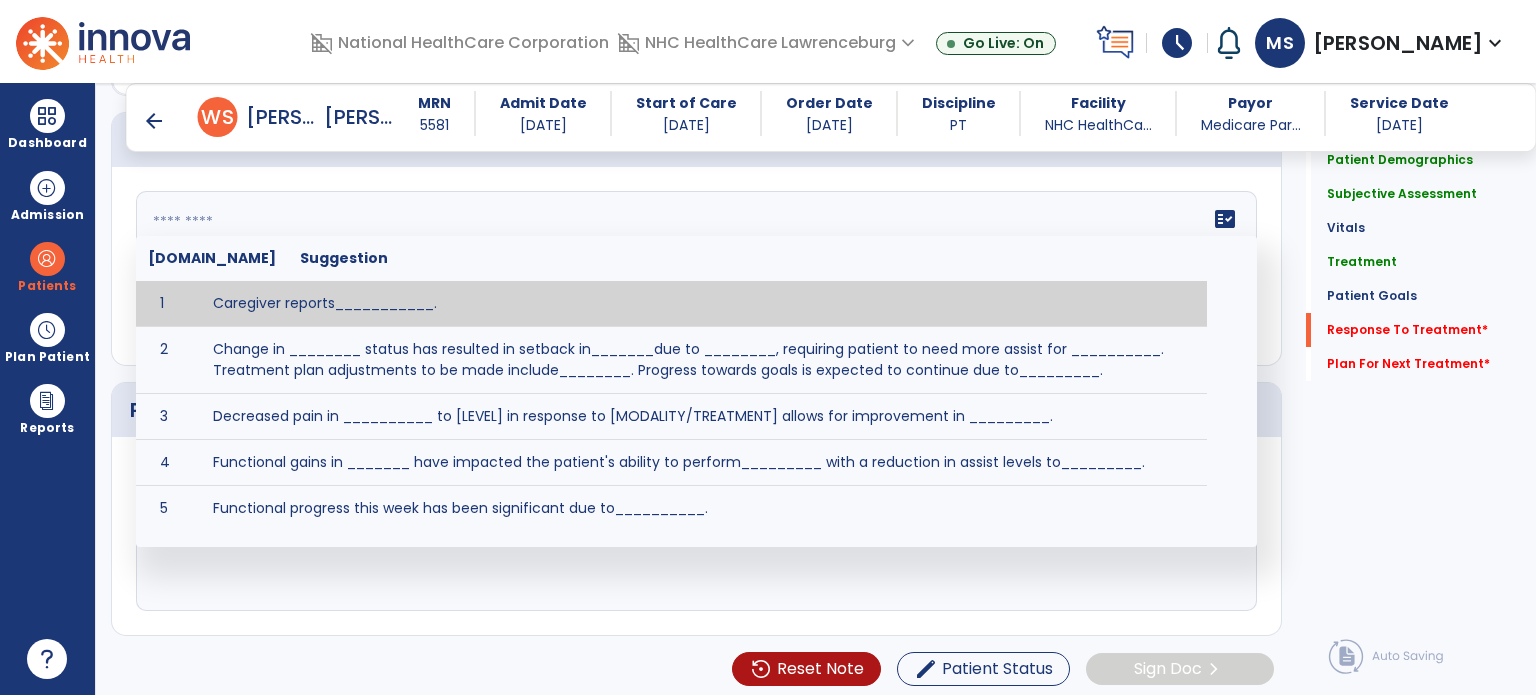 type on "*" 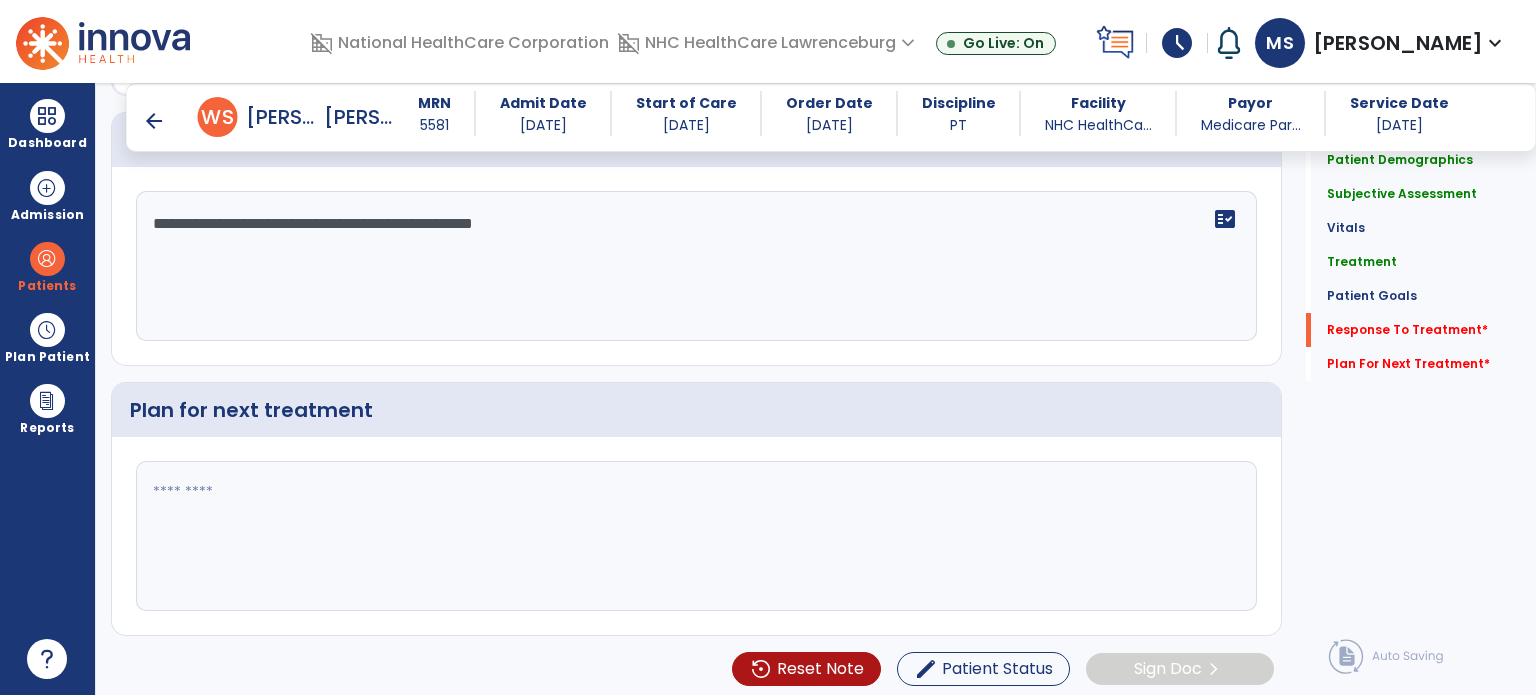 type on "**********" 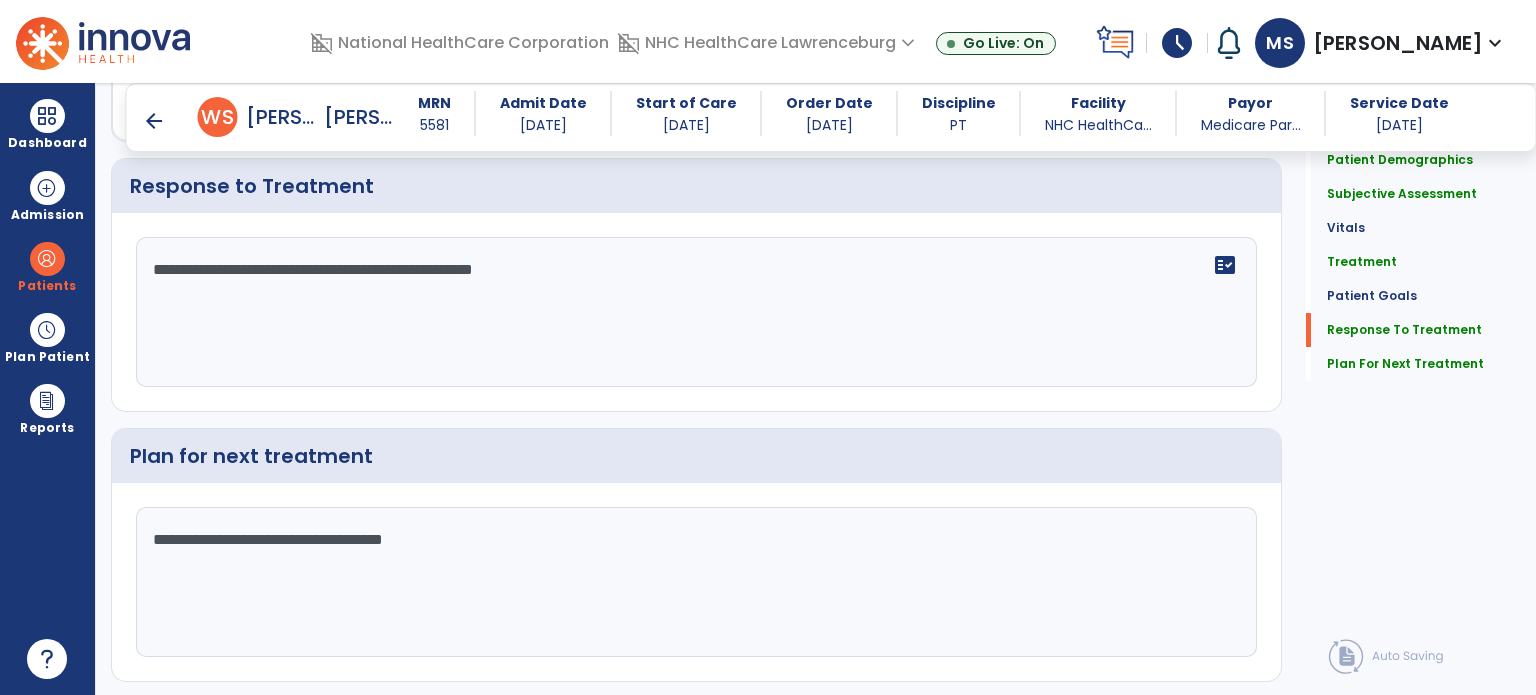 scroll, scrollTop: 2651, scrollLeft: 0, axis: vertical 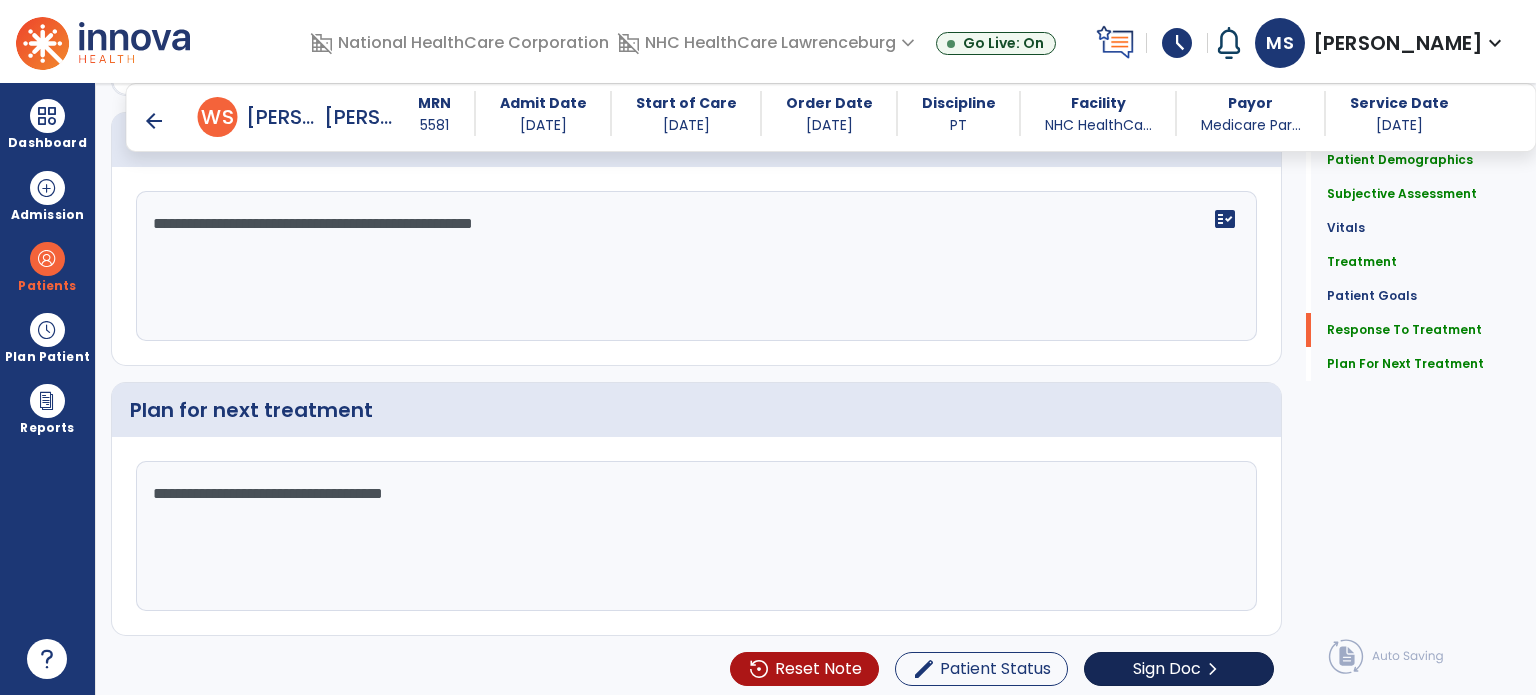 type on "**********" 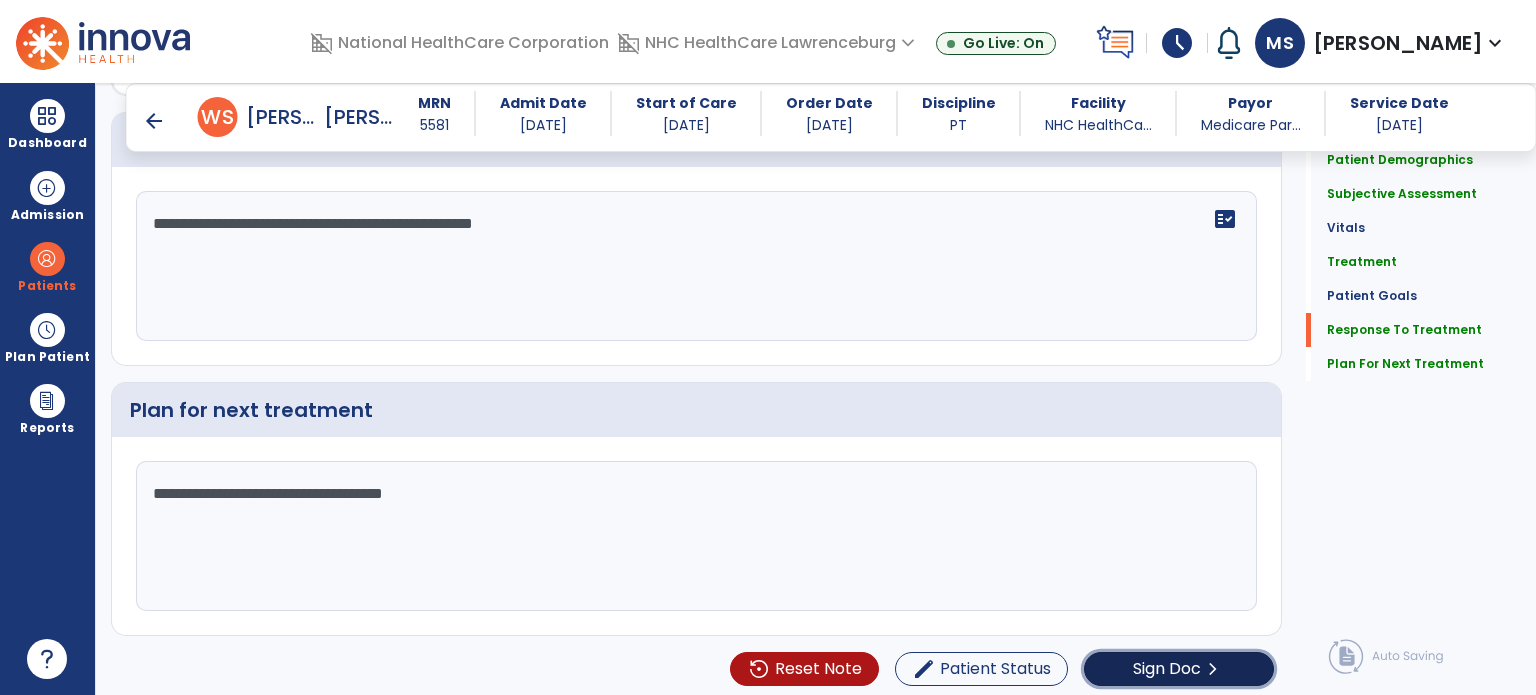 click on "Sign Doc  chevron_right" 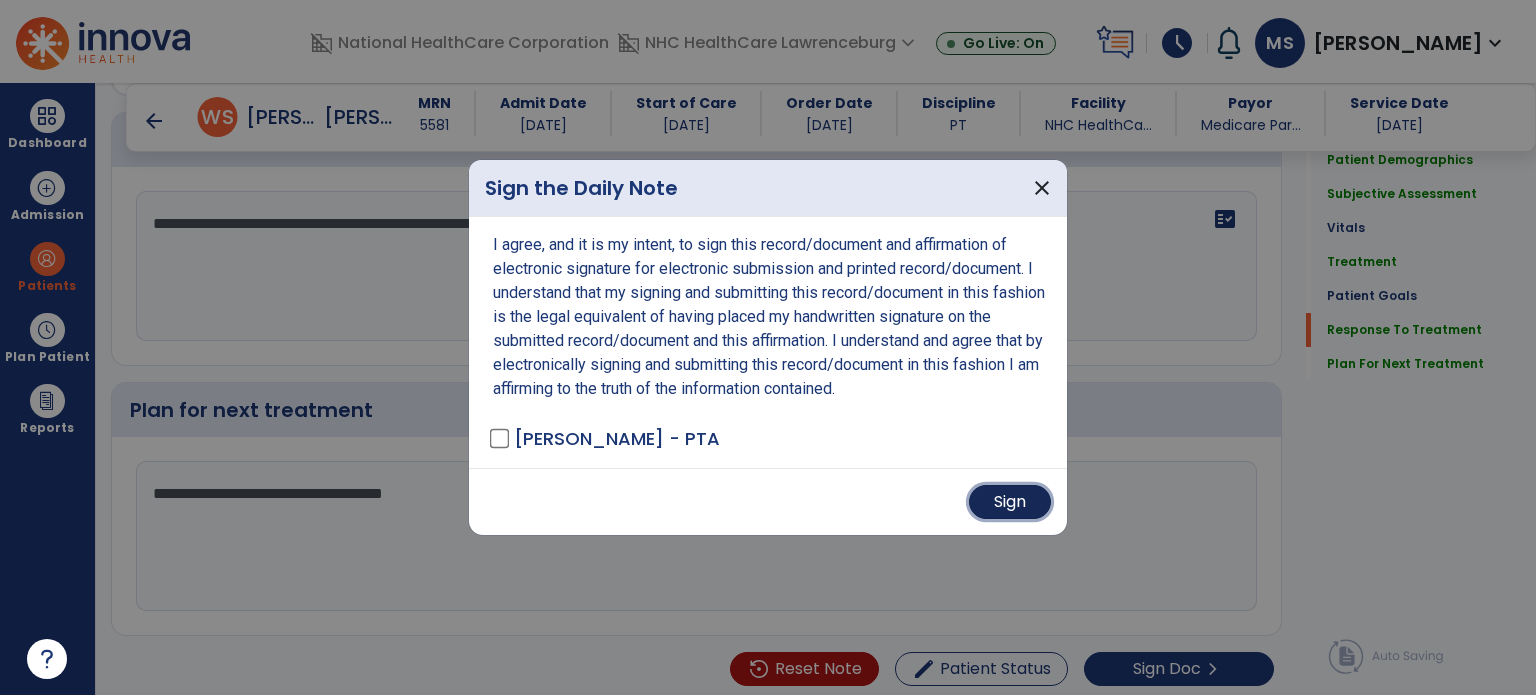 click on "Sign" at bounding box center [1010, 502] 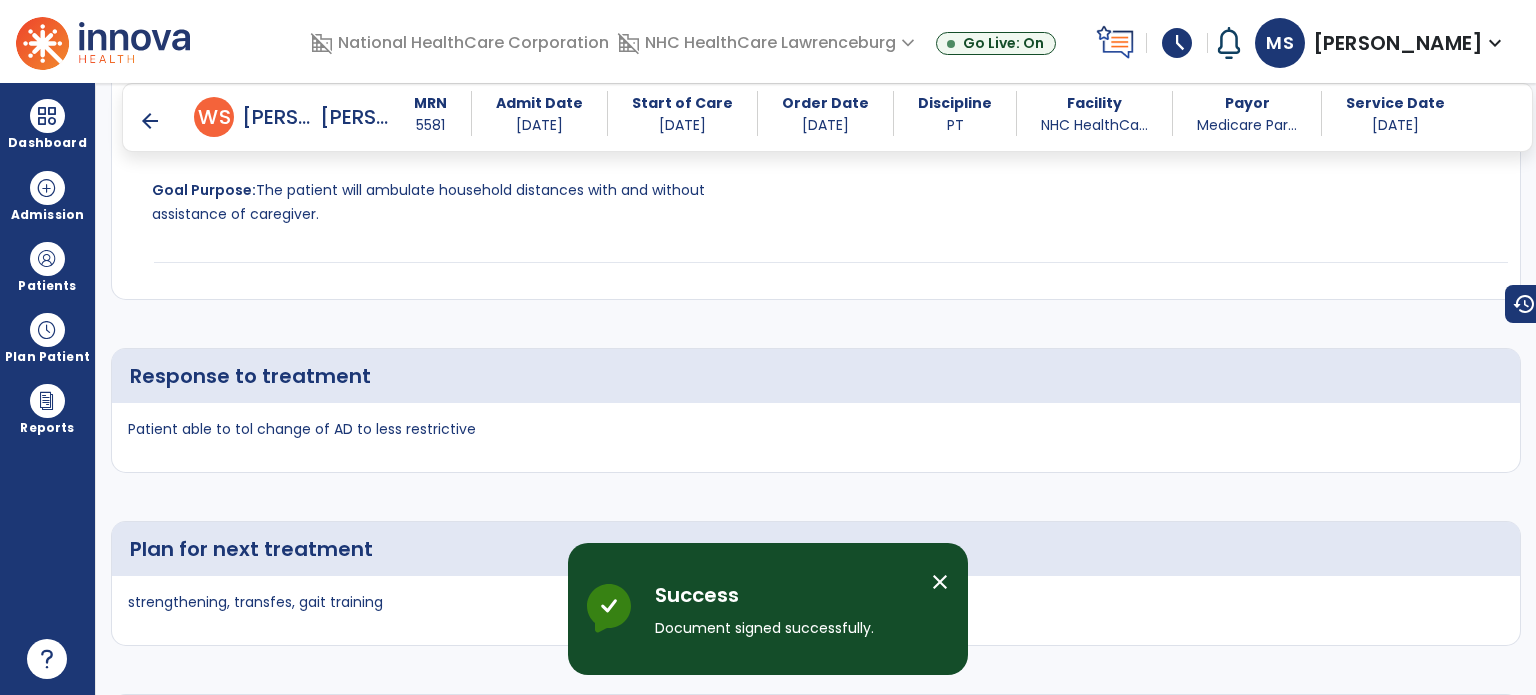 scroll, scrollTop: 4156, scrollLeft: 0, axis: vertical 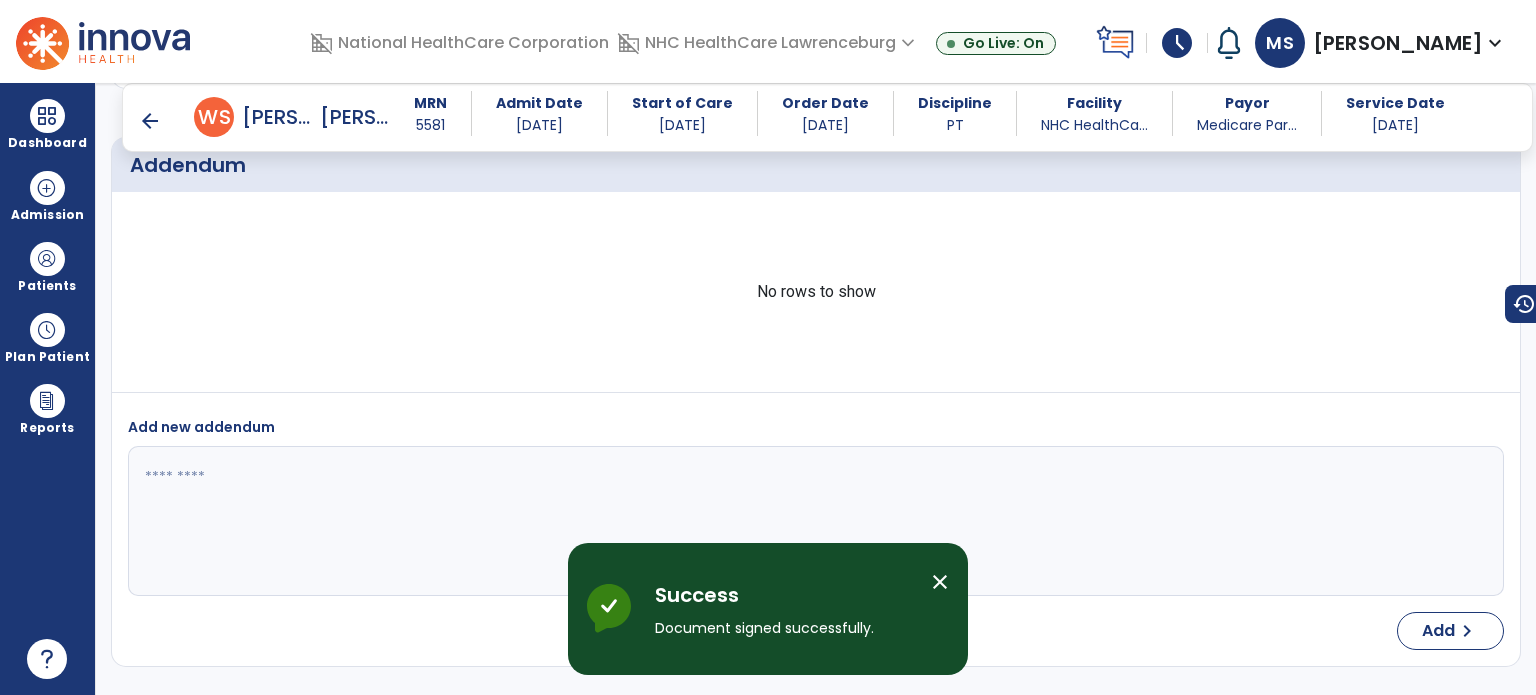 click on "arrow_back" at bounding box center [150, 121] 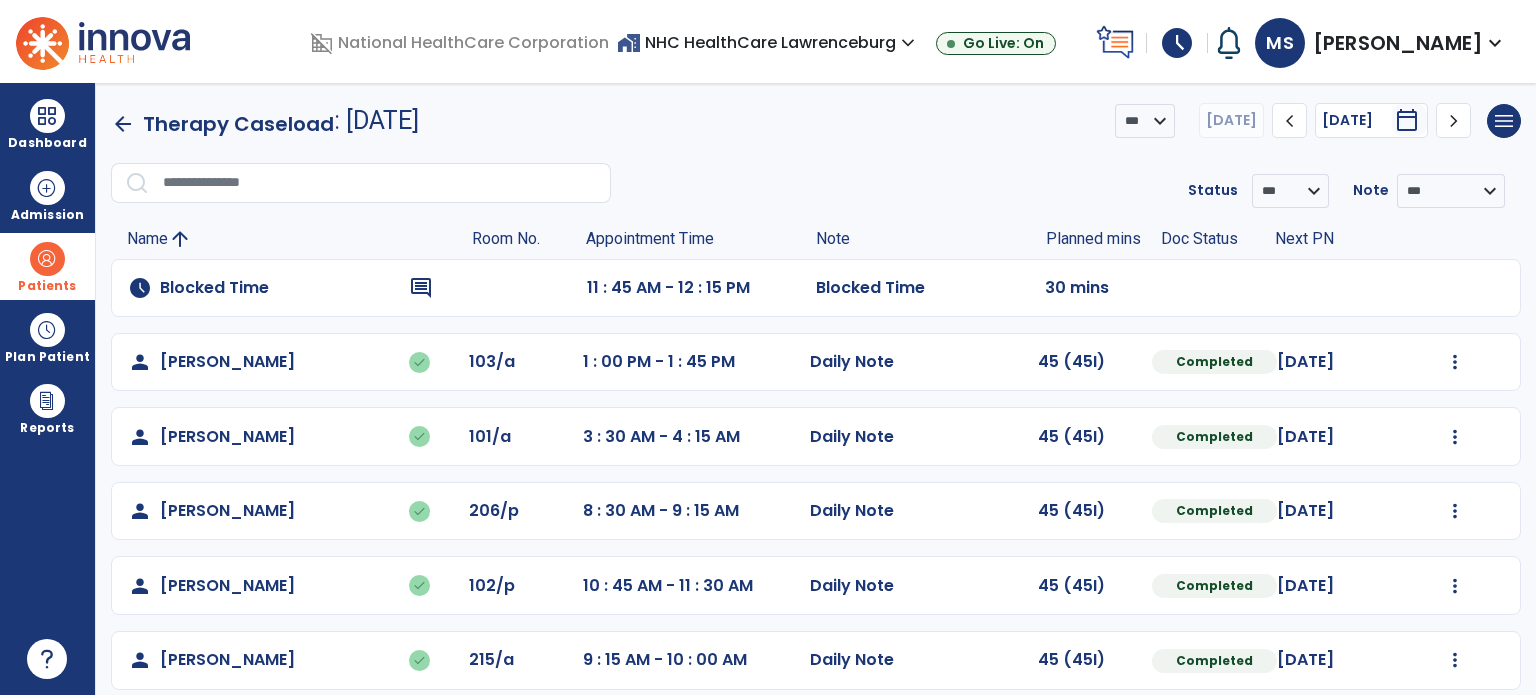click on "Patients" at bounding box center [47, 266] 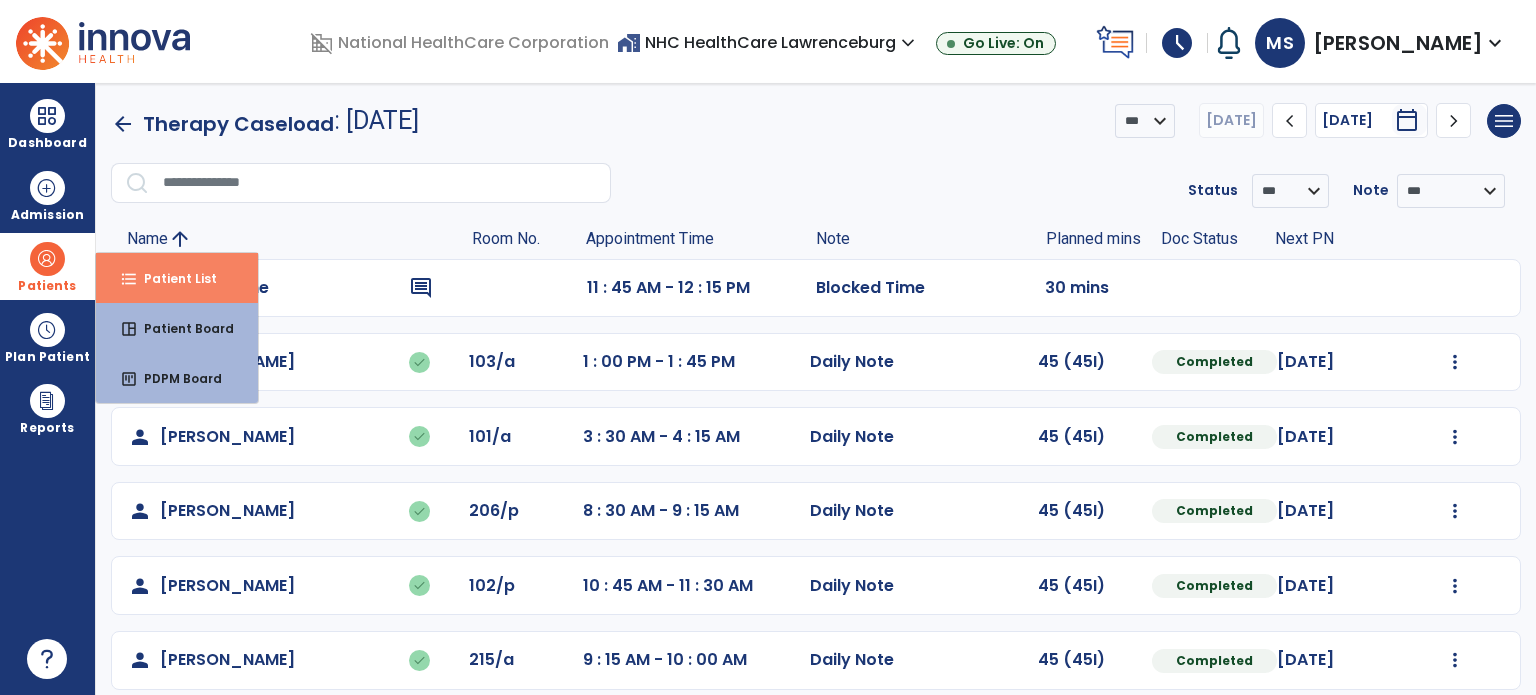 click on "format_list_bulleted  Patient List" at bounding box center [177, 278] 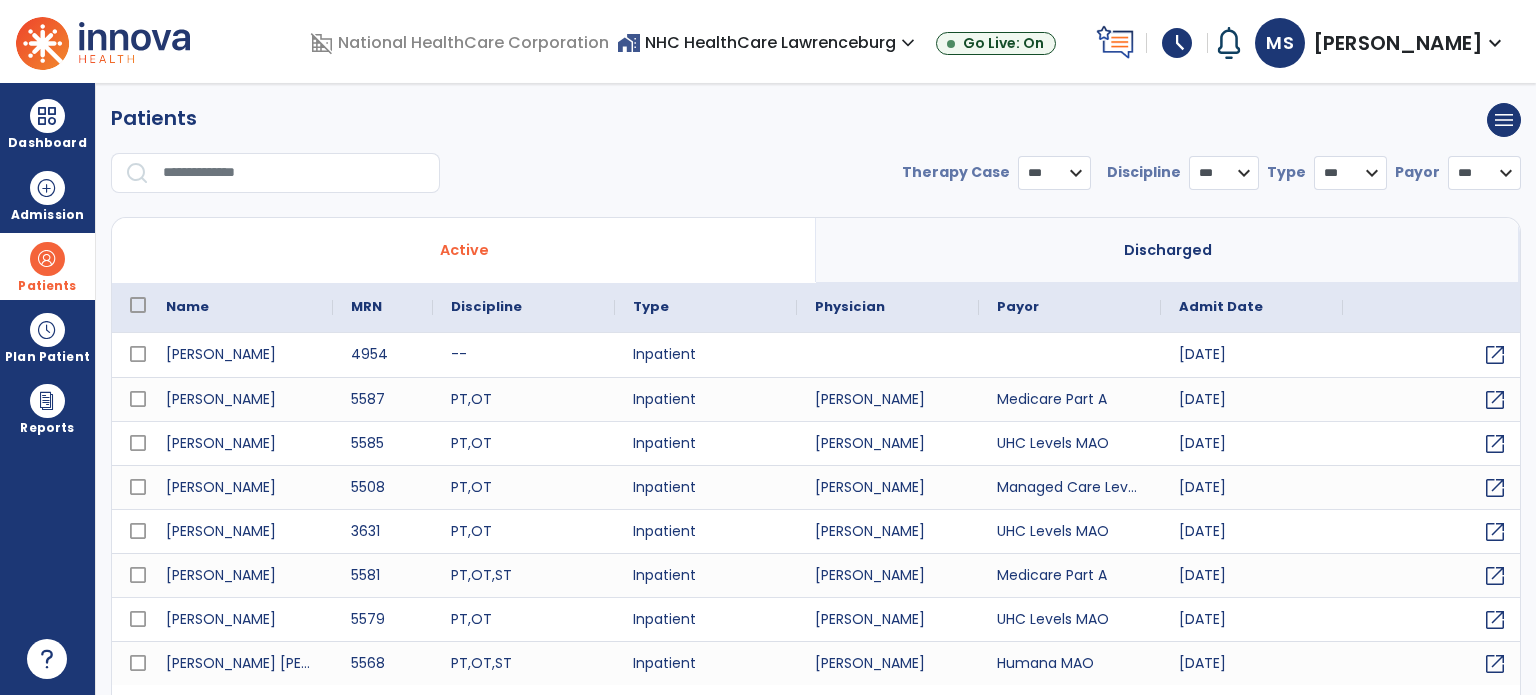 select on "***" 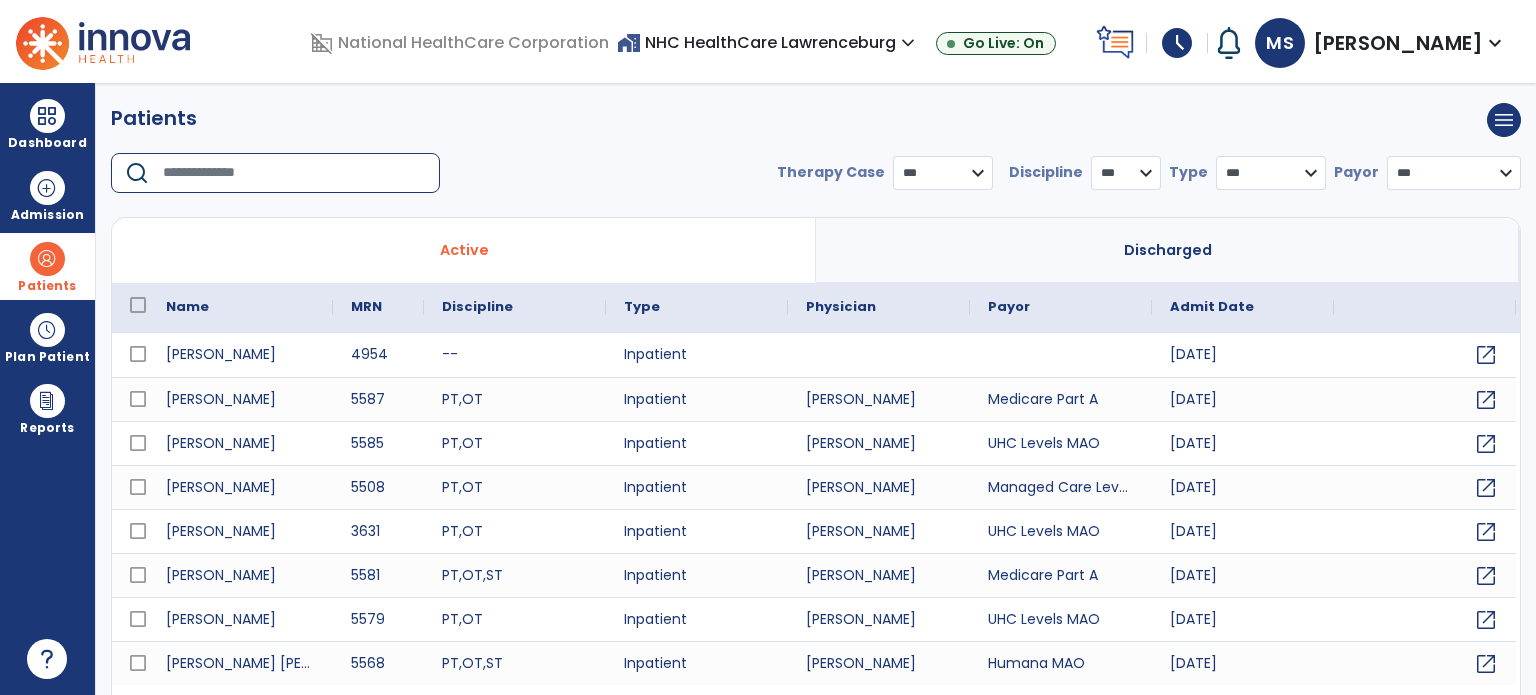 click at bounding box center [294, 173] 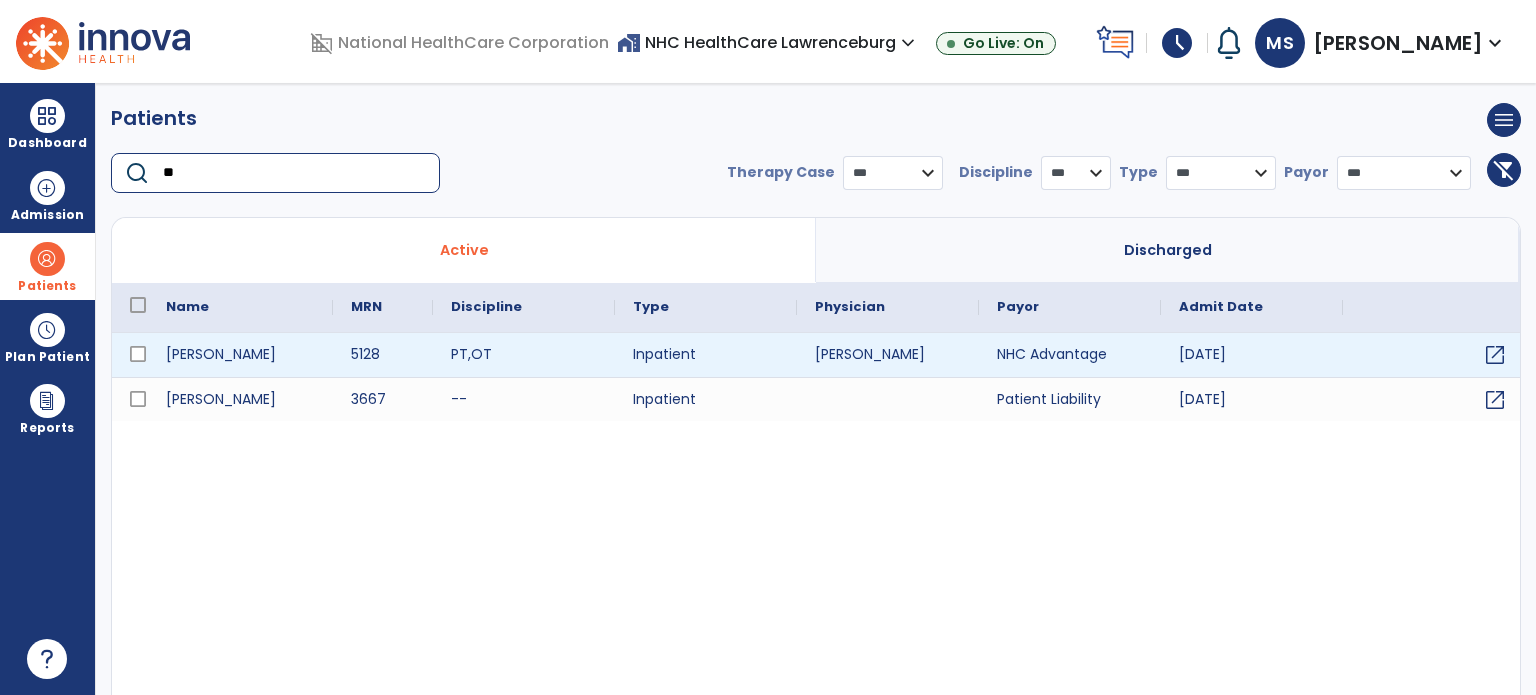 type on "**" 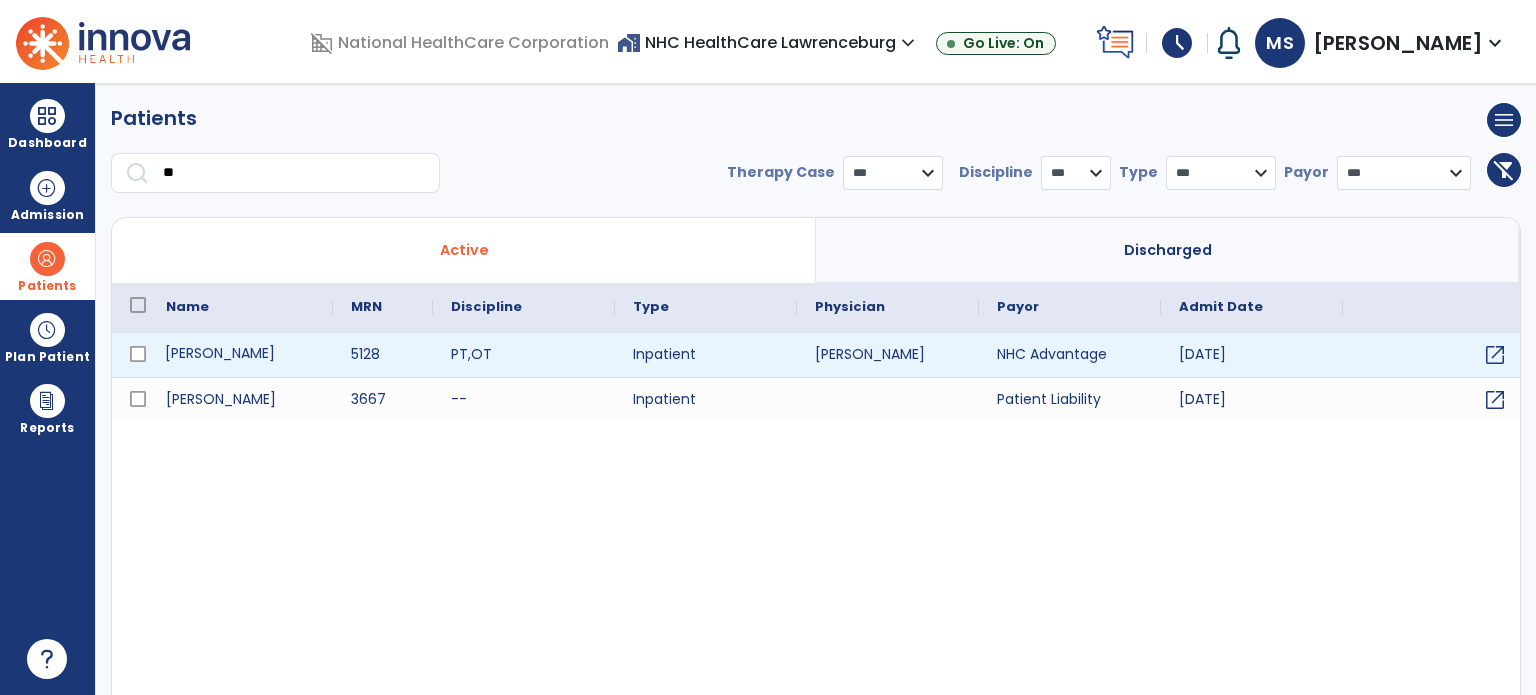 click on "[PERSON_NAME]" at bounding box center (240, 355) 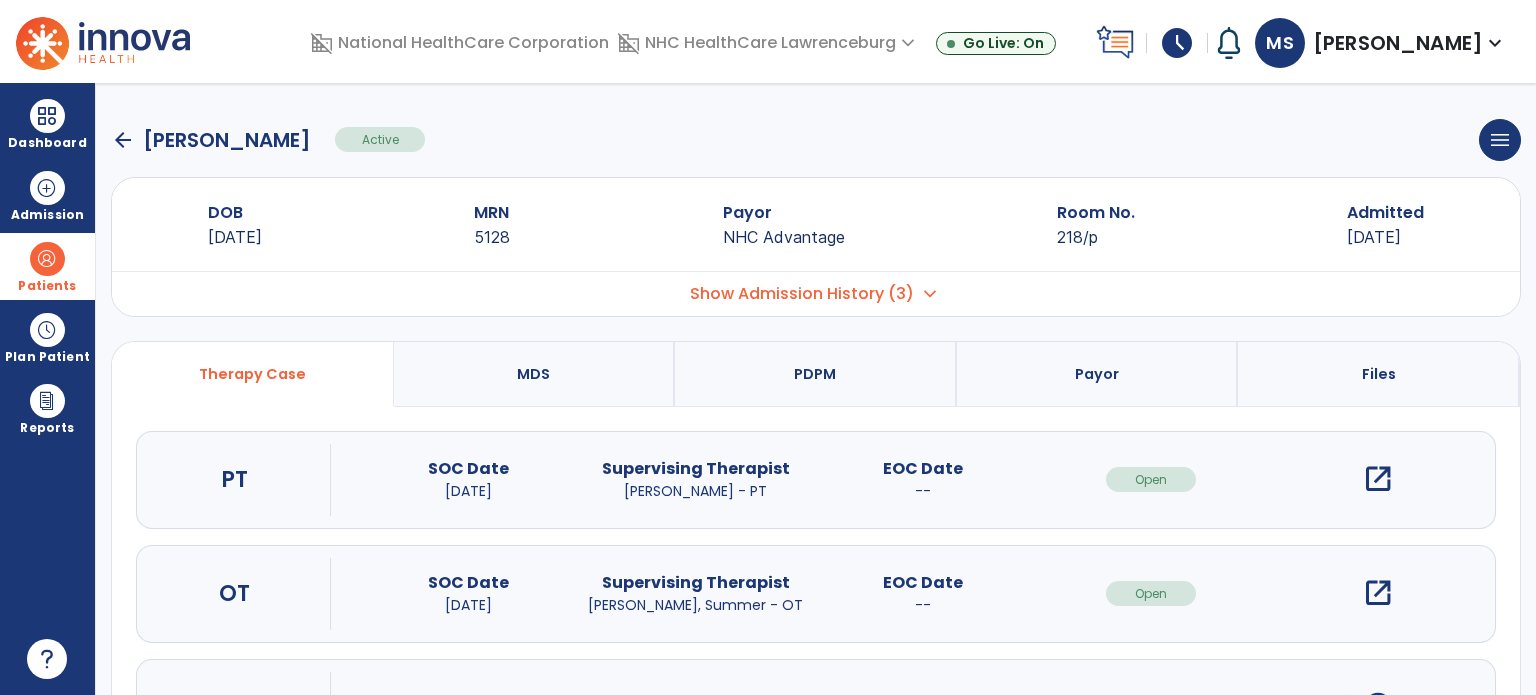 click on "open_in_new" at bounding box center (1378, 479) 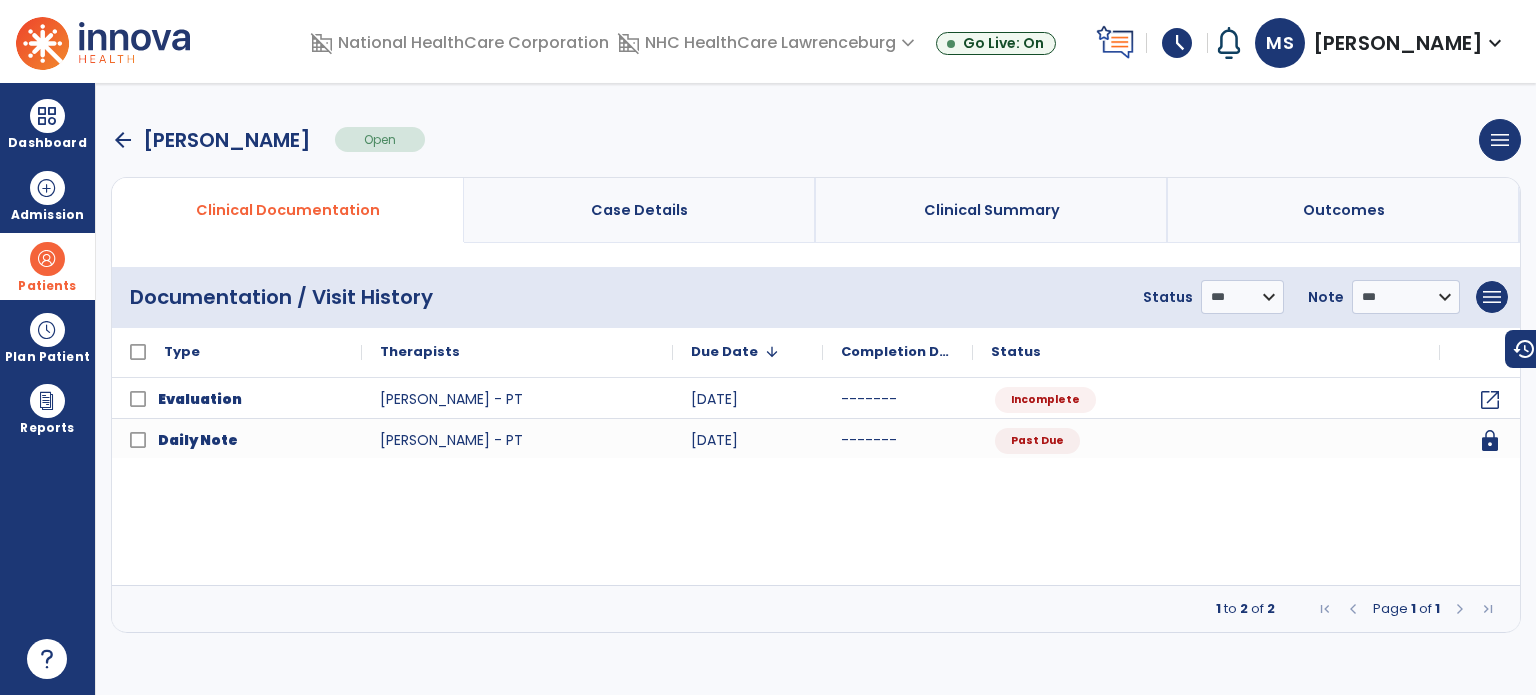 click on "arrow_back" at bounding box center (123, 140) 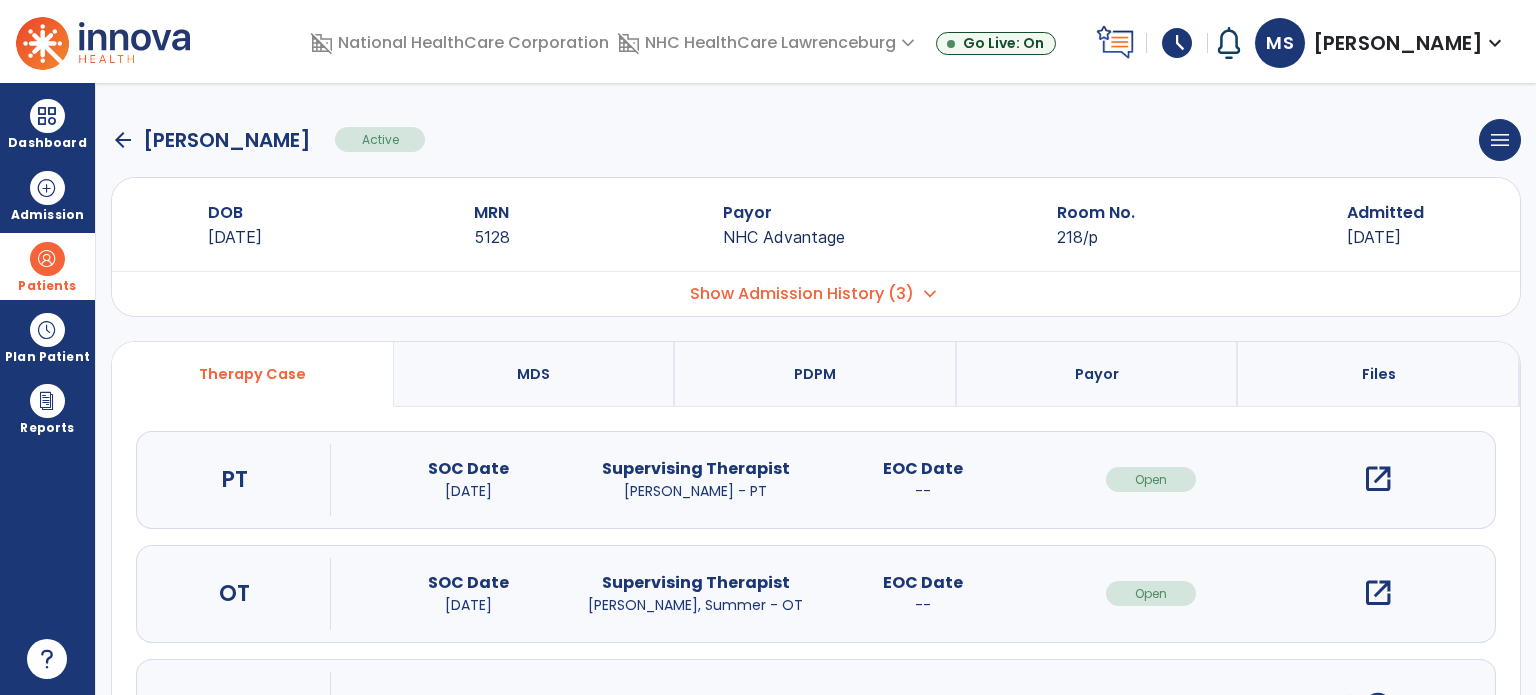 click on "arrow_back" 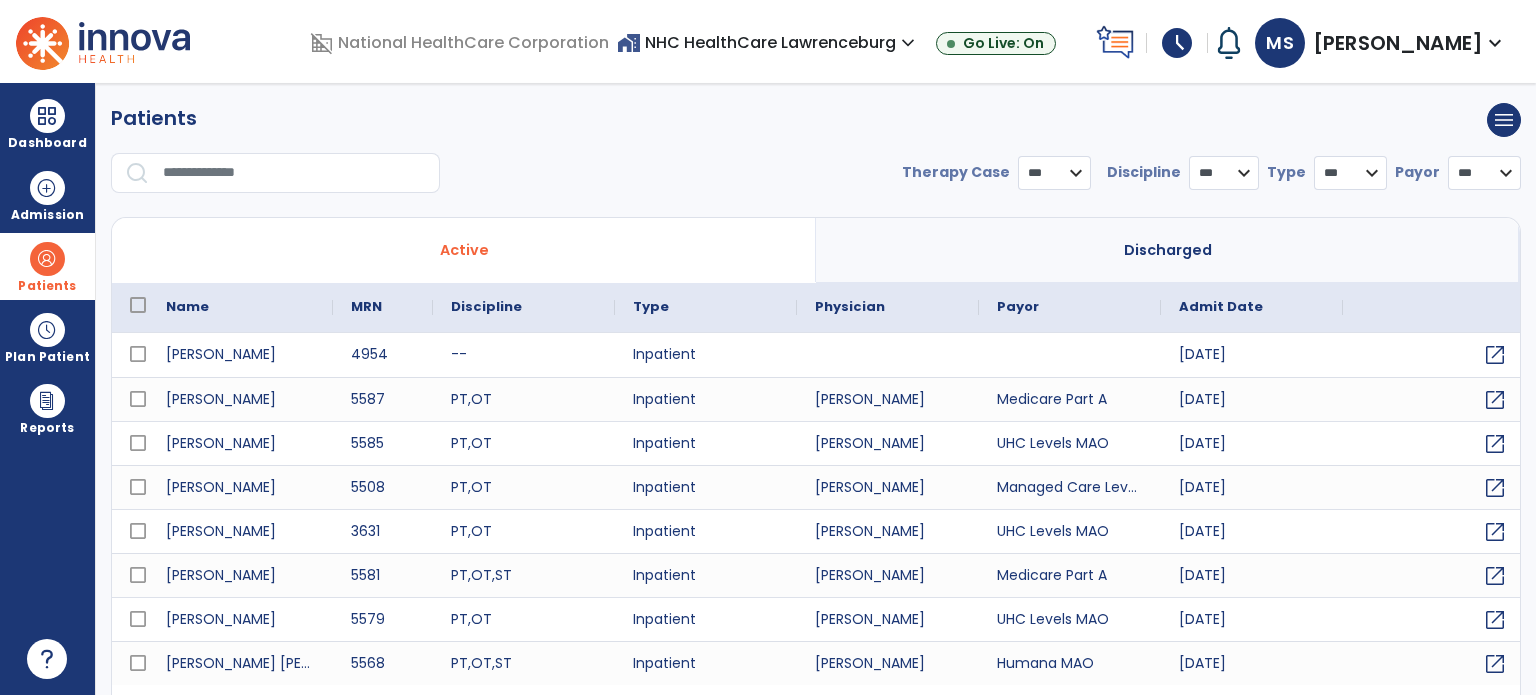 select on "***" 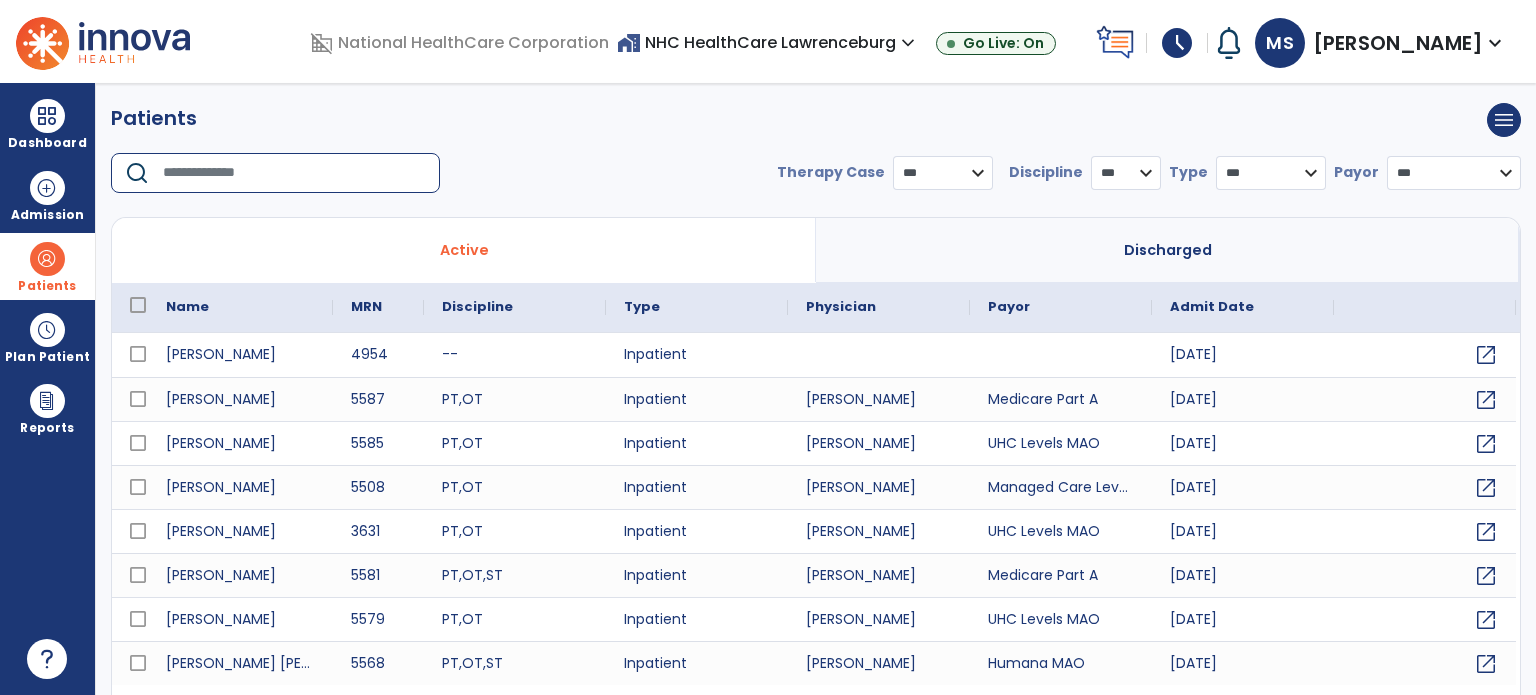 click at bounding box center (294, 173) 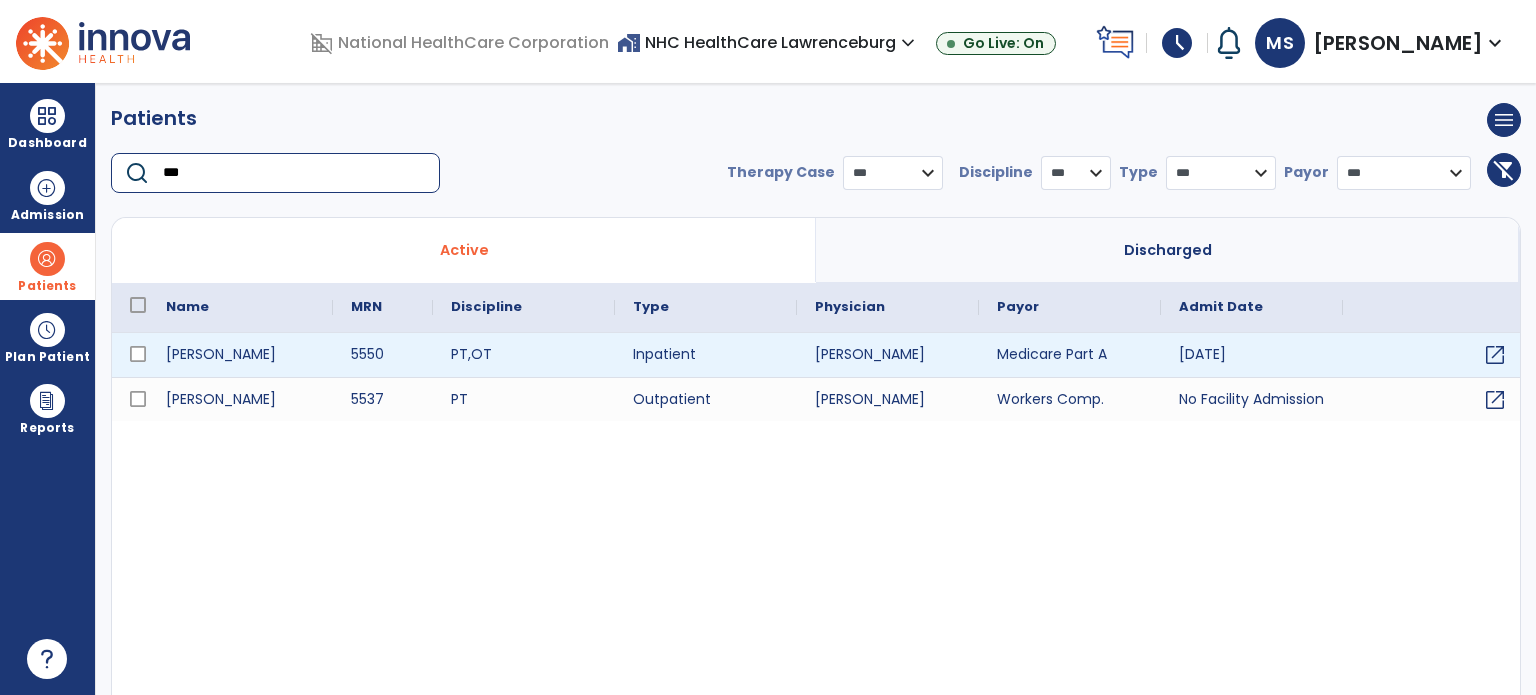 type on "***" 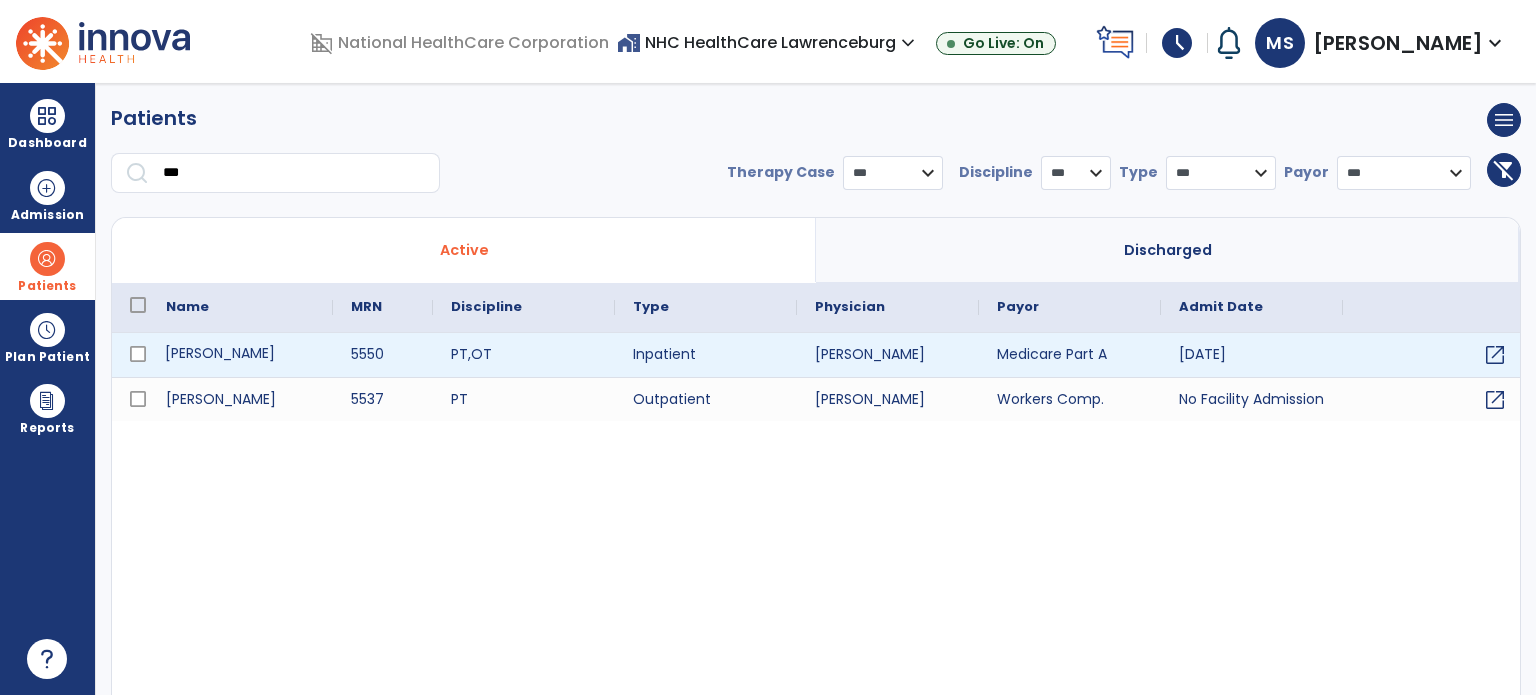 click on "[PERSON_NAME]" at bounding box center [240, 355] 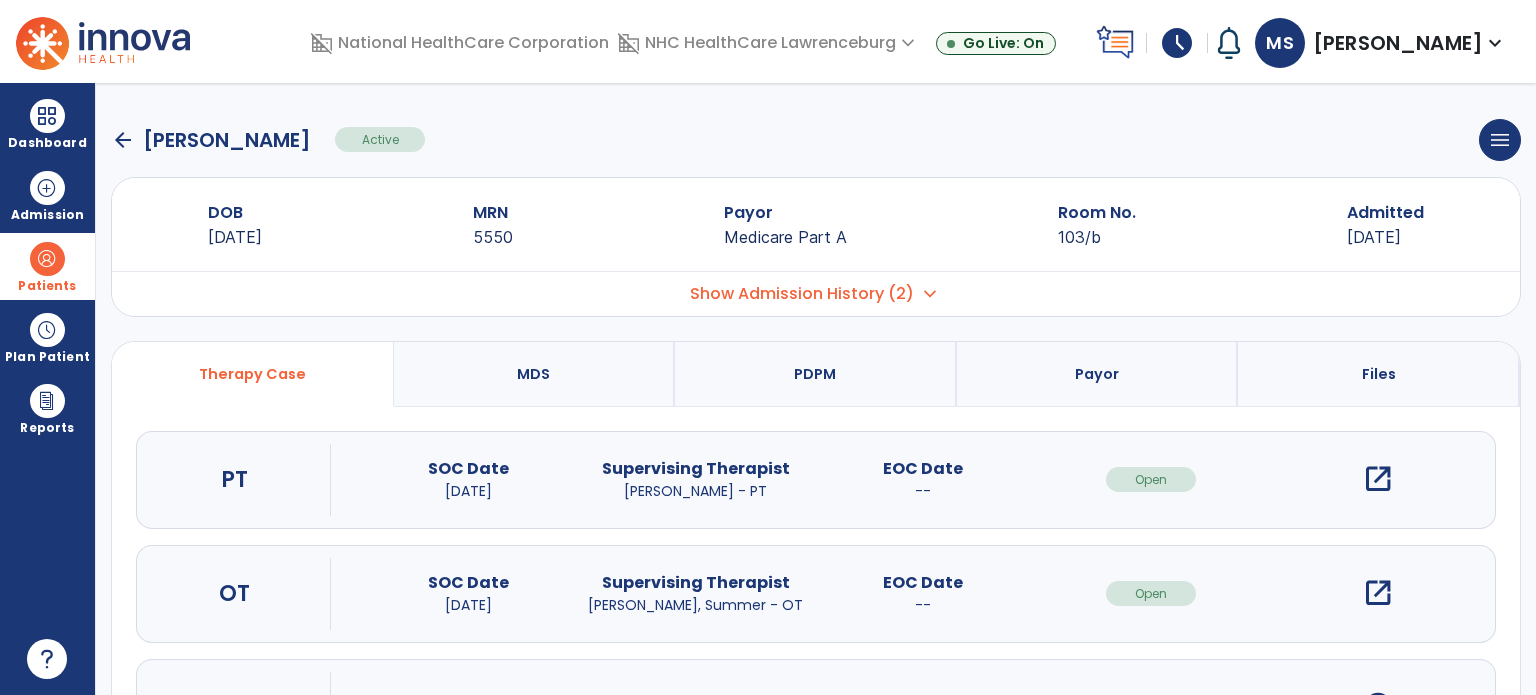 click on "open_in_new" at bounding box center (1378, 479) 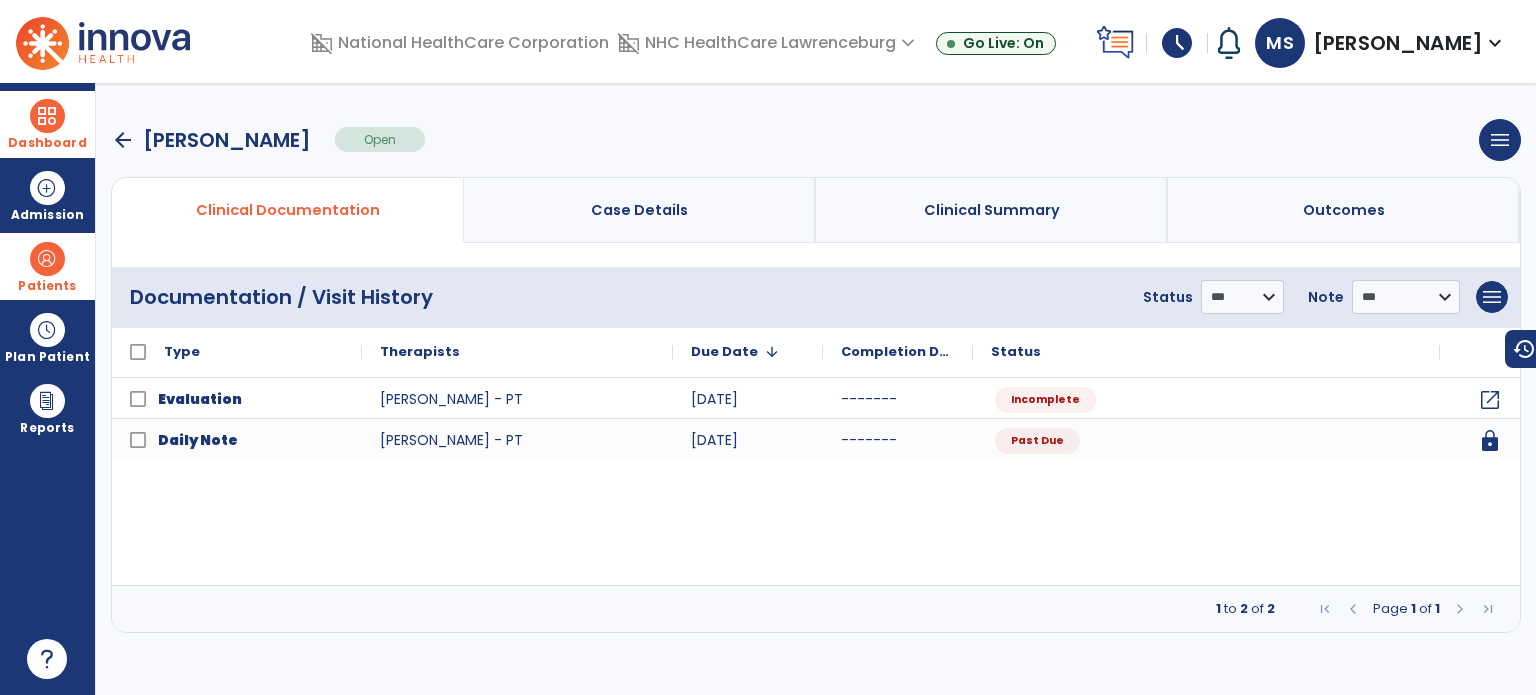 click at bounding box center [47, 116] 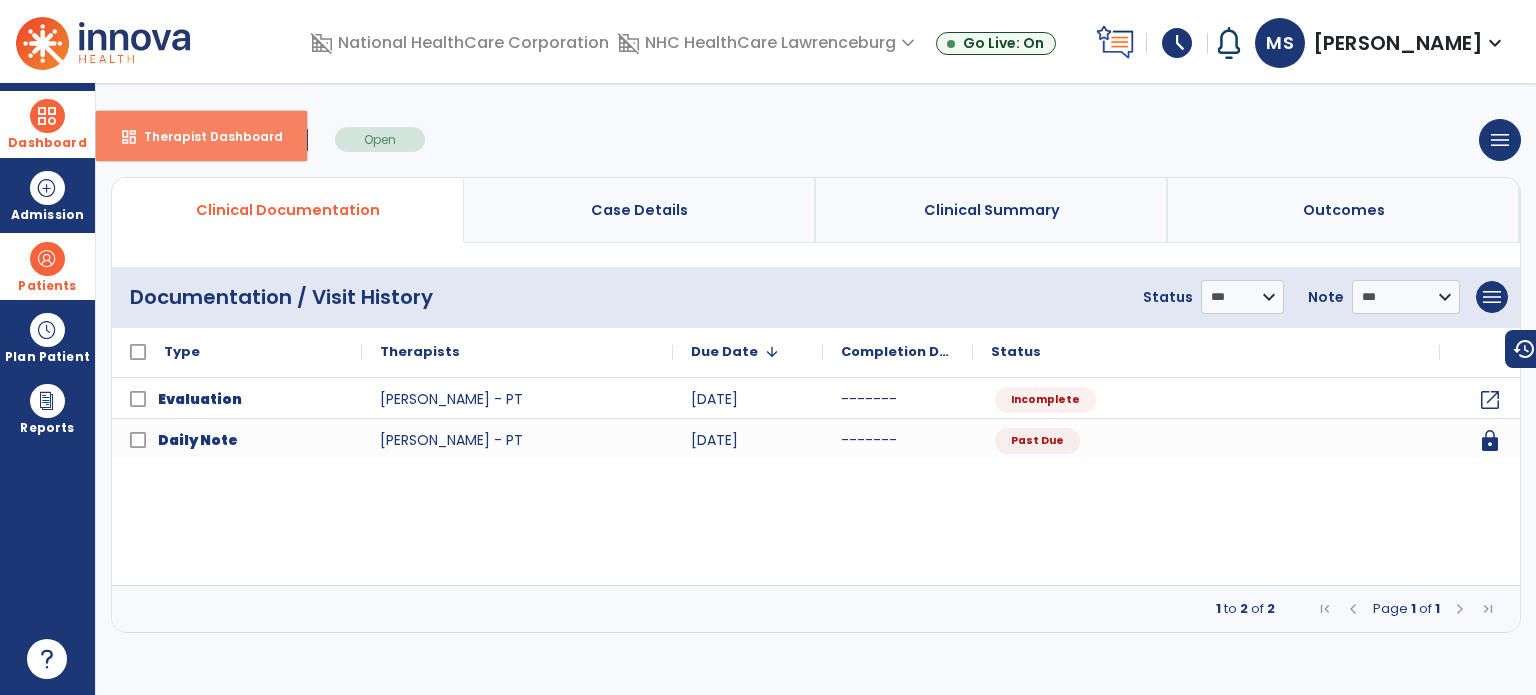 click on "dashboard  Therapist Dashboard" at bounding box center [201, 136] 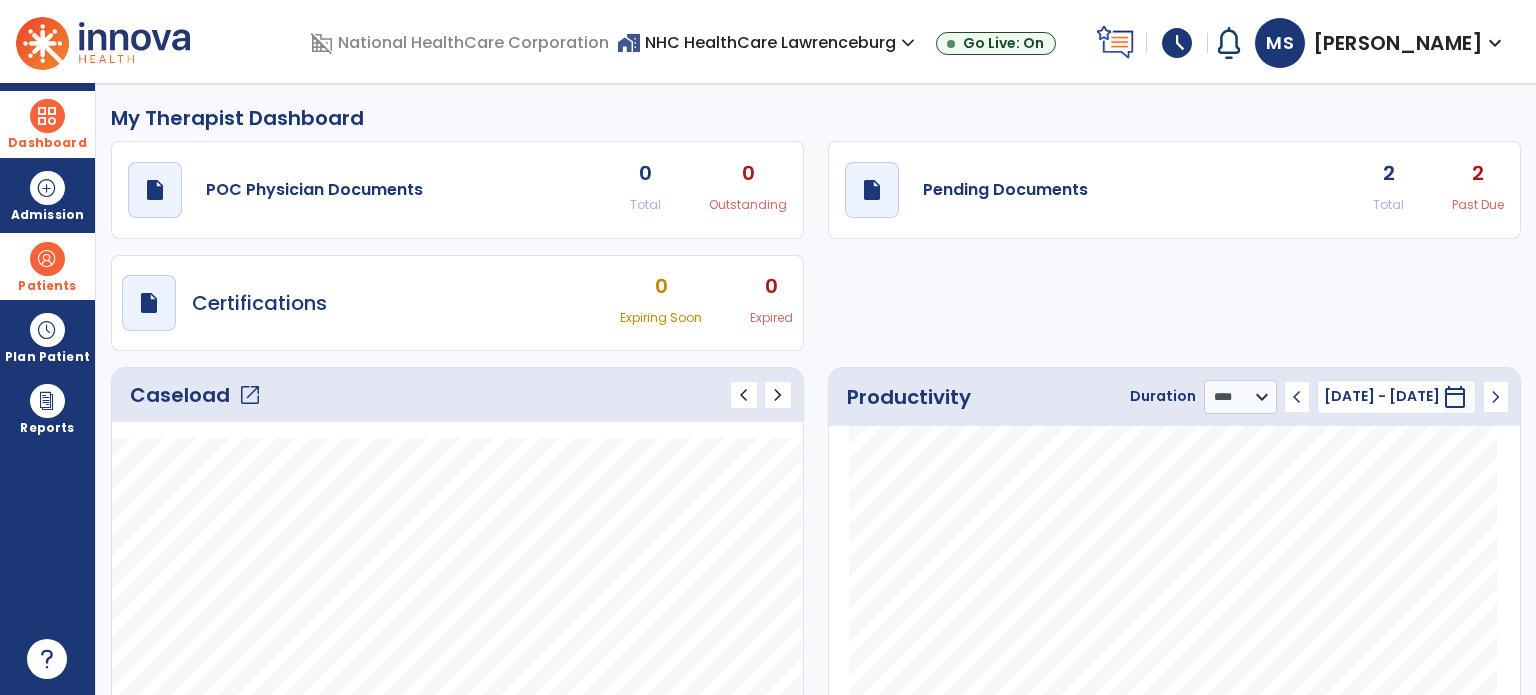 click on "schedule" at bounding box center [1177, 43] 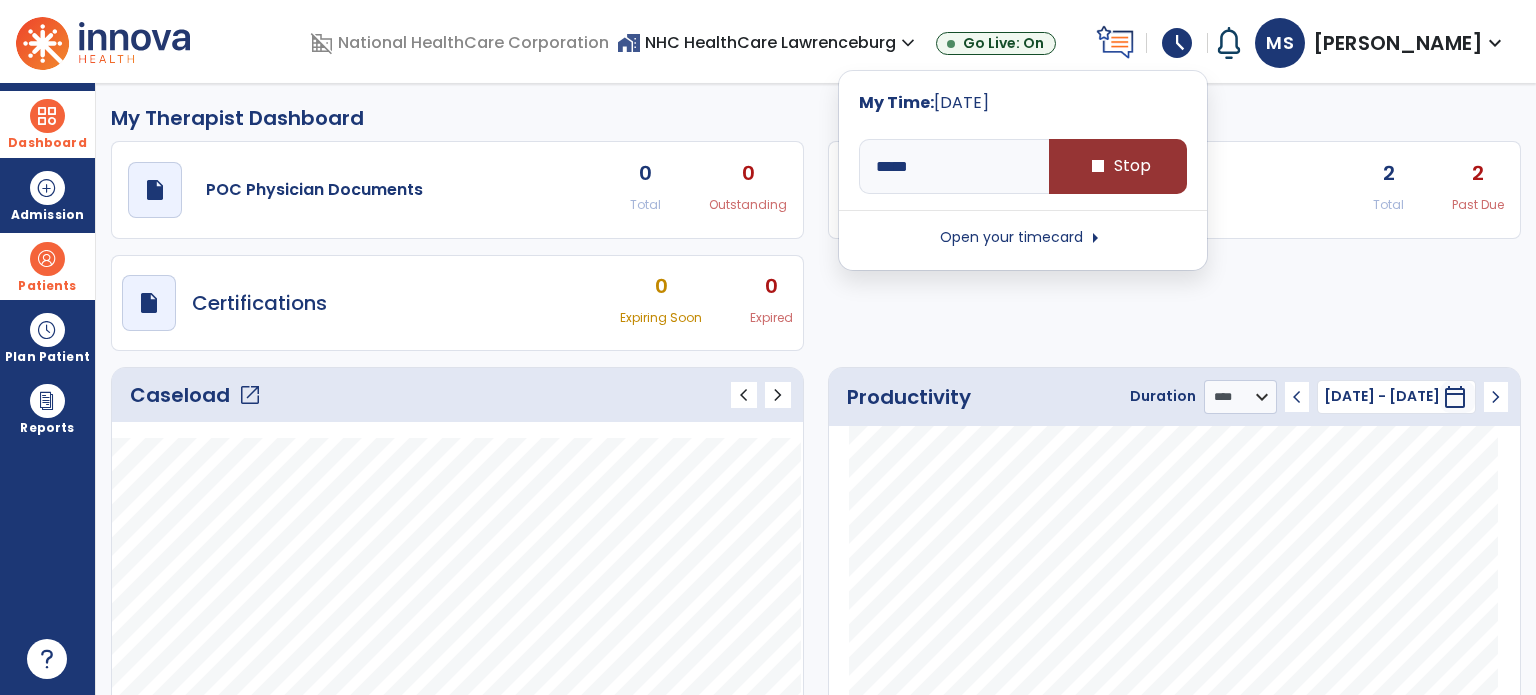 click on "stop  Stop" at bounding box center (1118, 166) 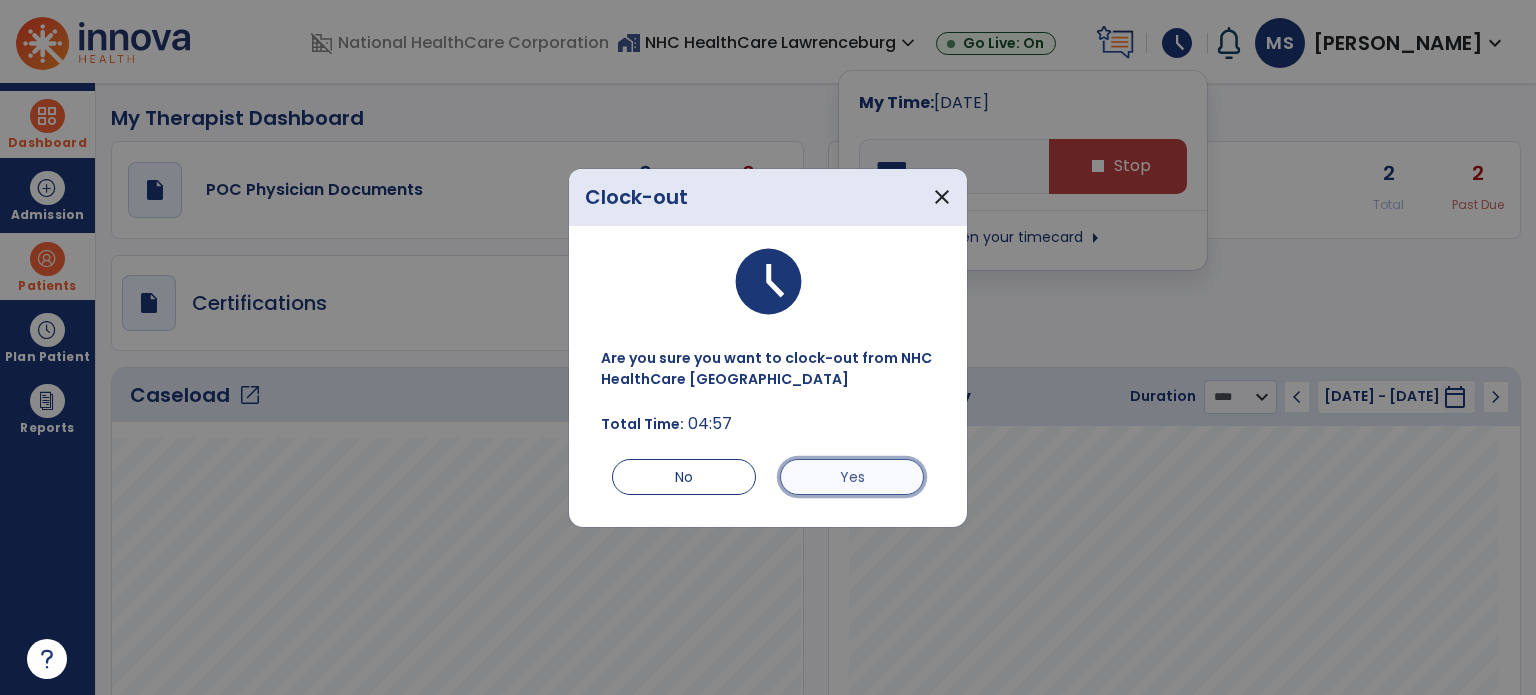 click on "Yes" at bounding box center (852, 477) 